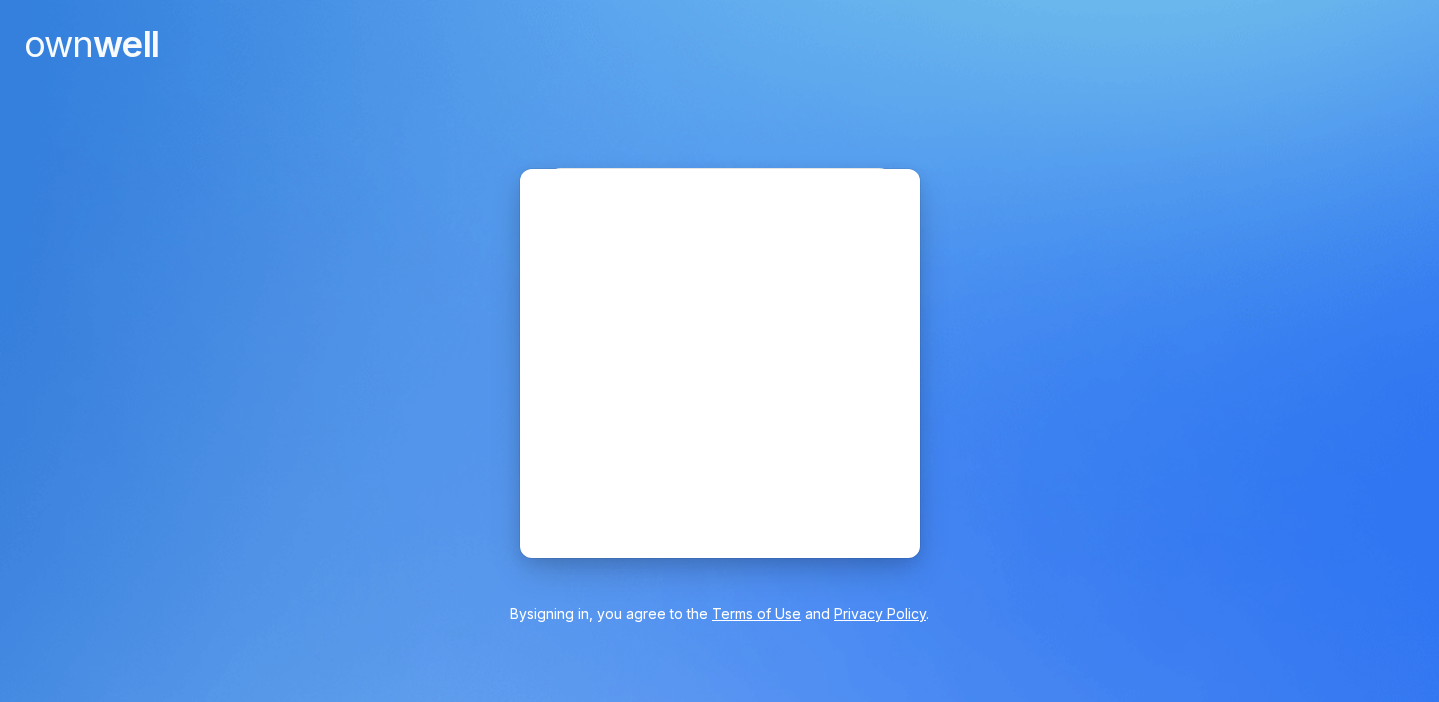 scroll, scrollTop: 0, scrollLeft: 0, axis: both 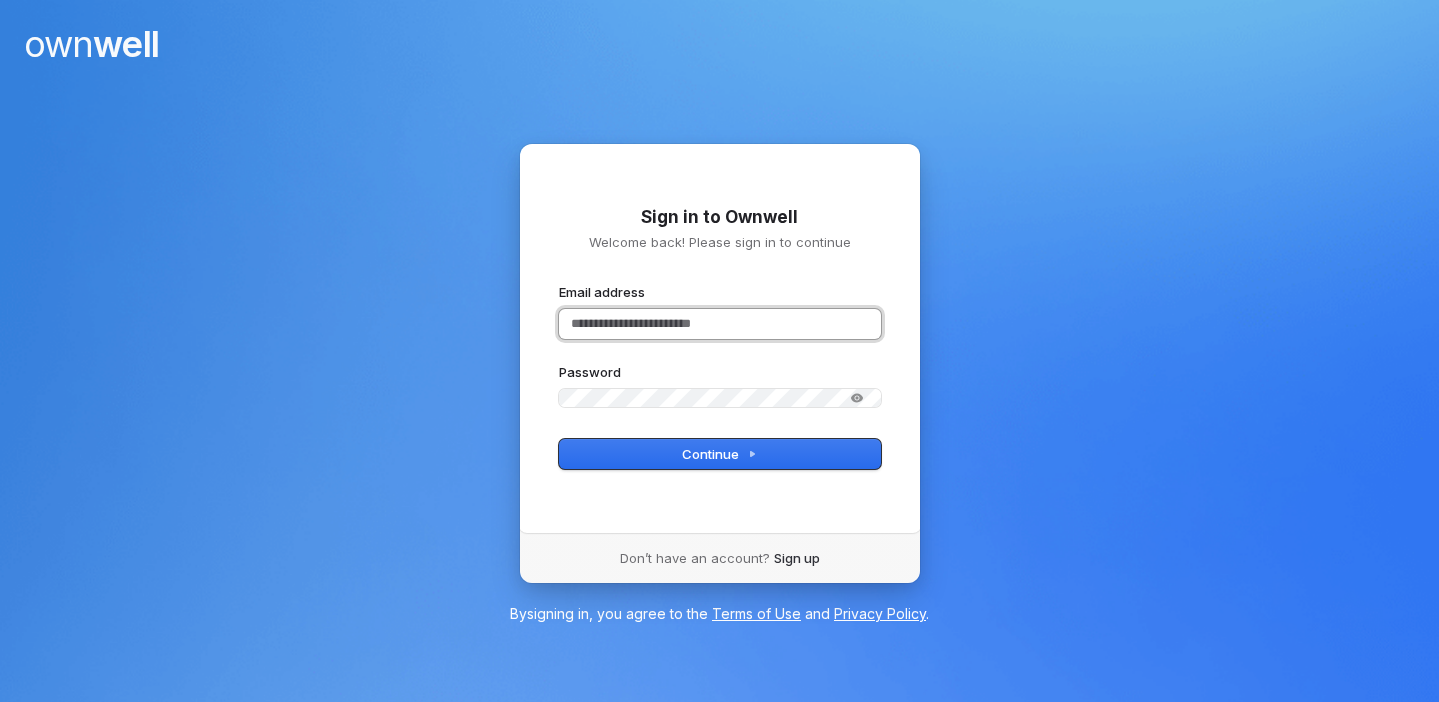 type 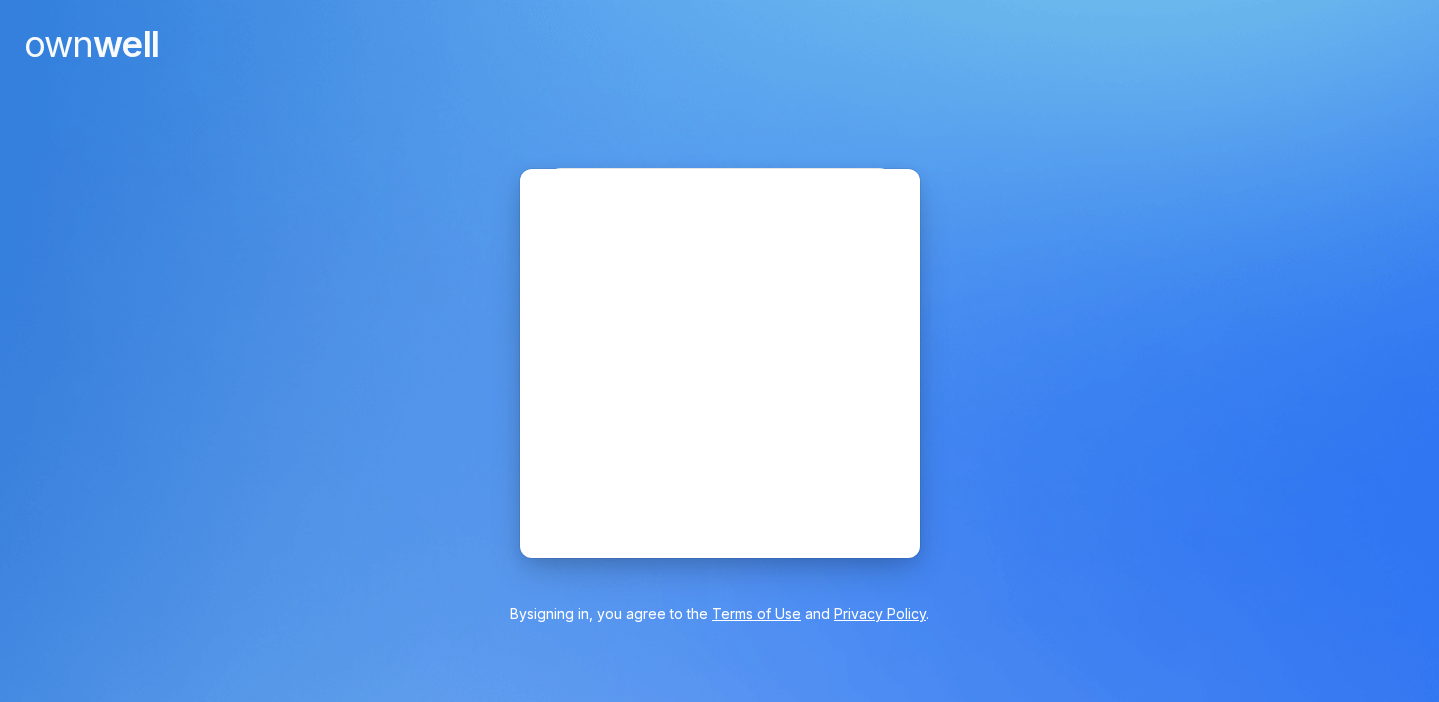 scroll, scrollTop: 0, scrollLeft: 0, axis: both 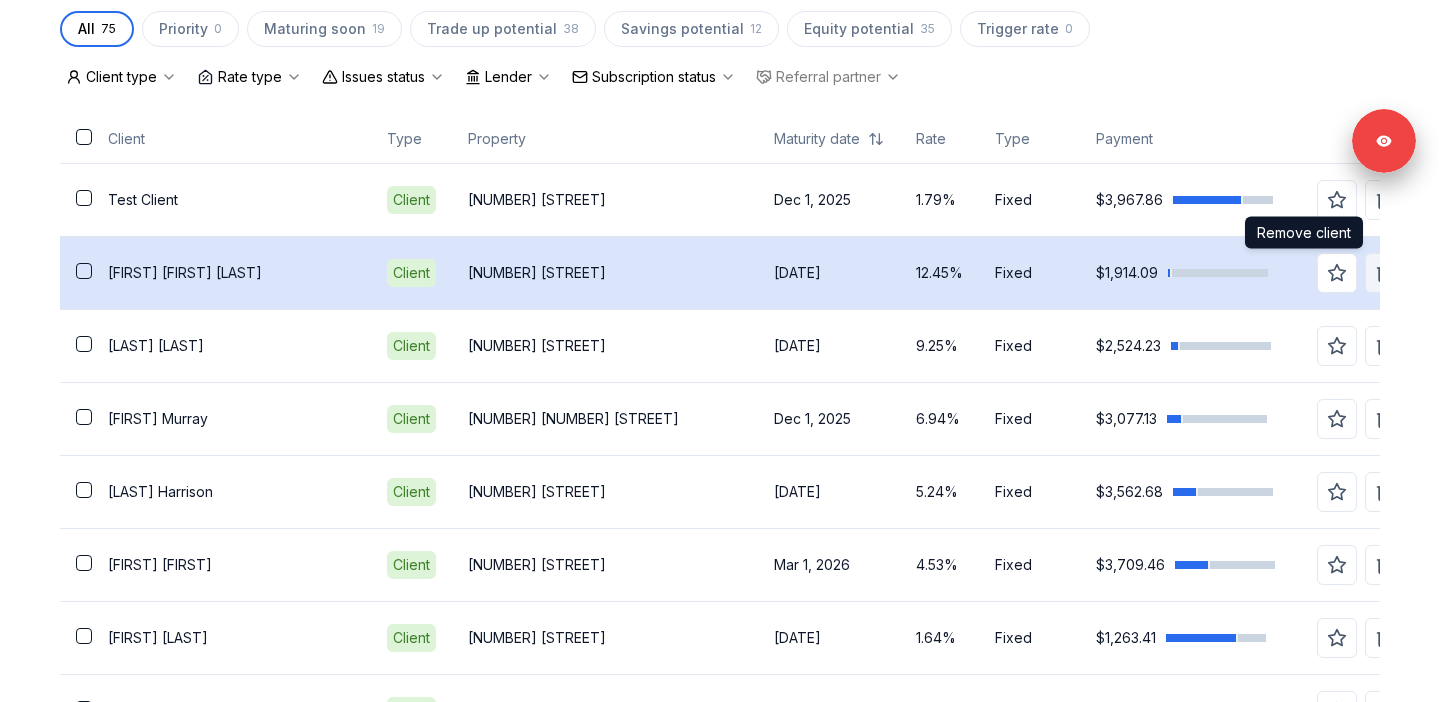 click 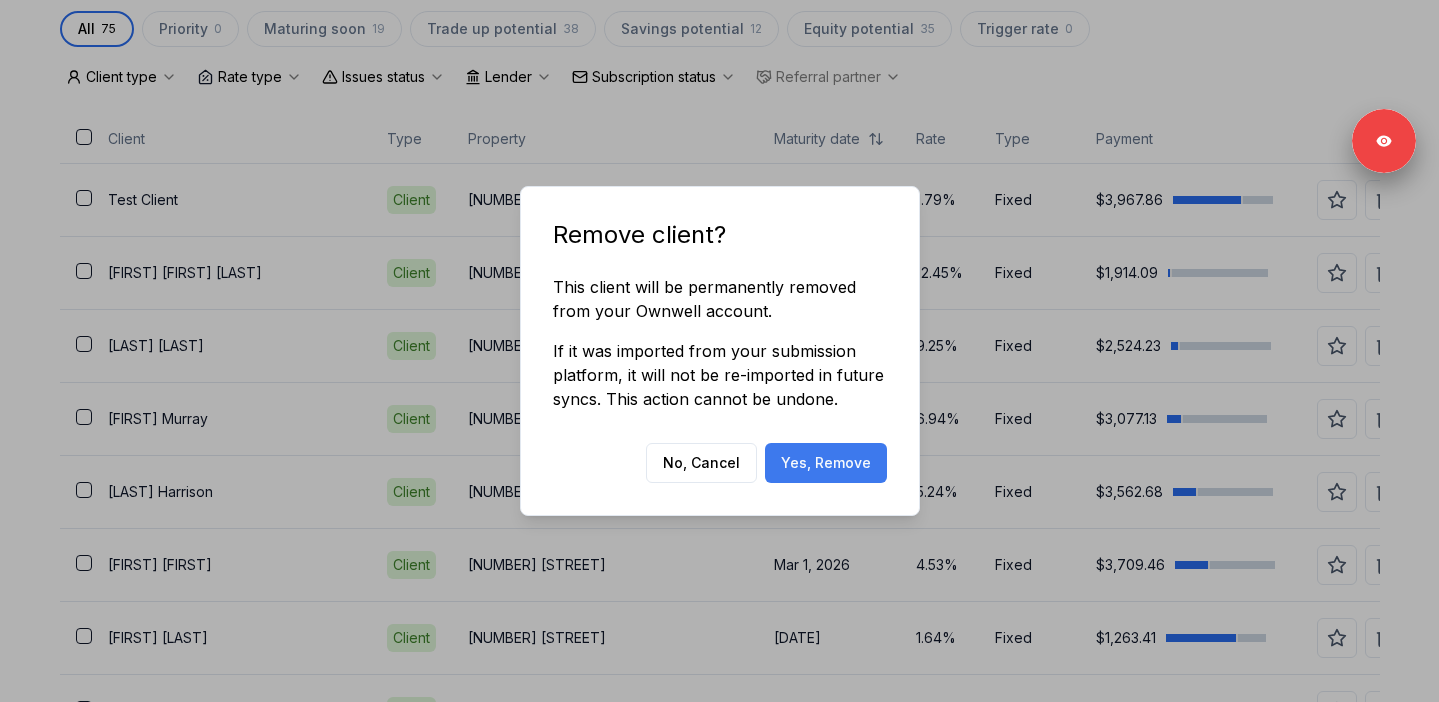 click on "Yes, Remove" at bounding box center [826, 463] 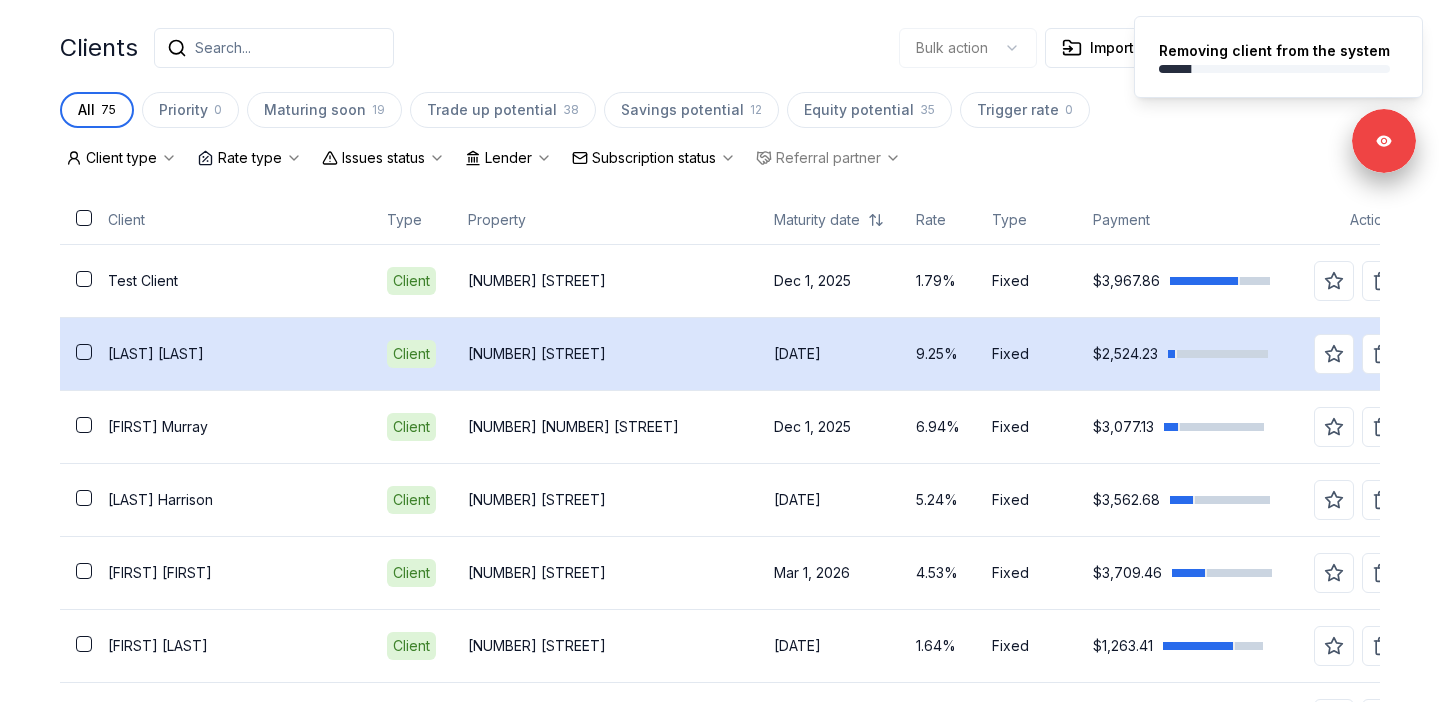 scroll, scrollTop: 350, scrollLeft: 0, axis: vertical 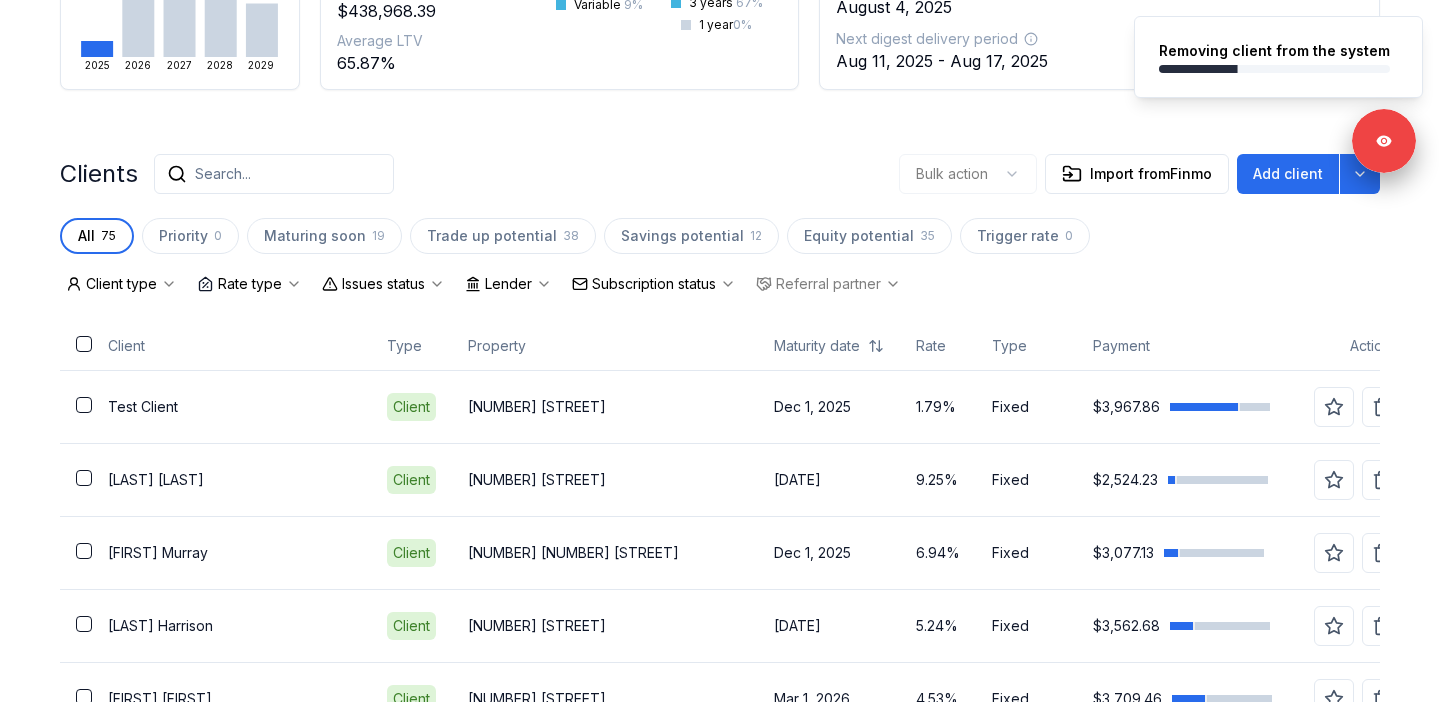 click on "Subscription status" at bounding box center (654, 284) 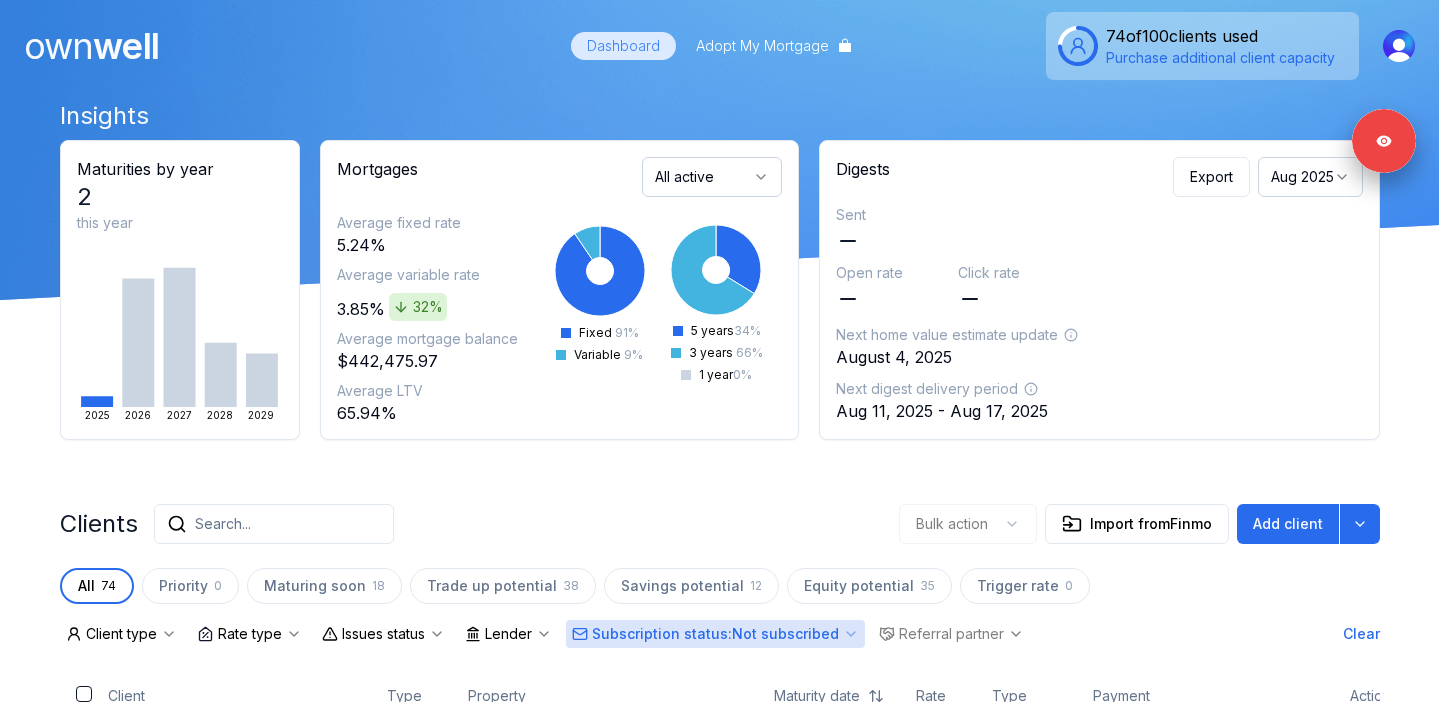 scroll, scrollTop: 179, scrollLeft: 0, axis: vertical 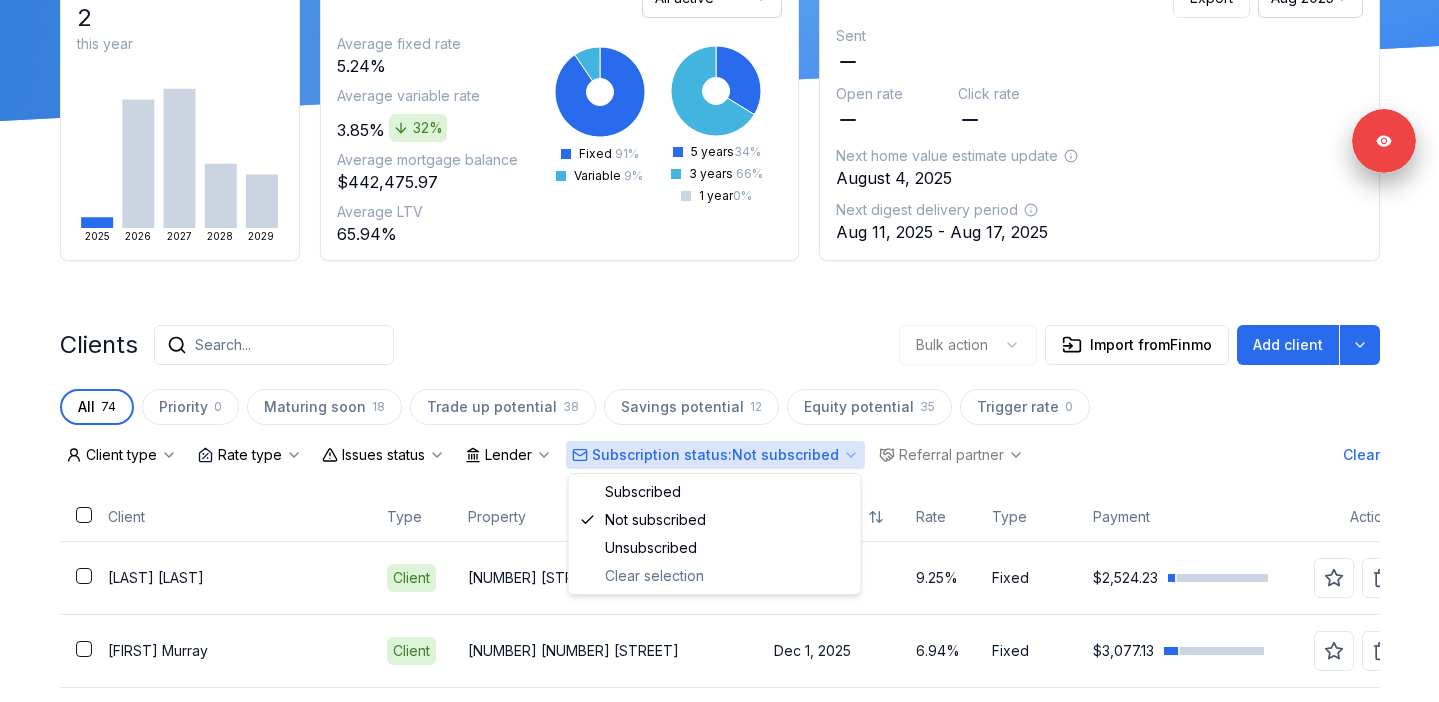 click on "Subscription status :  Not subscribed" at bounding box center (715, 455) 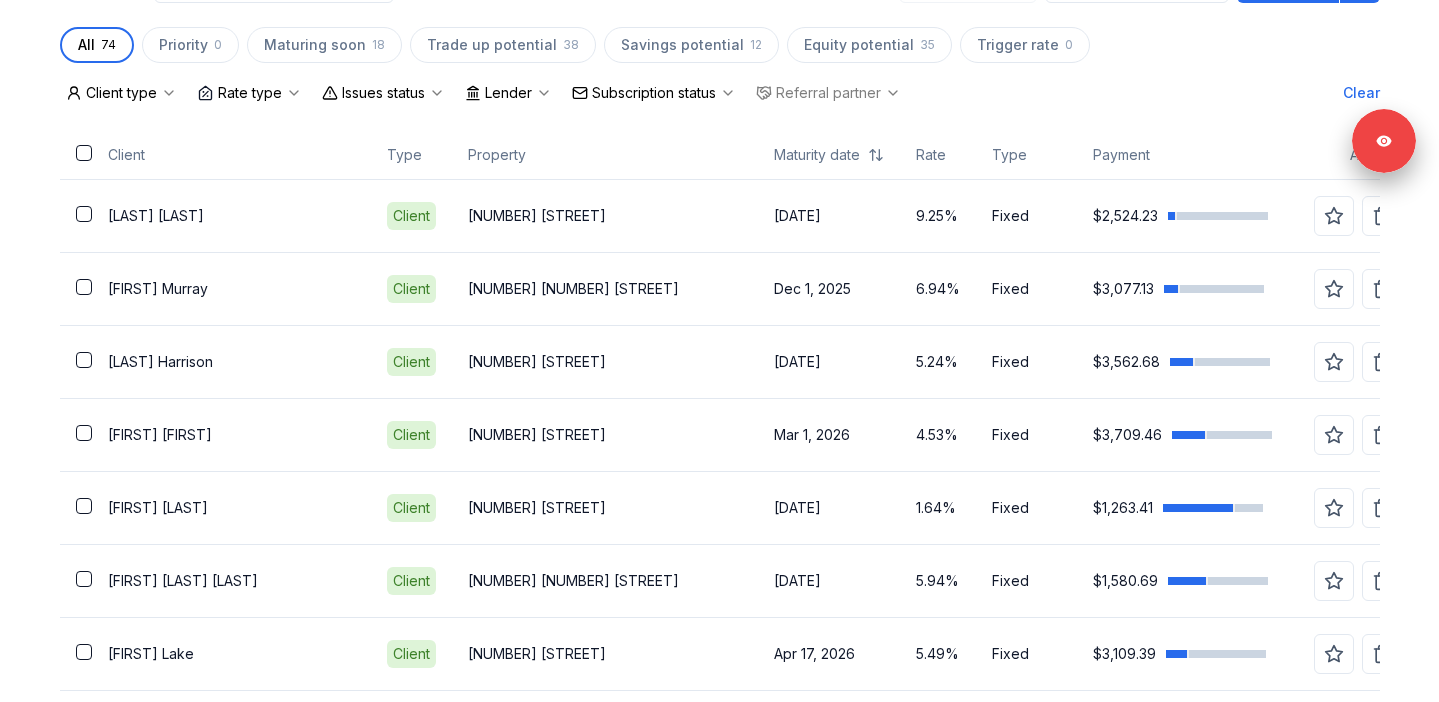 scroll, scrollTop: 563, scrollLeft: 0, axis: vertical 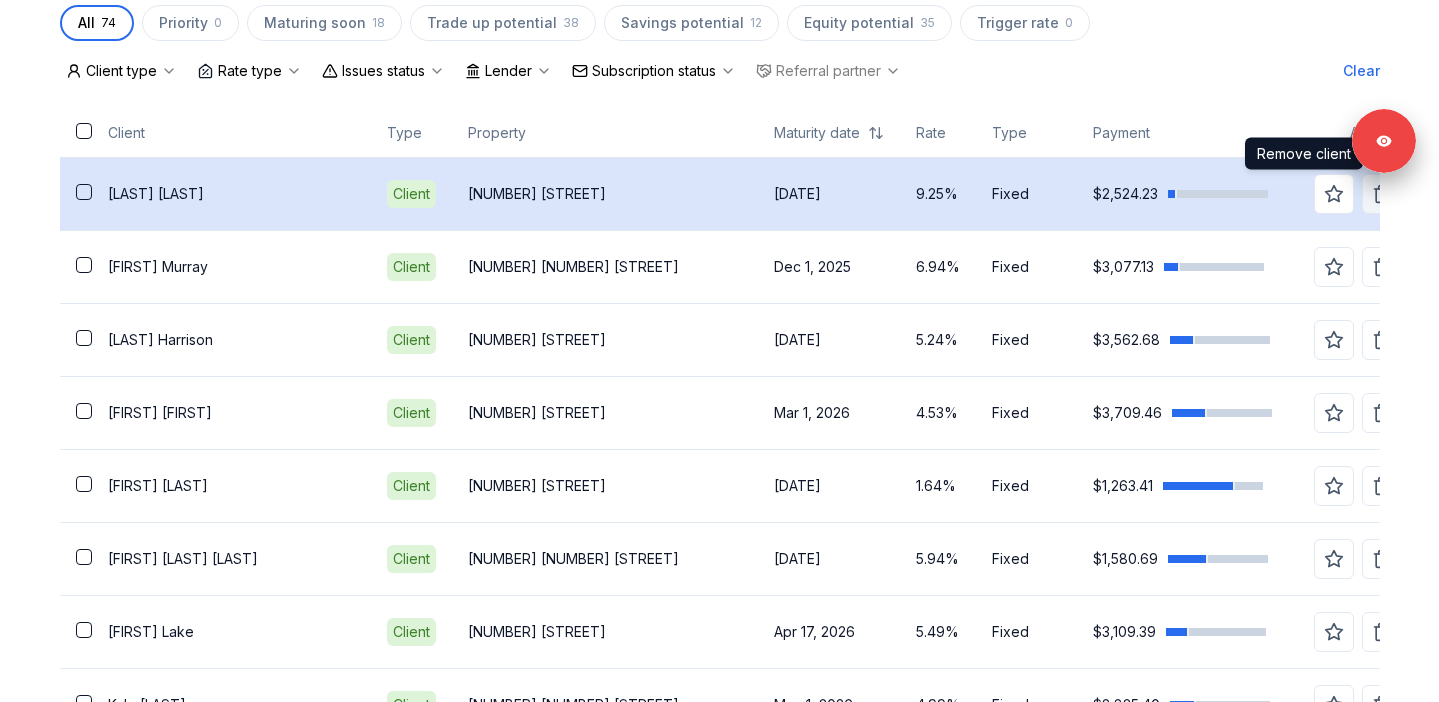 click 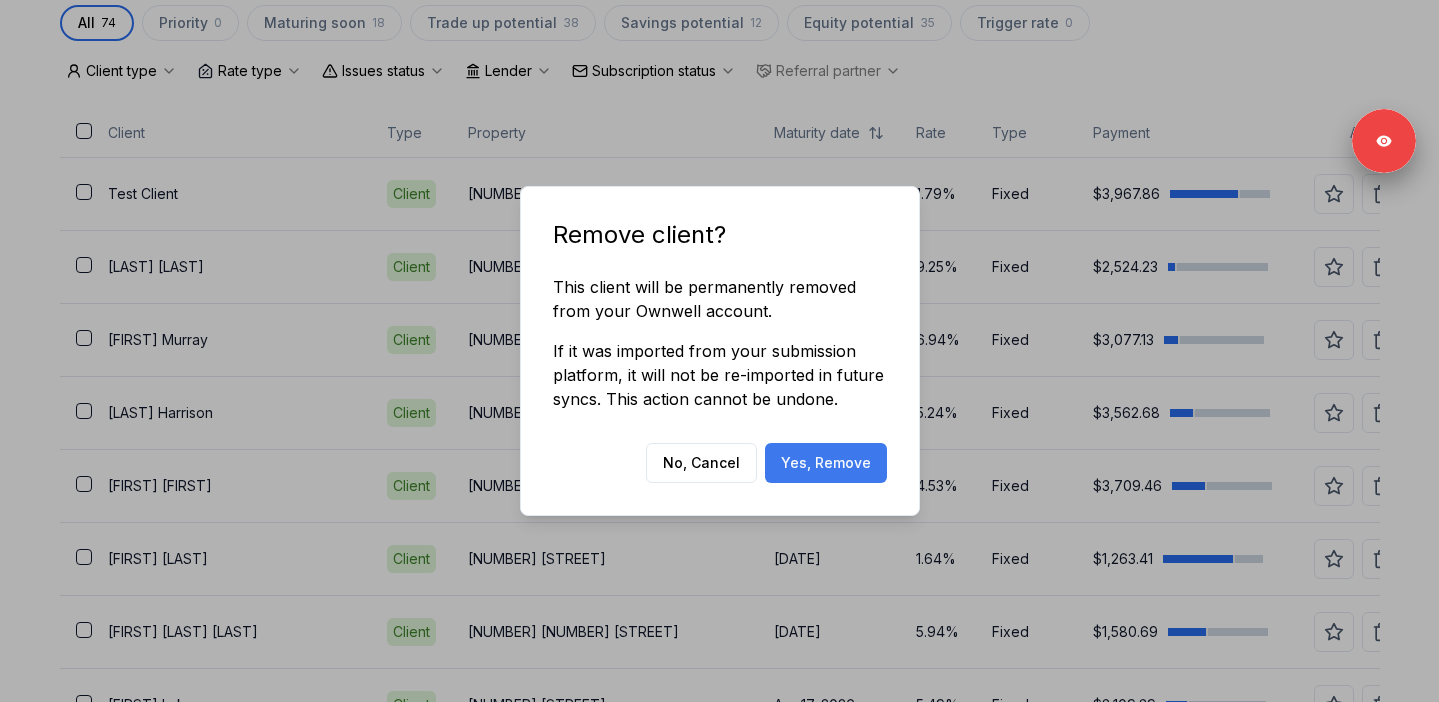 click on "Yes, Remove" at bounding box center (826, 463) 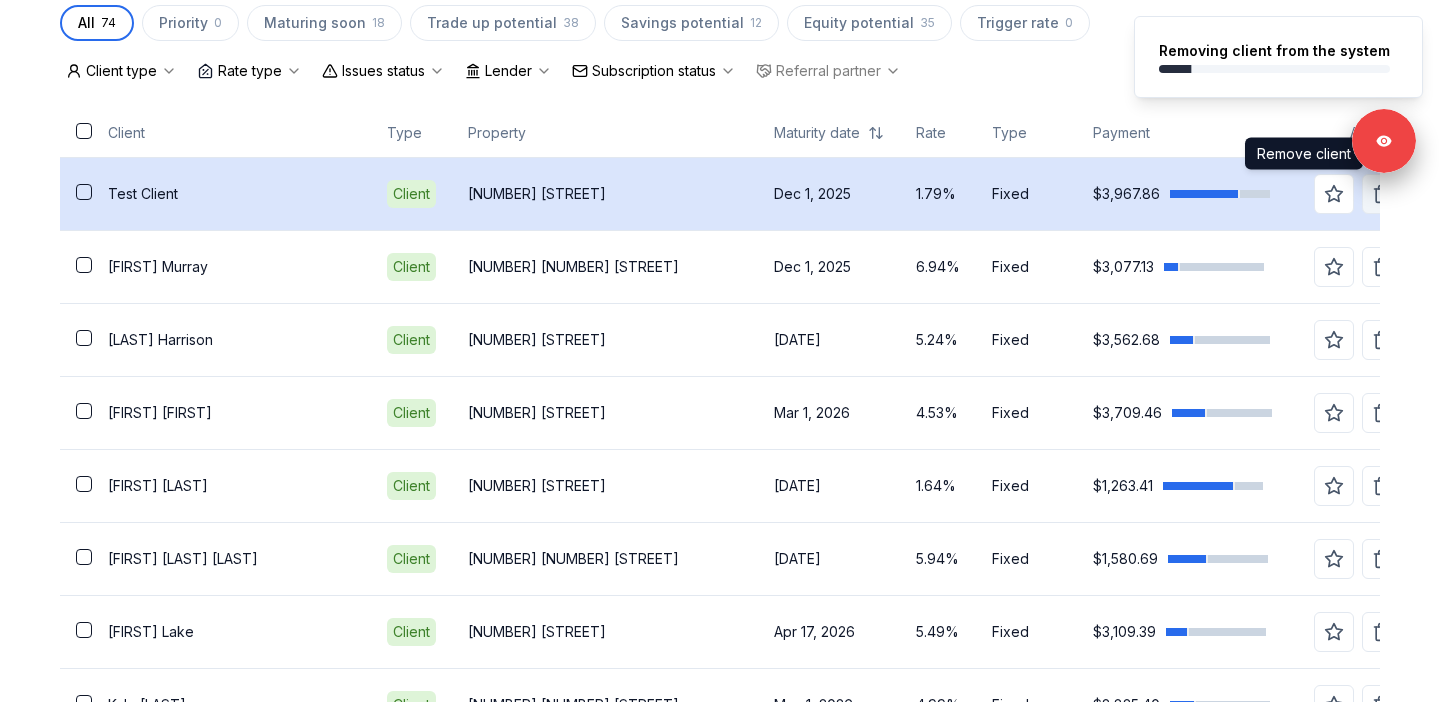 click 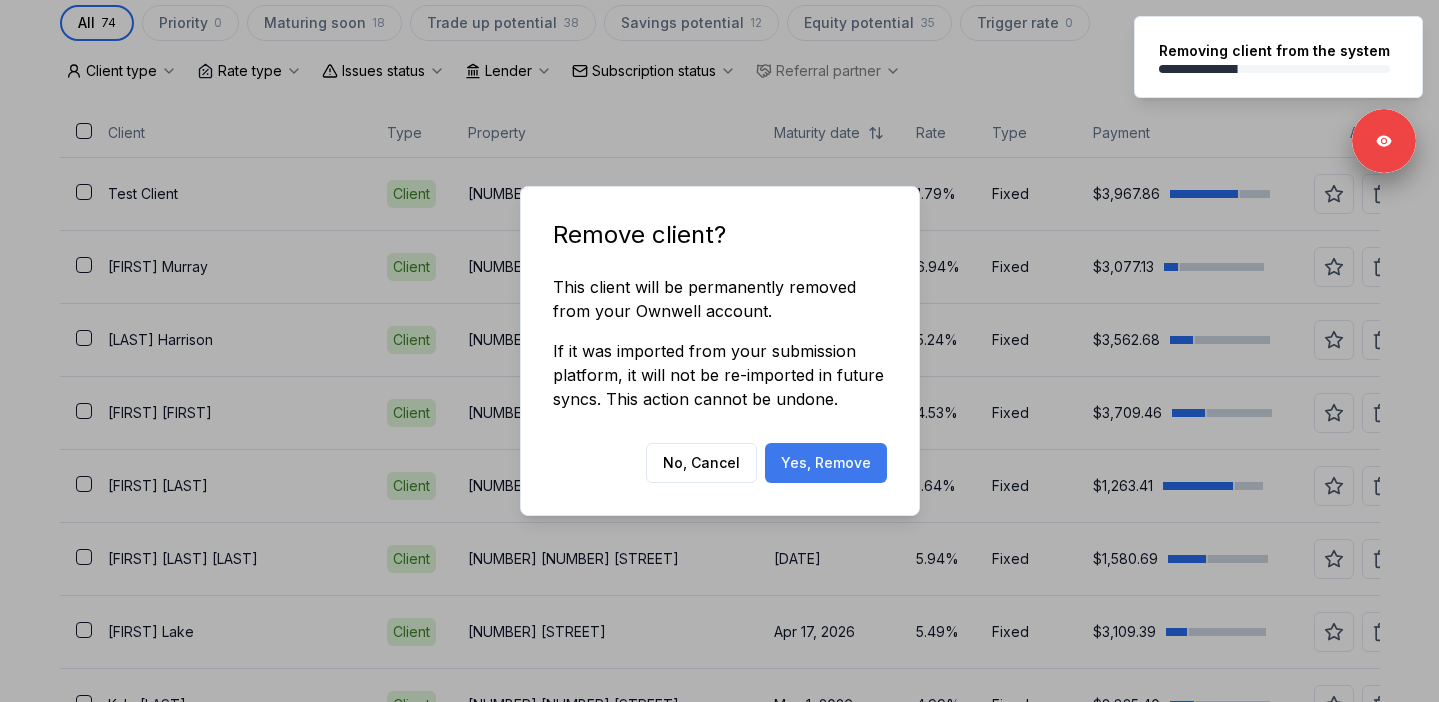 click on "Yes, Remove" at bounding box center [826, 463] 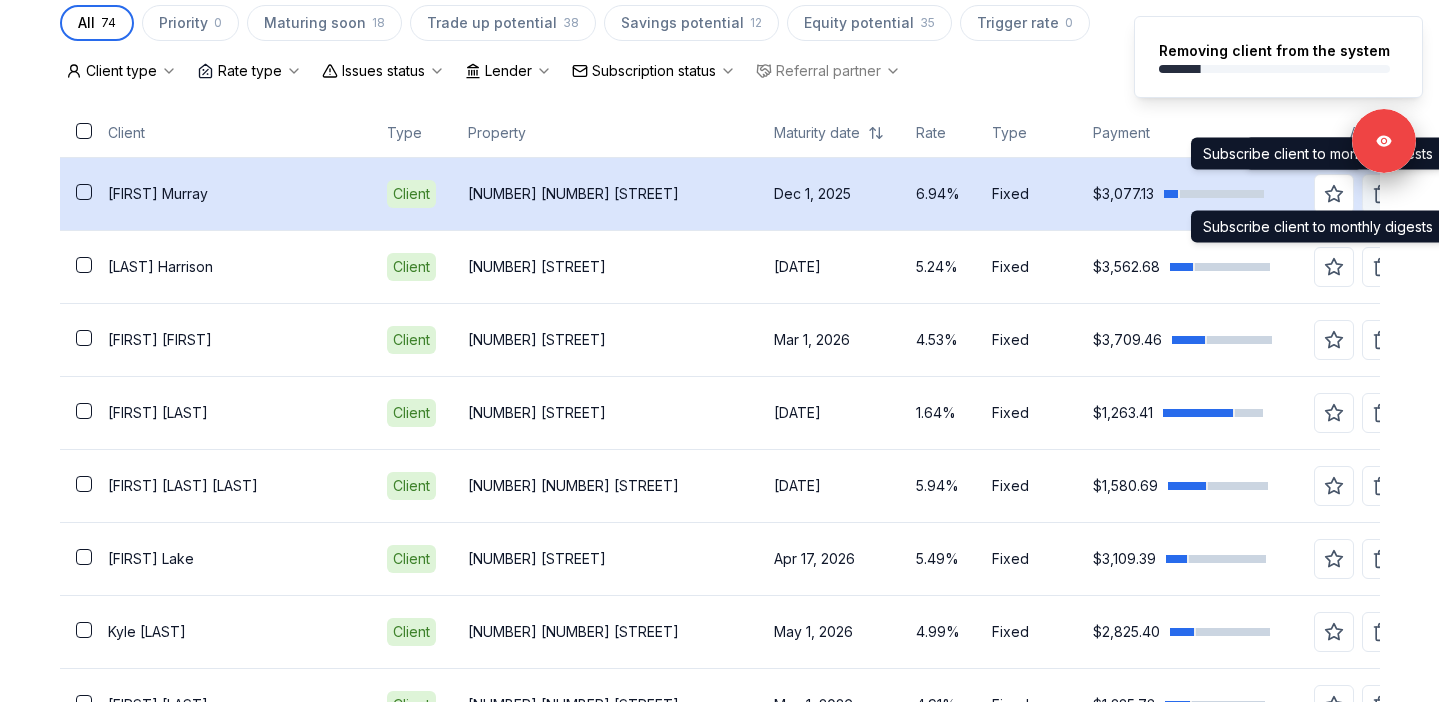 click 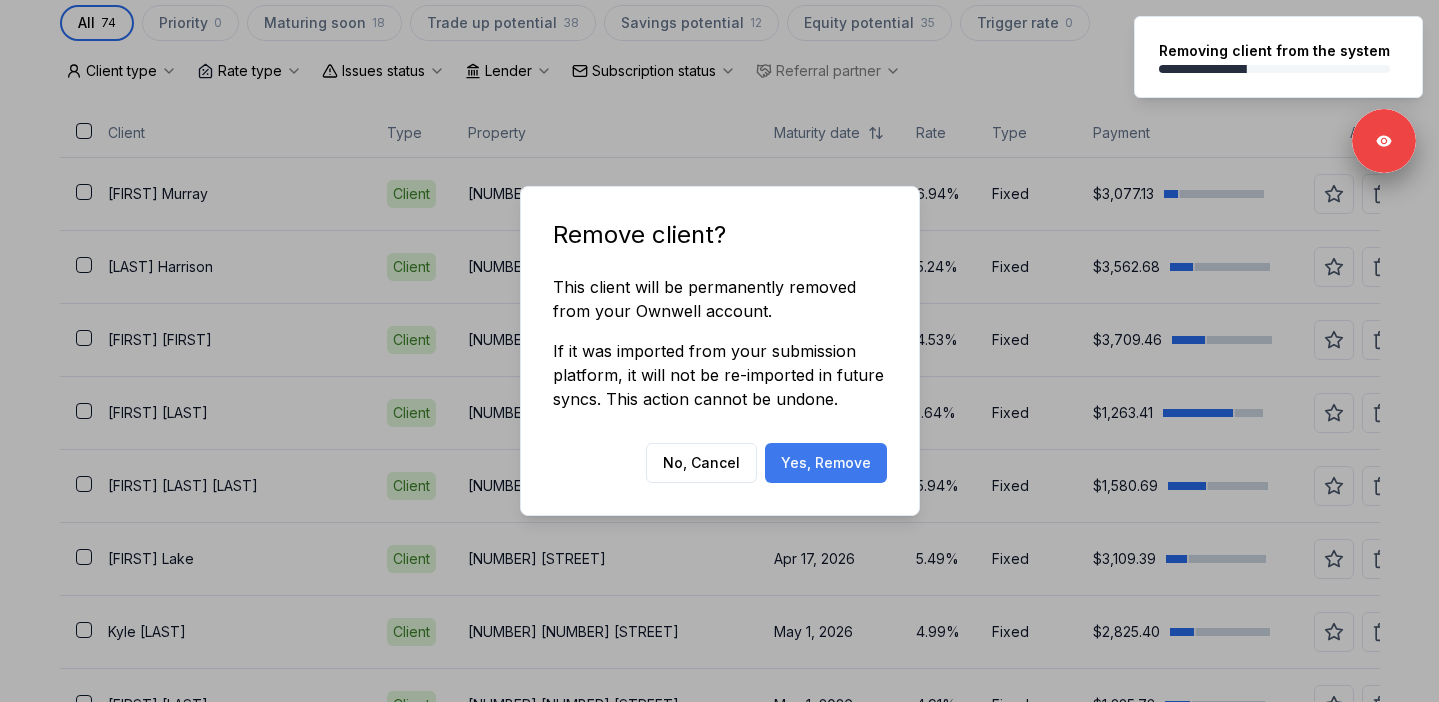 click on "Yes, Remove" at bounding box center (826, 463) 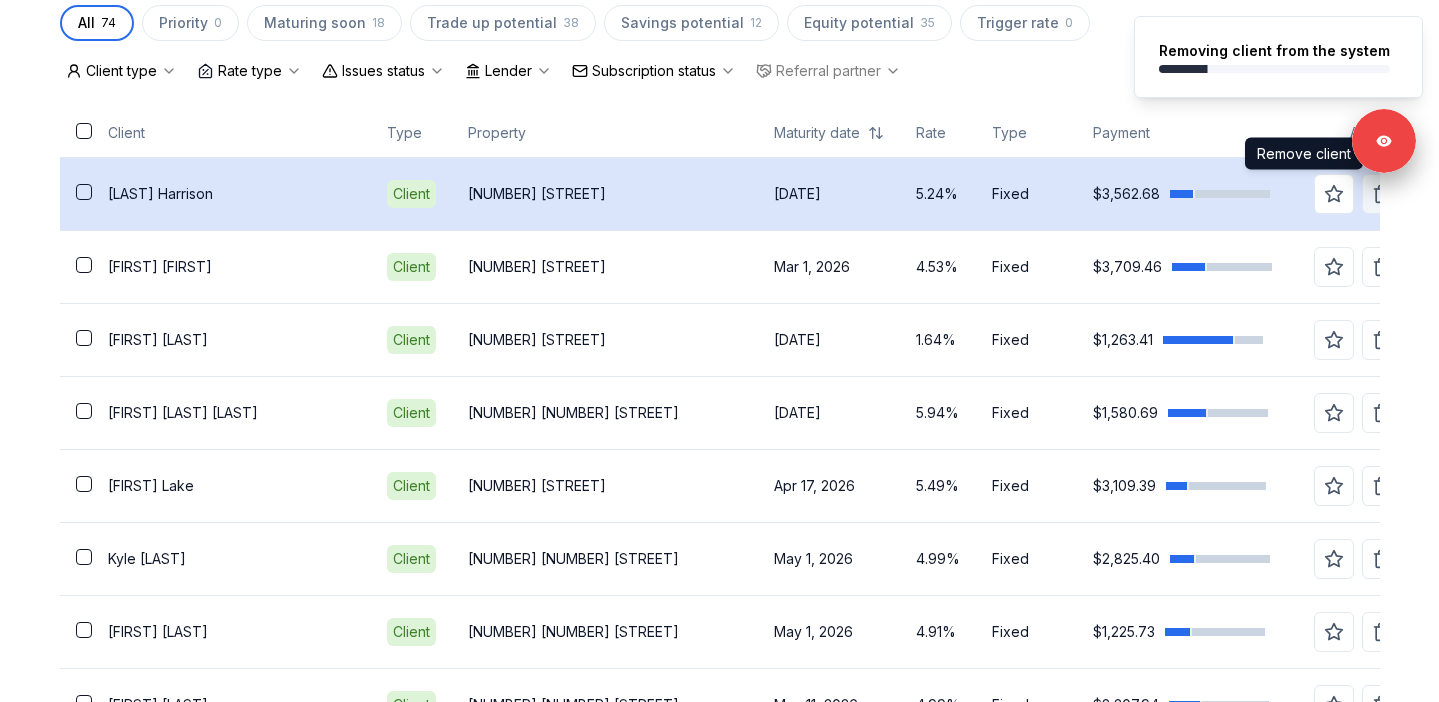 click 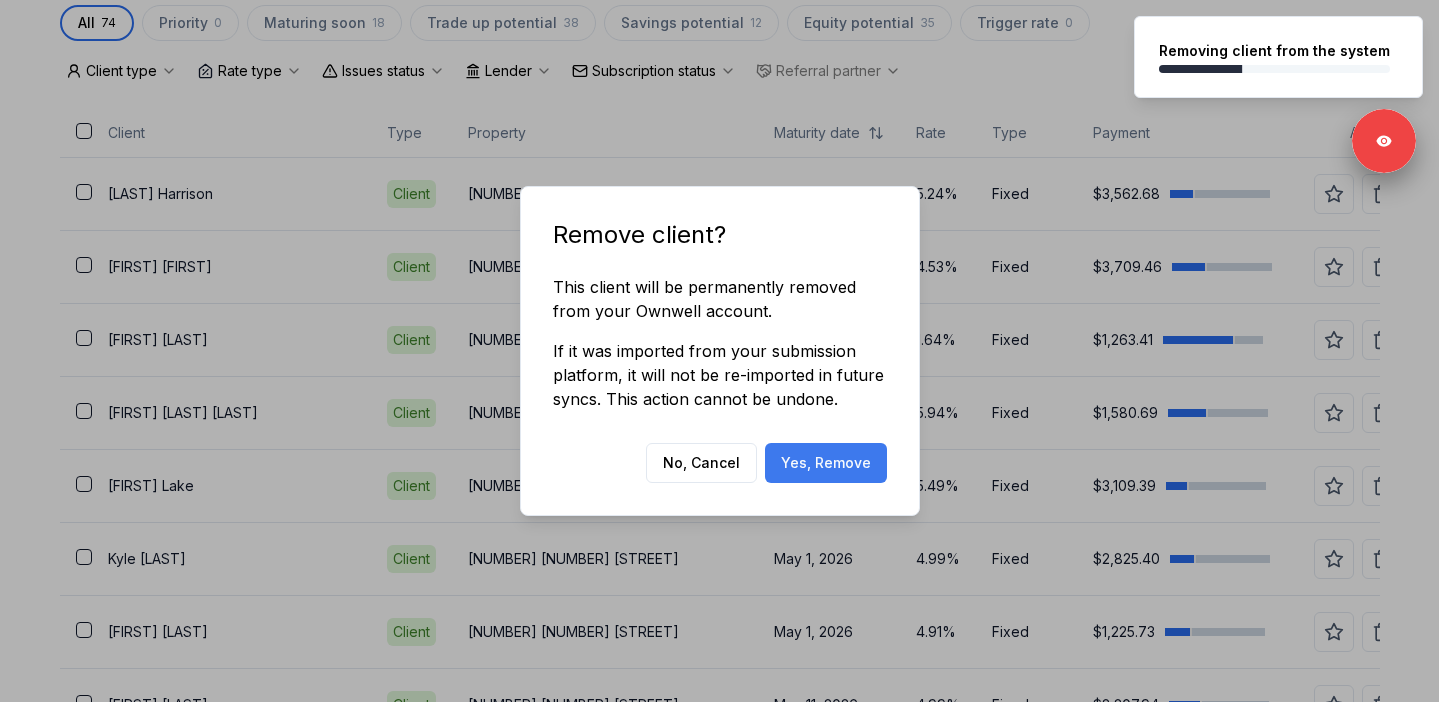 click on "Yes, Remove" at bounding box center [826, 463] 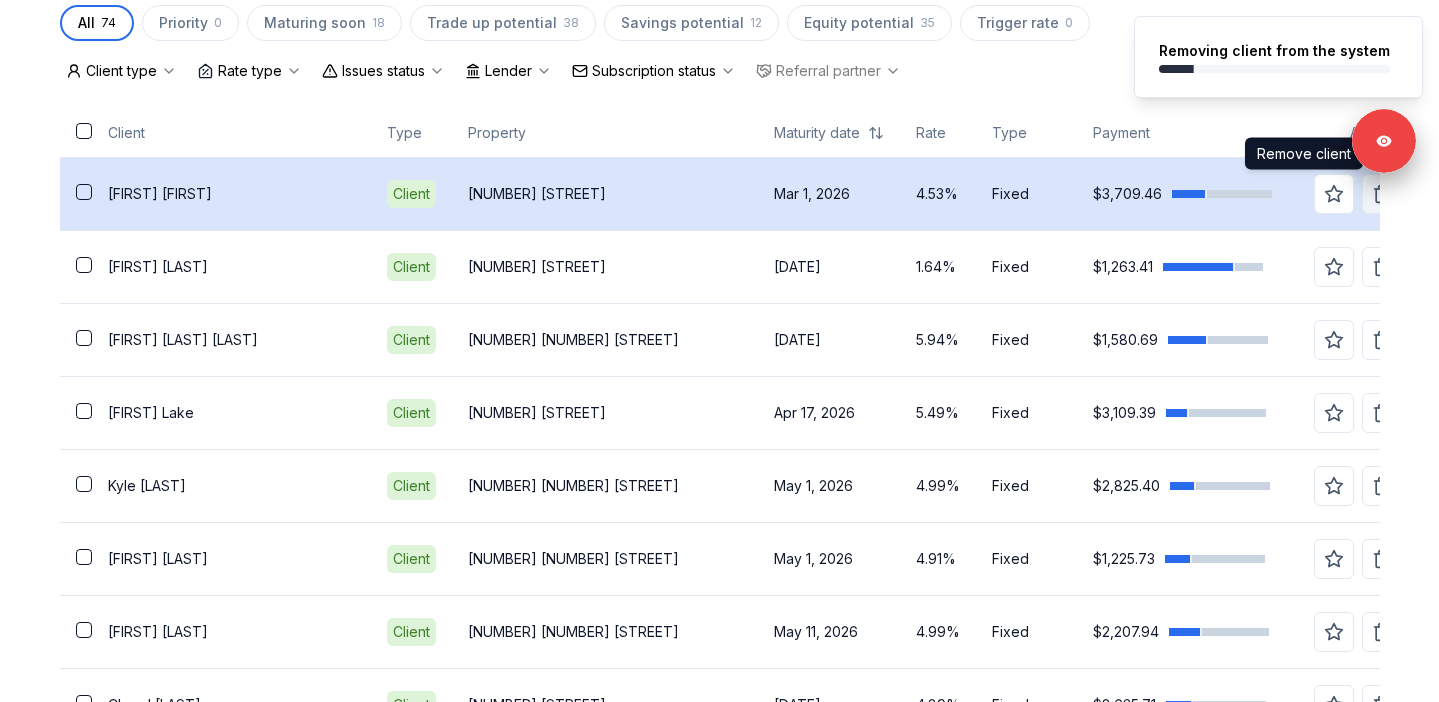 click at bounding box center [1382, 194] 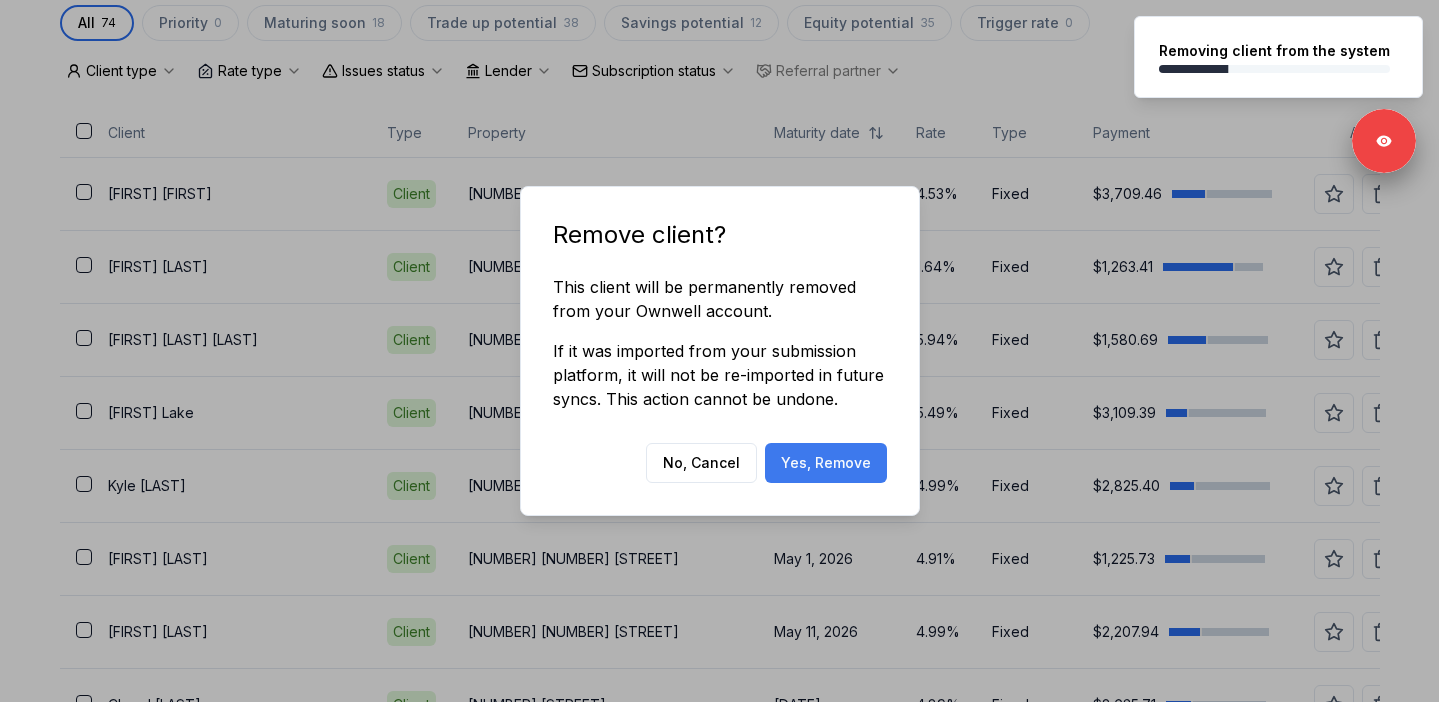 click on "Yes, Remove" at bounding box center [826, 463] 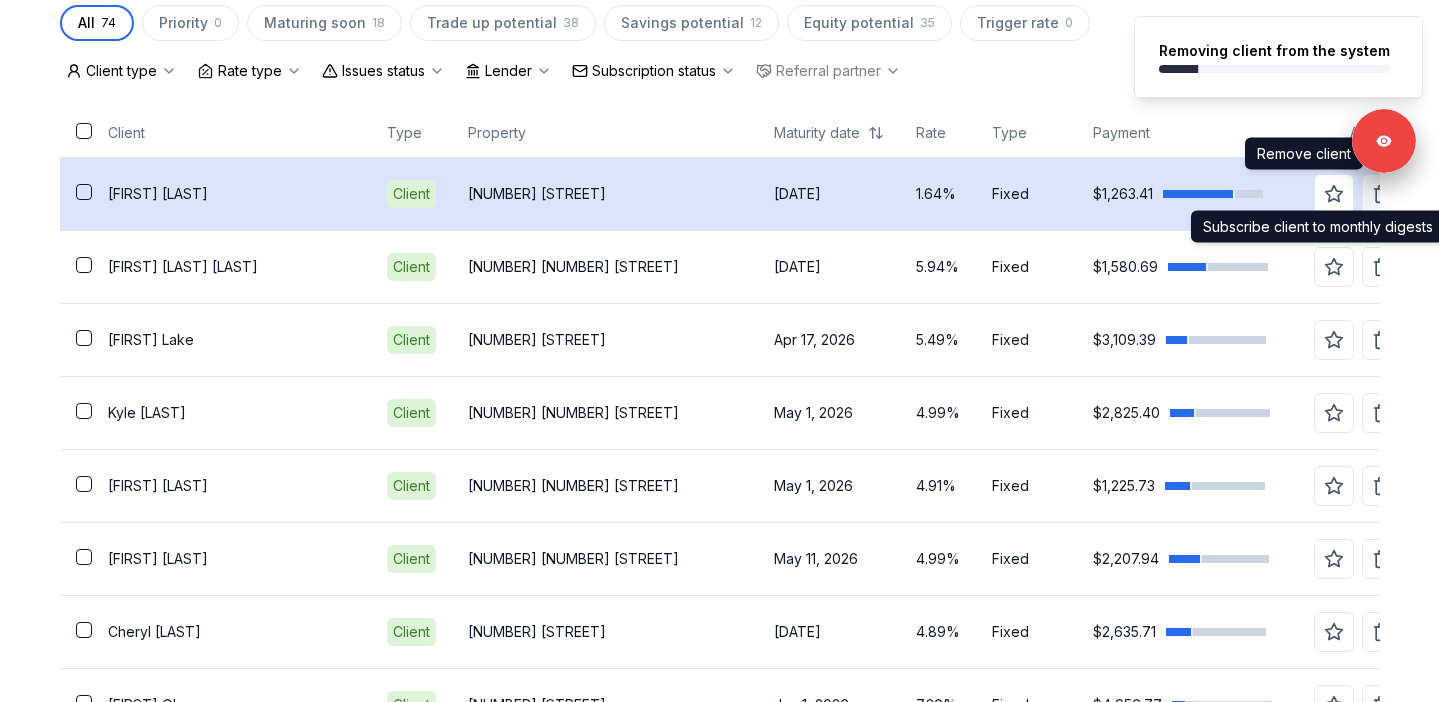 click 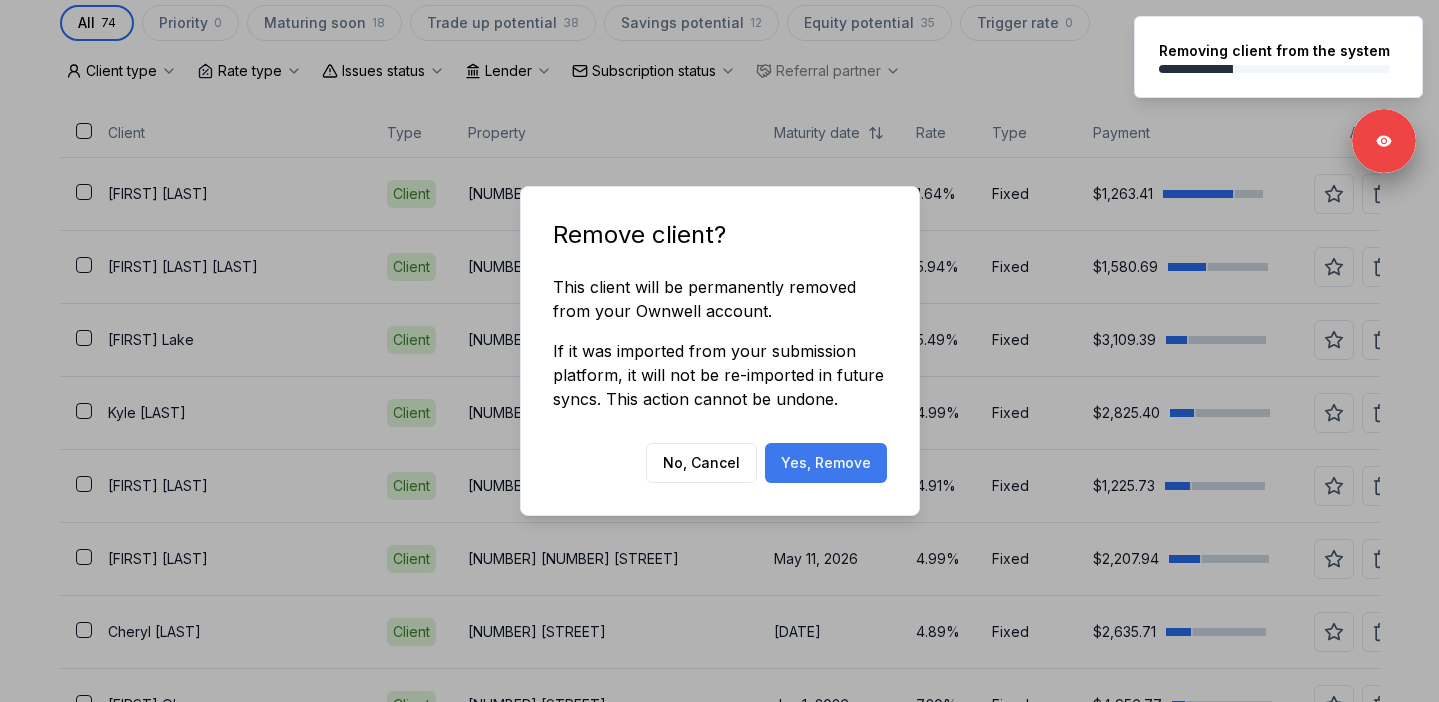 click on "Yes, Remove" at bounding box center (826, 463) 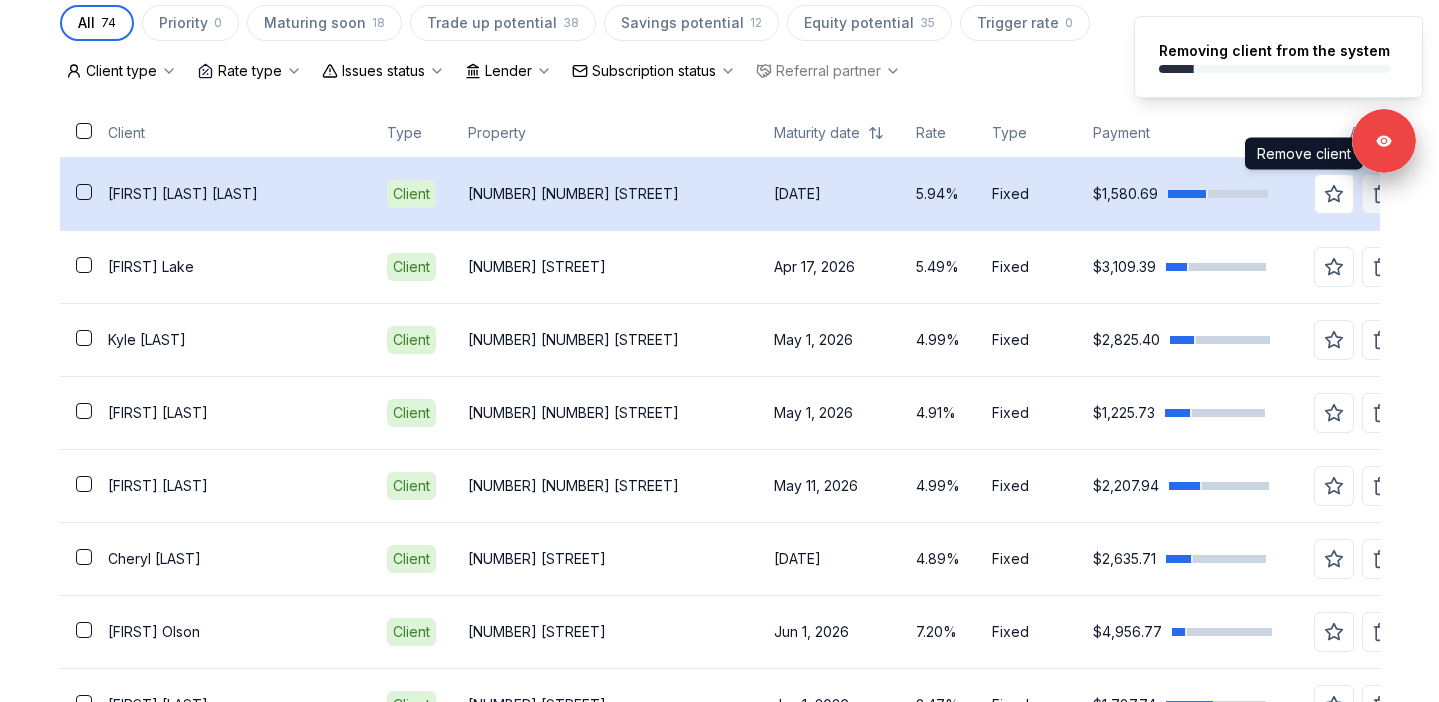 click 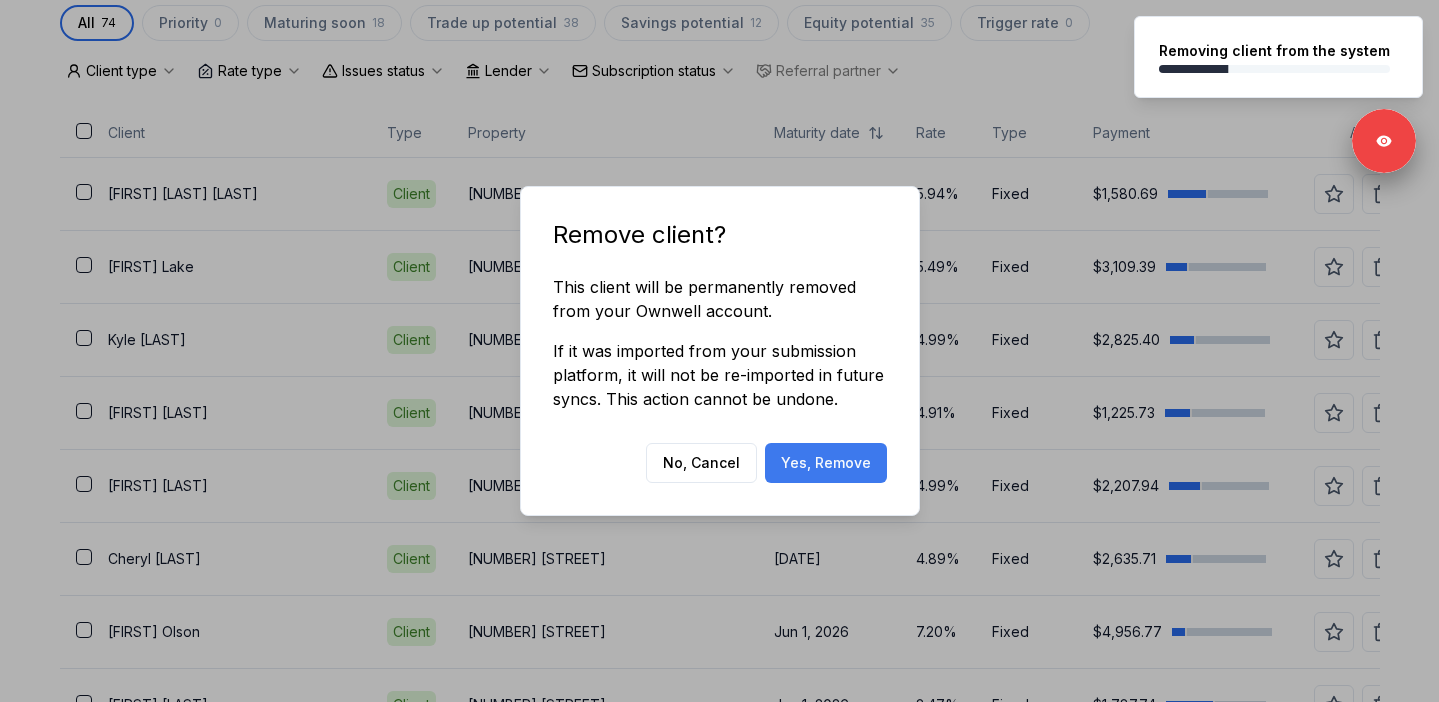 click on "Yes, Remove" at bounding box center (826, 463) 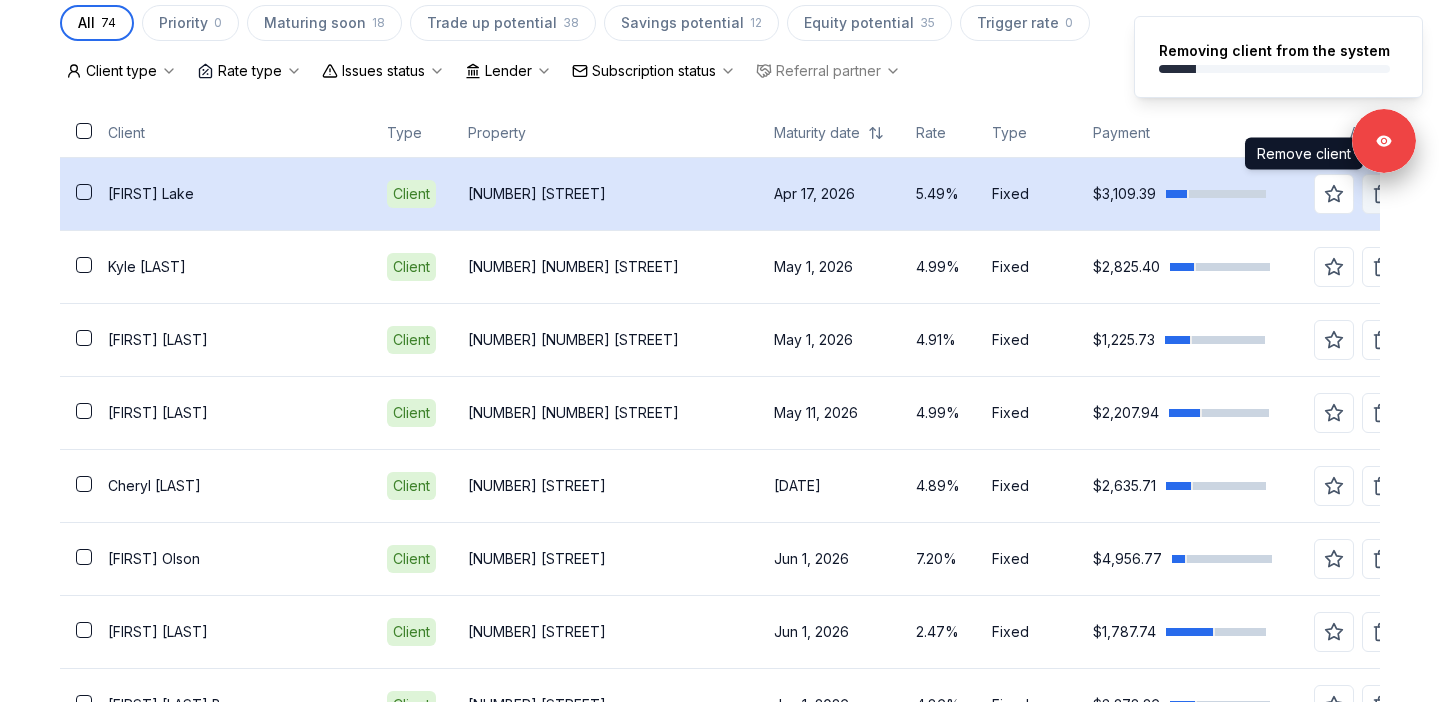 click 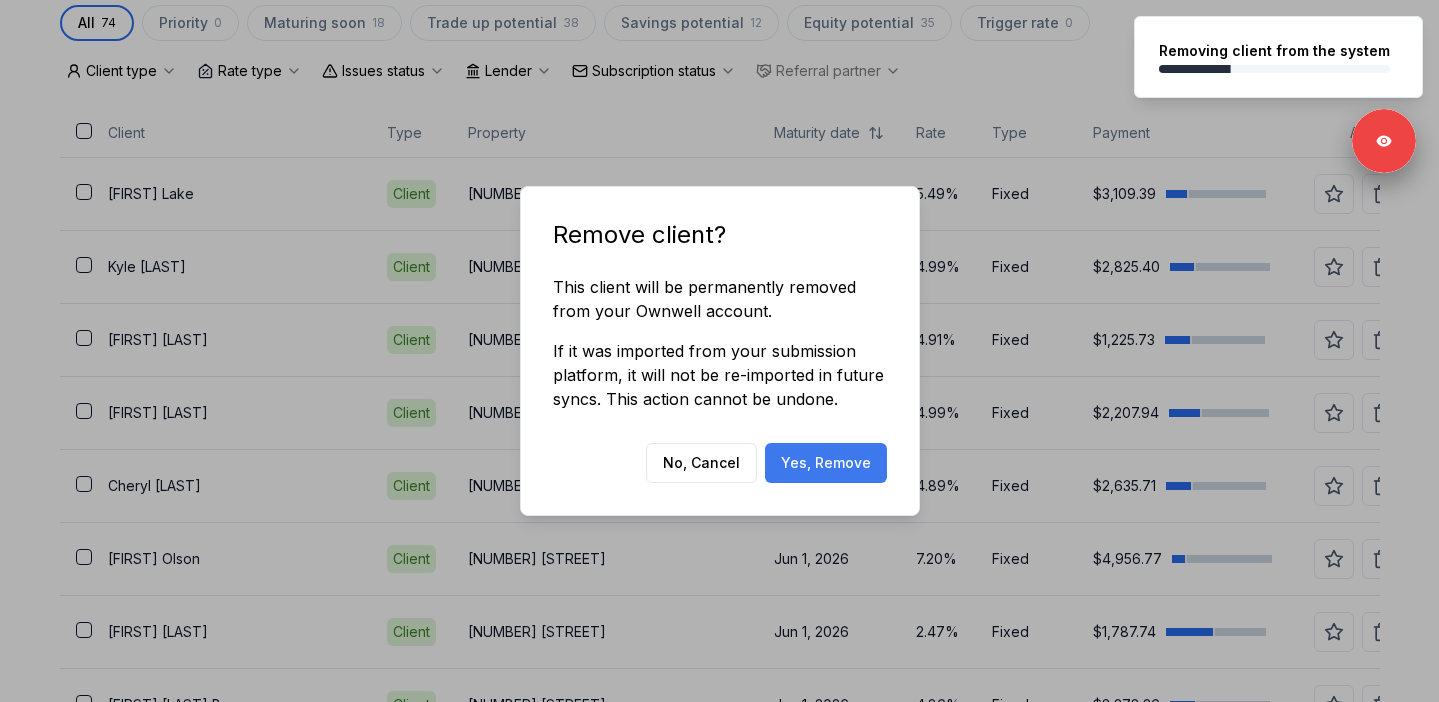 click on "Yes, Remove" at bounding box center [826, 463] 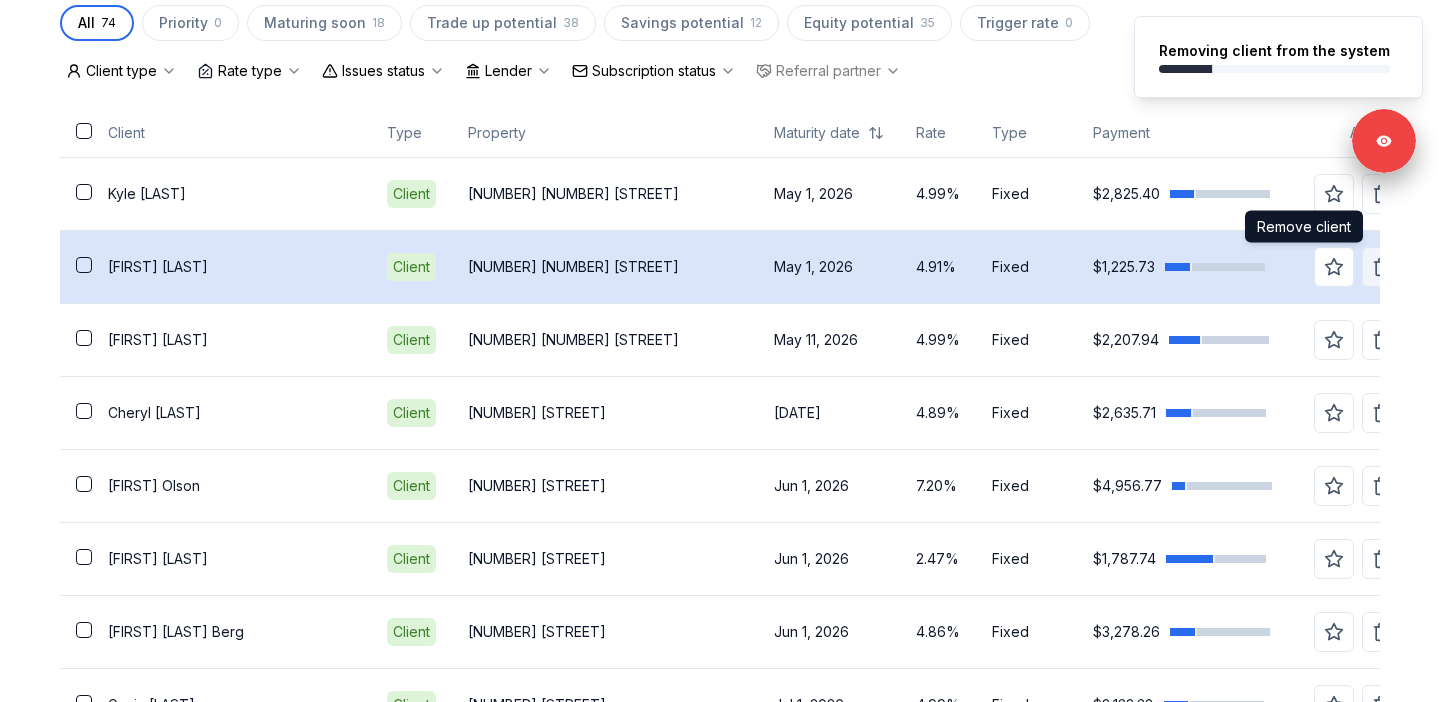 click 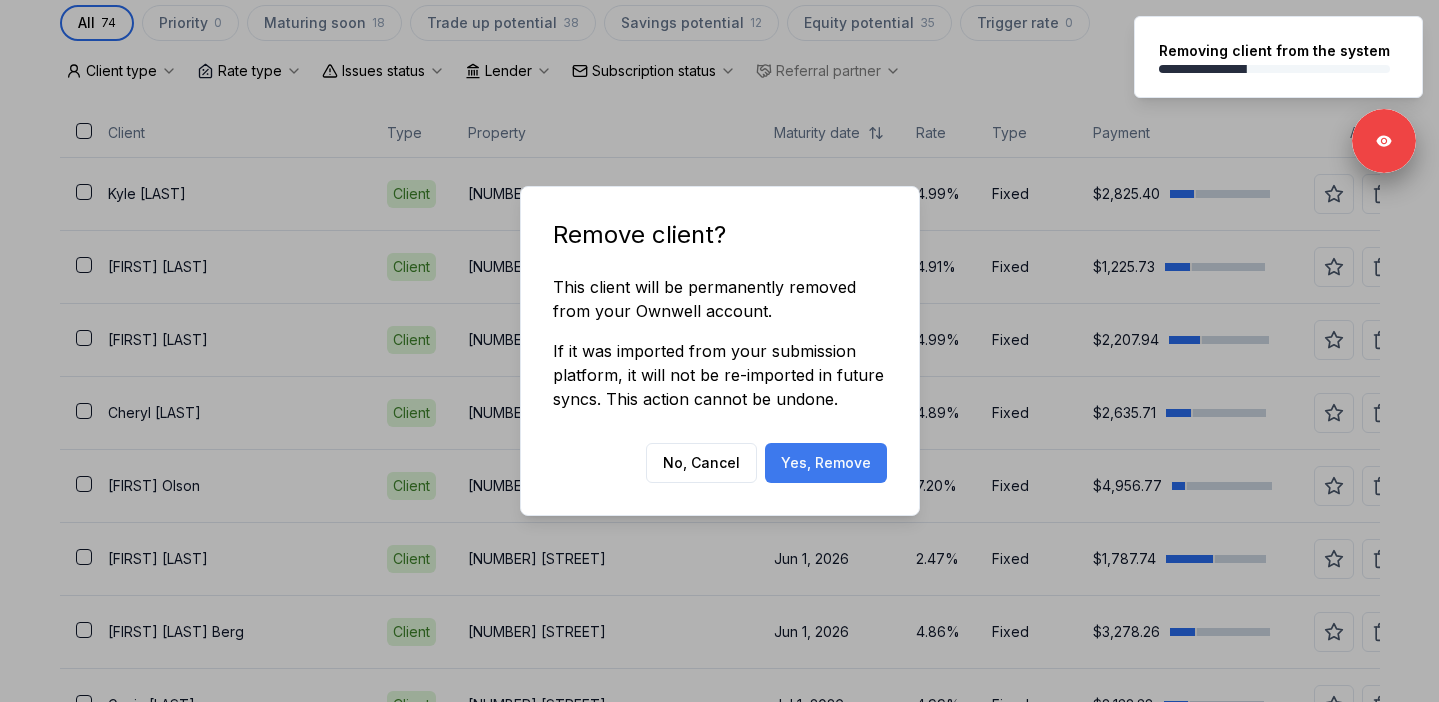 click on "Yes, Remove" at bounding box center [826, 463] 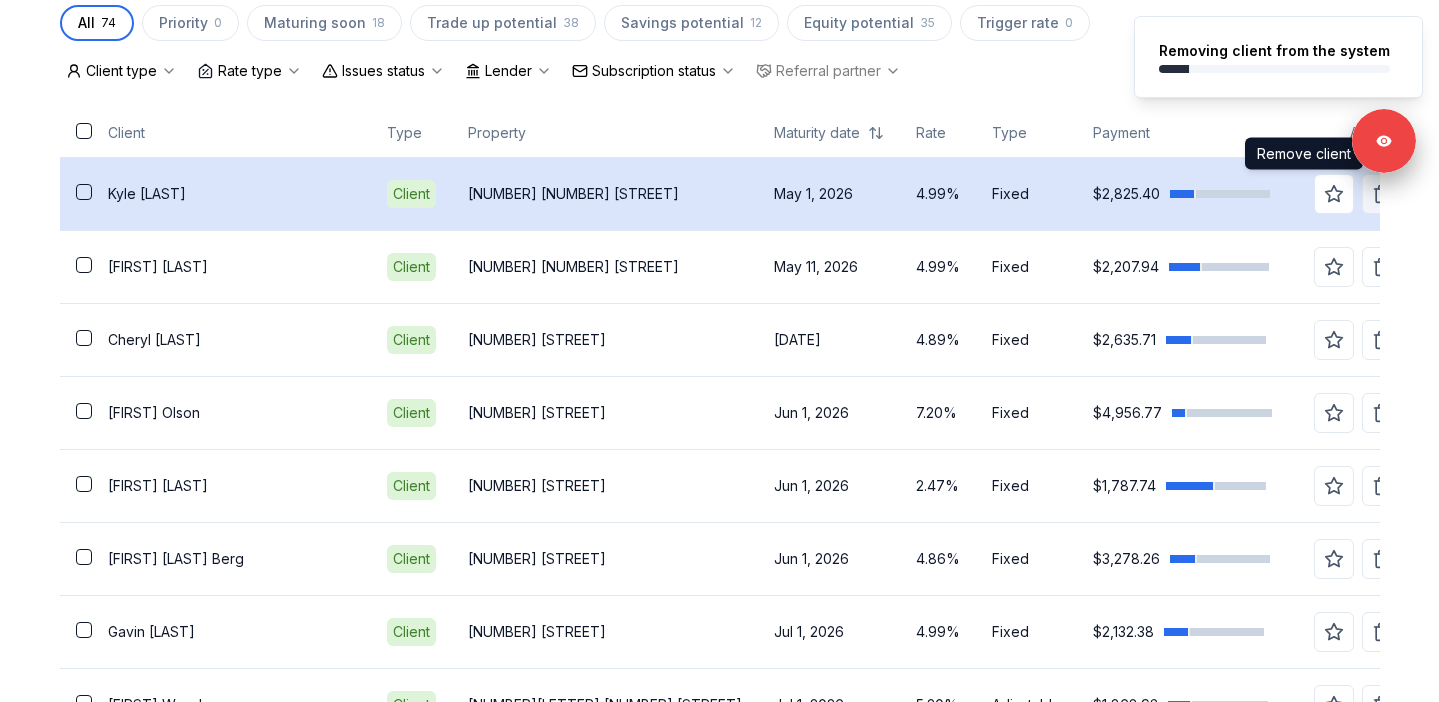 click 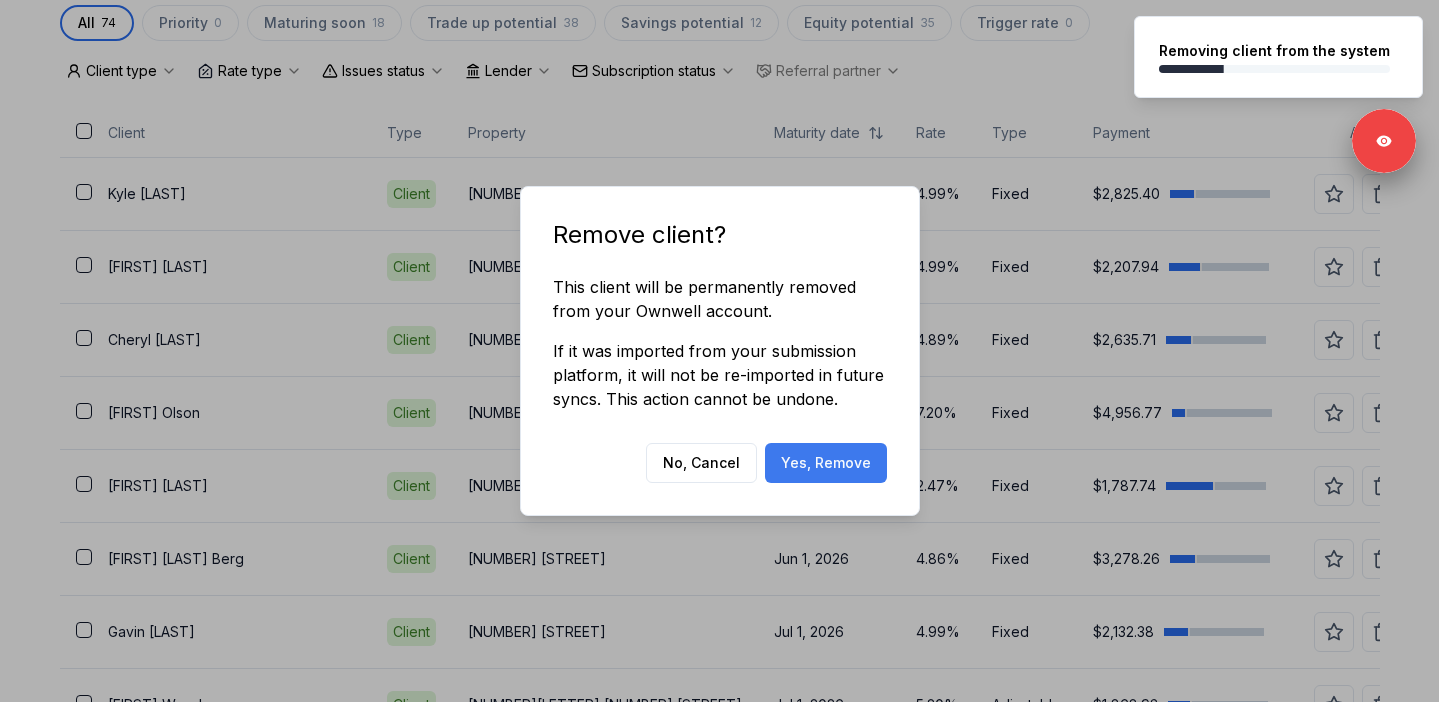 click on "Yes, Remove" at bounding box center (826, 463) 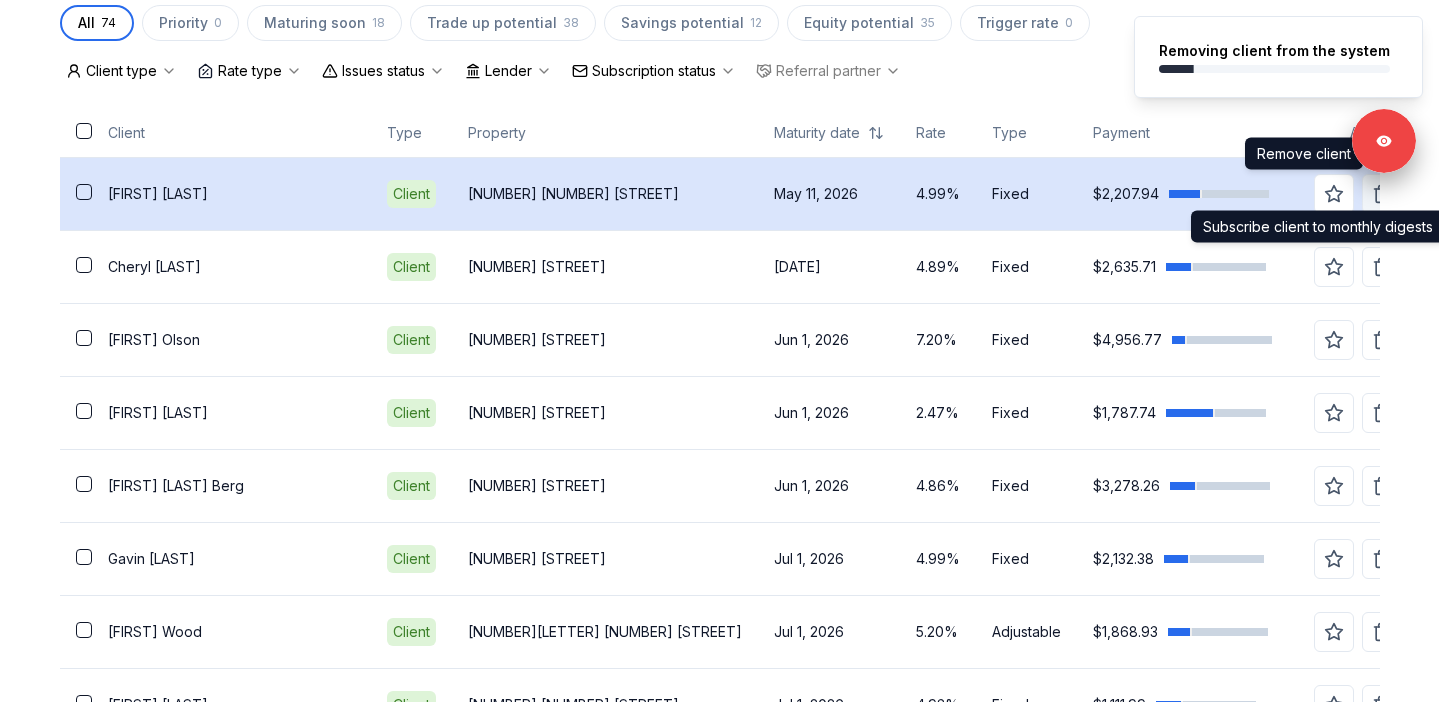 click 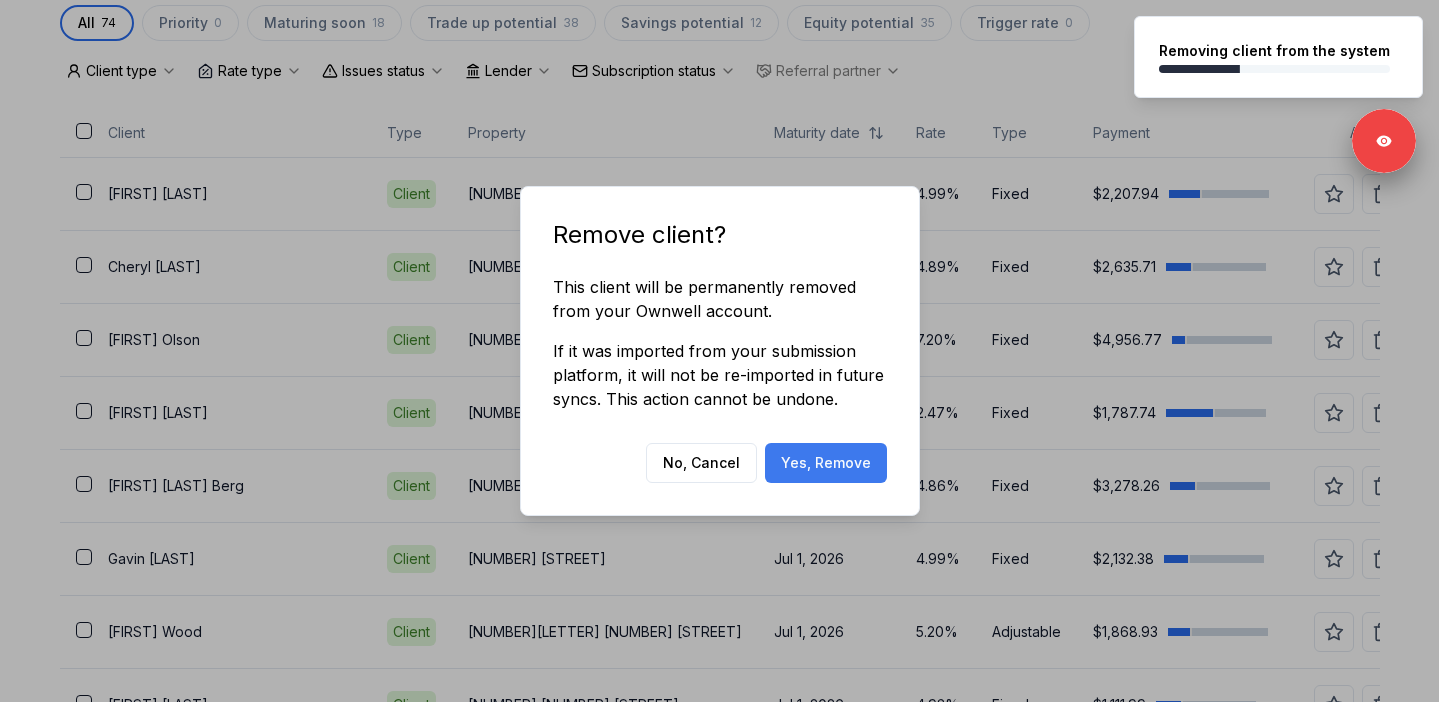 click on "Yes, Remove" at bounding box center [826, 463] 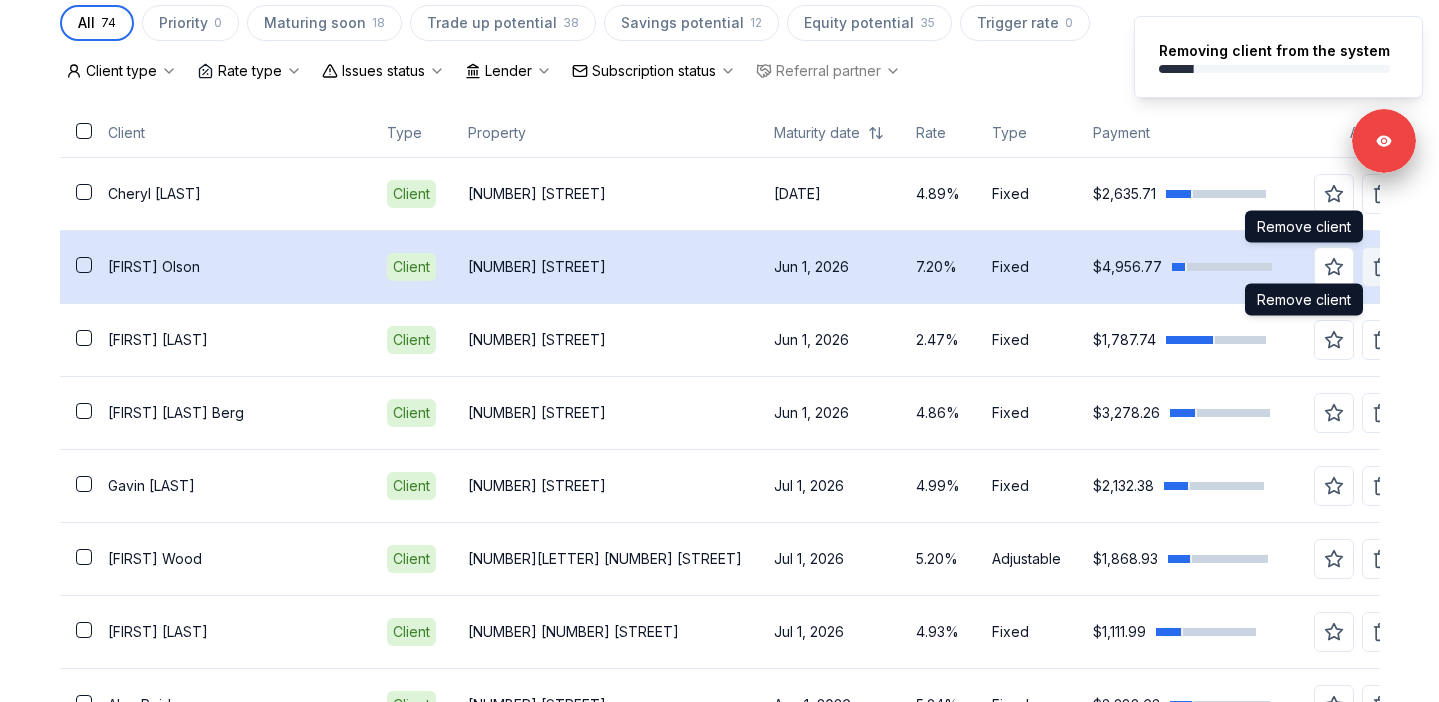 click 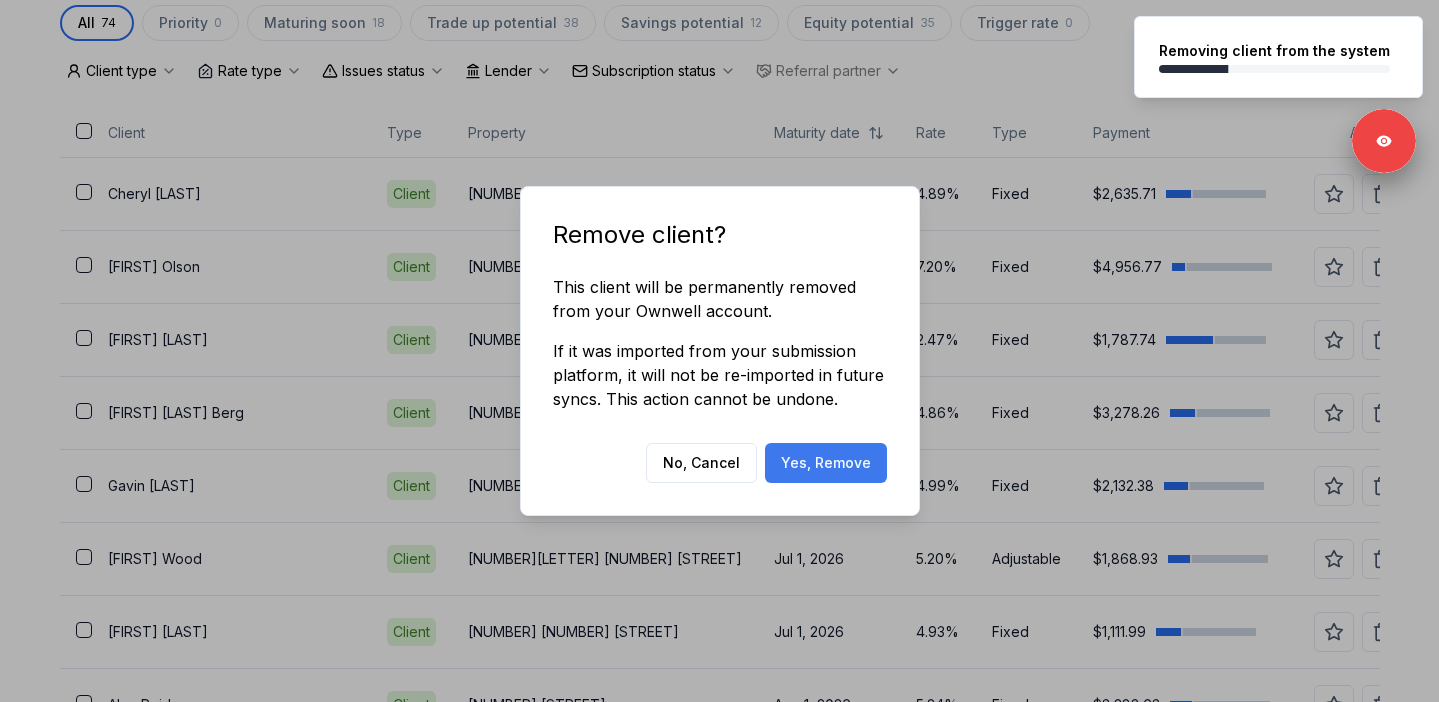 click on "Yes, Remove" at bounding box center [826, 463] 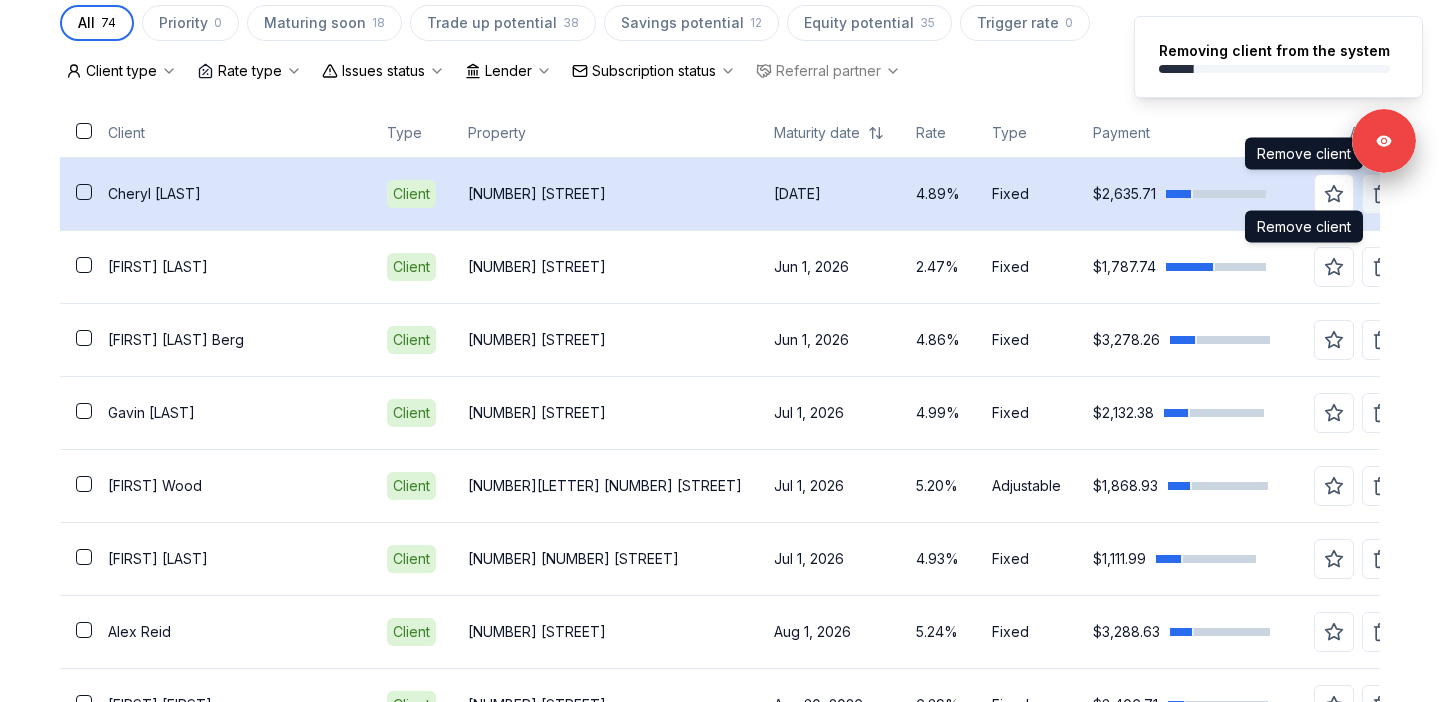 click 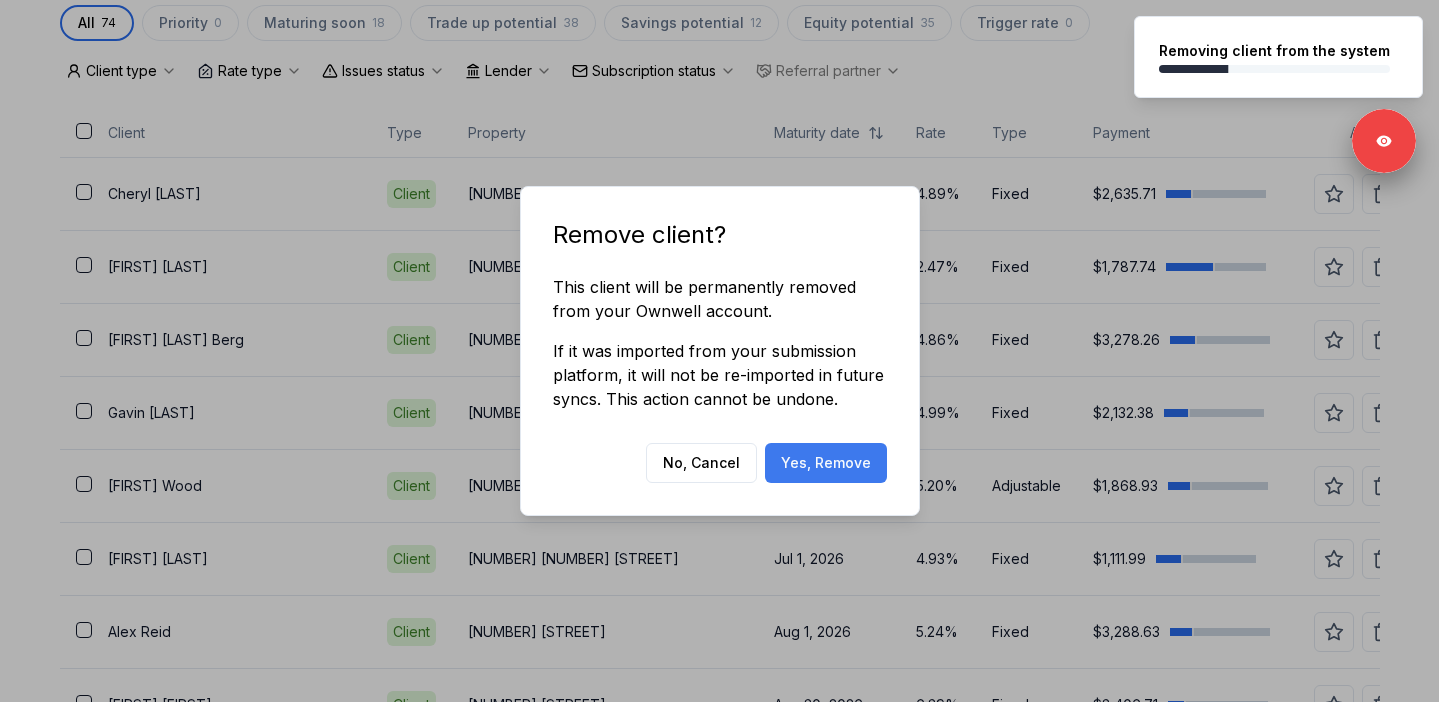 click on "Yes, Remove" at bounding box center (826, 463) 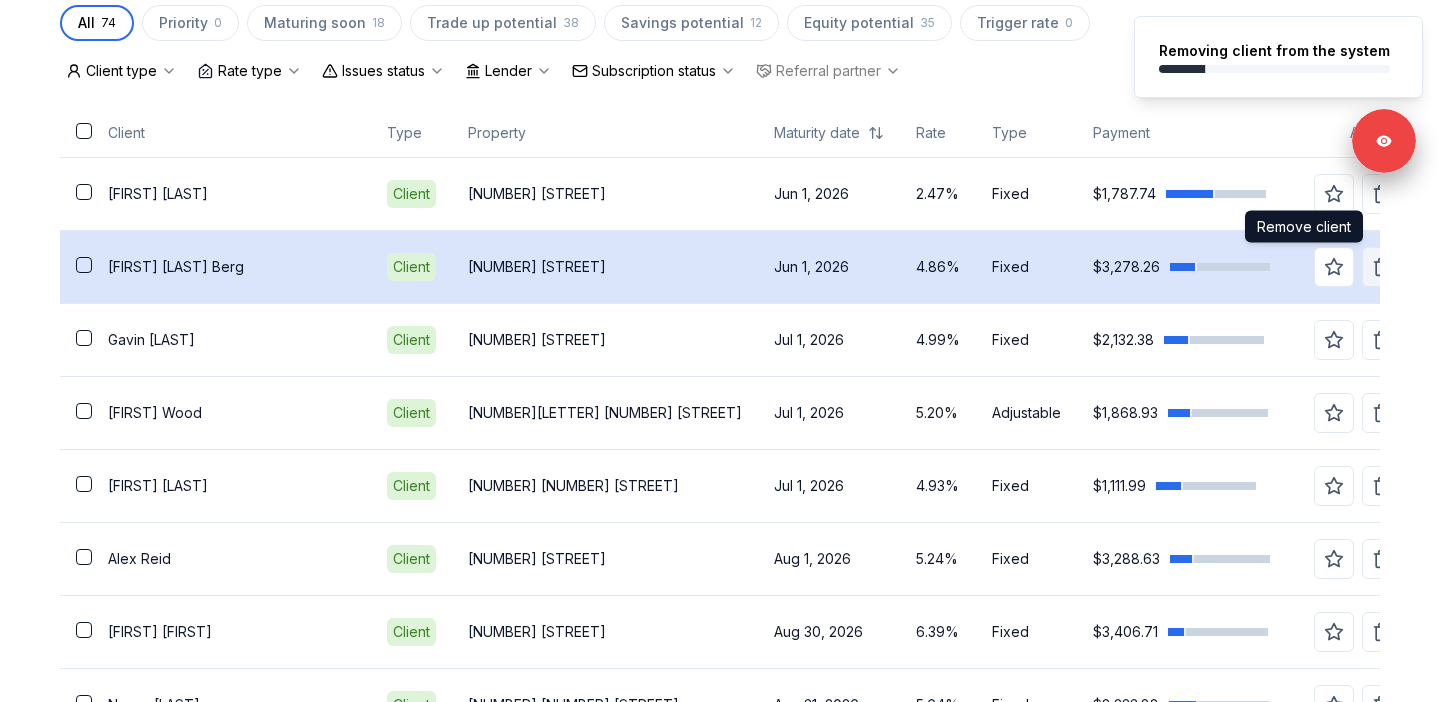 click 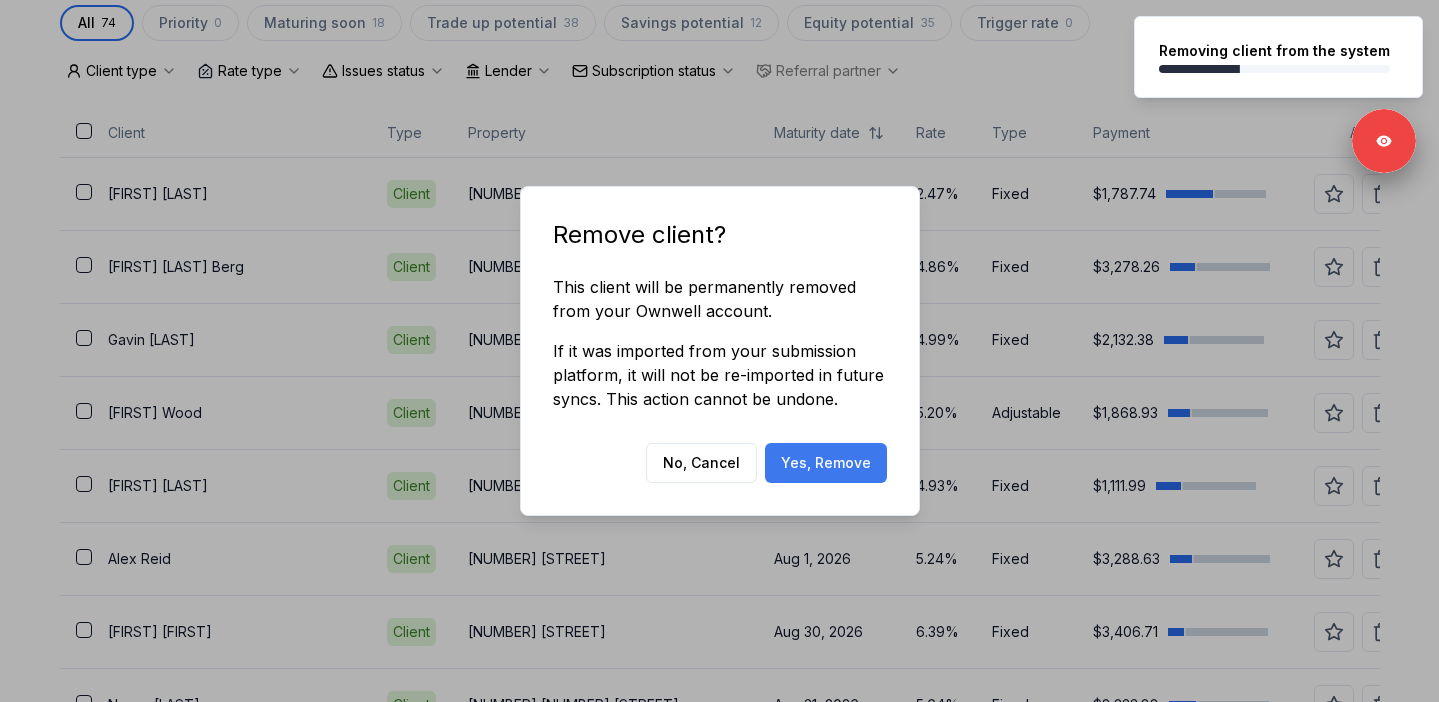 click on "Yes, Remove" at bounding box center [826, 463] 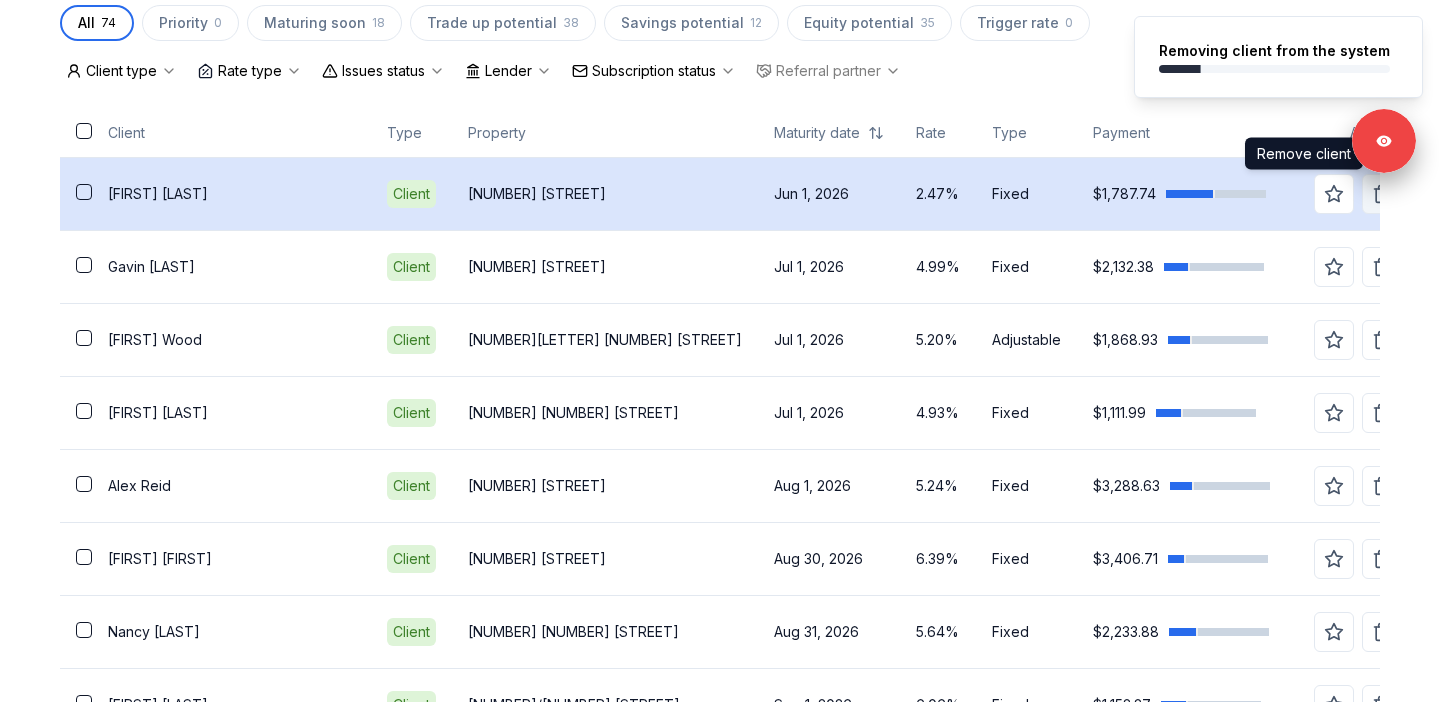click 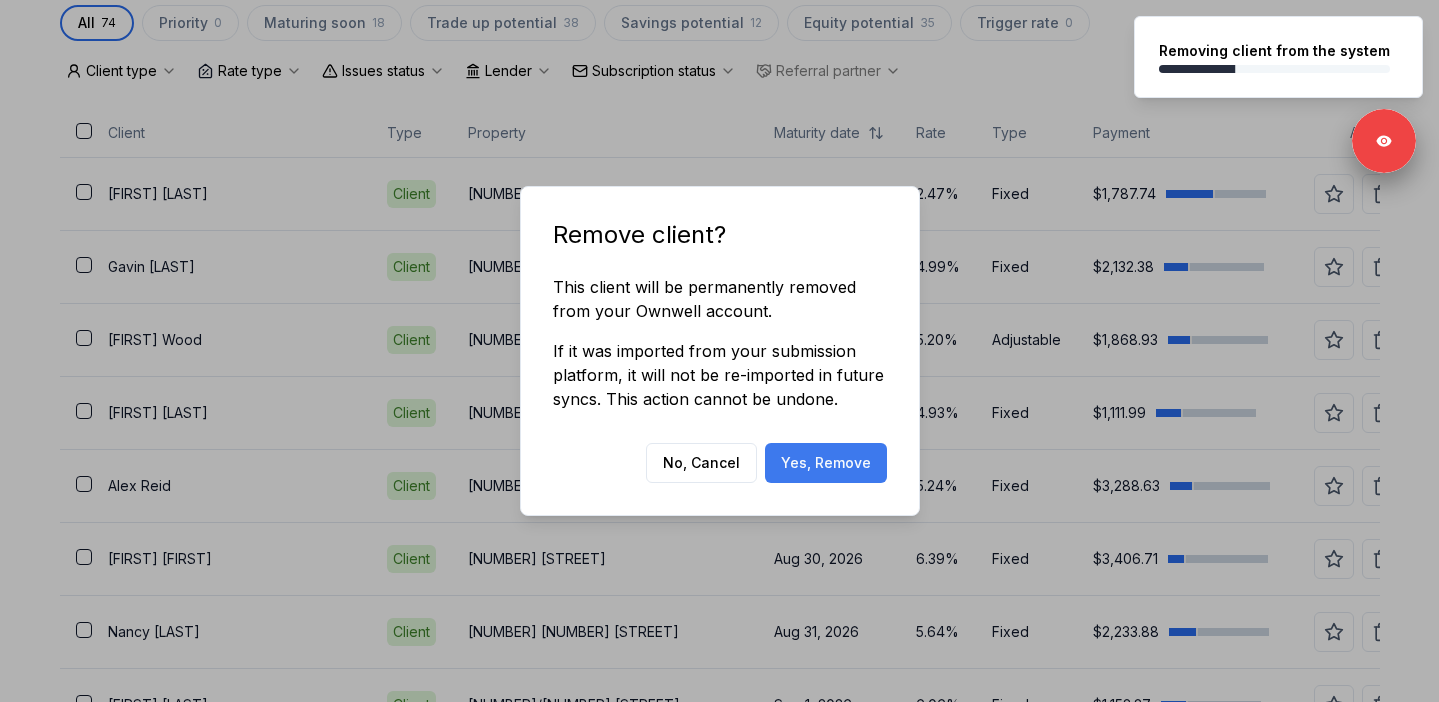 click on "Yes, Remove" at bounding box center [826, 463] 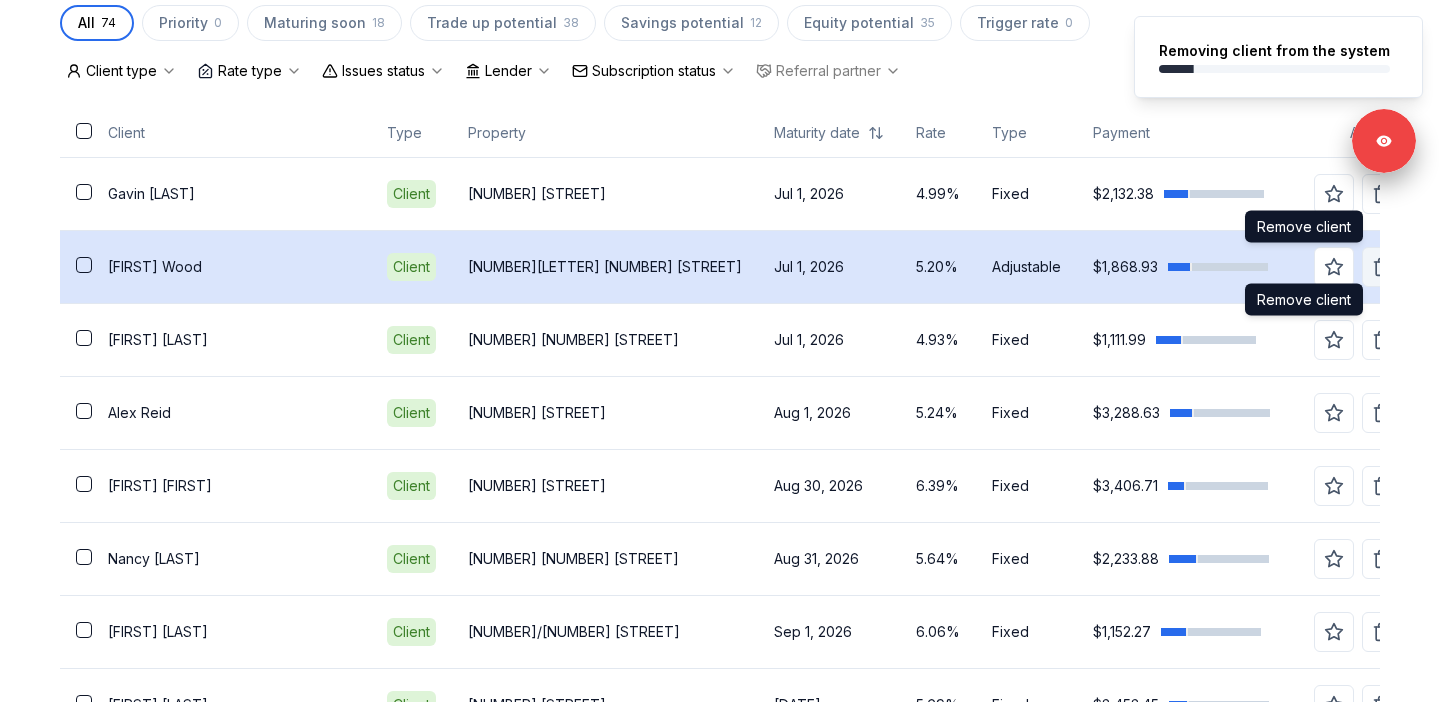 click 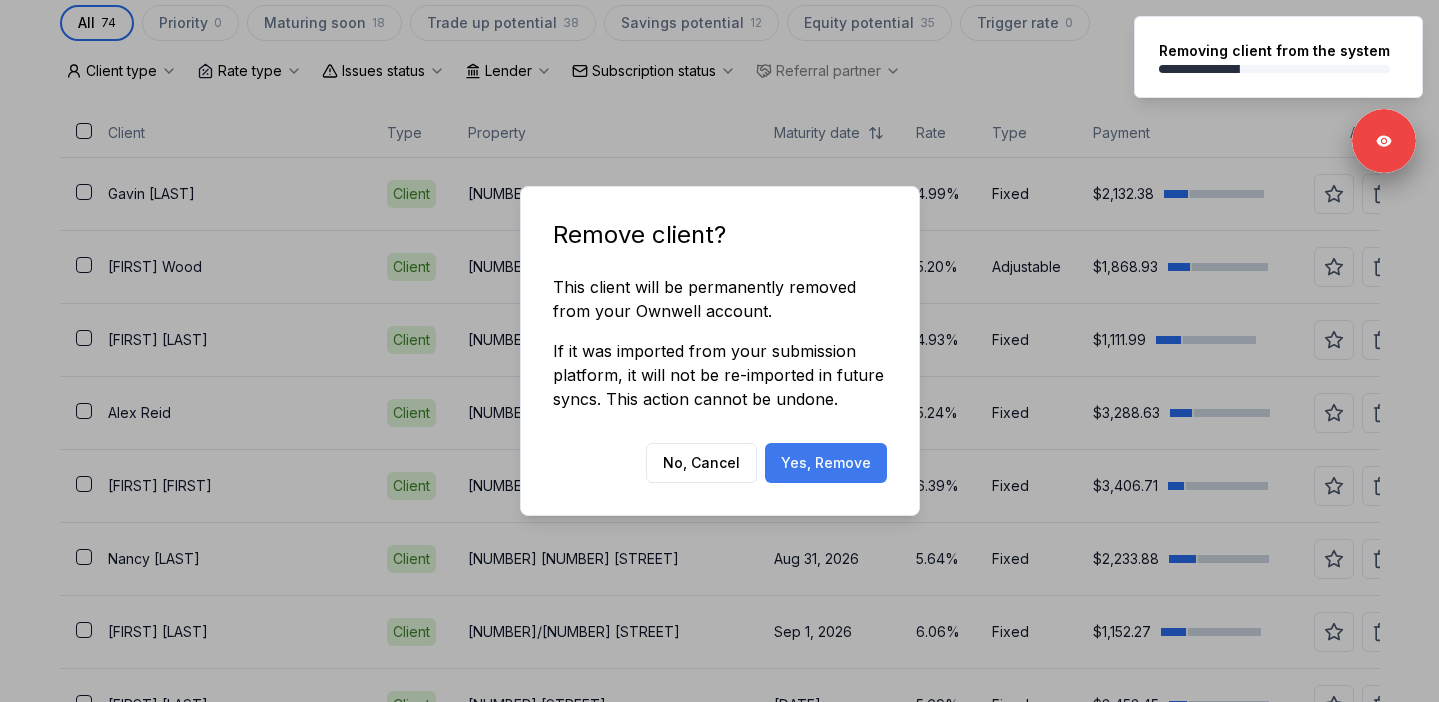 click on "Yes, Remove" at bounding box center (826, 463) 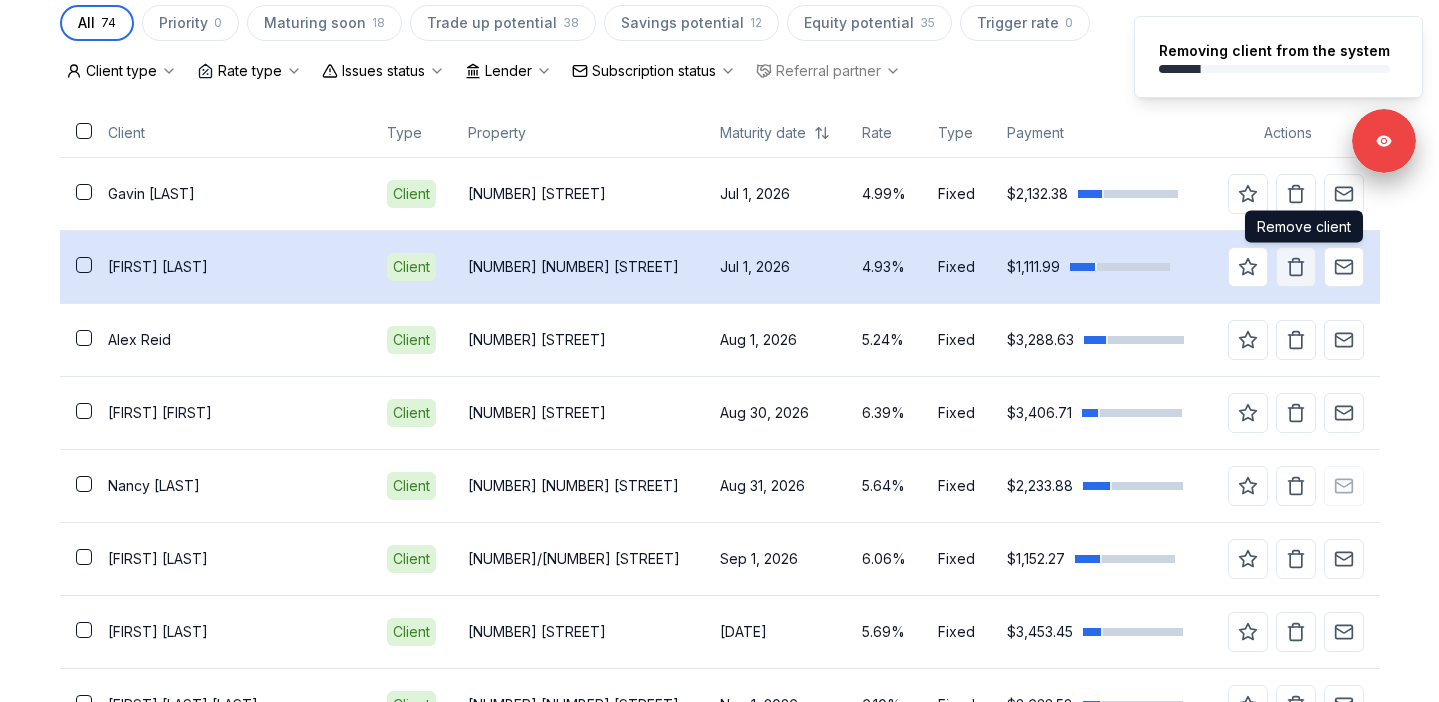 click at bounding box center [1296, 267] 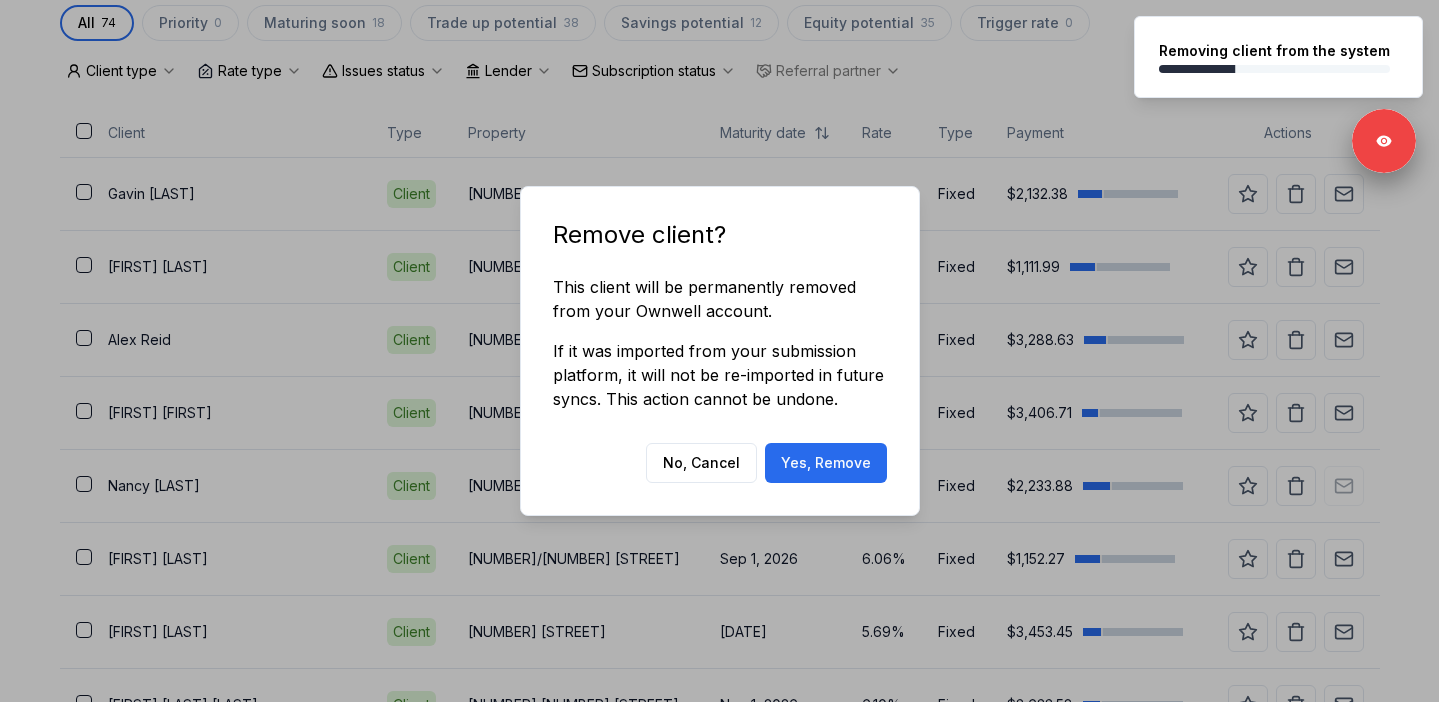 click on "Remove client? This client will be permanently removed from your Ownwell account. If it was imported from your submission platform, it will not be re-imported in future syncs. This action cannot be undone. No, Cancel Yes, Remove" at bounding box center (720, 351) 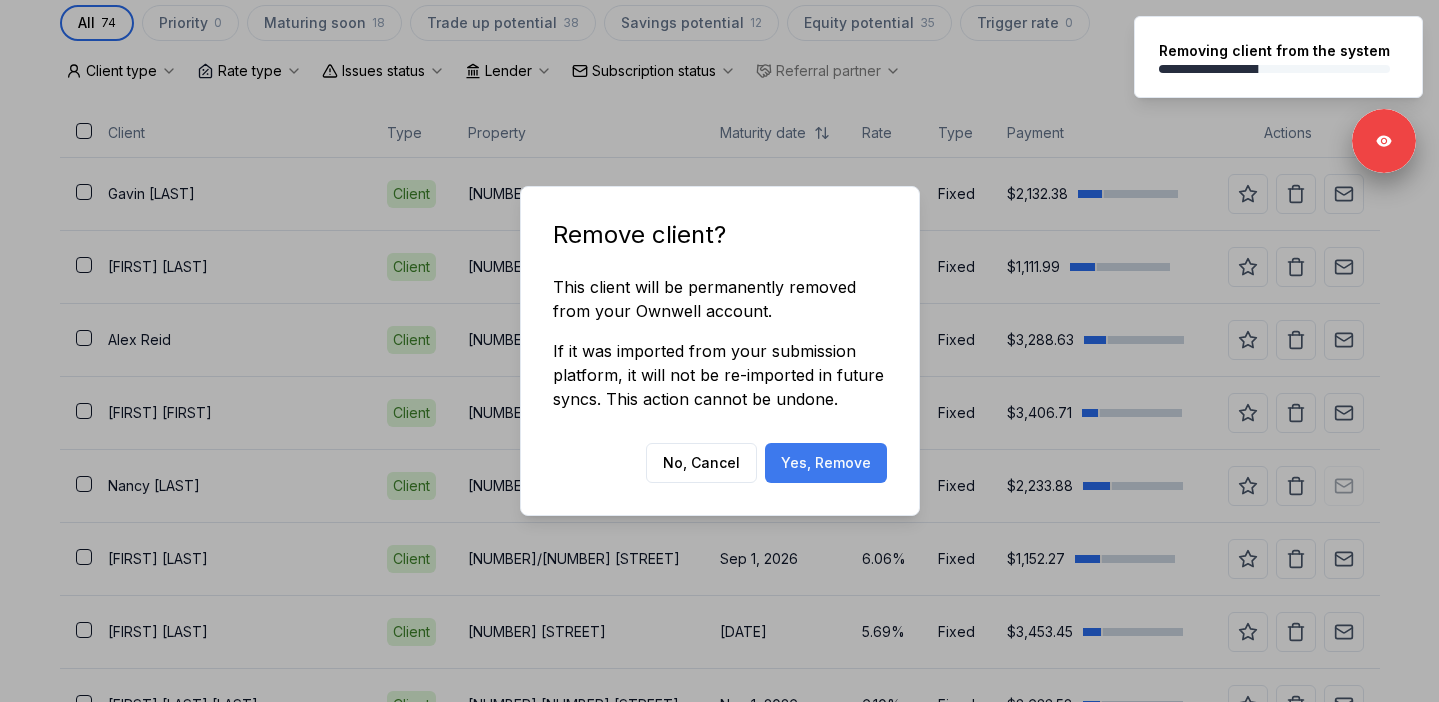click on "Yes, Remove" at bounding box center [826, 463] 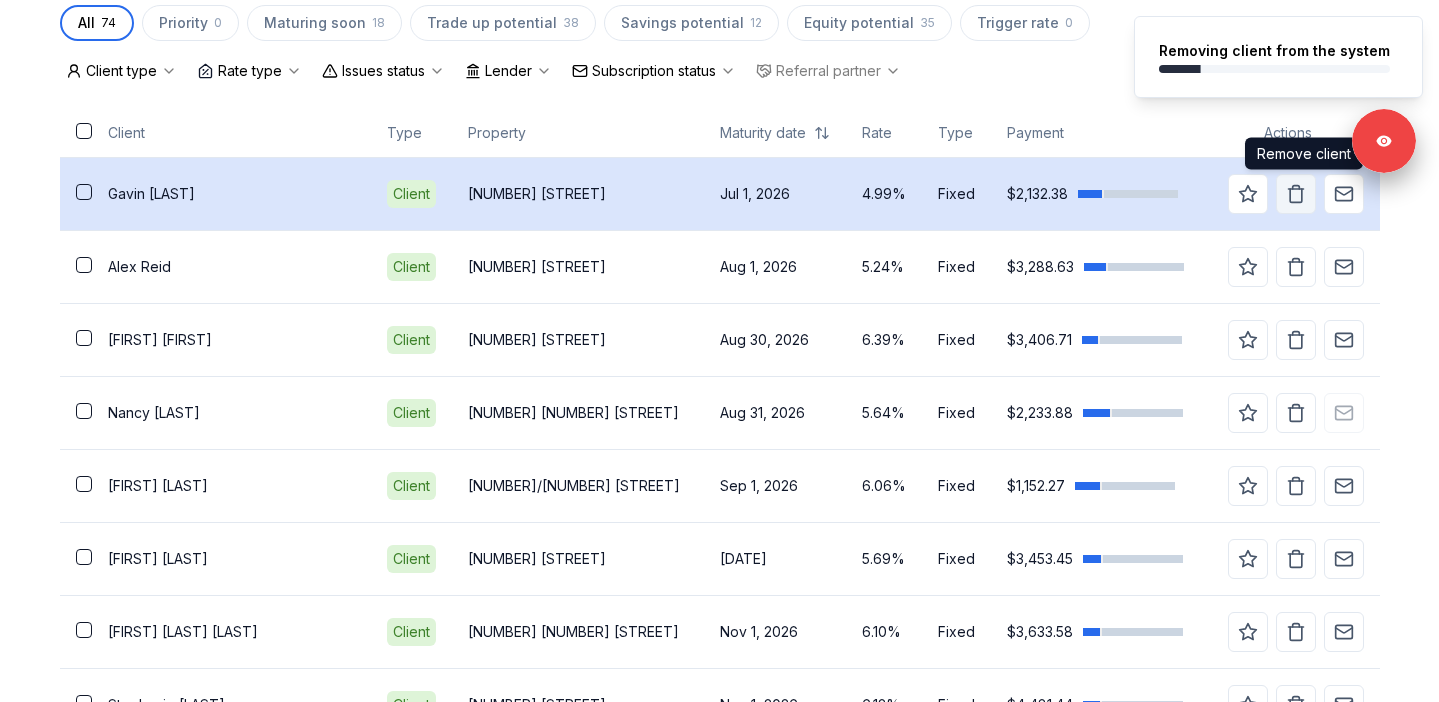 click 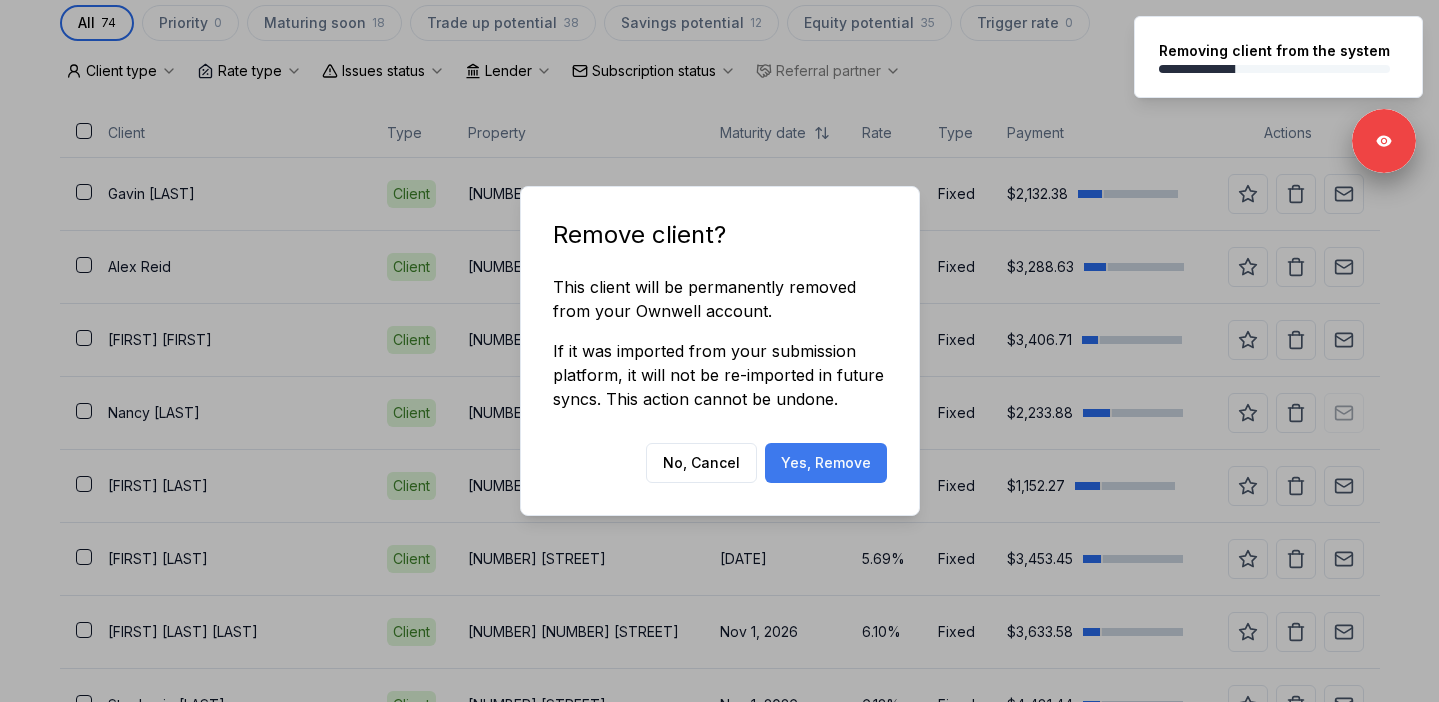click on "Yes, Remove" at bounding box center [826, 463] 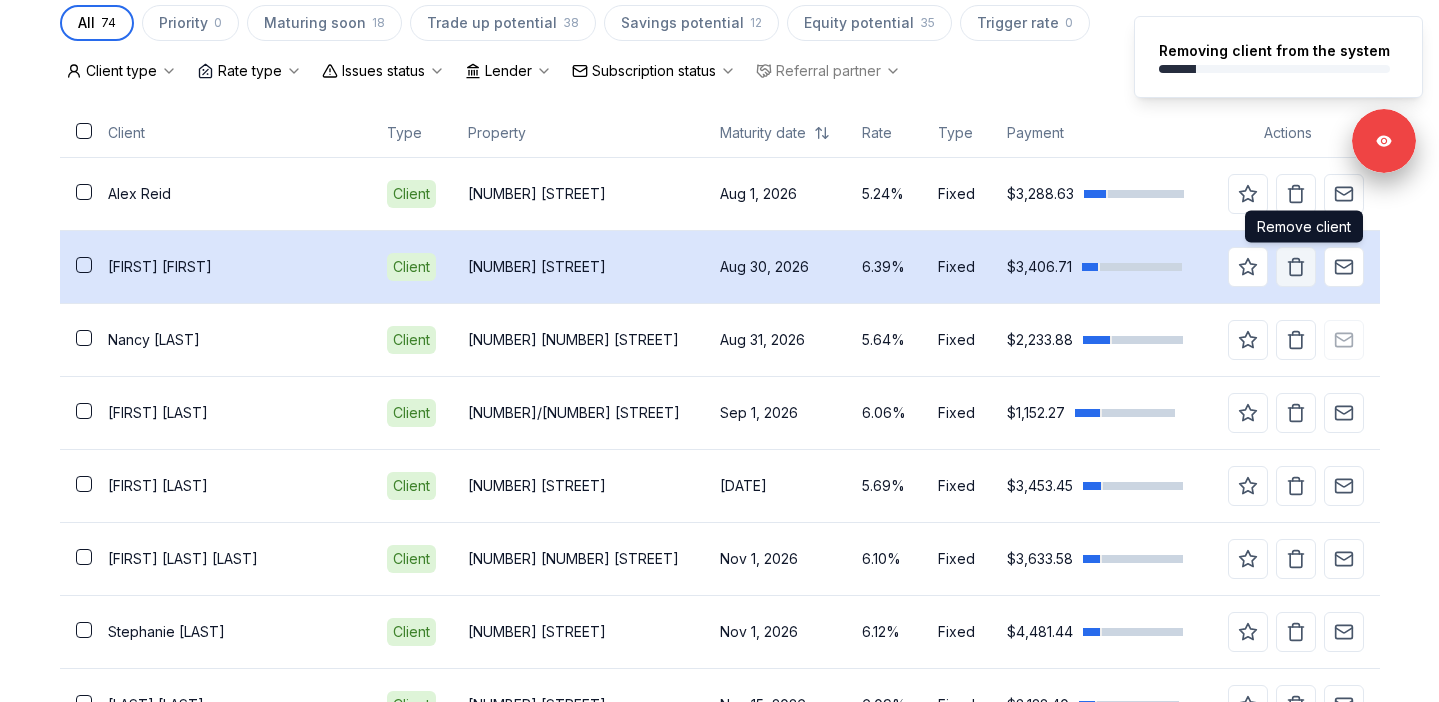 click 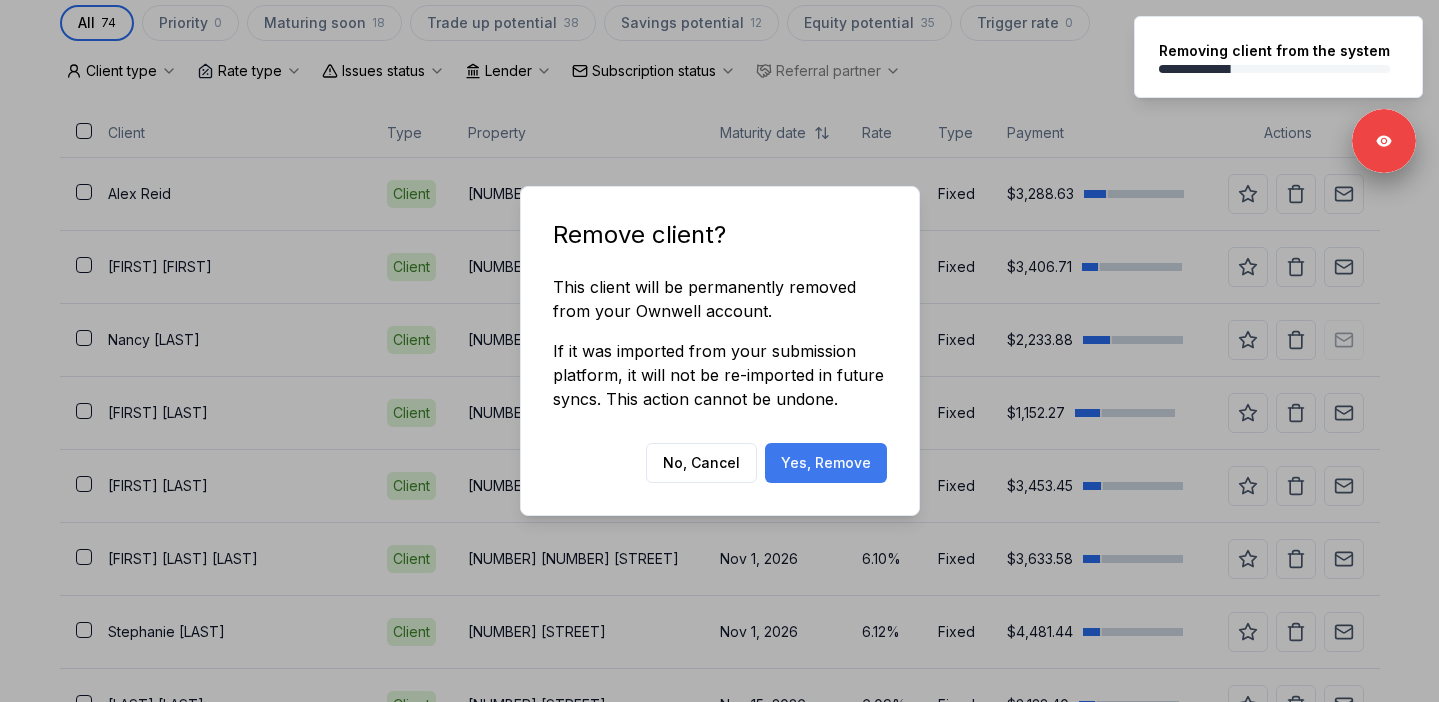 click on "Yes, Remove" at bounding box center (826, 463) 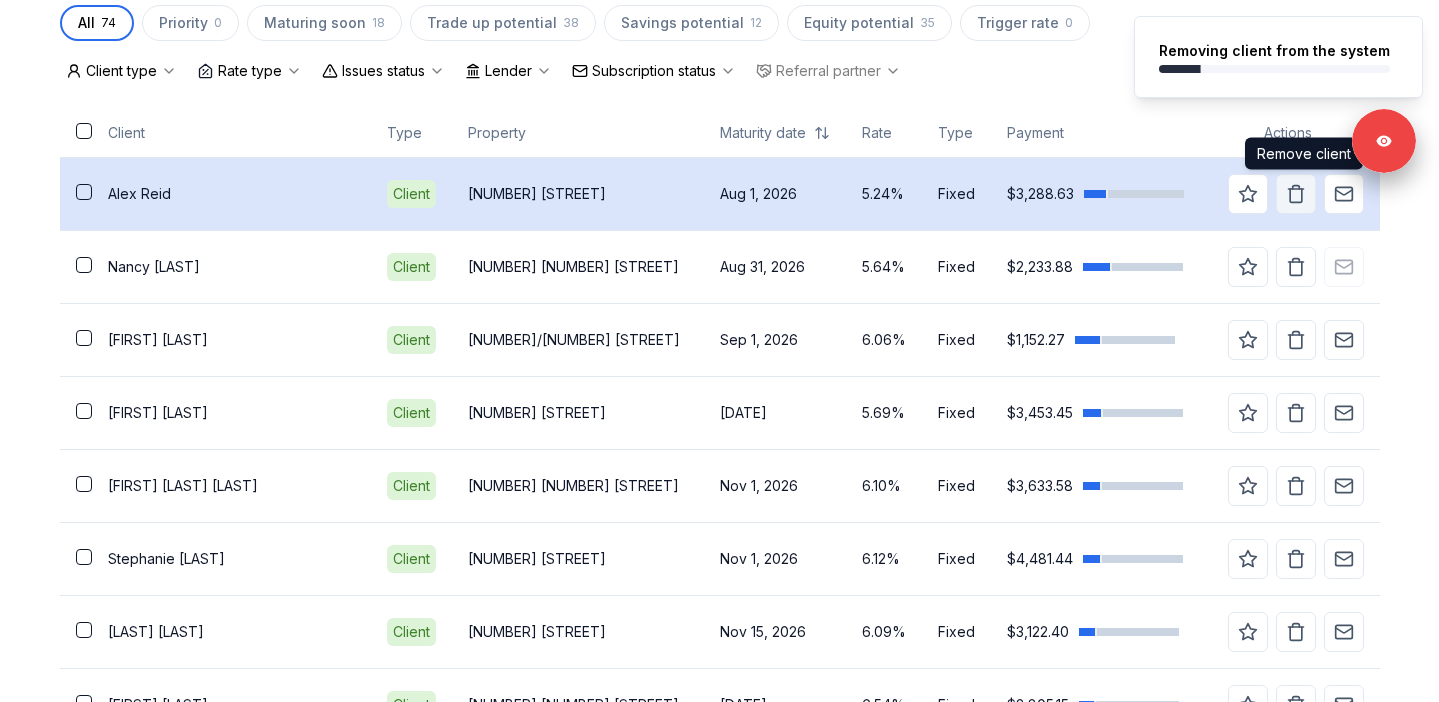click 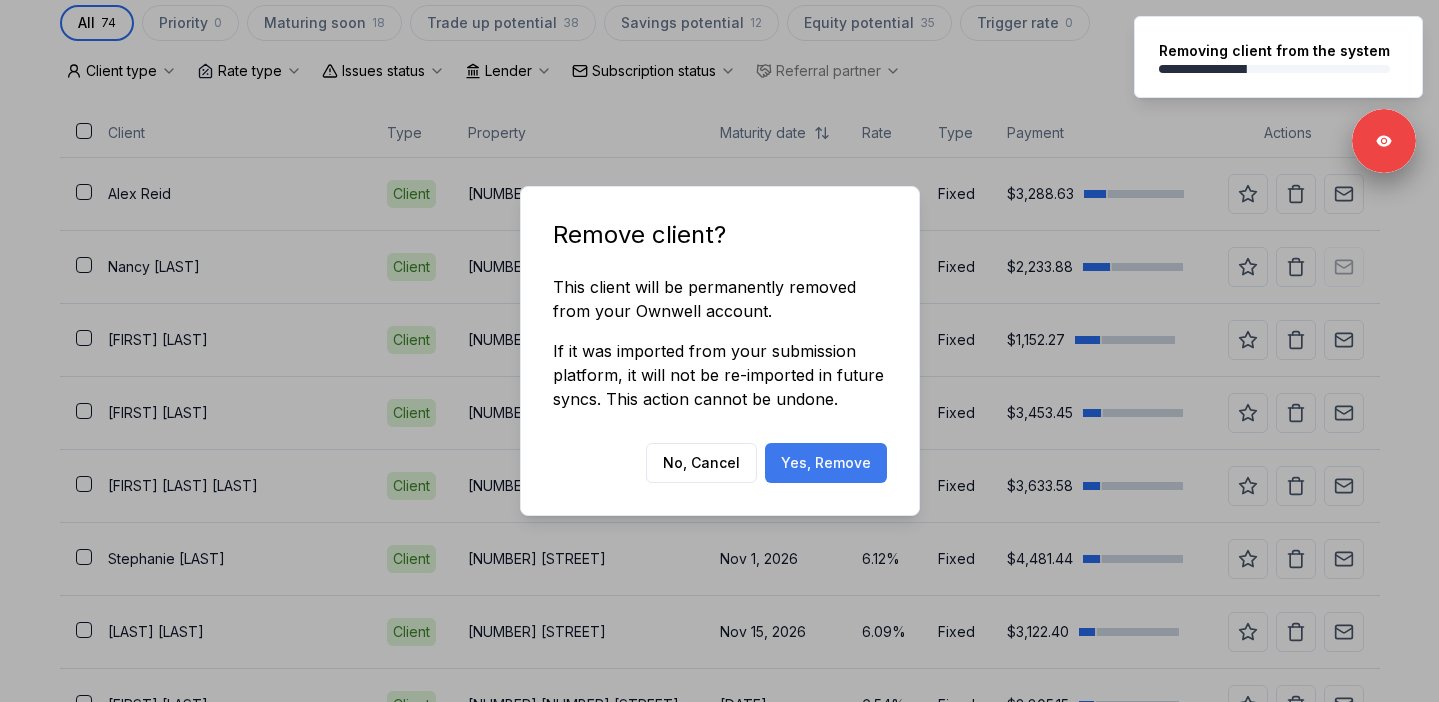 click on "Yes, Remove" at bounding box center (826, 463) 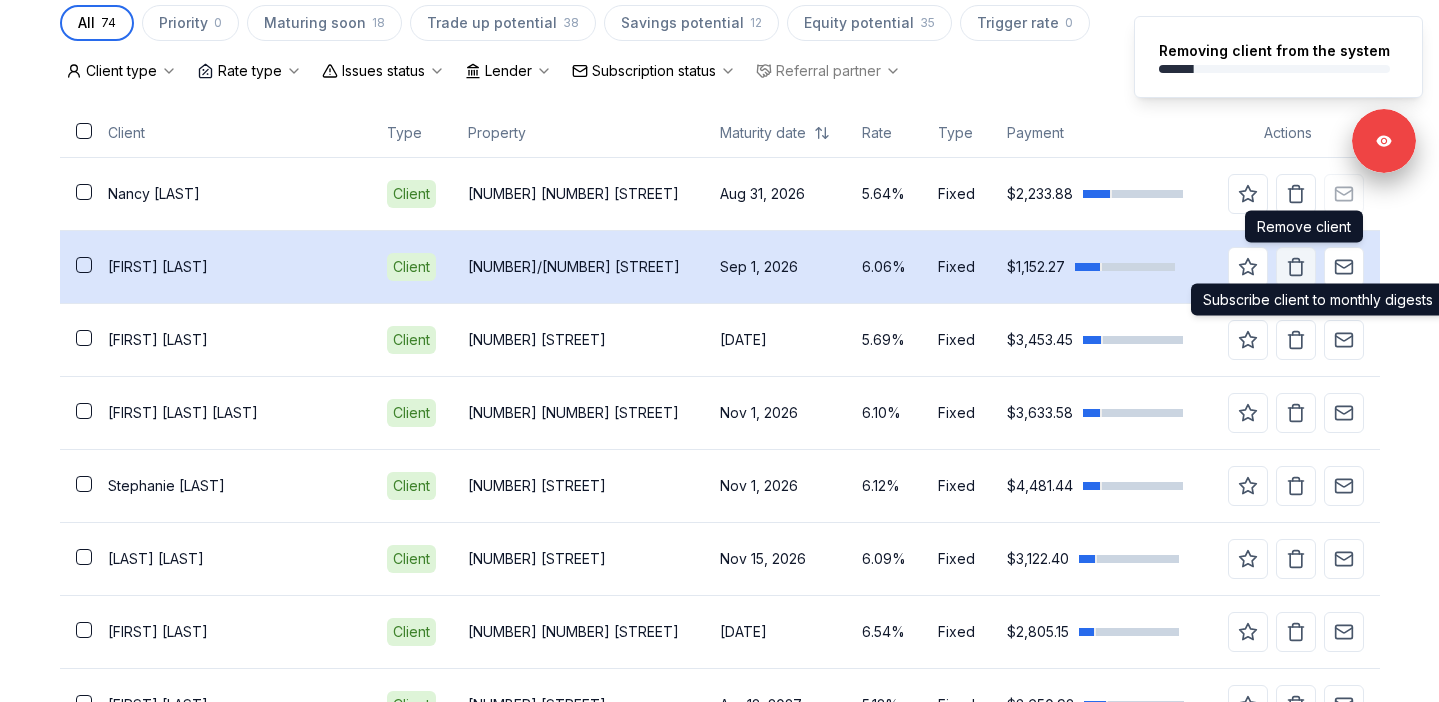 click 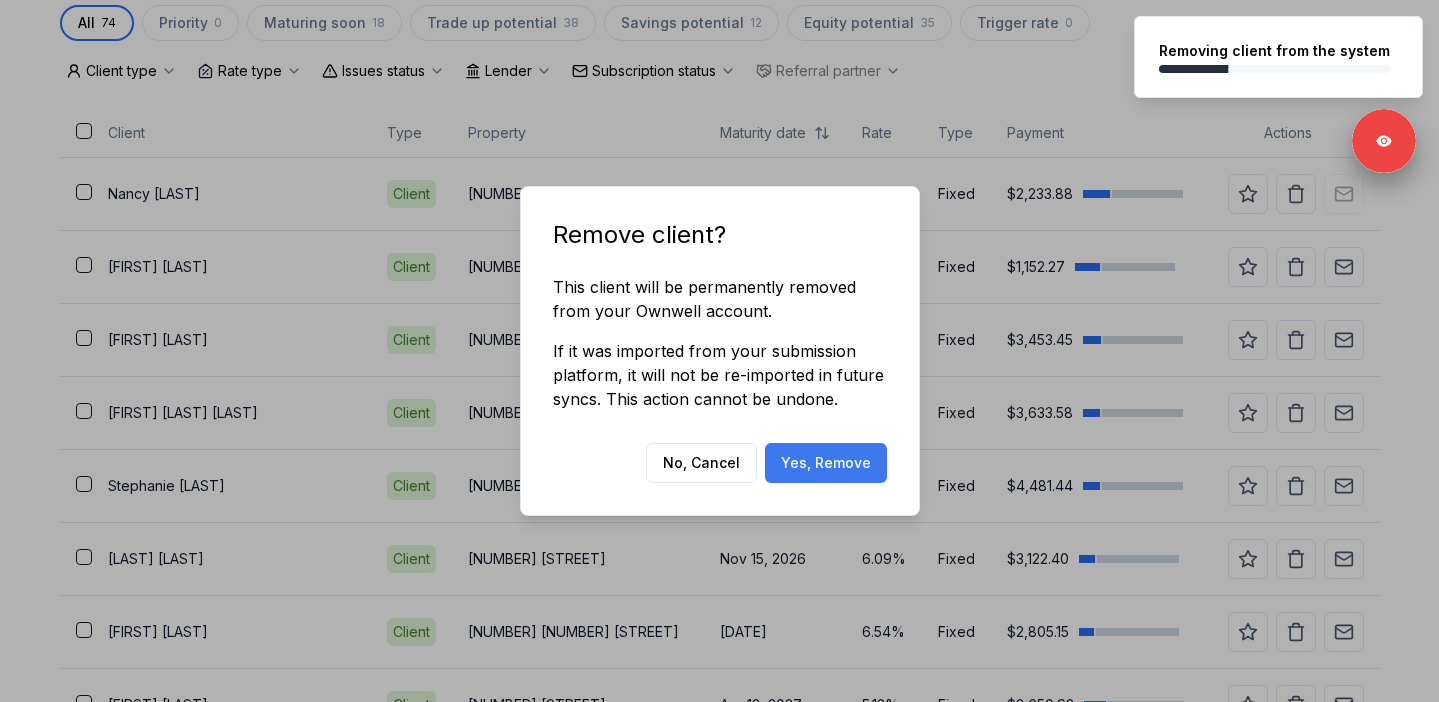 click on "Yes, Remove" at bounding box center [826, 463] 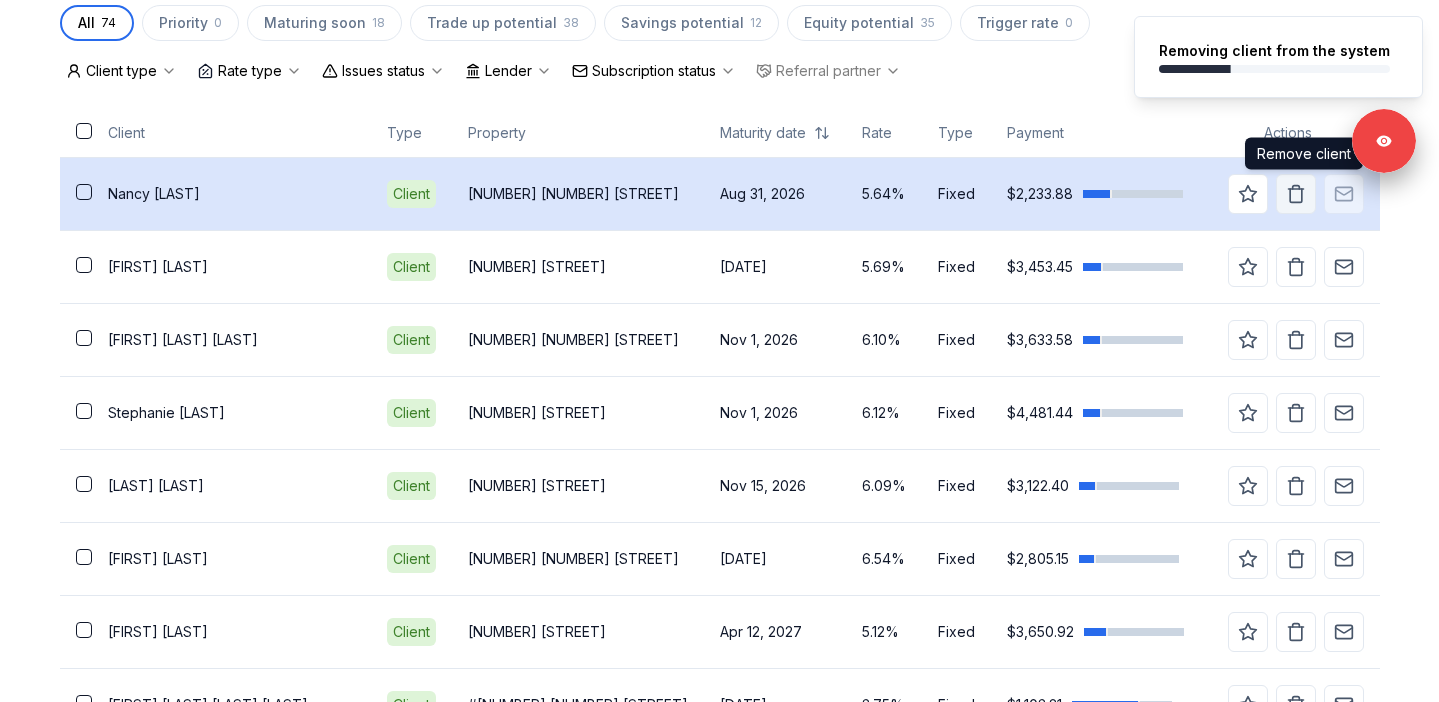 click 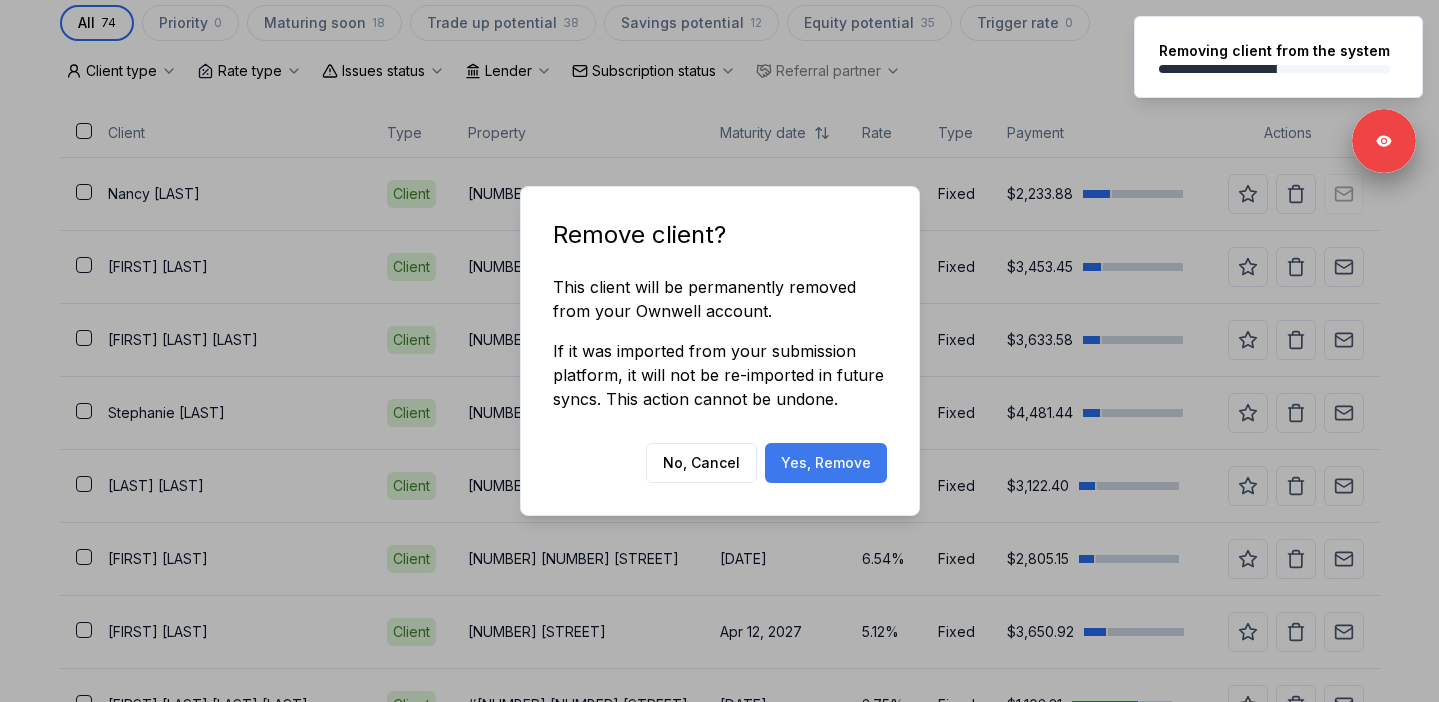 click on "Yes, Remove" at bounding box center [826, 463] 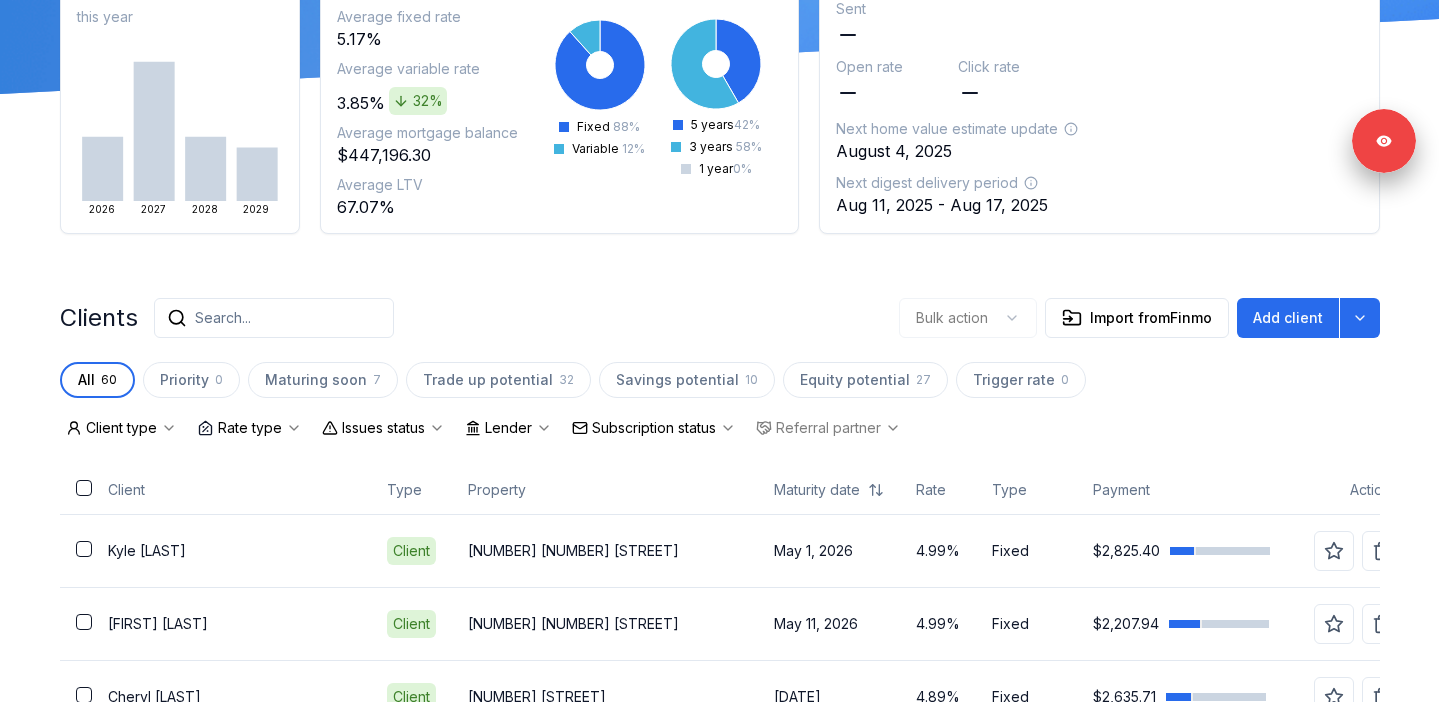 scroll, scrollTop: 415, scrollLeft: 0, axis: vertical 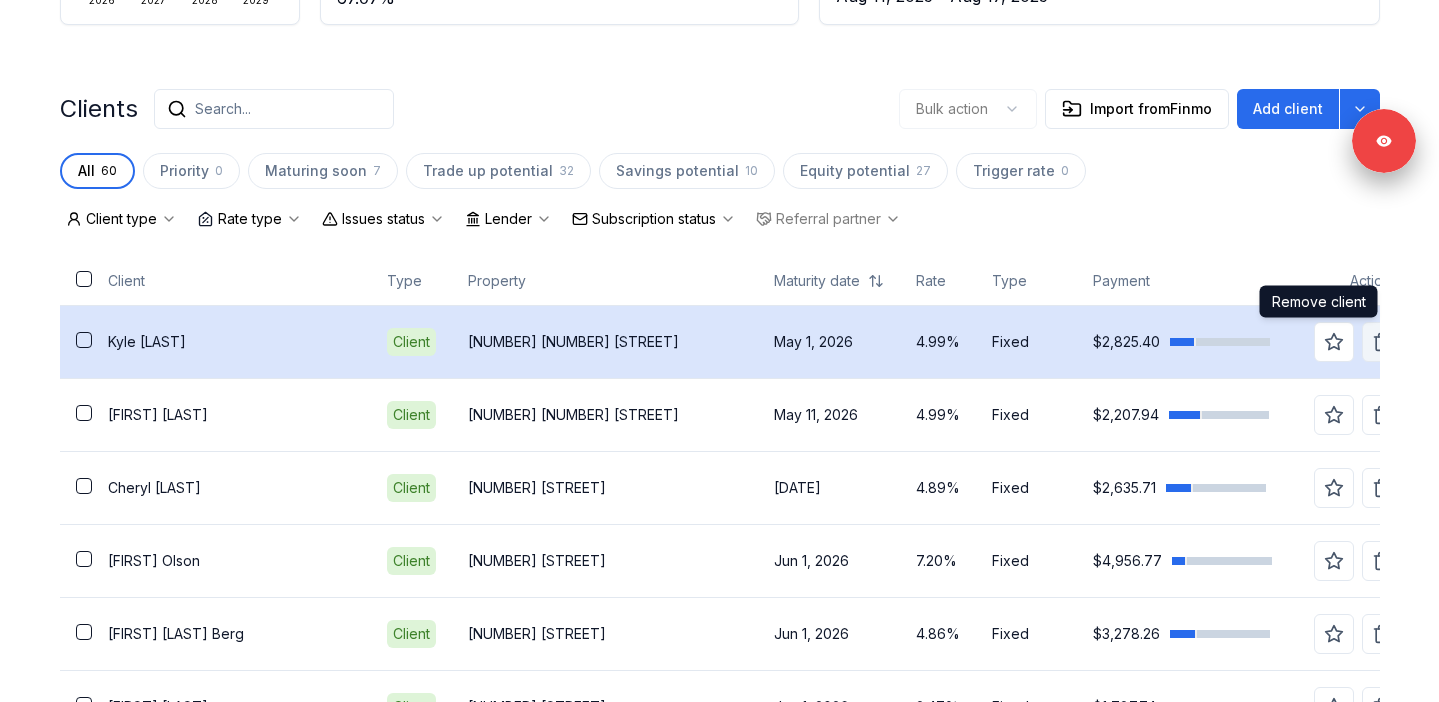 click 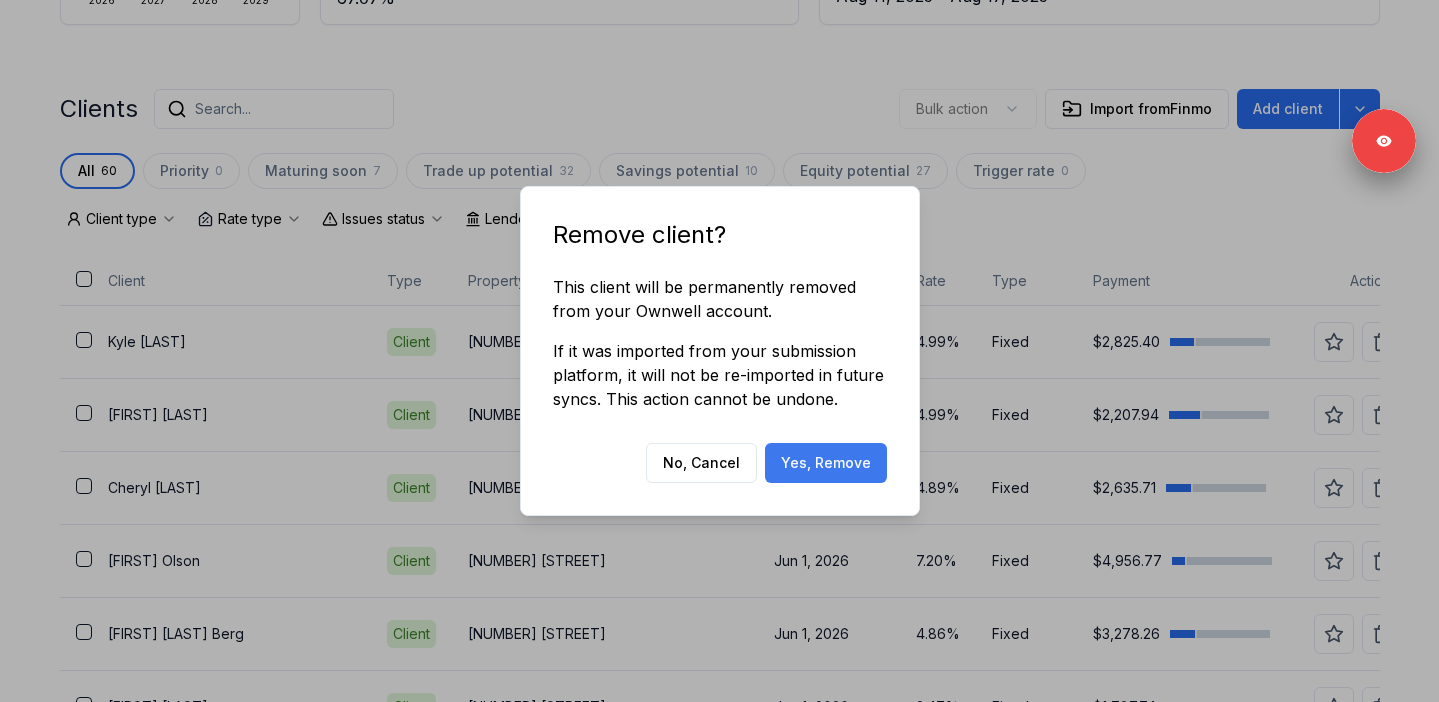 click on "Yes, Remove" at bounding box center [826, 463] 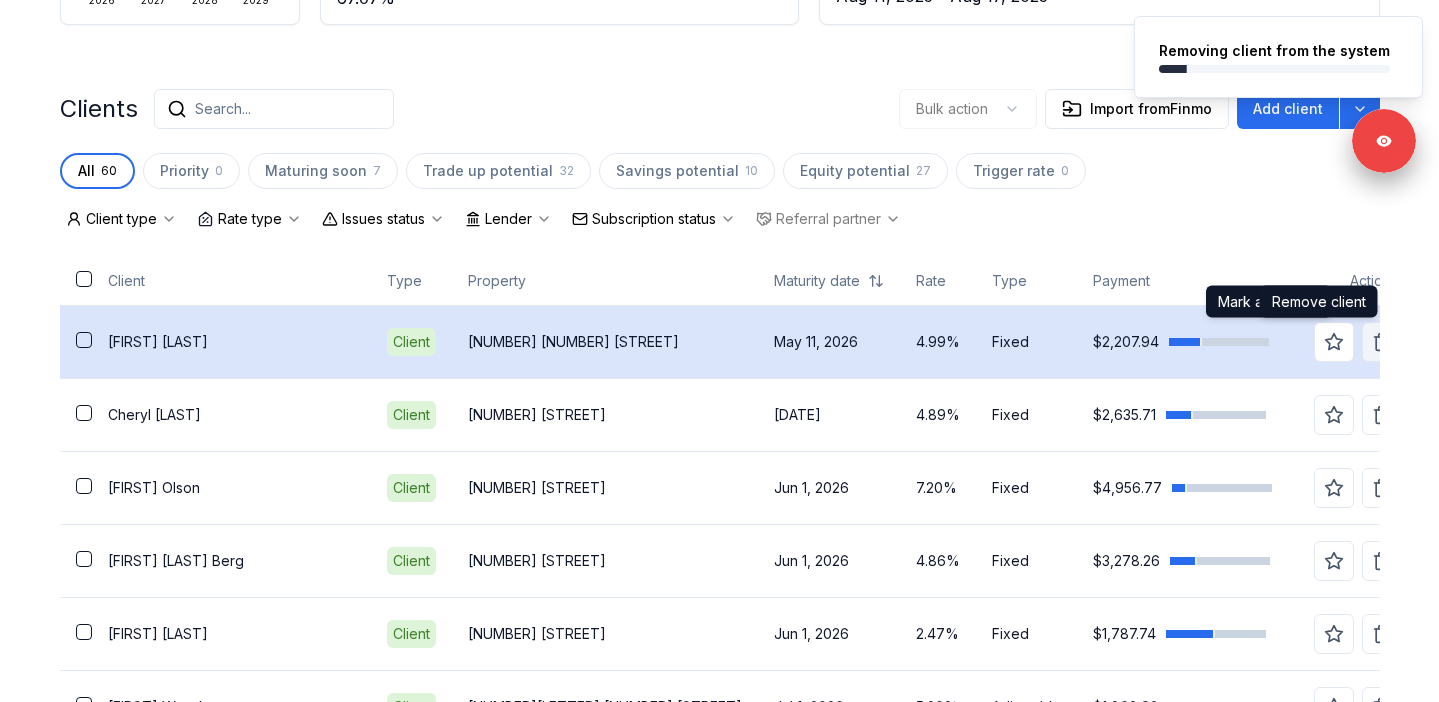 click 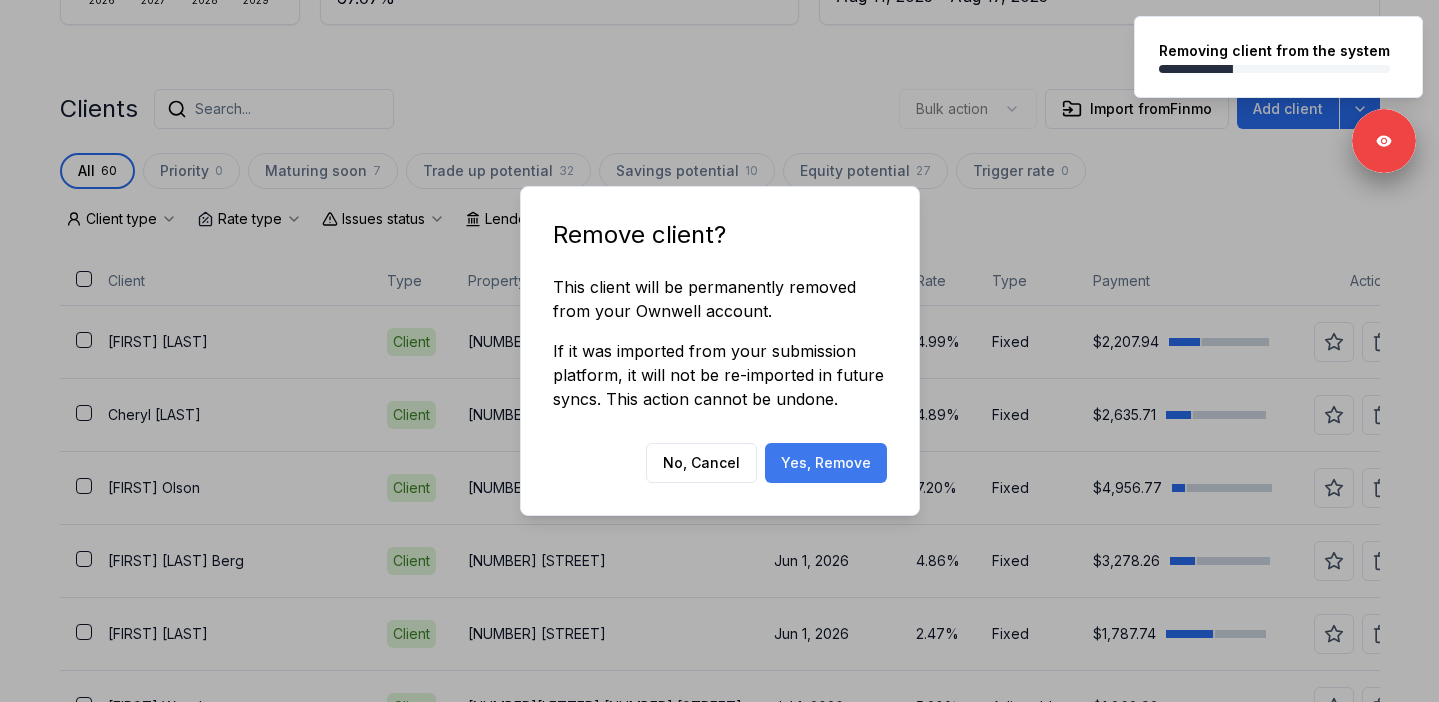 click on "Yes, Remove" at bounding box center [826, 463] 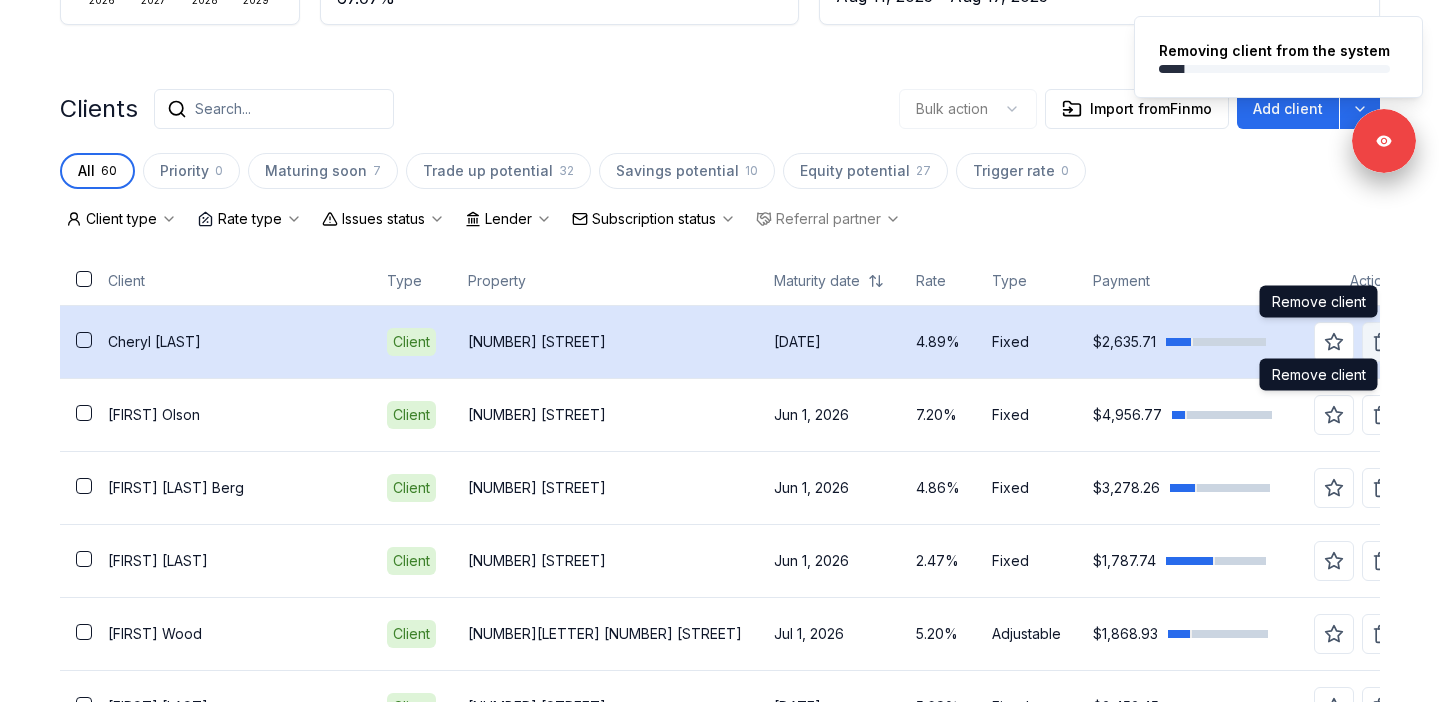 click 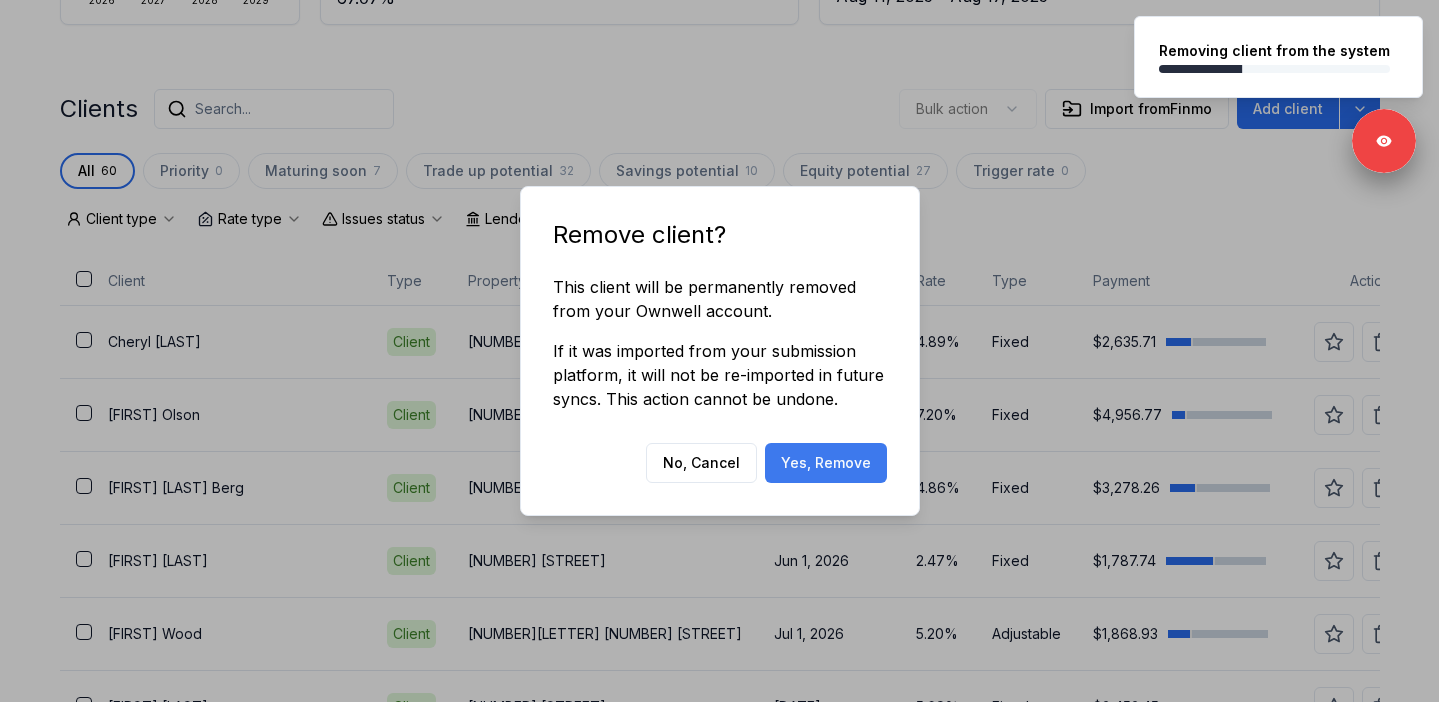 click on "Yes, Remove" at bounding box center (826, 463) 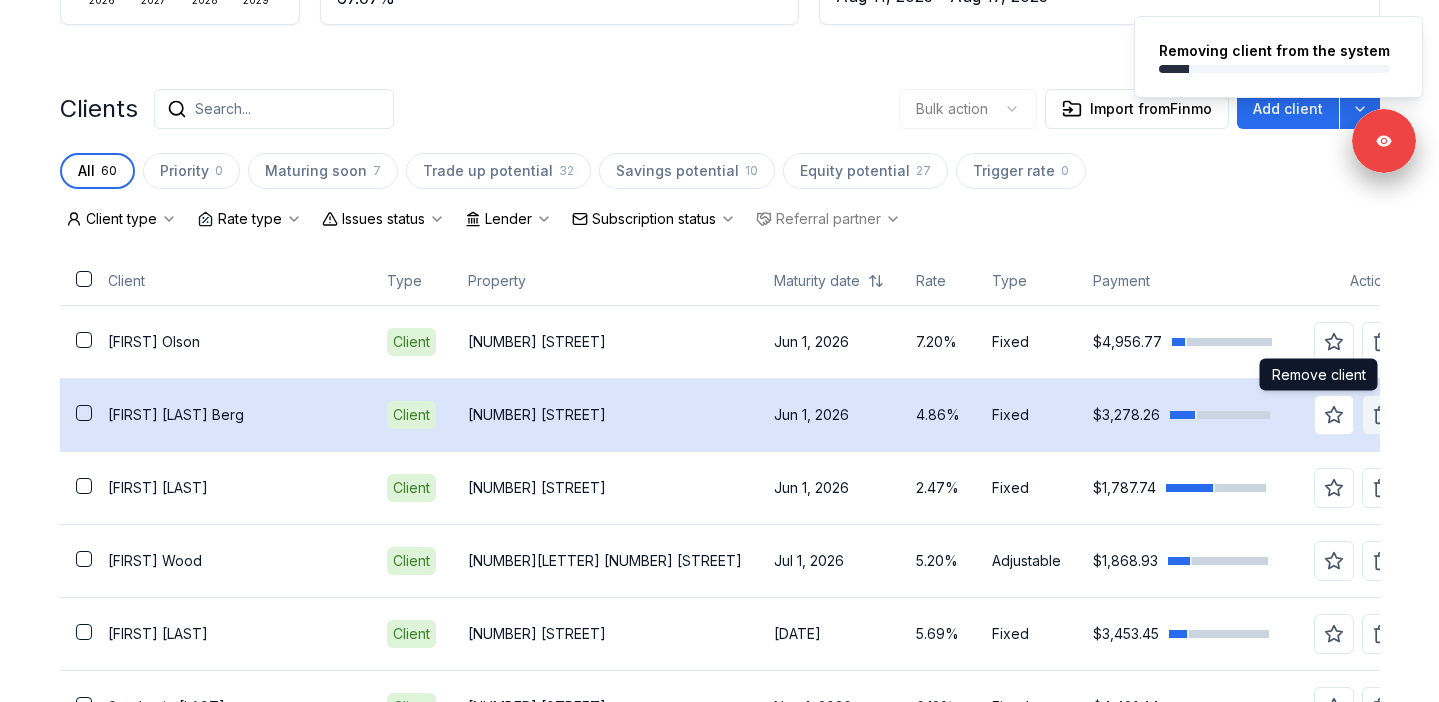 click 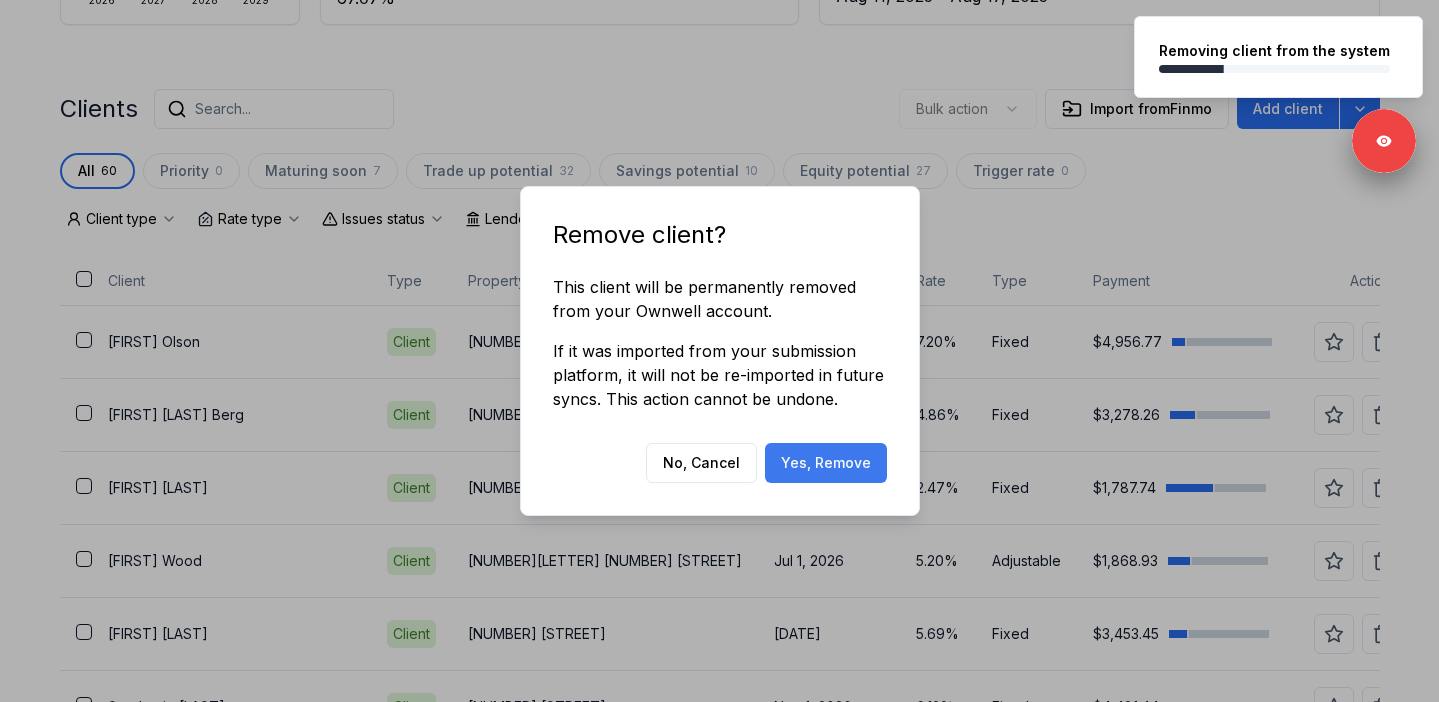 click on "Yes, Remove" at bounding box center [826, 463] 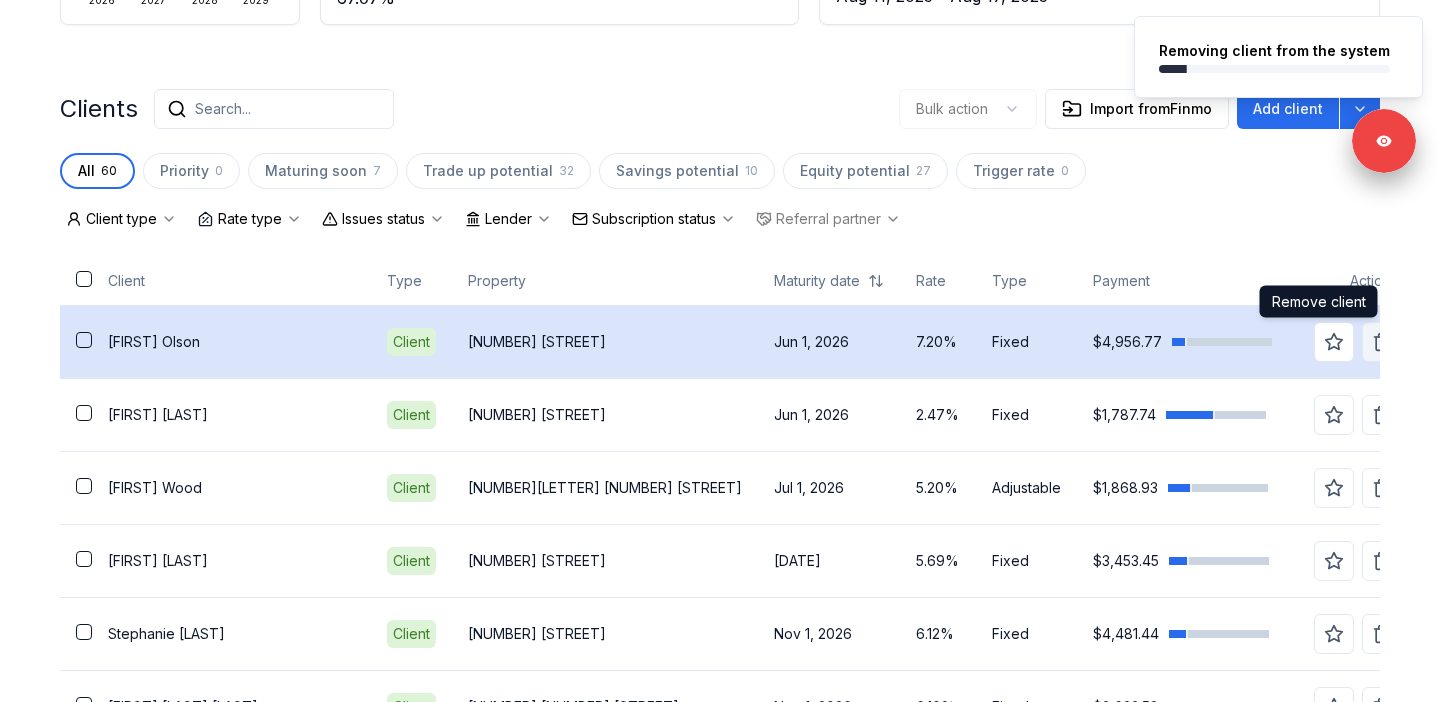 click 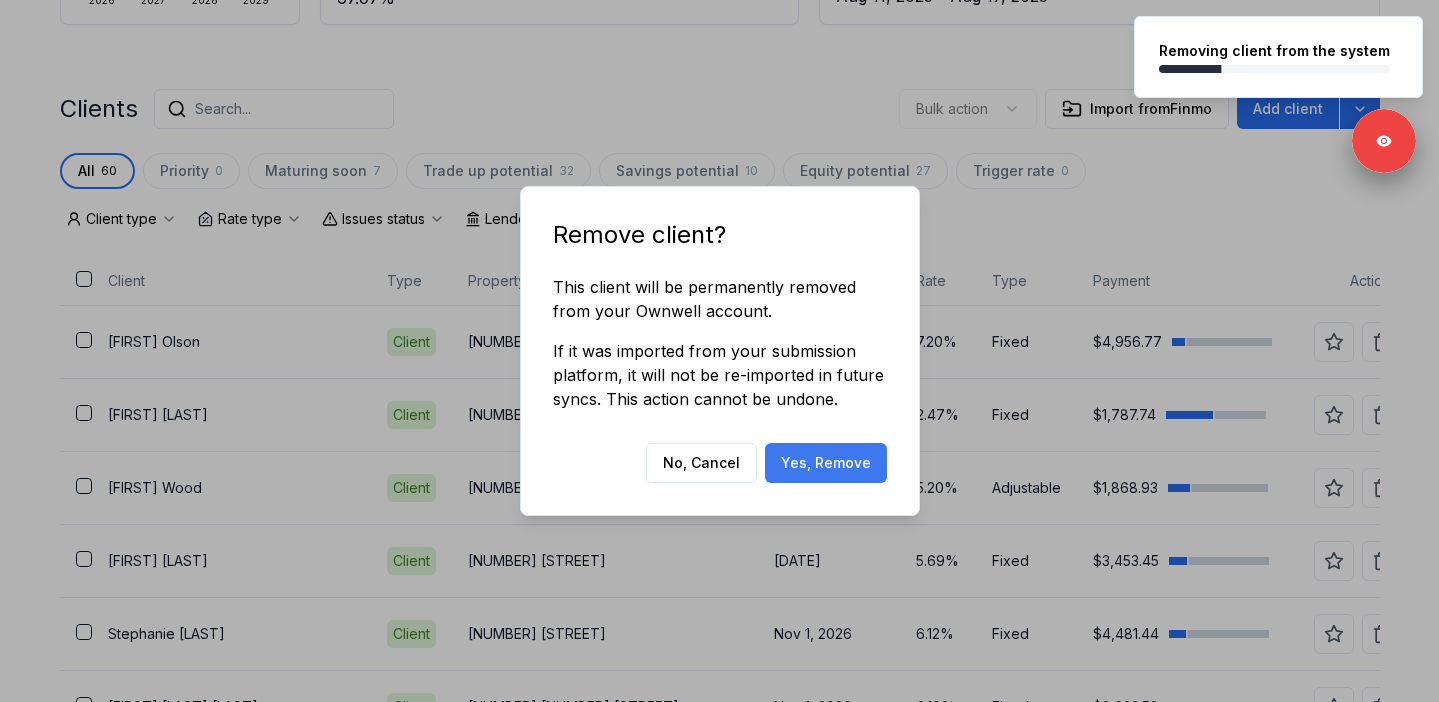 click on "Yes, Remove" at bounding box center (826, 463) 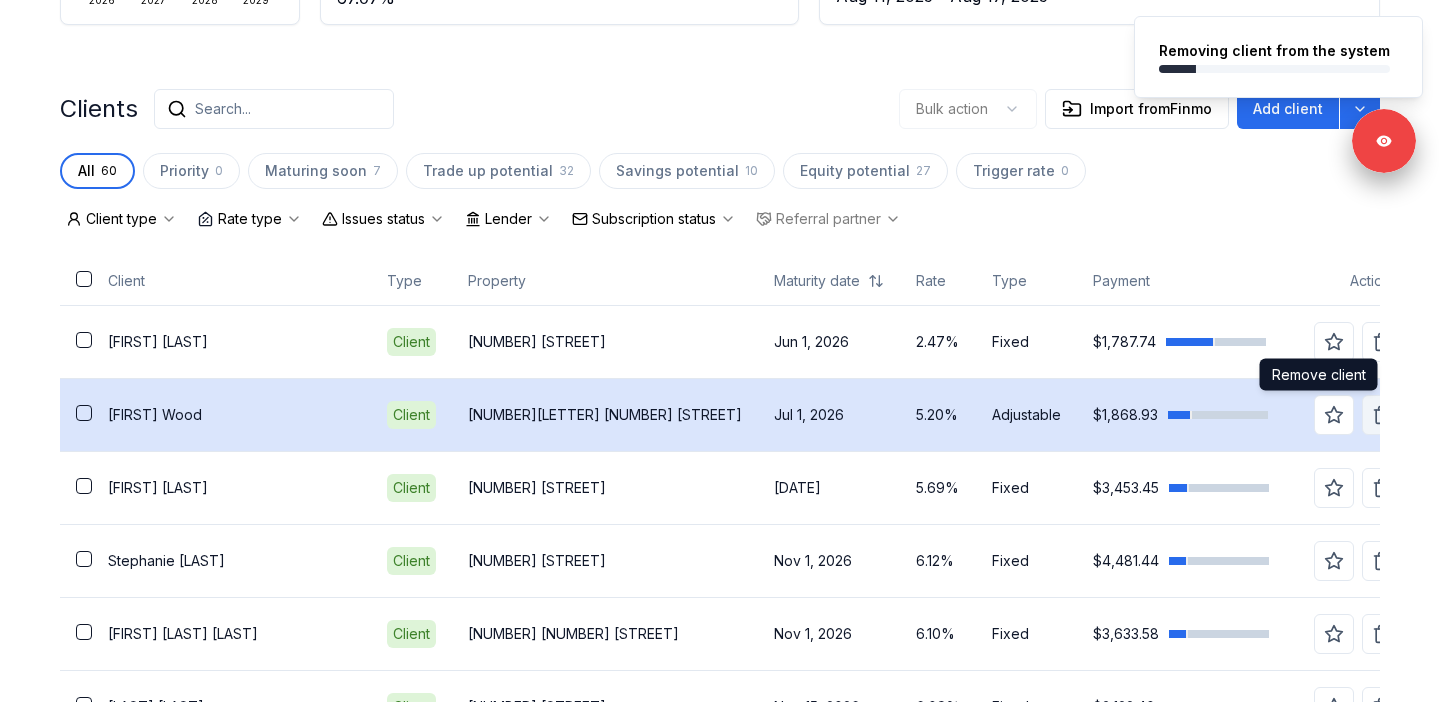 click 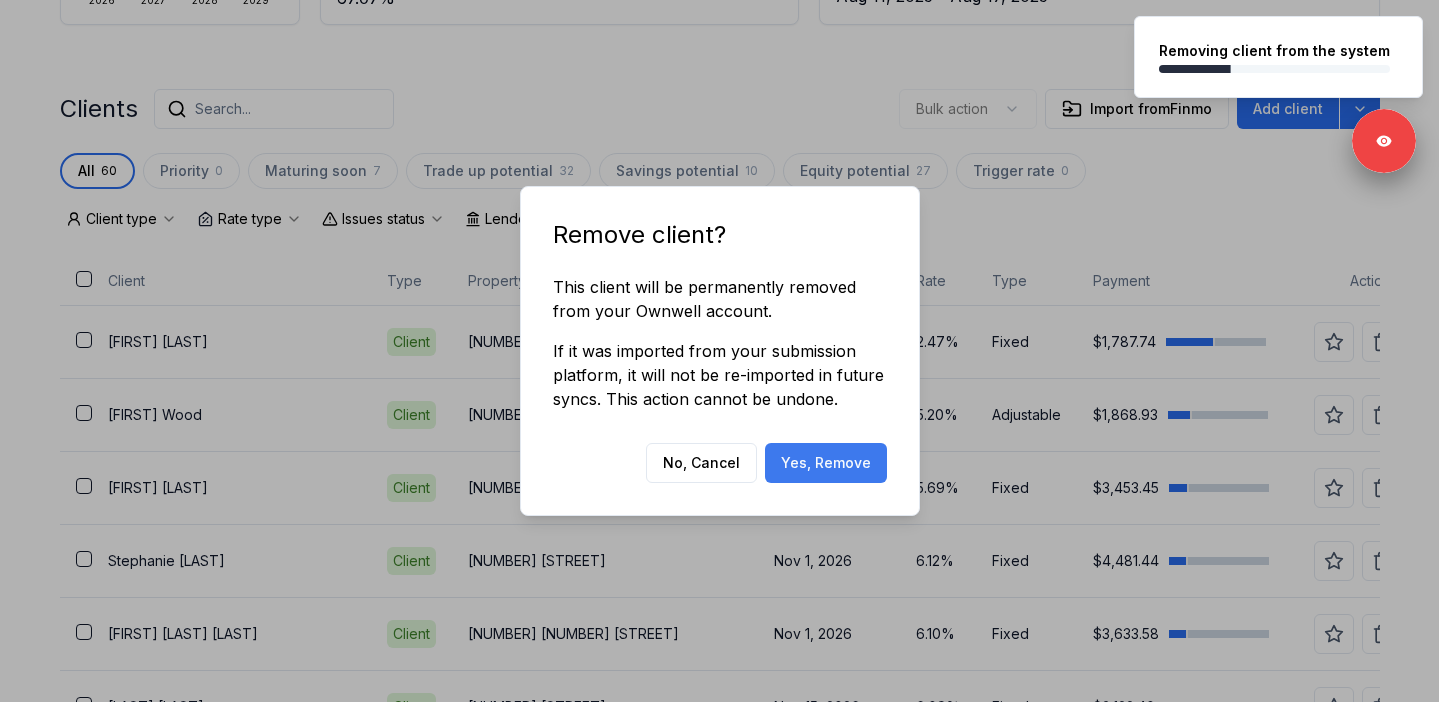 click on "Yes, Remove" at bounding box center [826, 463] 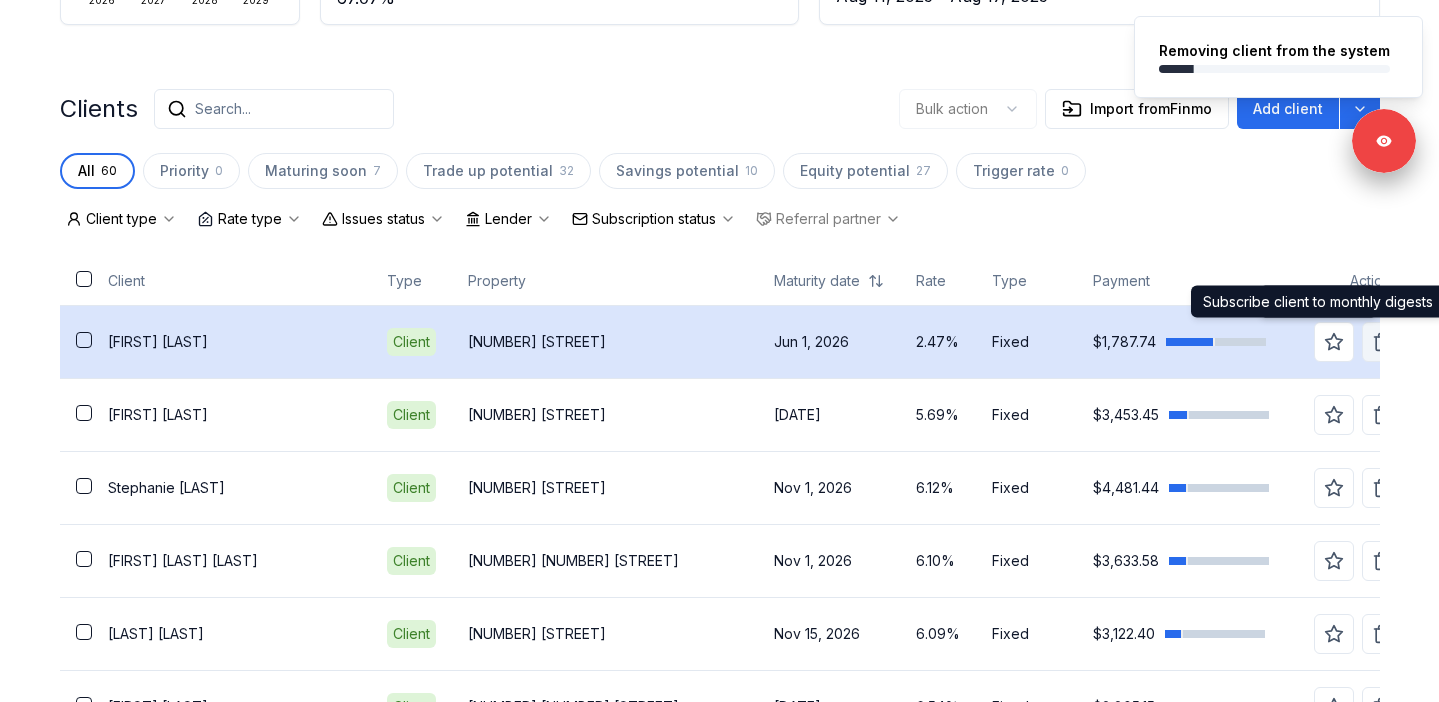 click at bounding box center [1382, 342] 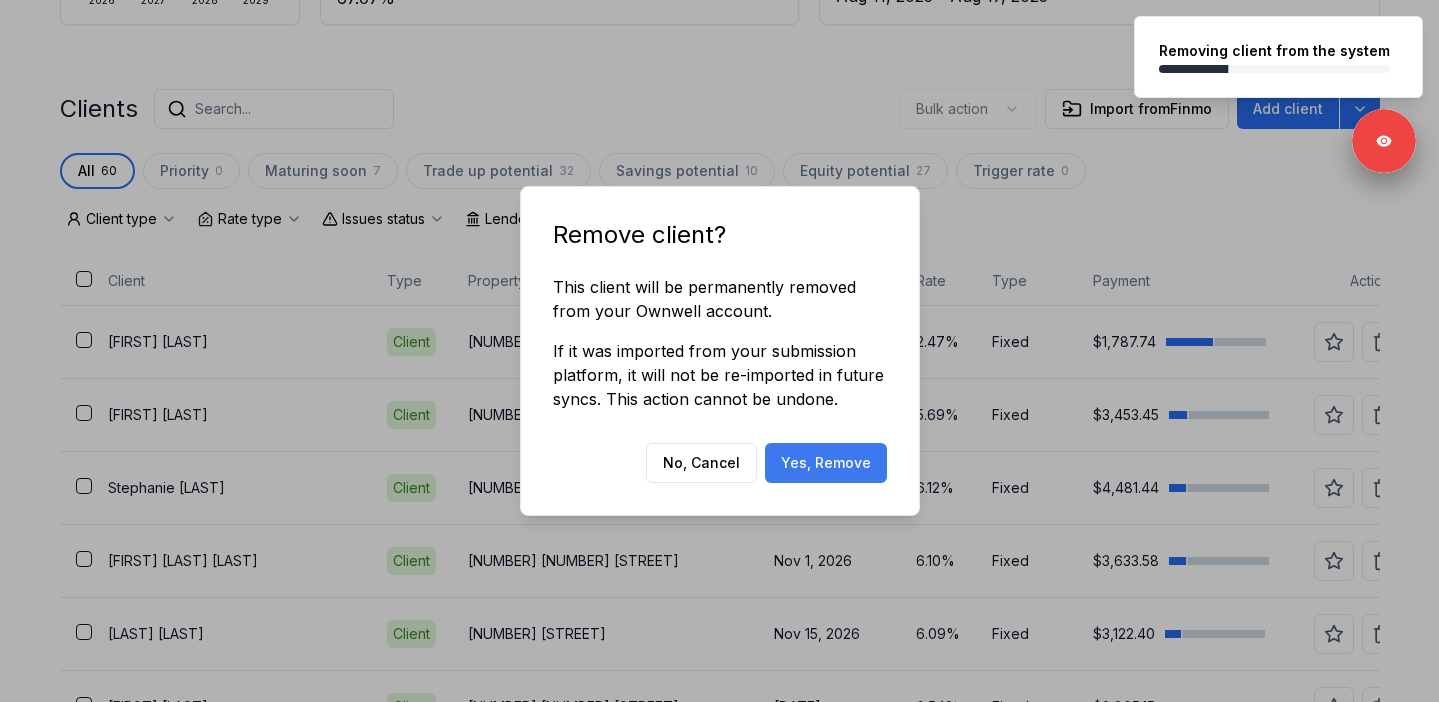 click on "Yes, Remove" at bounding box center [826, 463] 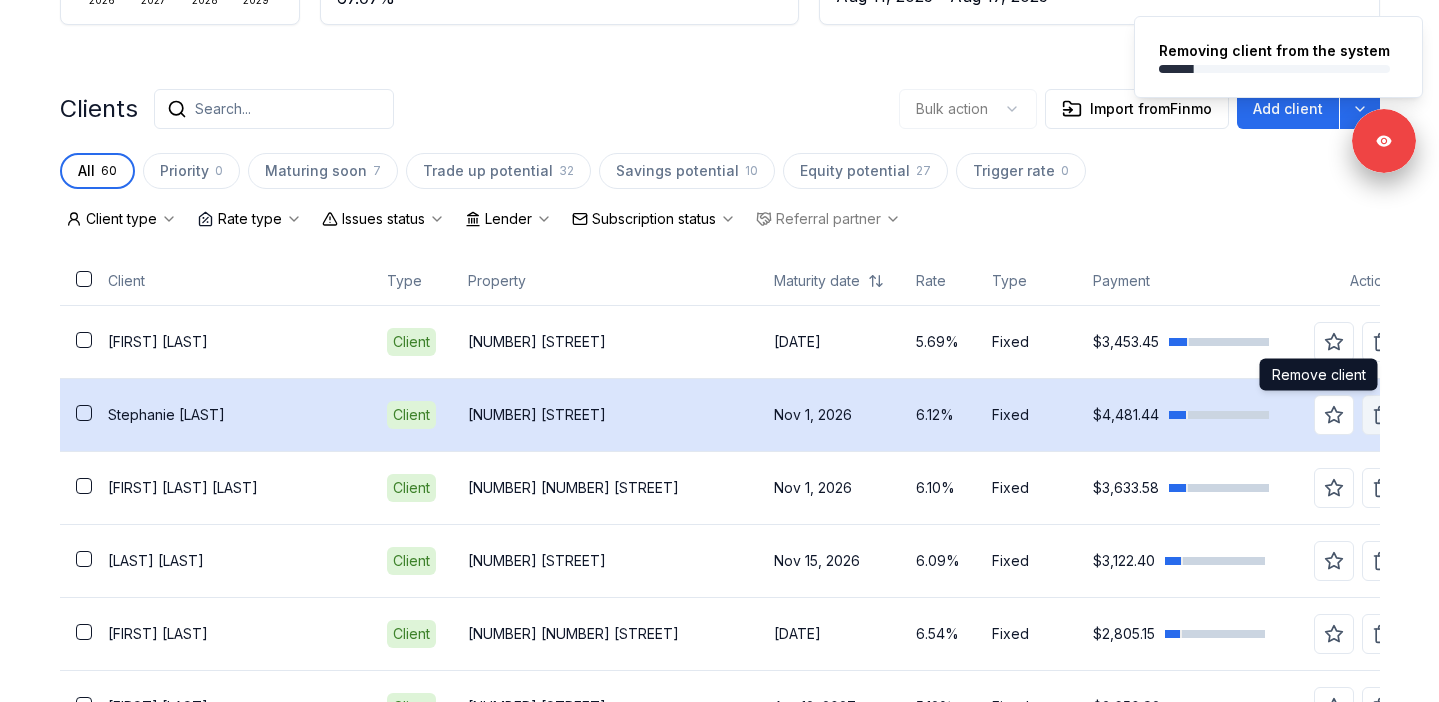 click 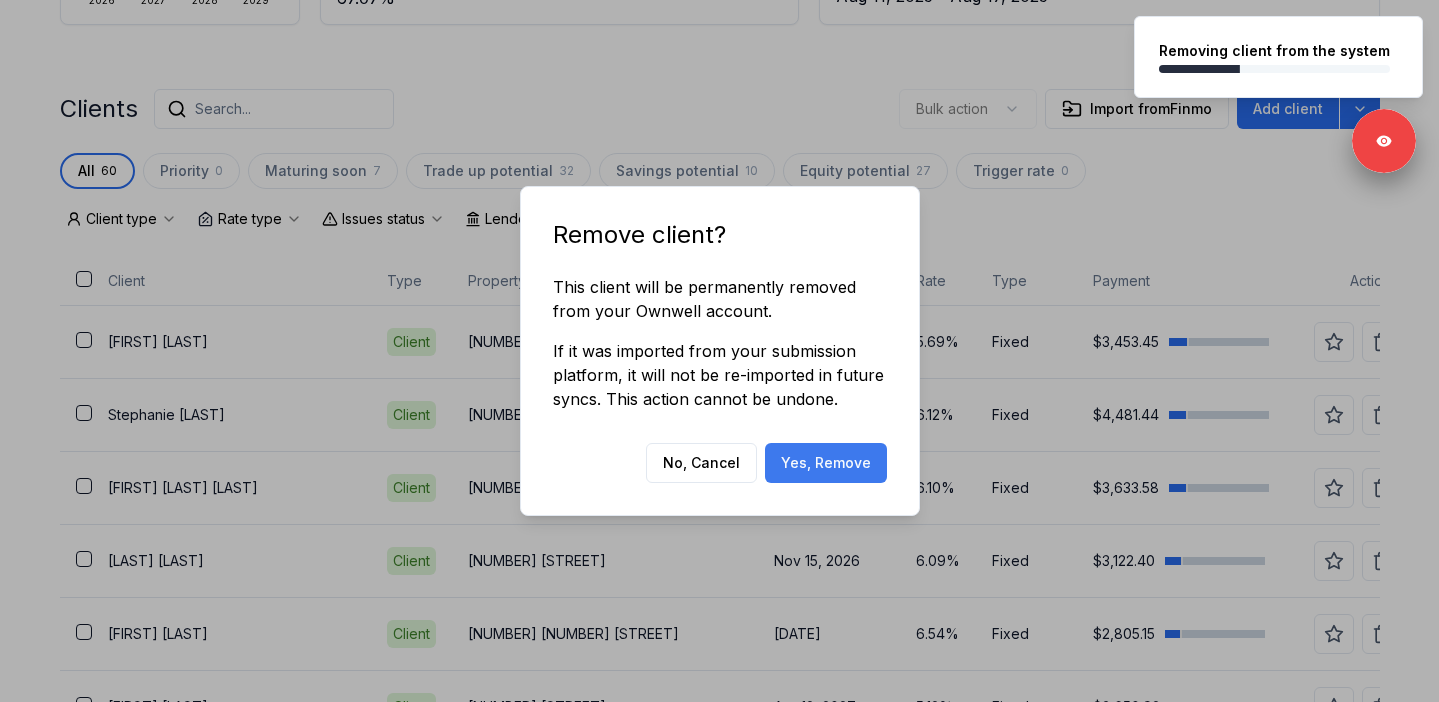 click on "Yes, Remove" at bounding box center [826, 463] 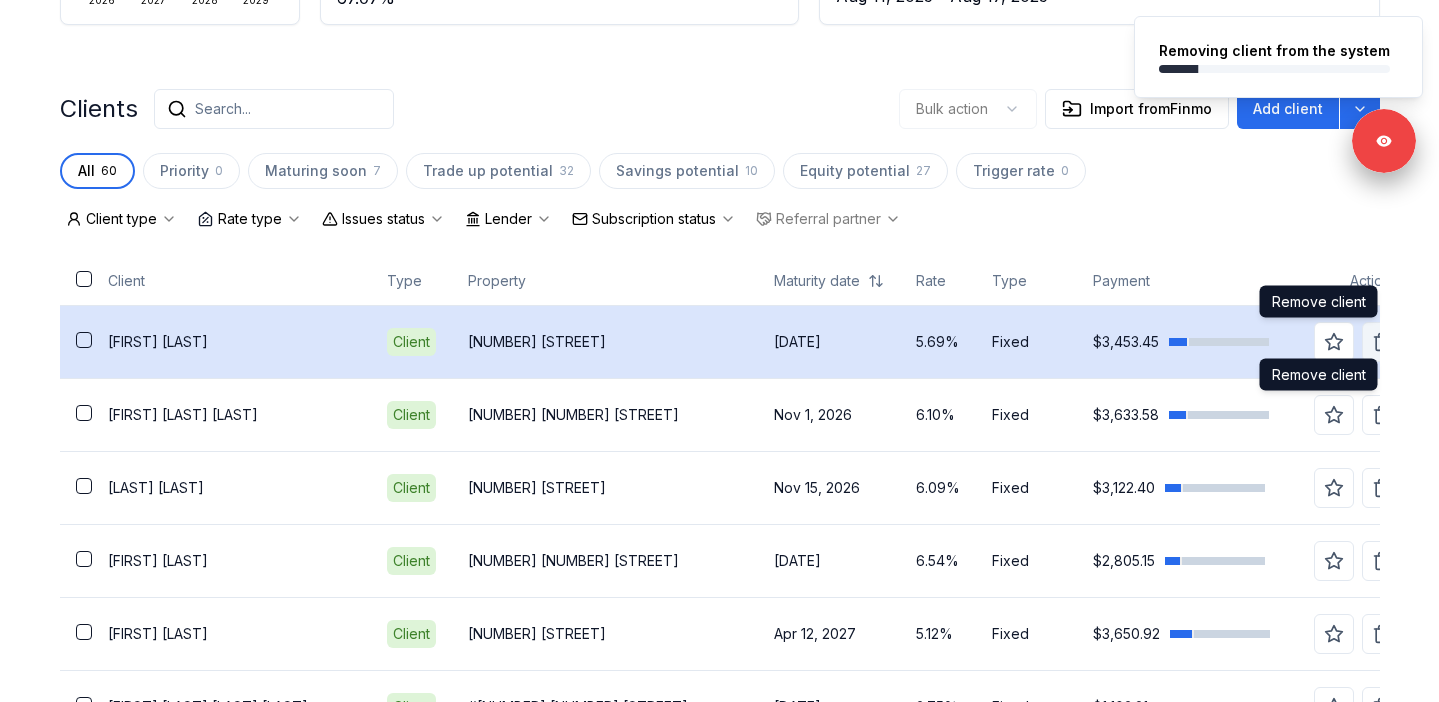 click 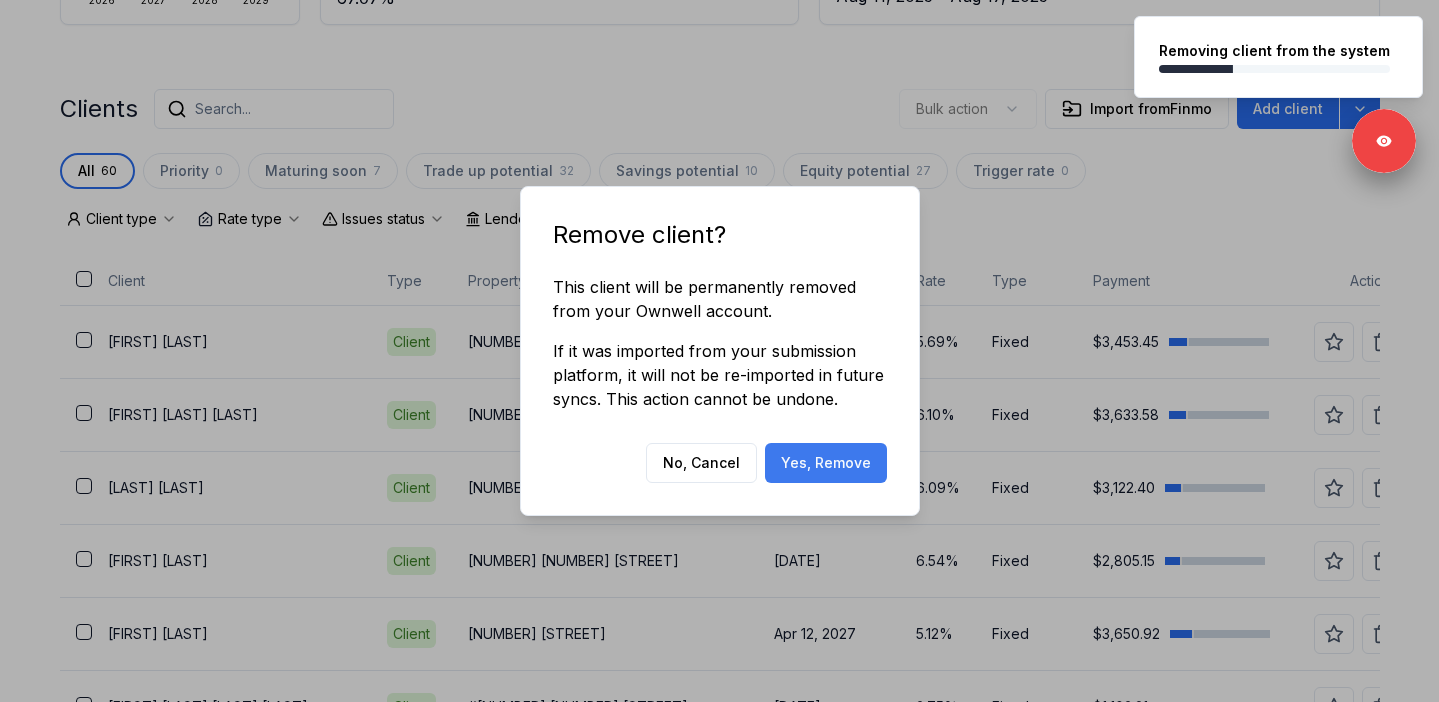 click on "Yes, Remove" at bounding box center (826, 463) 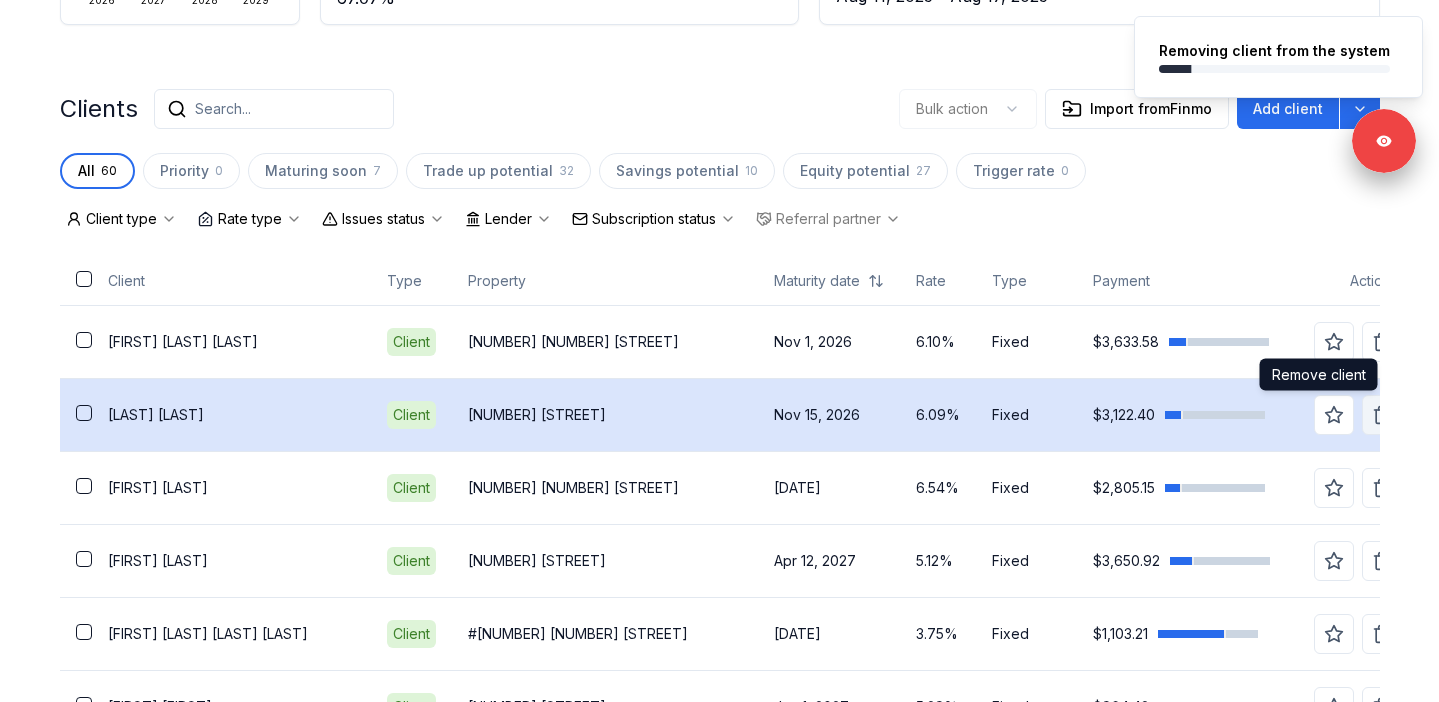click 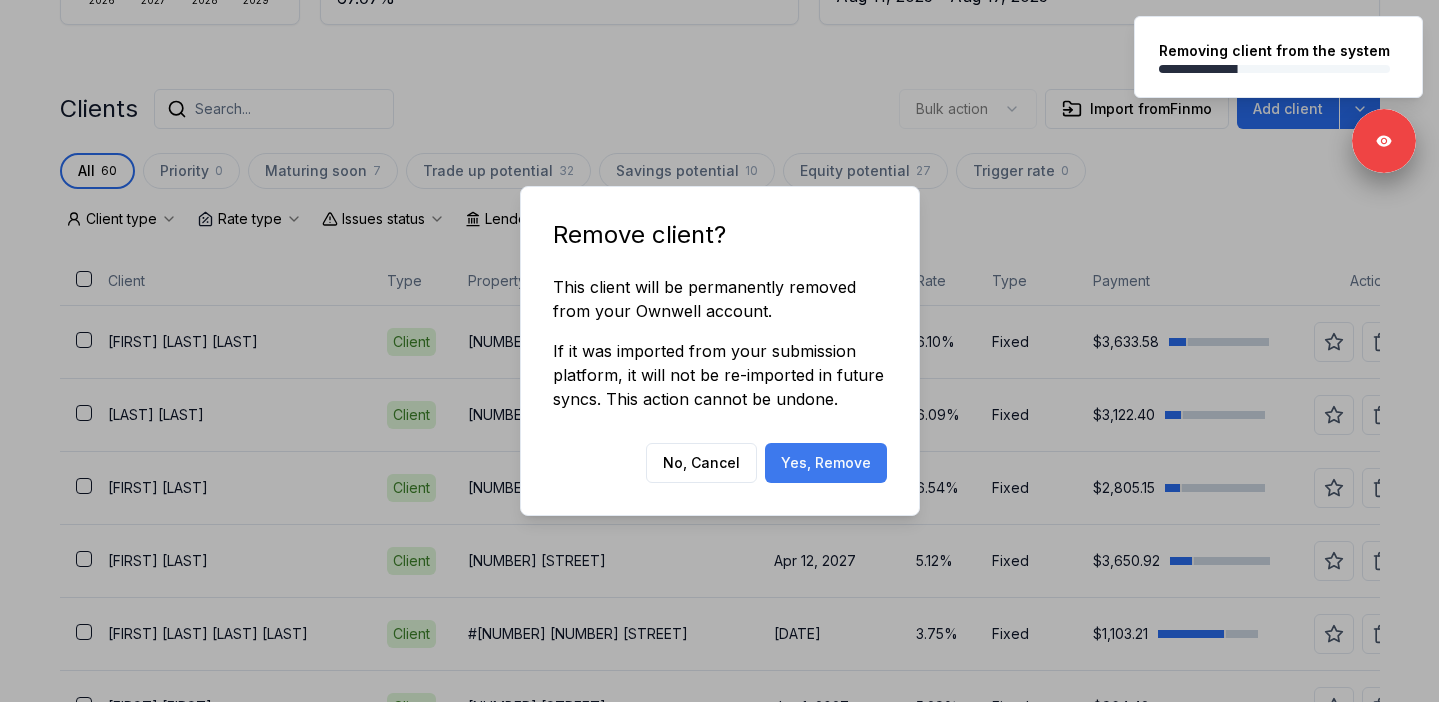 click on "Yes, Remove" at bounding box center (826, 463) 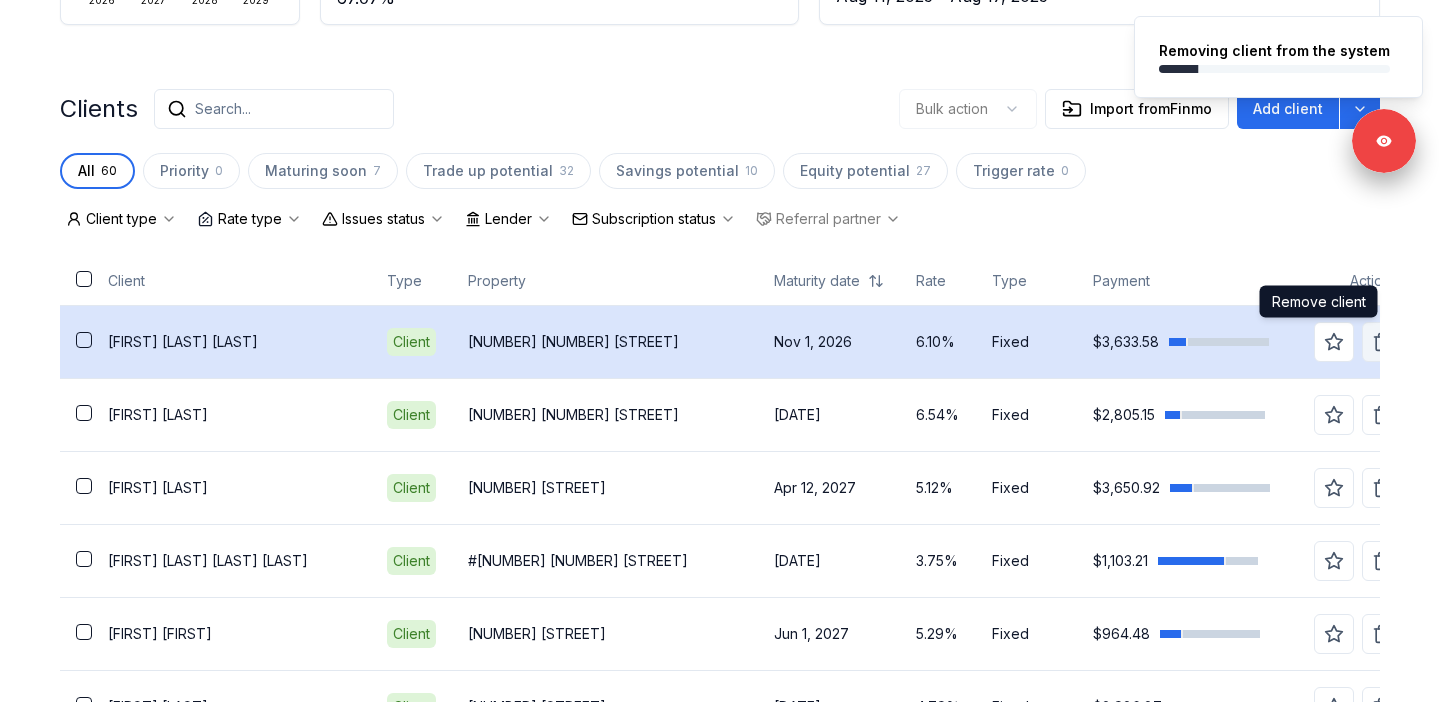 click 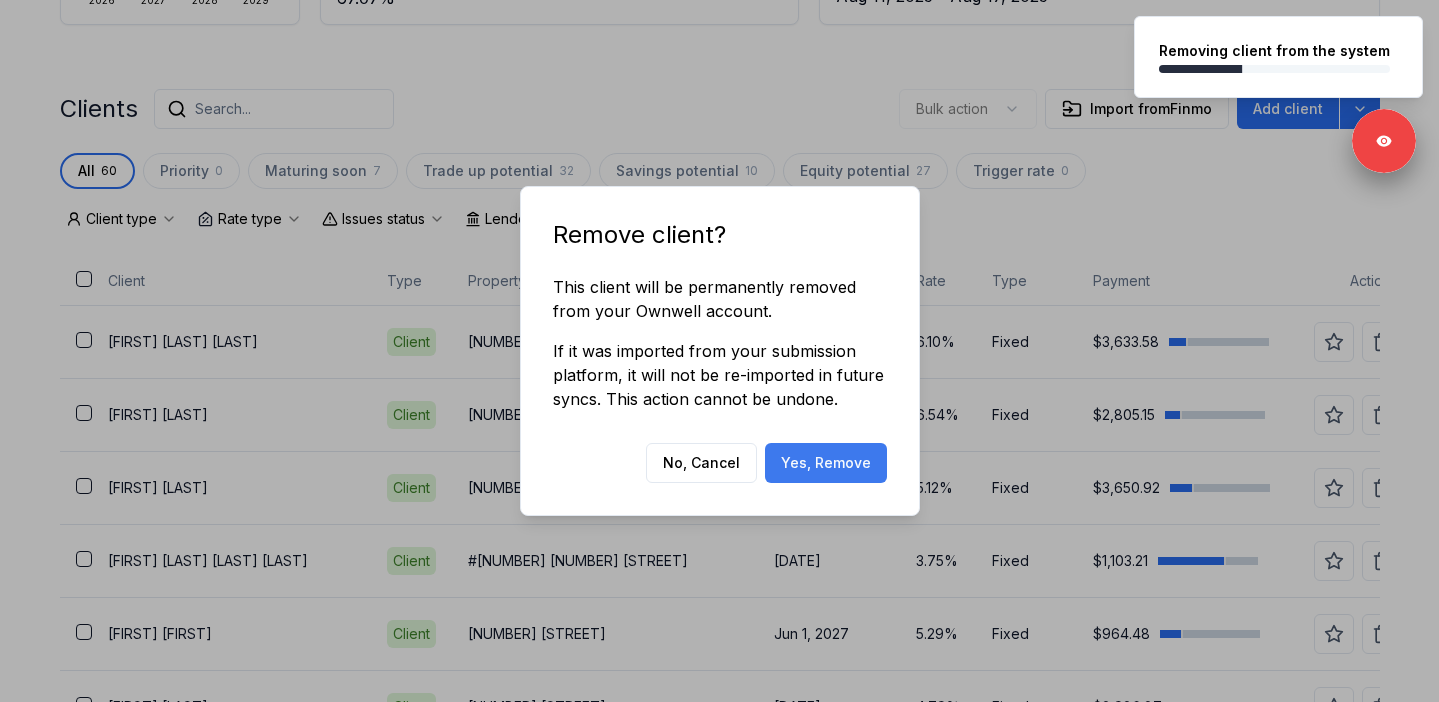 click on "Yes, Remove" at bounding box center (826, 463) 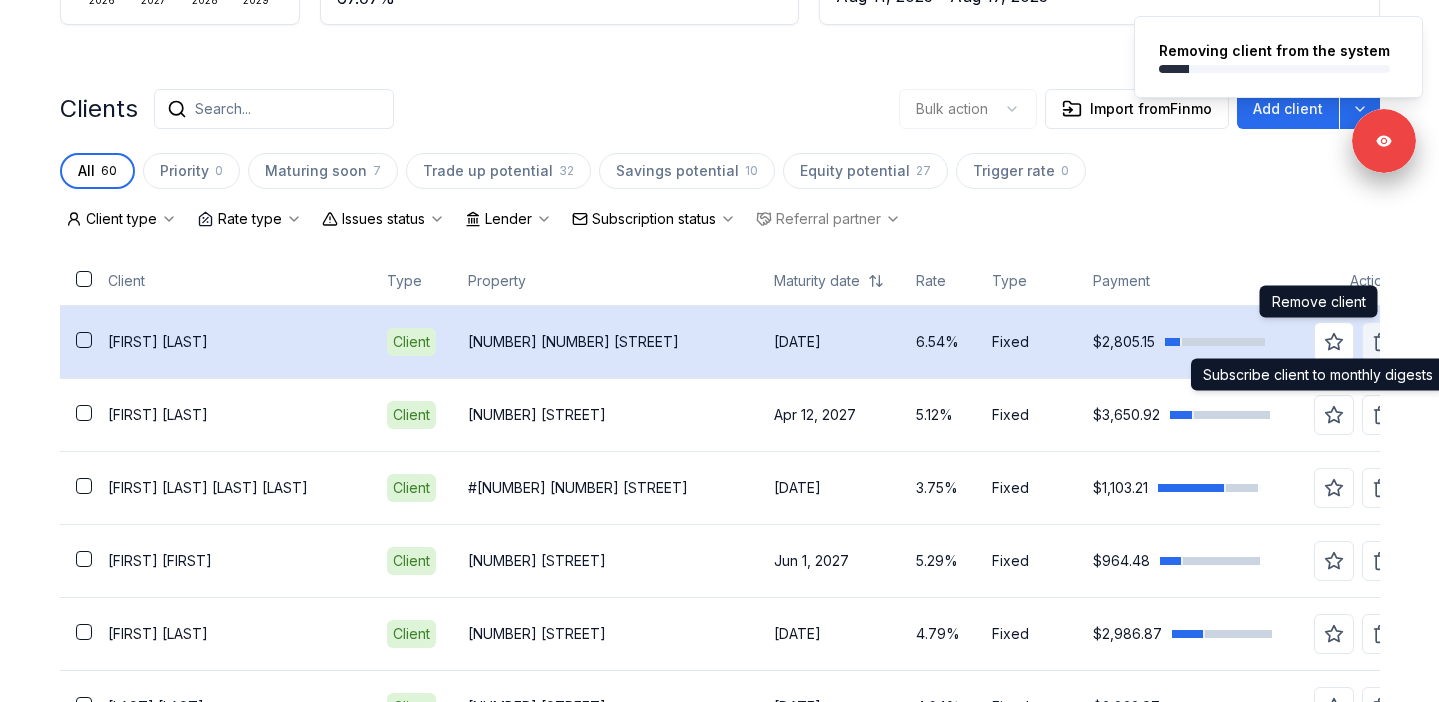 click 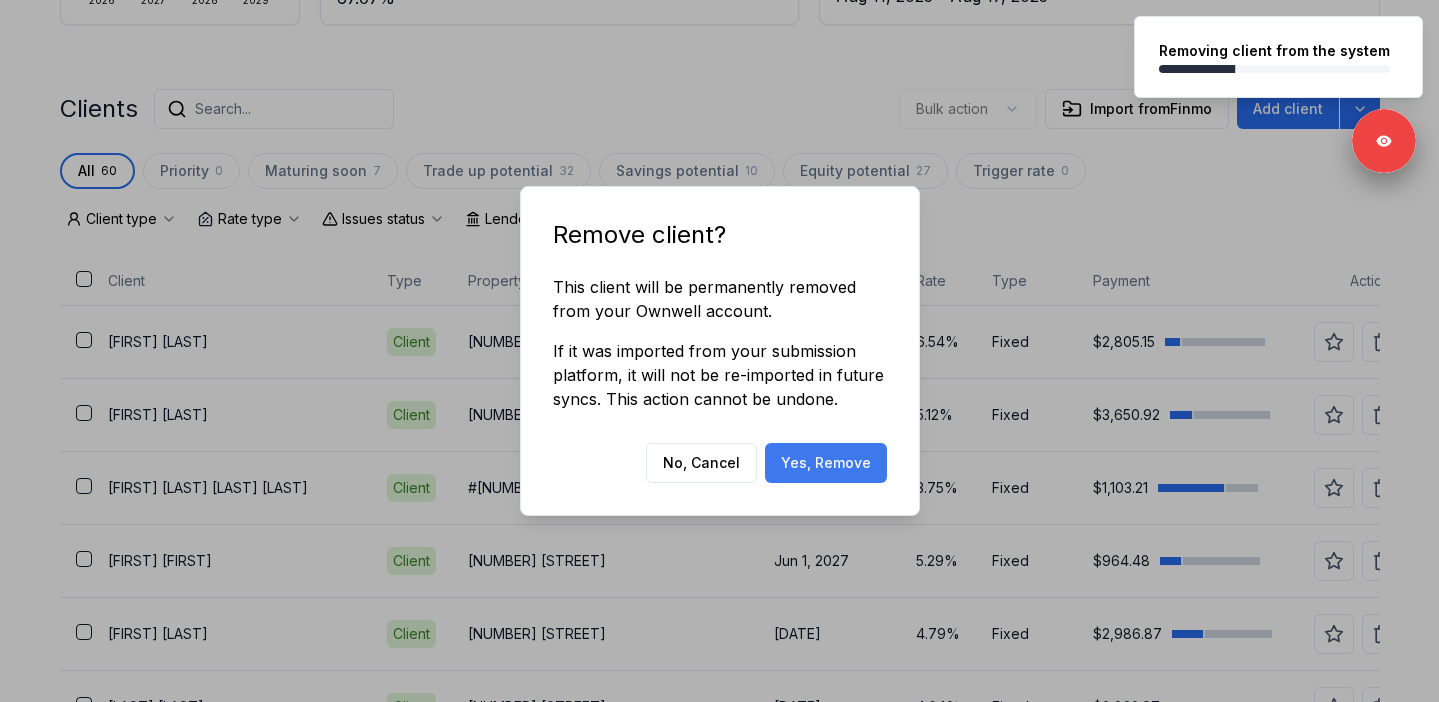 click on "Yes, Remove" at bounding box center [826, 463] 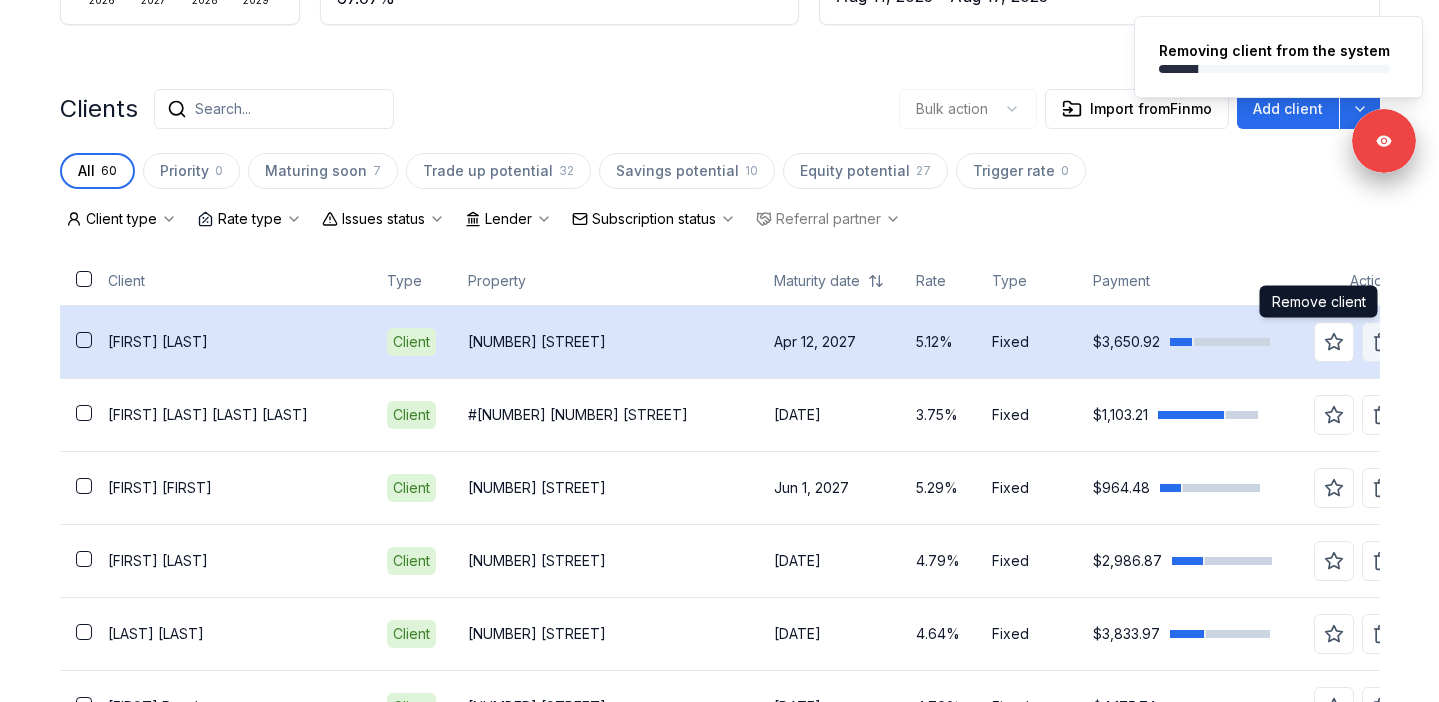 click 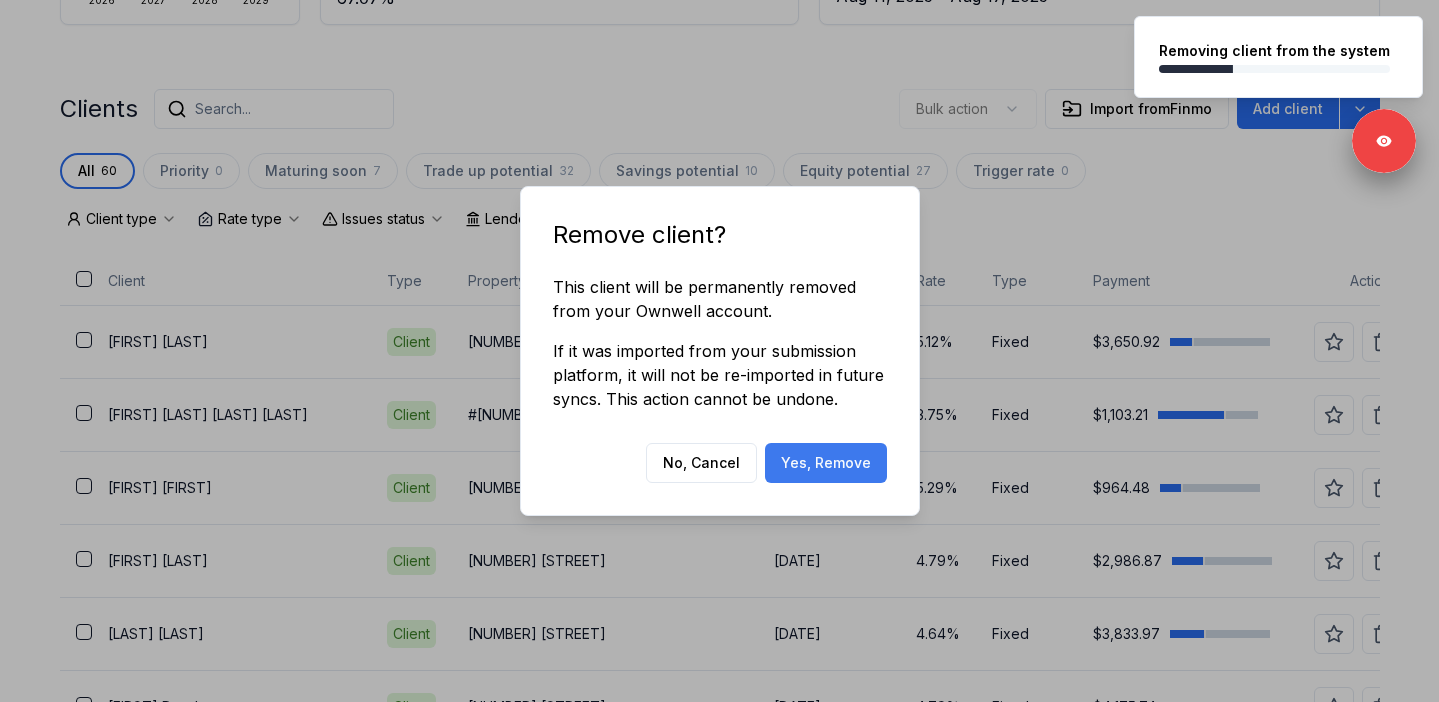 click on "Yes, Remove" at bounding box center [826, 463] 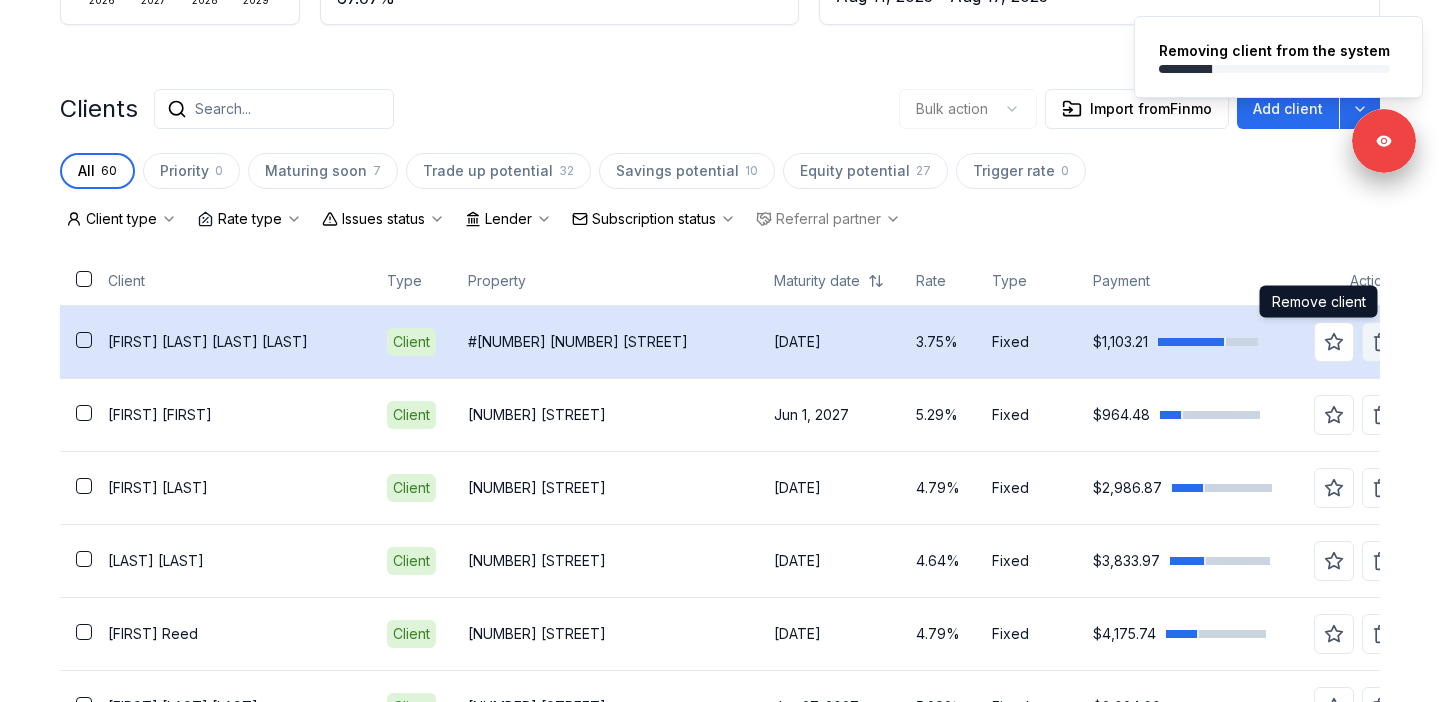 click 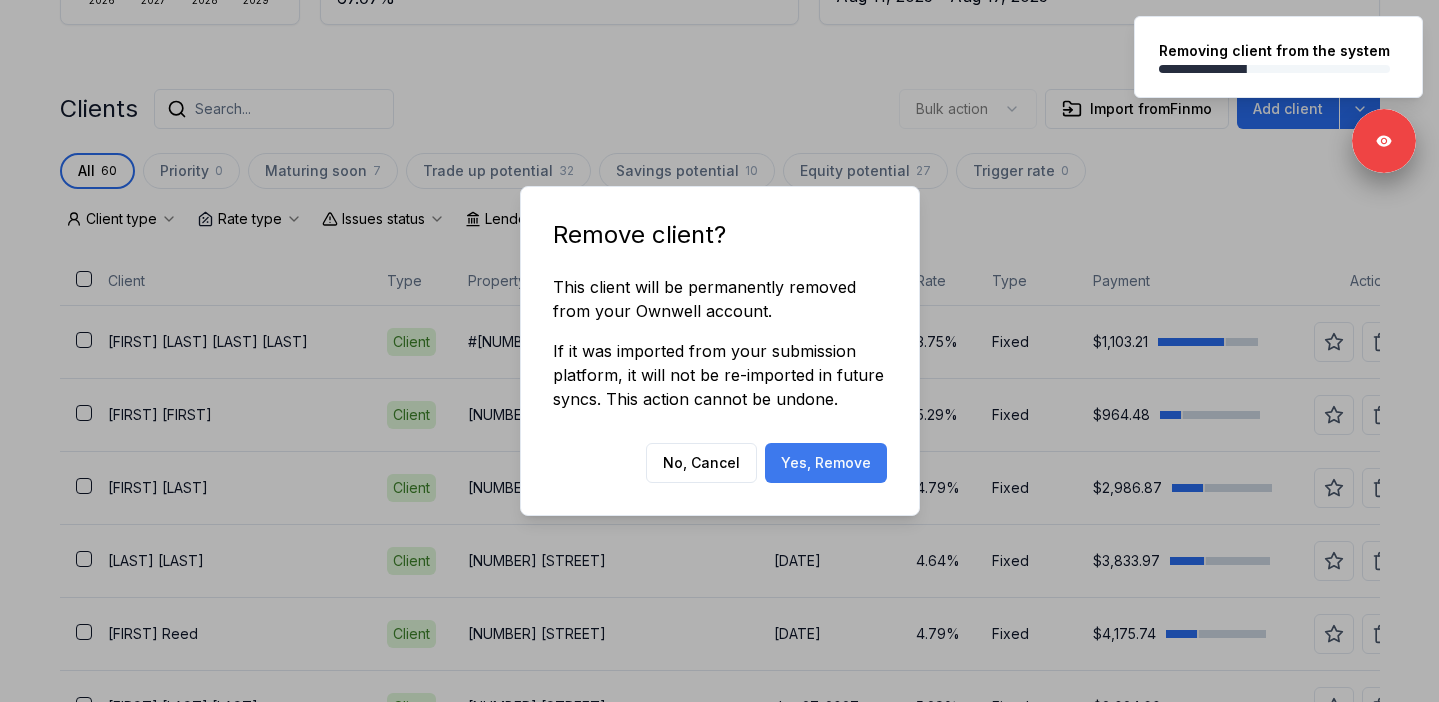 click on "Yes, Remove" at bounding box center (826, 463) 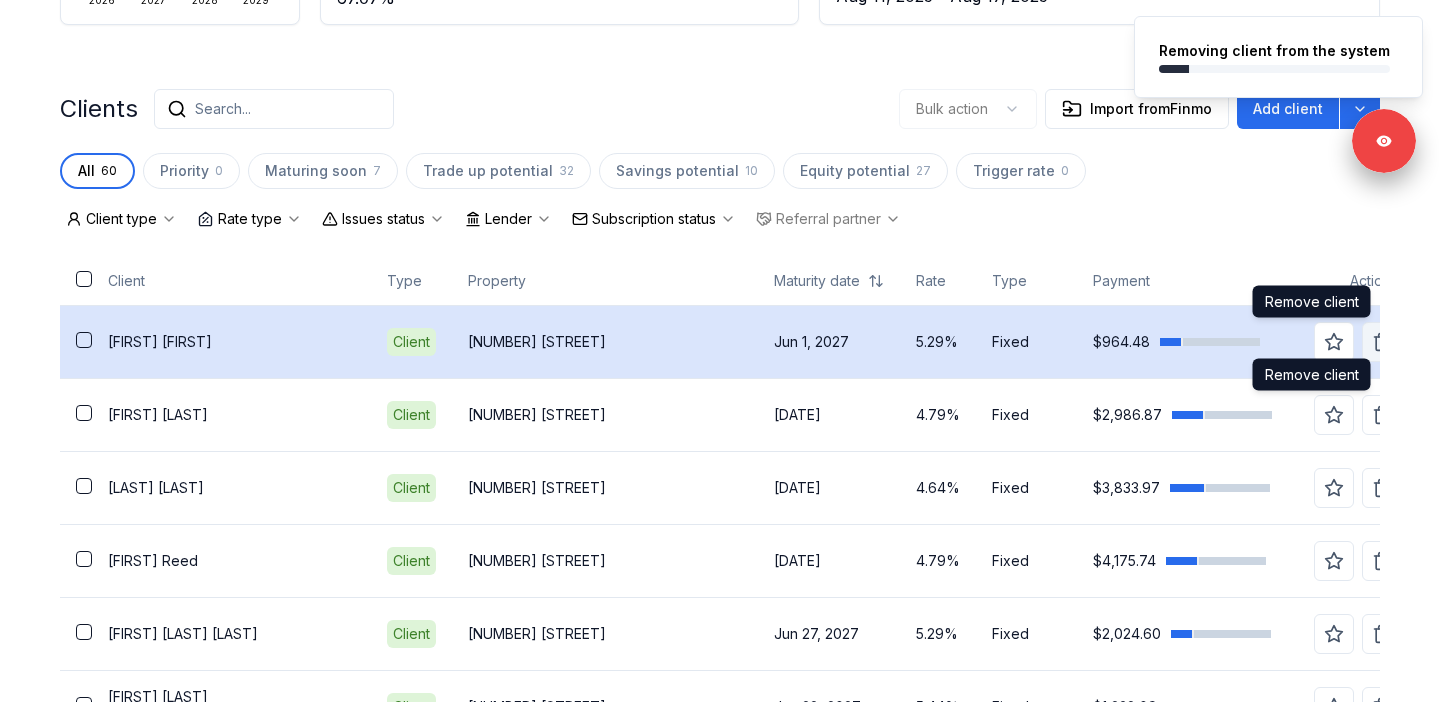 click 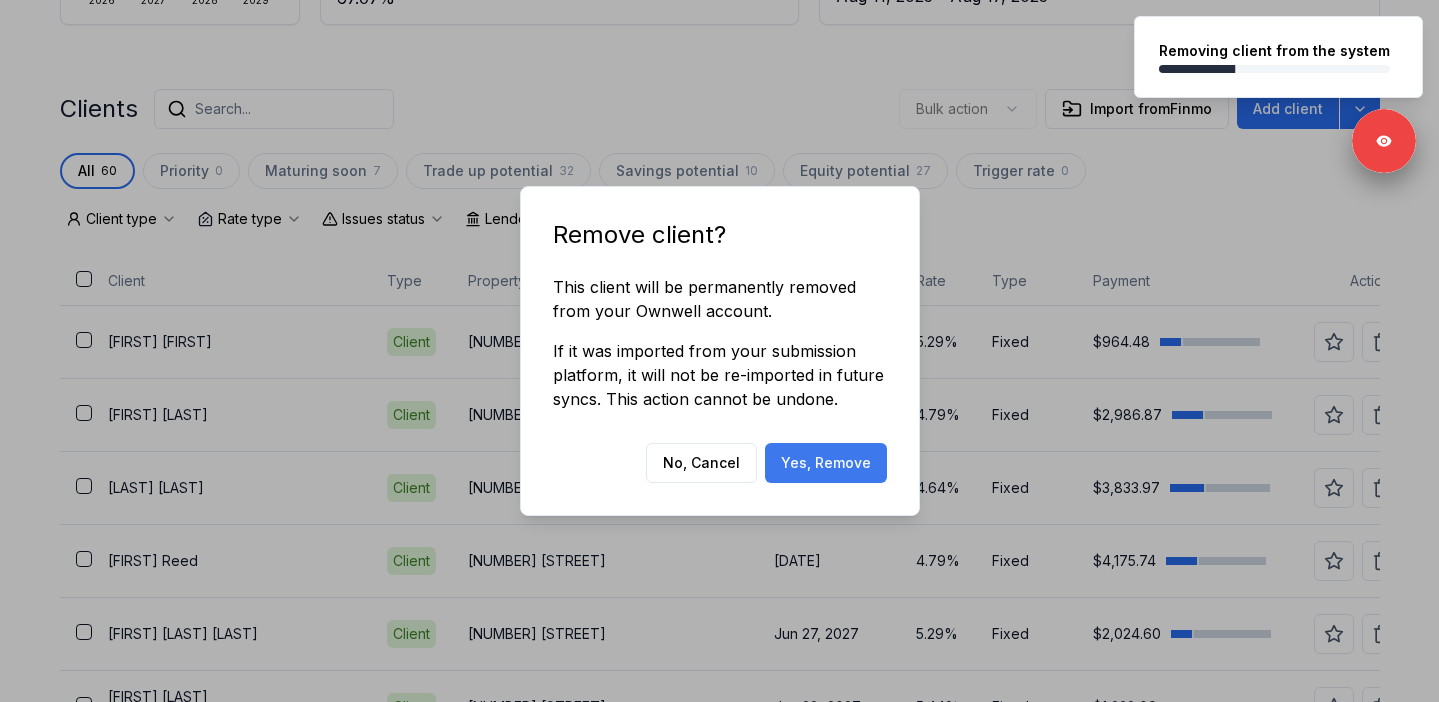 click on "Yes, Remove" at bounding box center (826, 463) 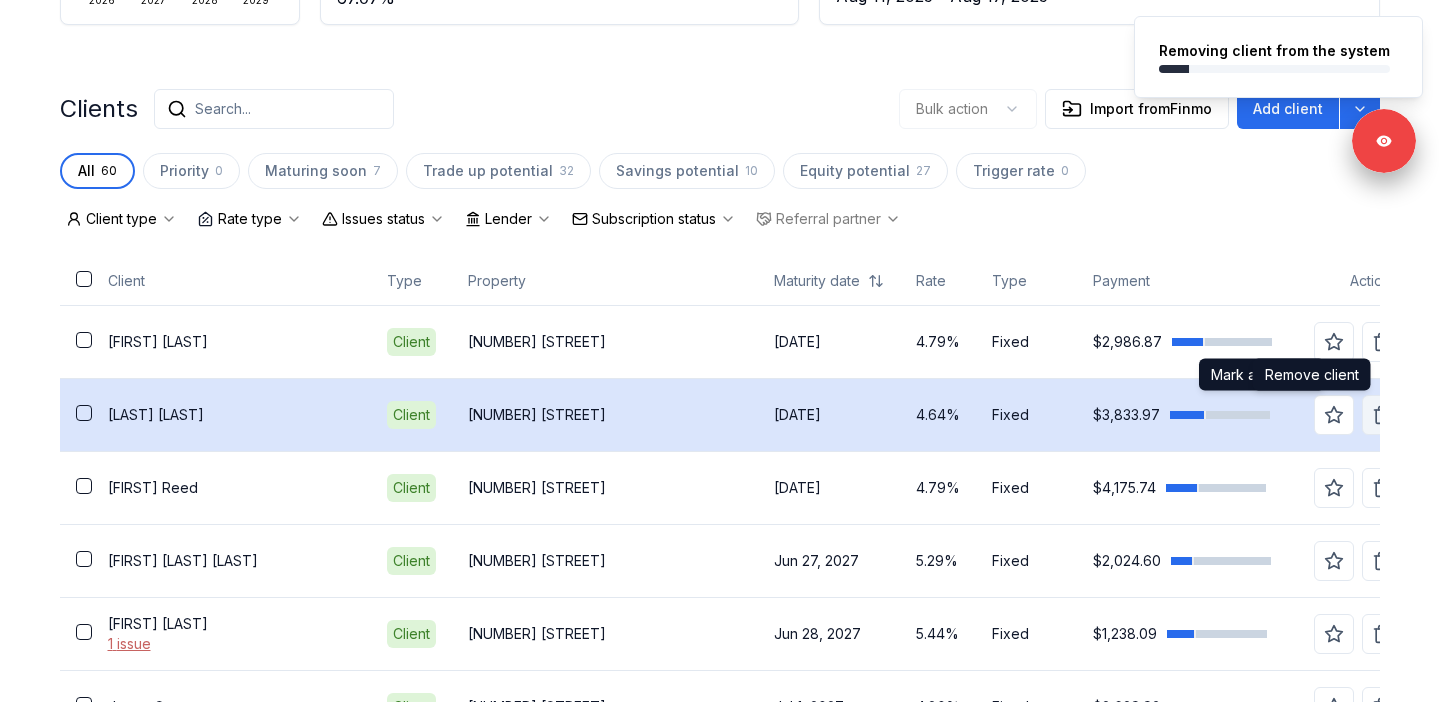 click 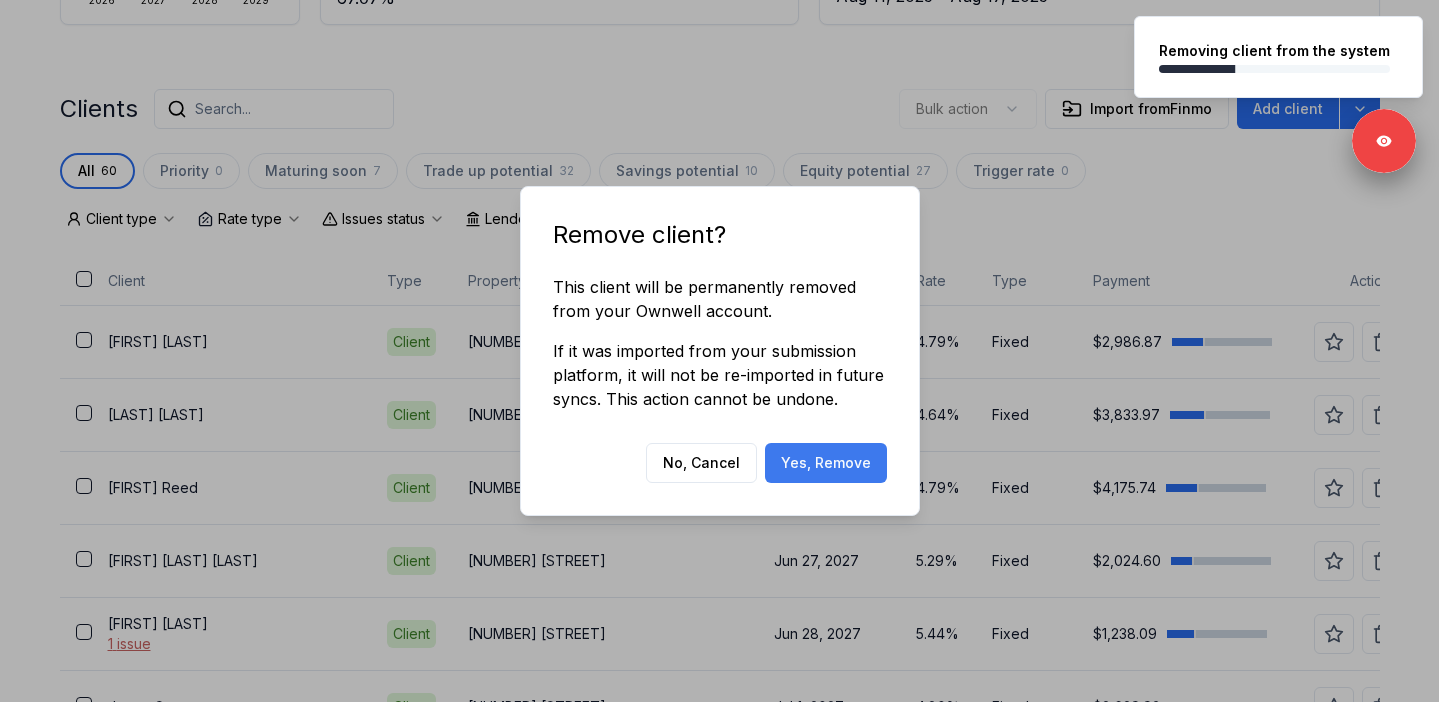 click on "Yes, Remove" at bounding box center (826, 463) 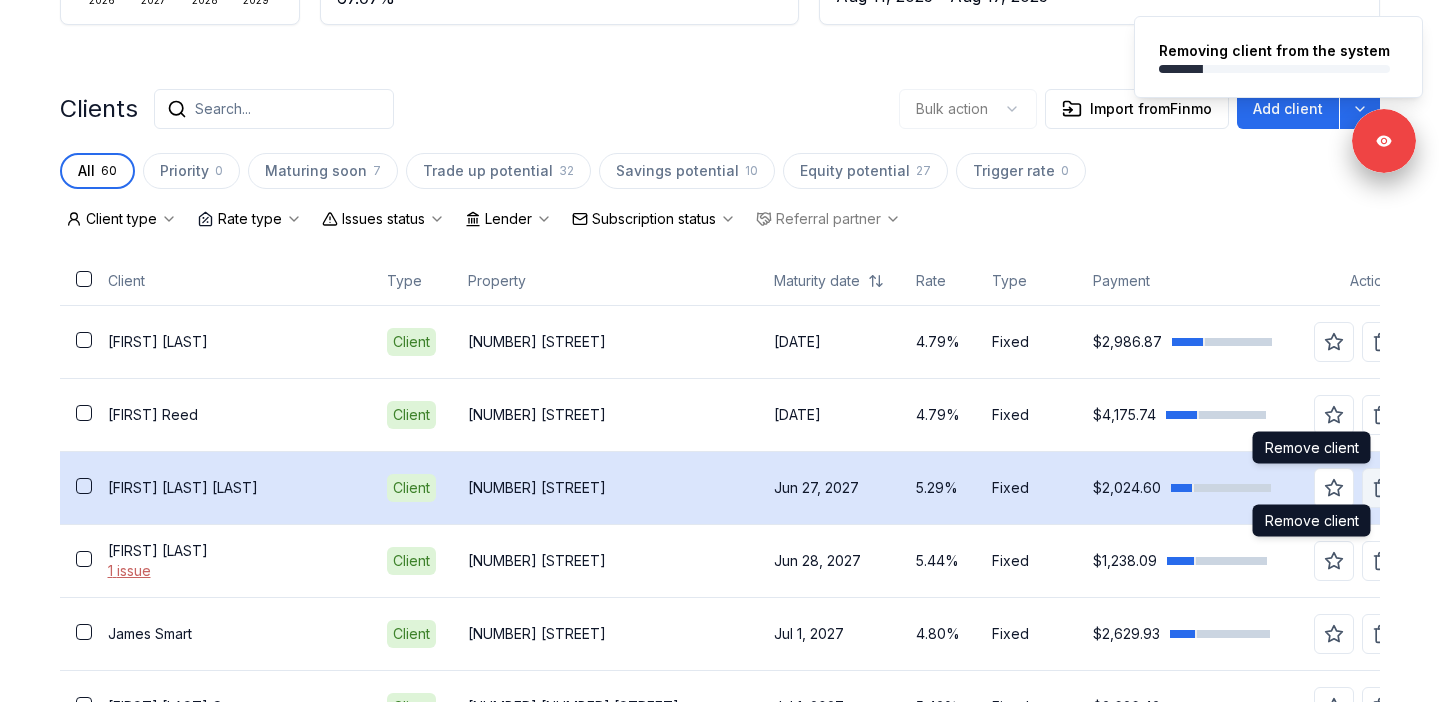 click 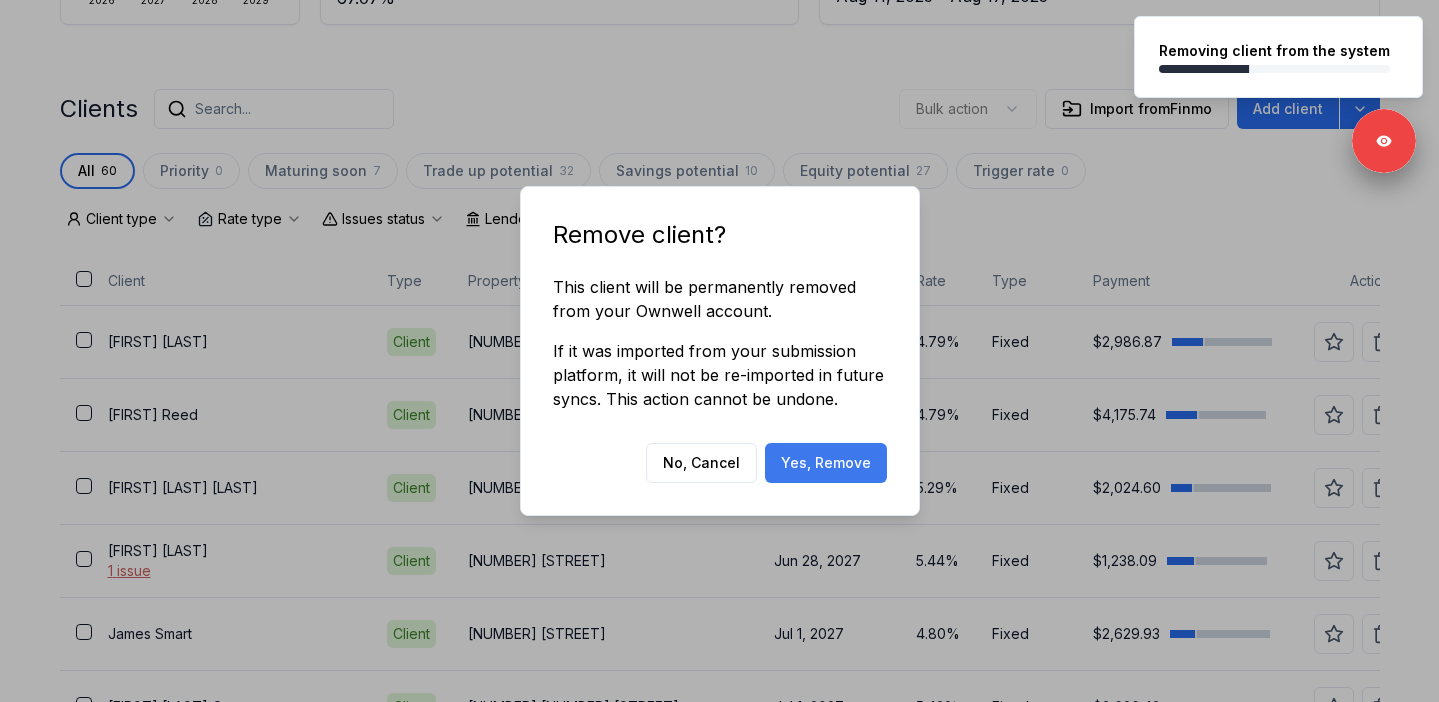click on "Yes, Remove" at bounding box center [826, 463] 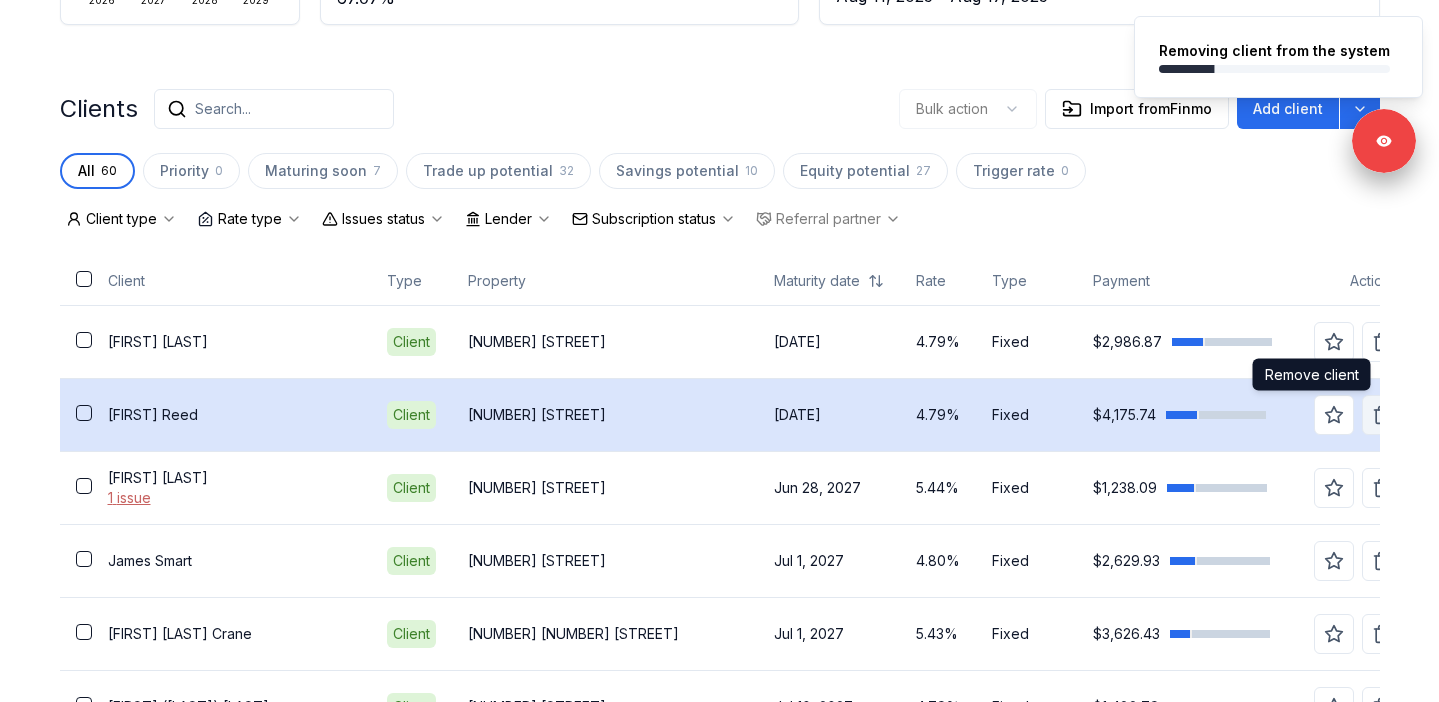 click 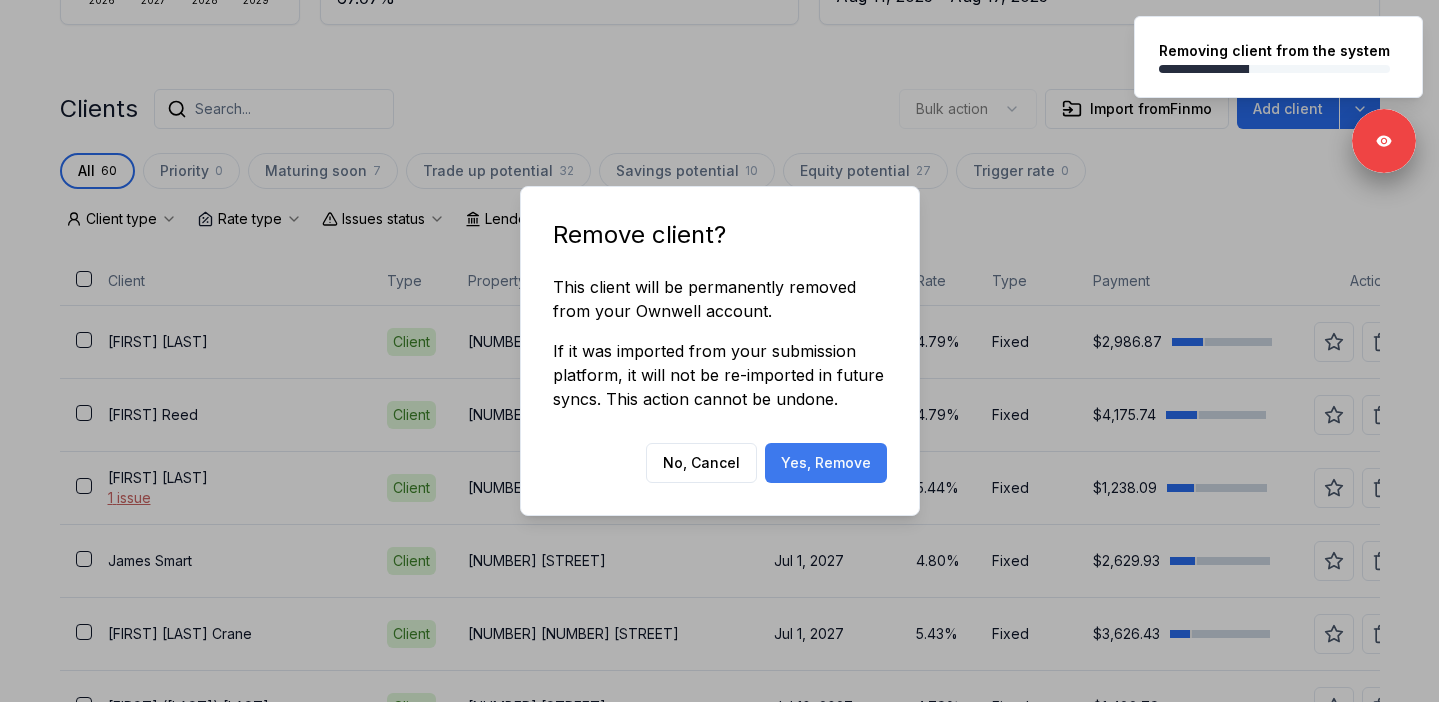 click on "Yes, Remove" at bounding box center (826, 463) 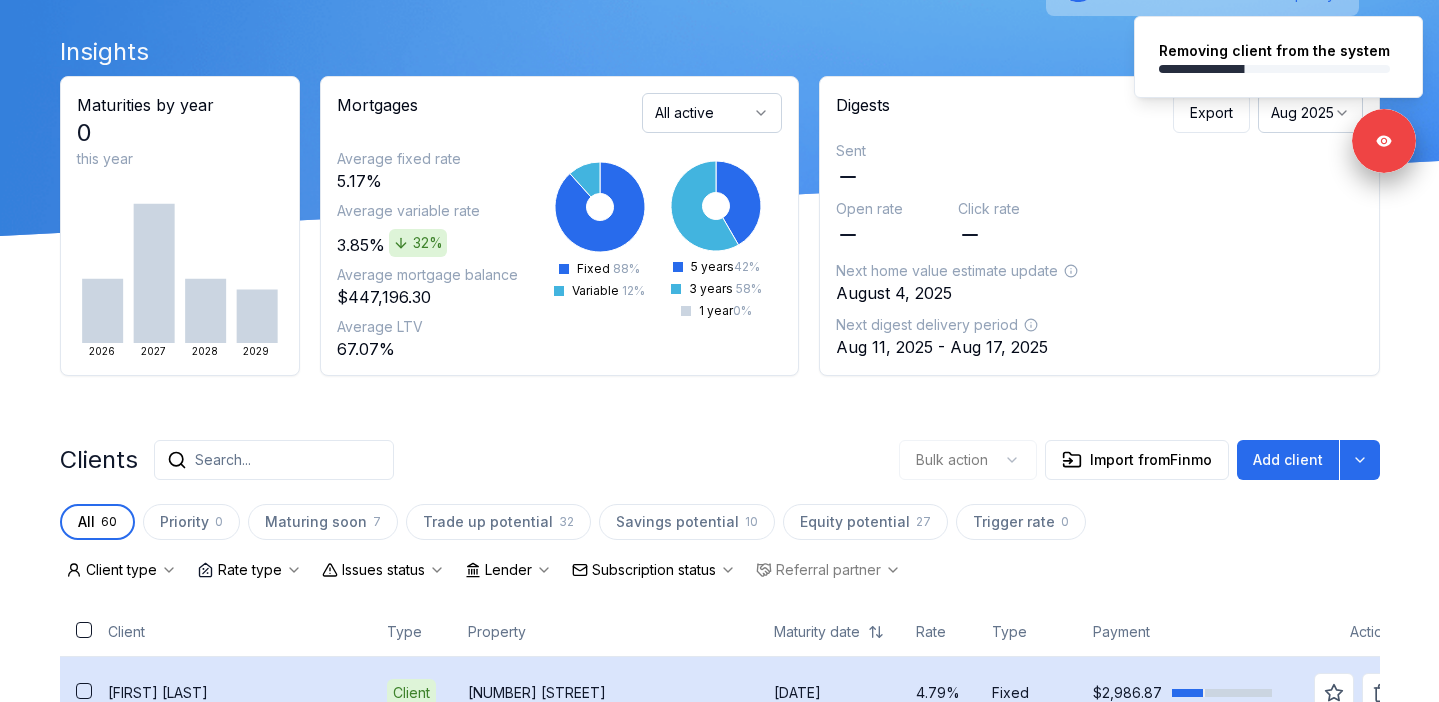 scroll, scrollTop: 0, scrollLeft: 0, axis: both 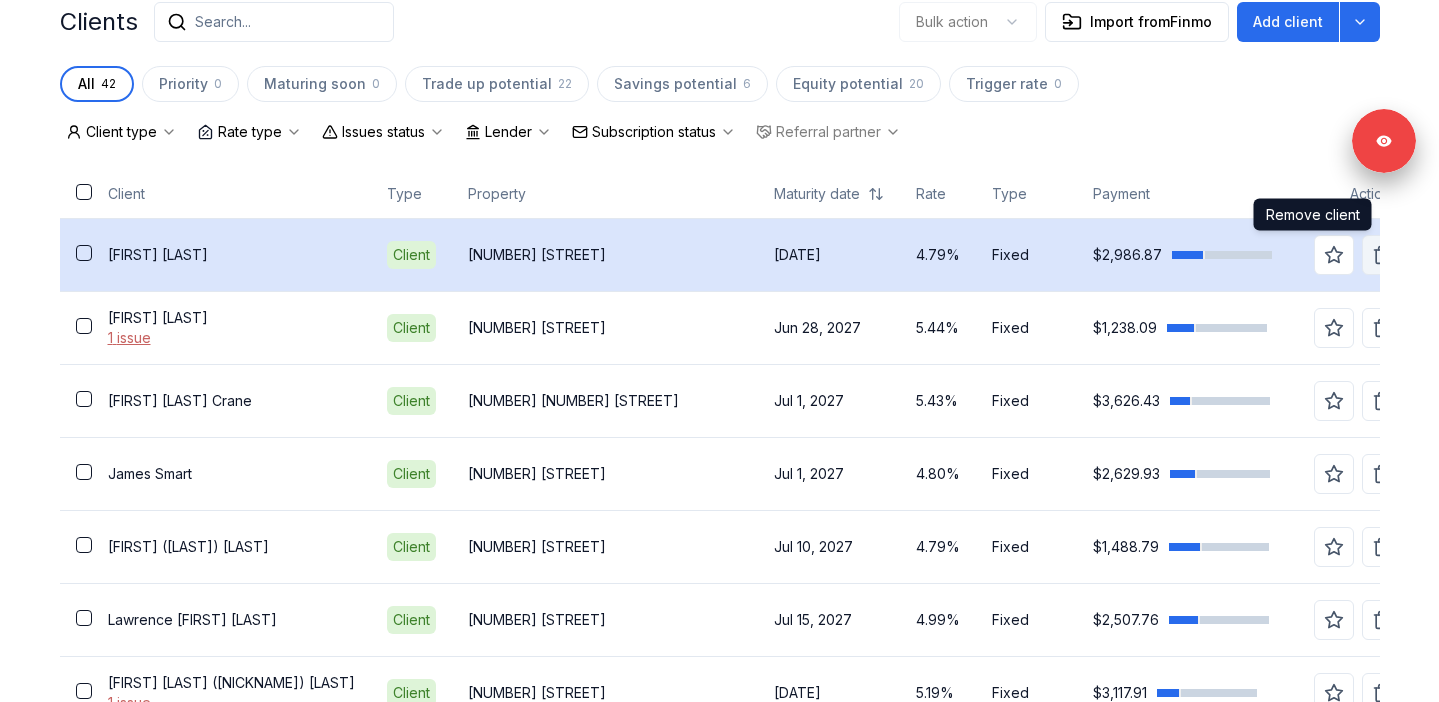 click 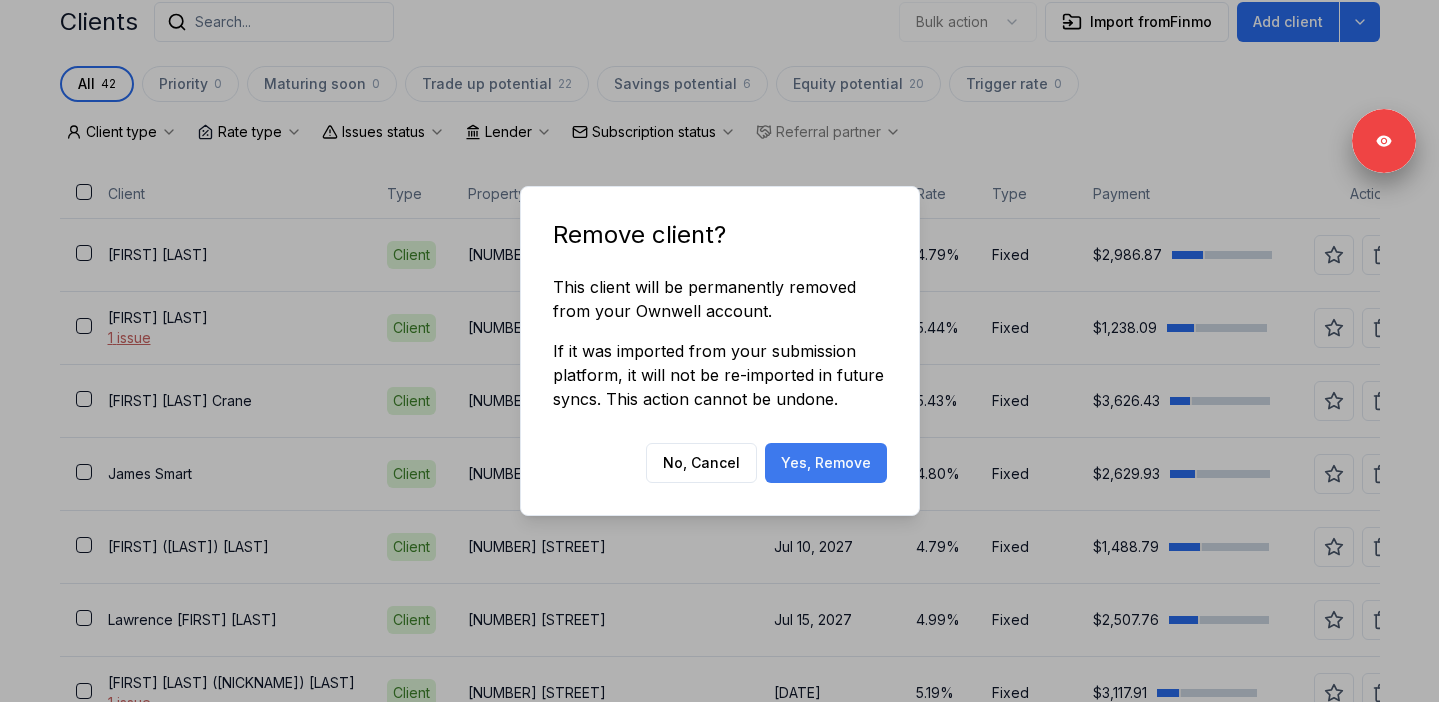 click on "Yes, Remove" at bounding box center (826, 463) 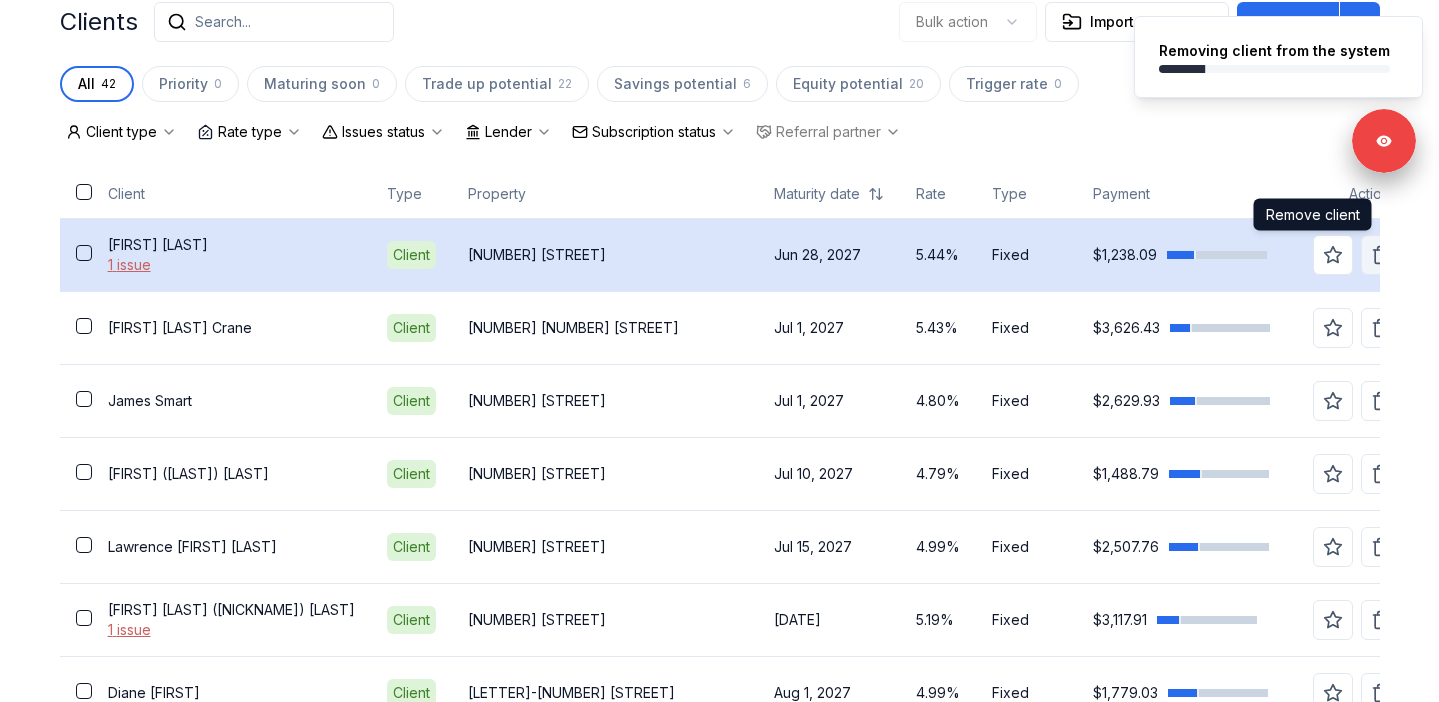 click 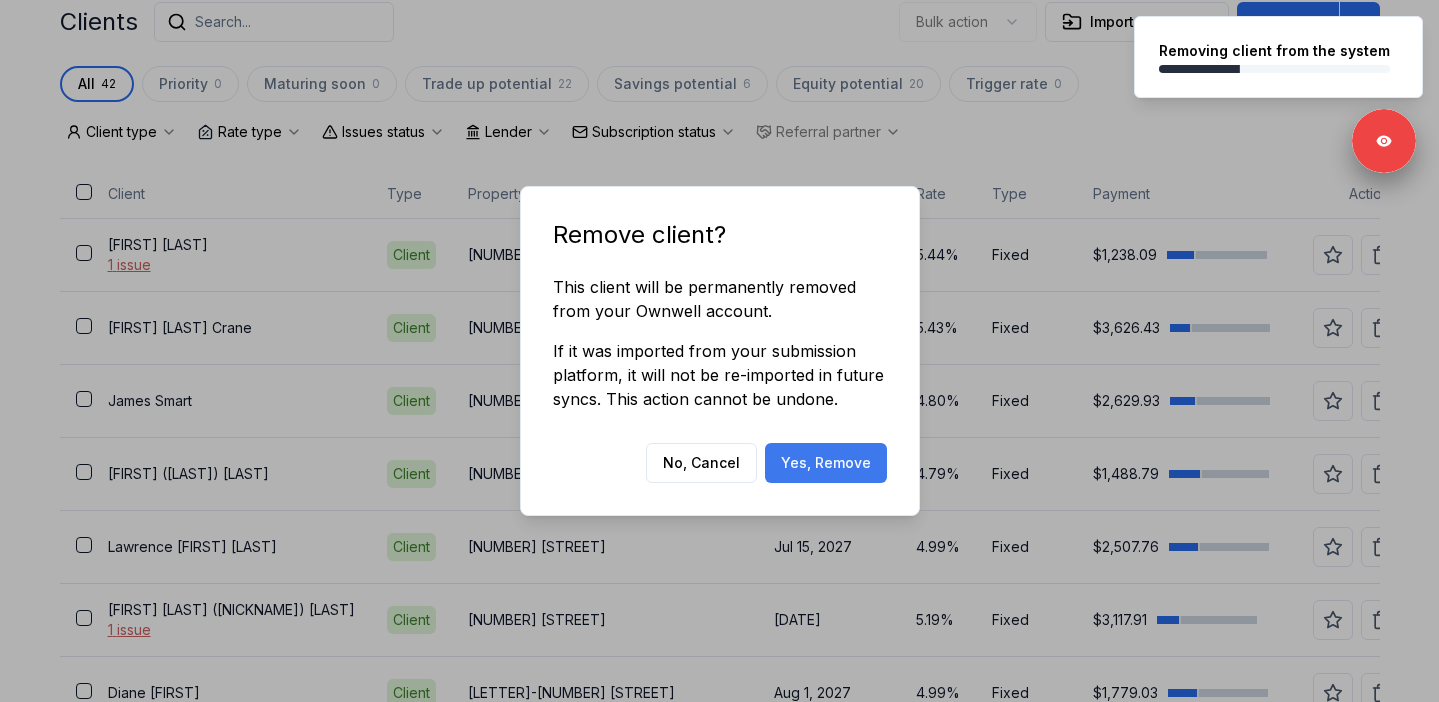 click on "Yes, Remove" at bounding box center (826, 463) 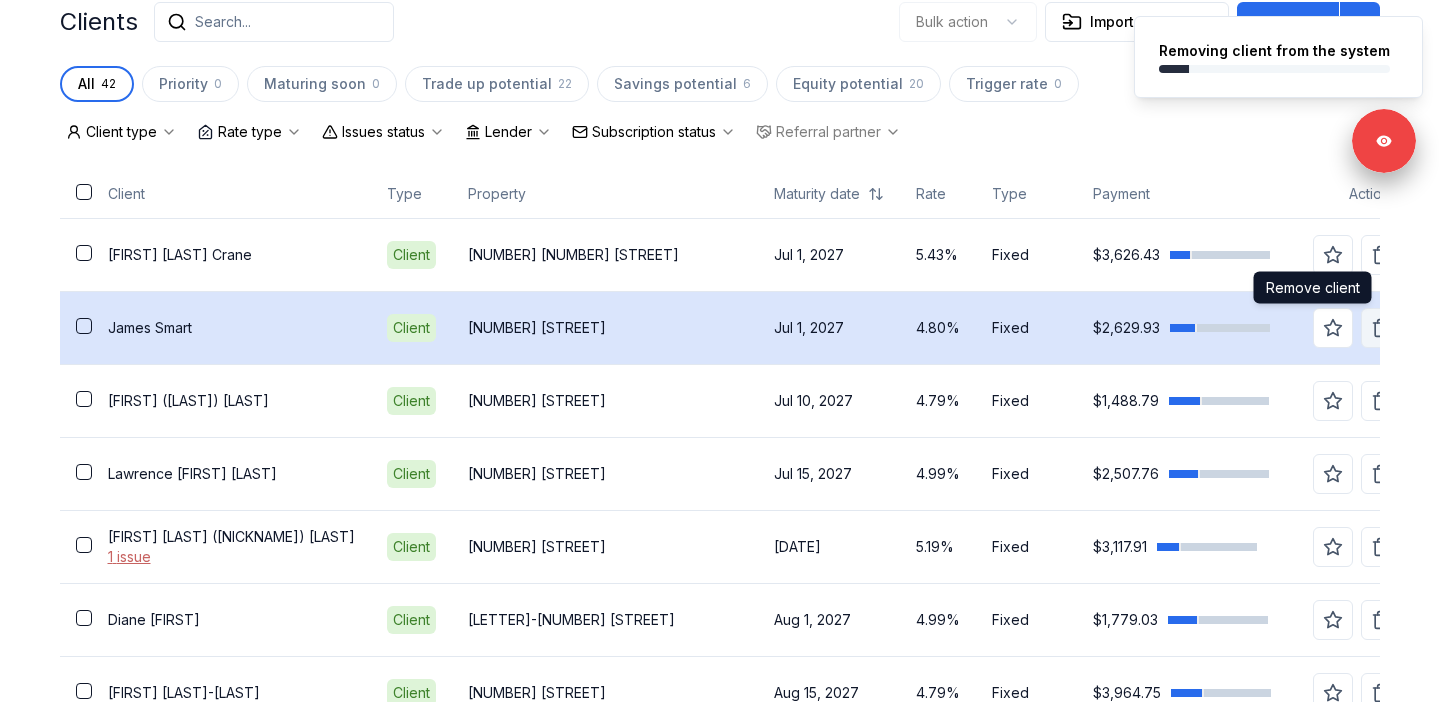 click at bounding box center [1381, 328] 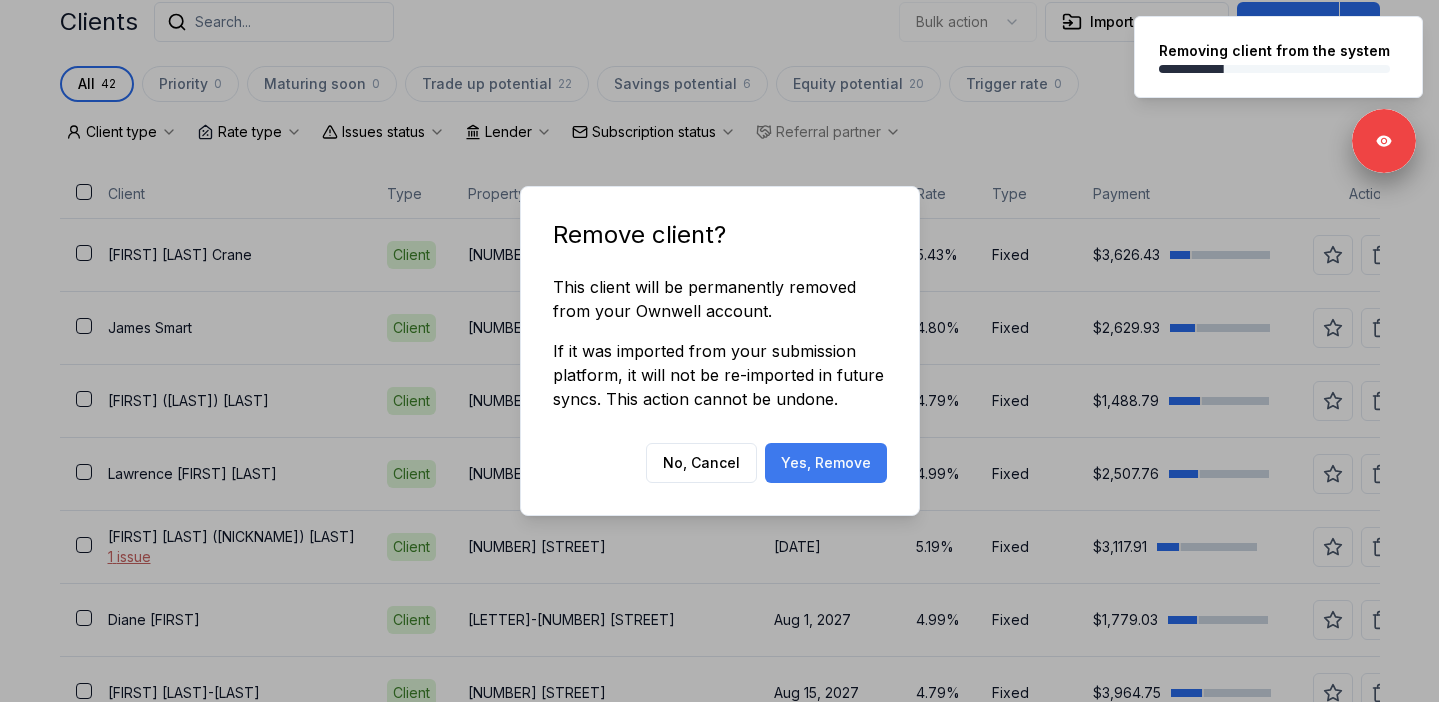 click on "Yes, Remove" at bounding box center (826, 463) 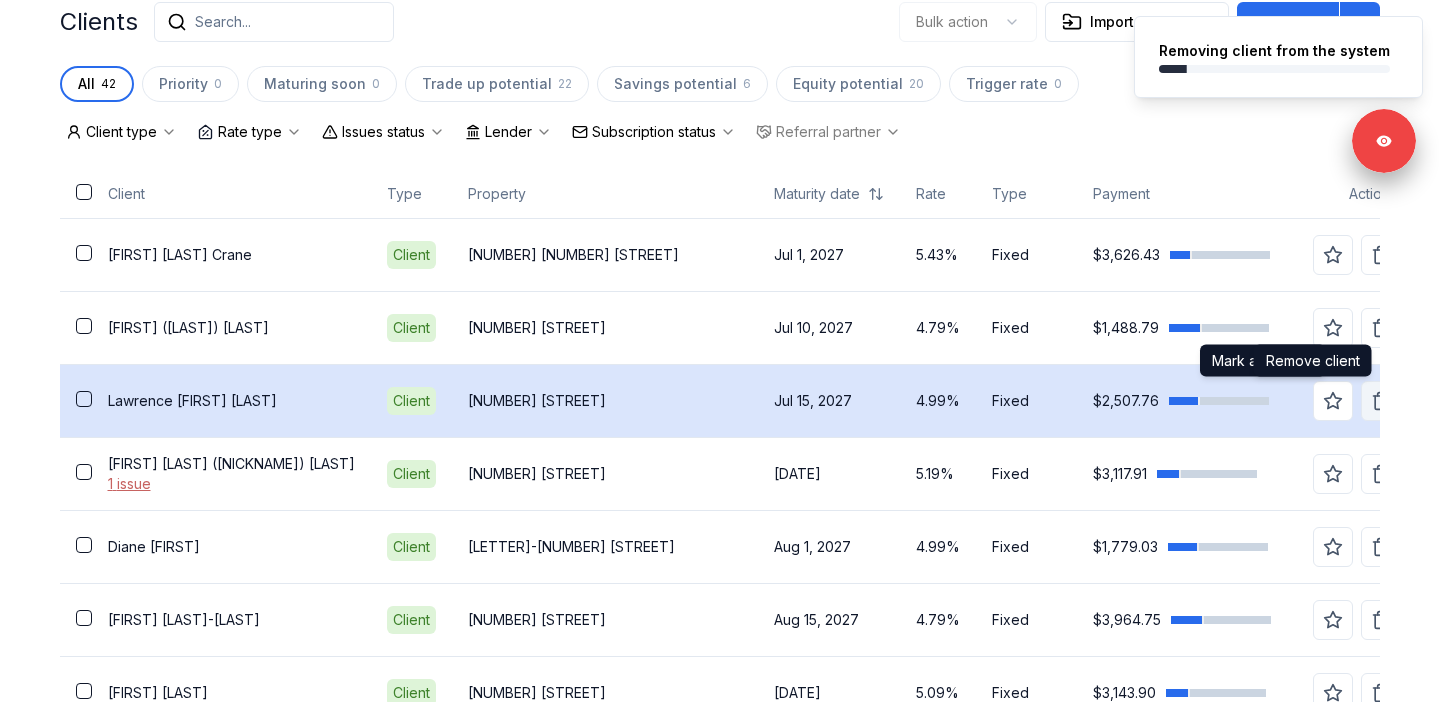 click 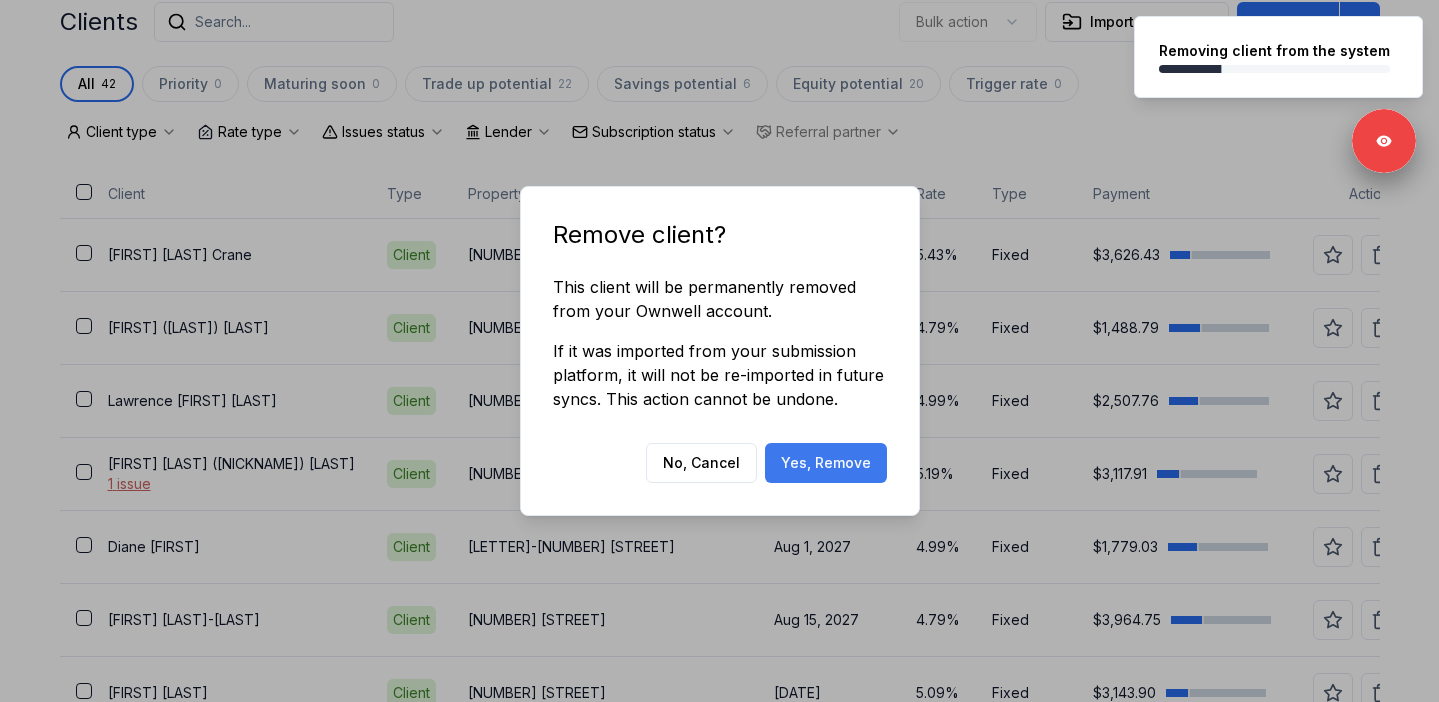 click on "Yes, Remove" at bounding box center [826, 463] 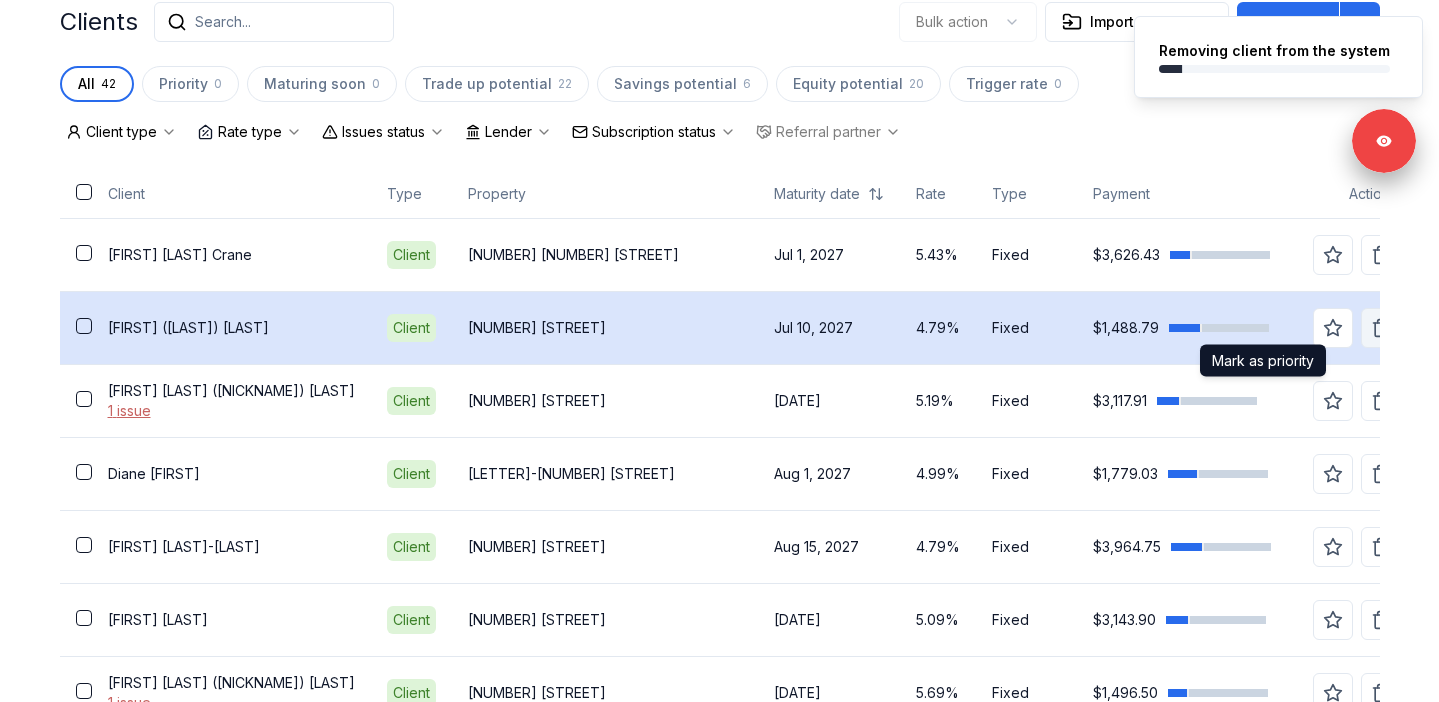 click 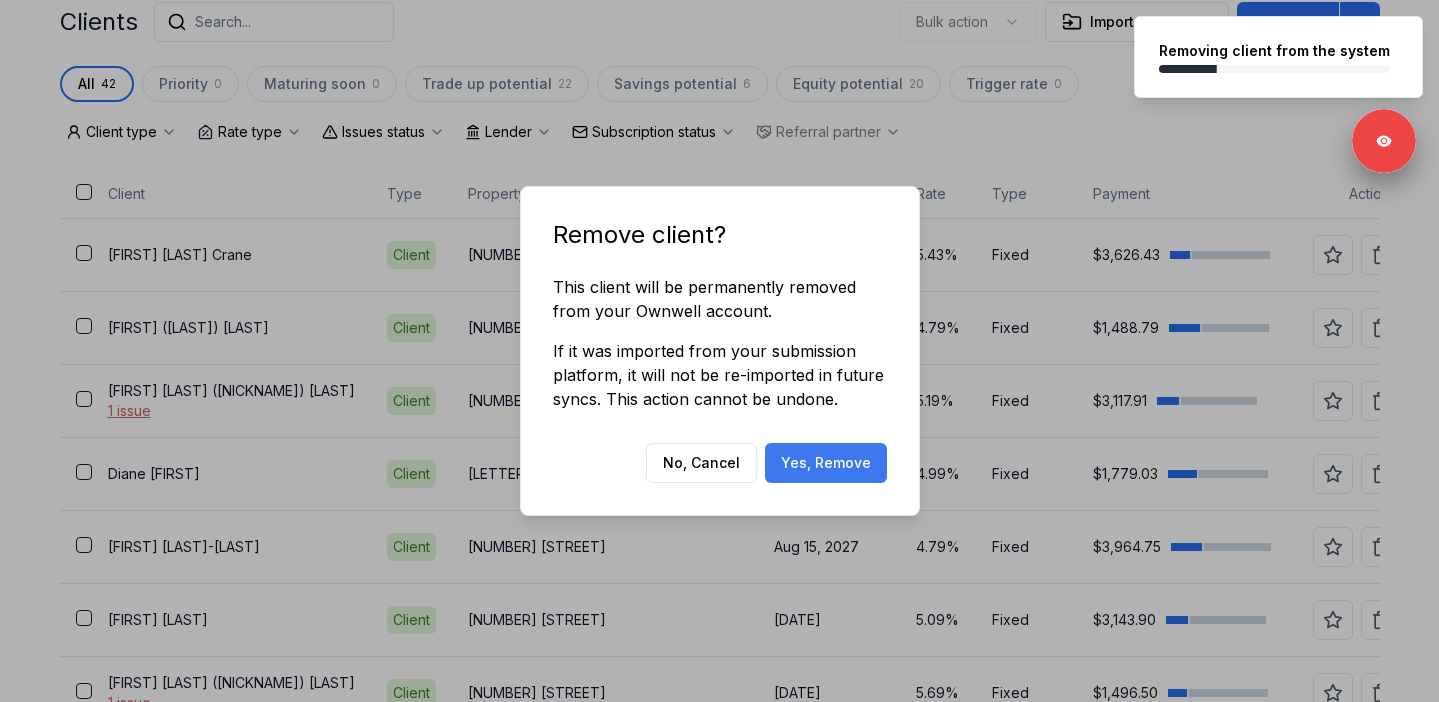 click on "Yes, Remove" at bounding box center (826, 463) 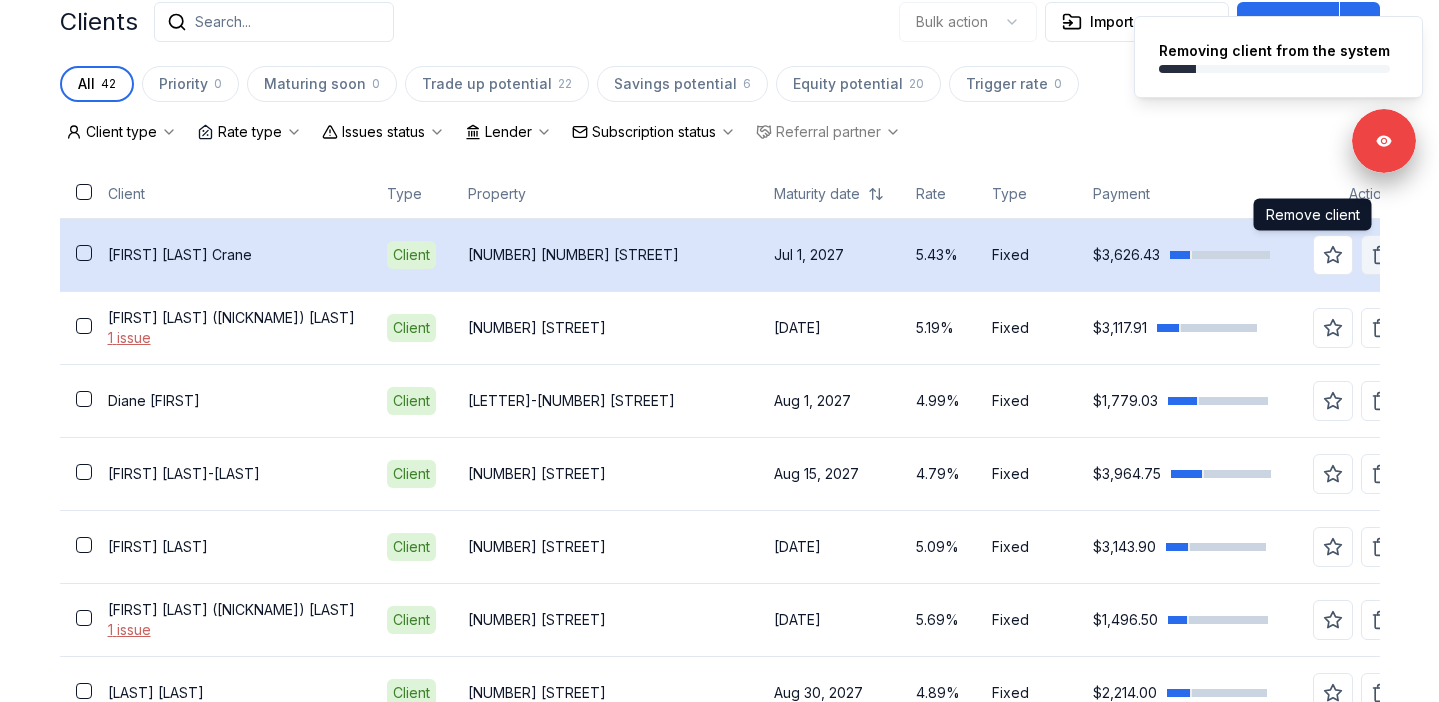 click 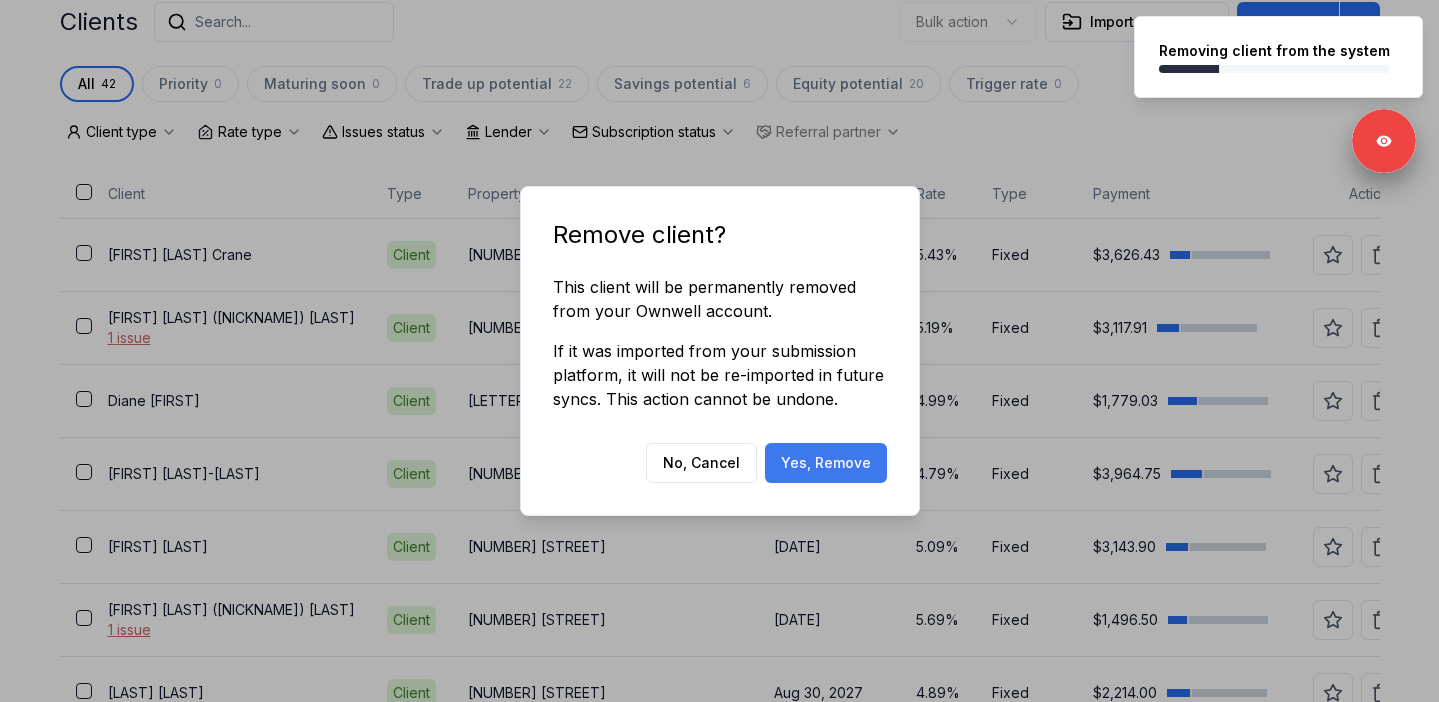 click on "Yes, Remove" at bounding box center [826, 463] 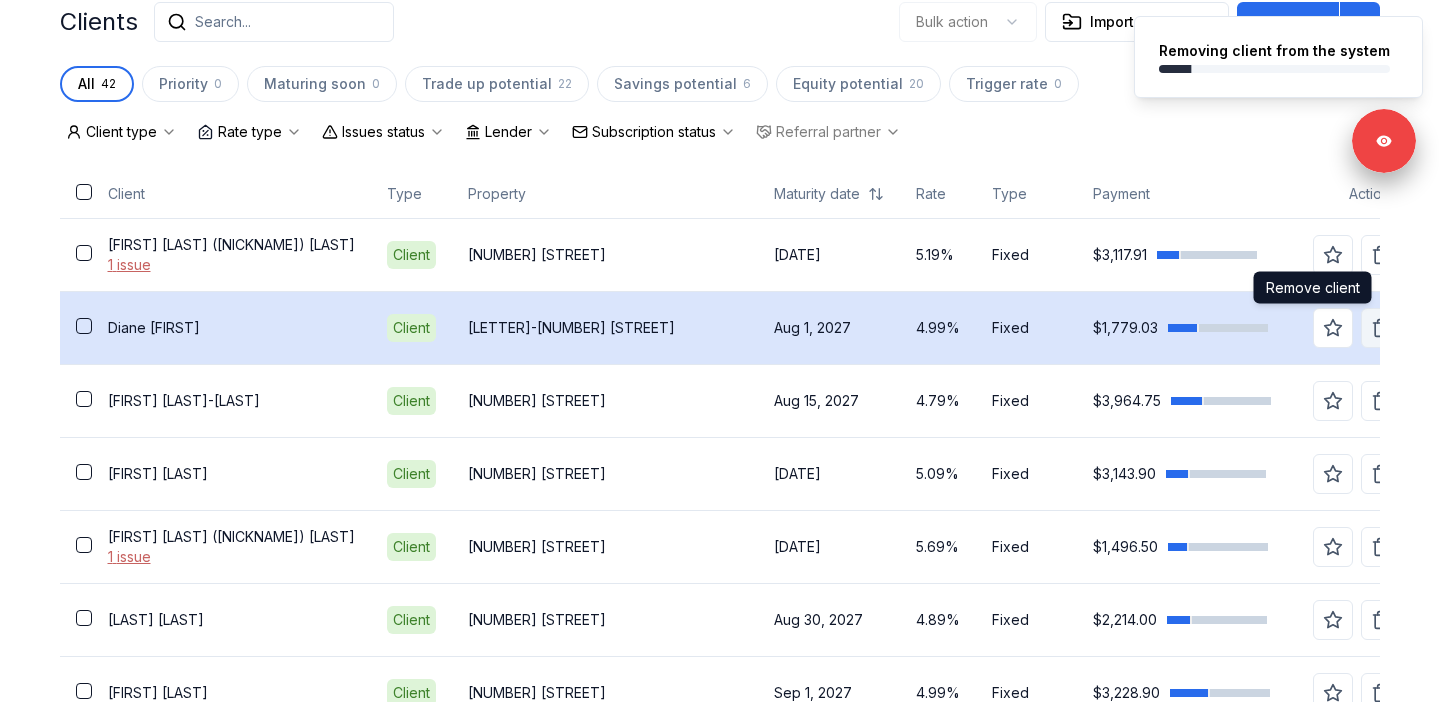 click 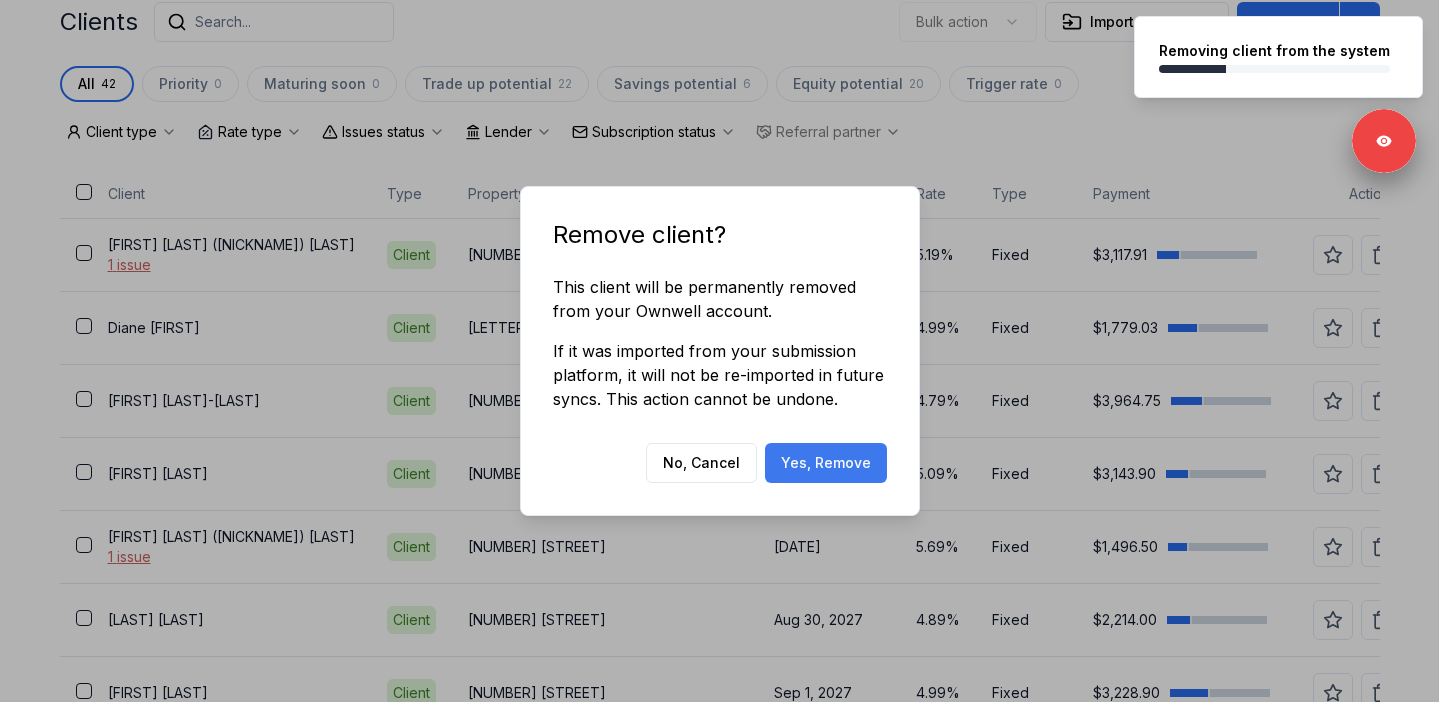 click on "Yes, Remove" at bounding box center [826, 463] 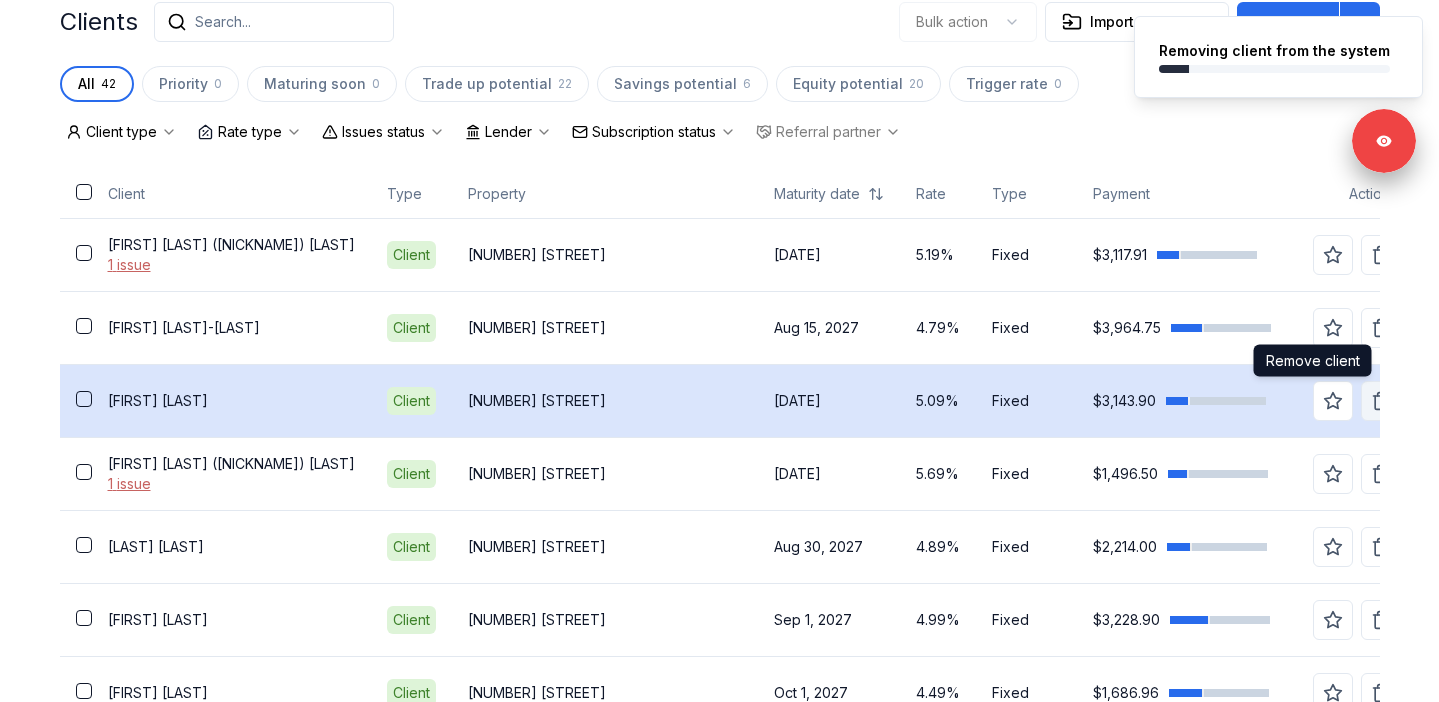 click 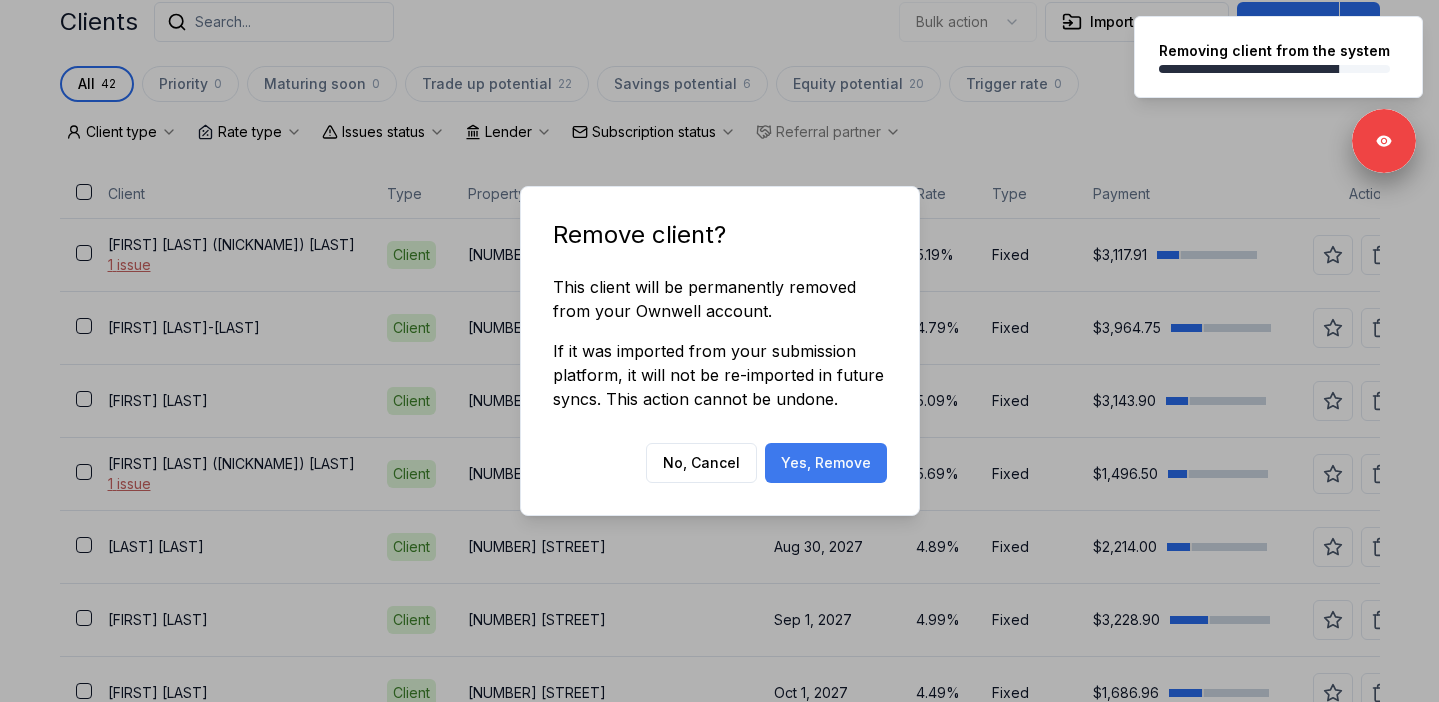 click on "Yes, Remove" at bounding box center (826, 463) 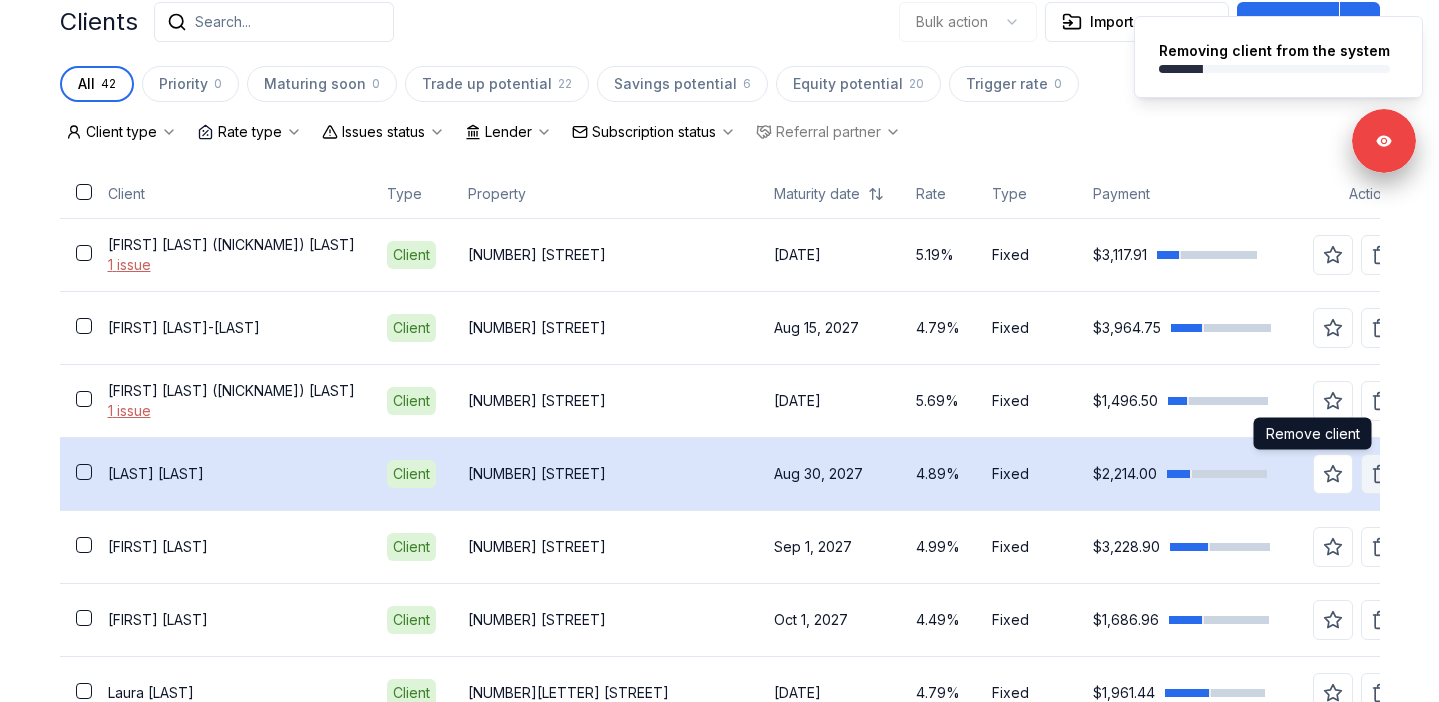 click 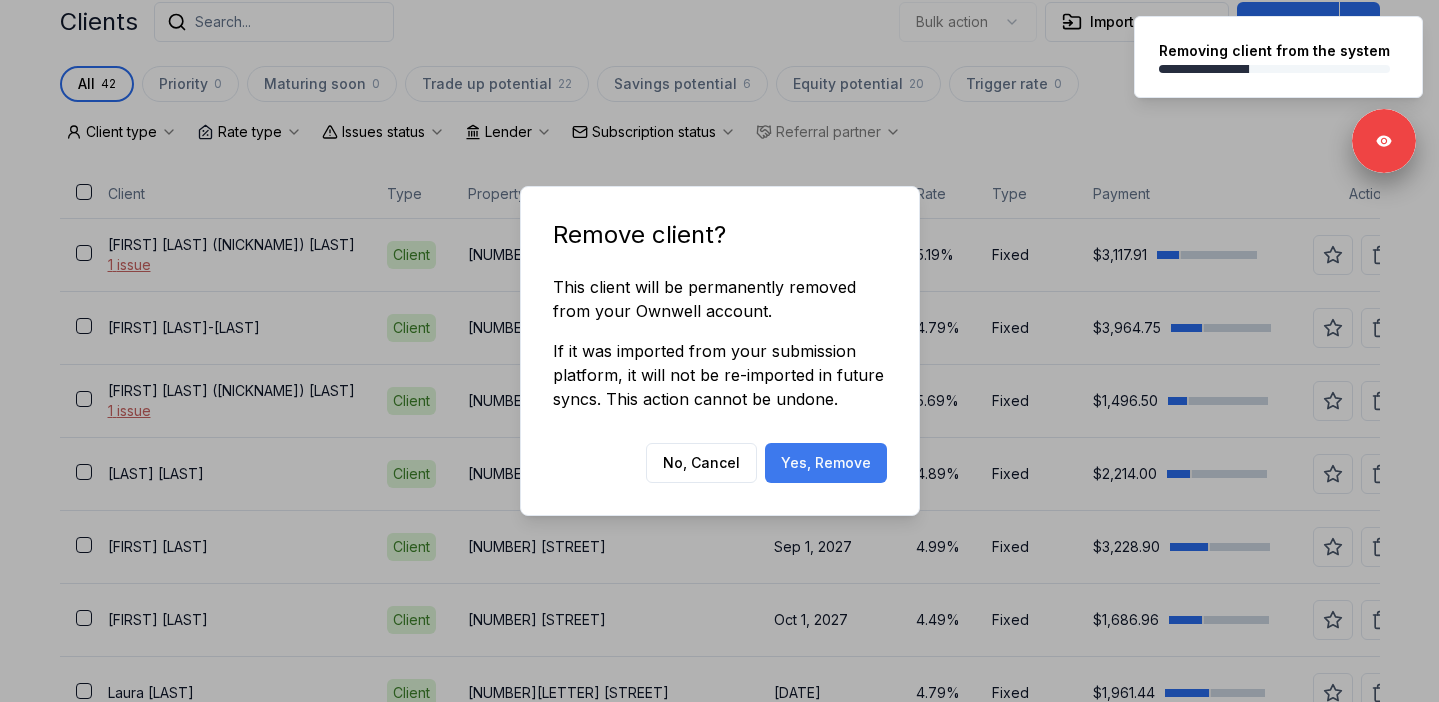 click on "Yes, Remove" at bounding box center (826, 463) 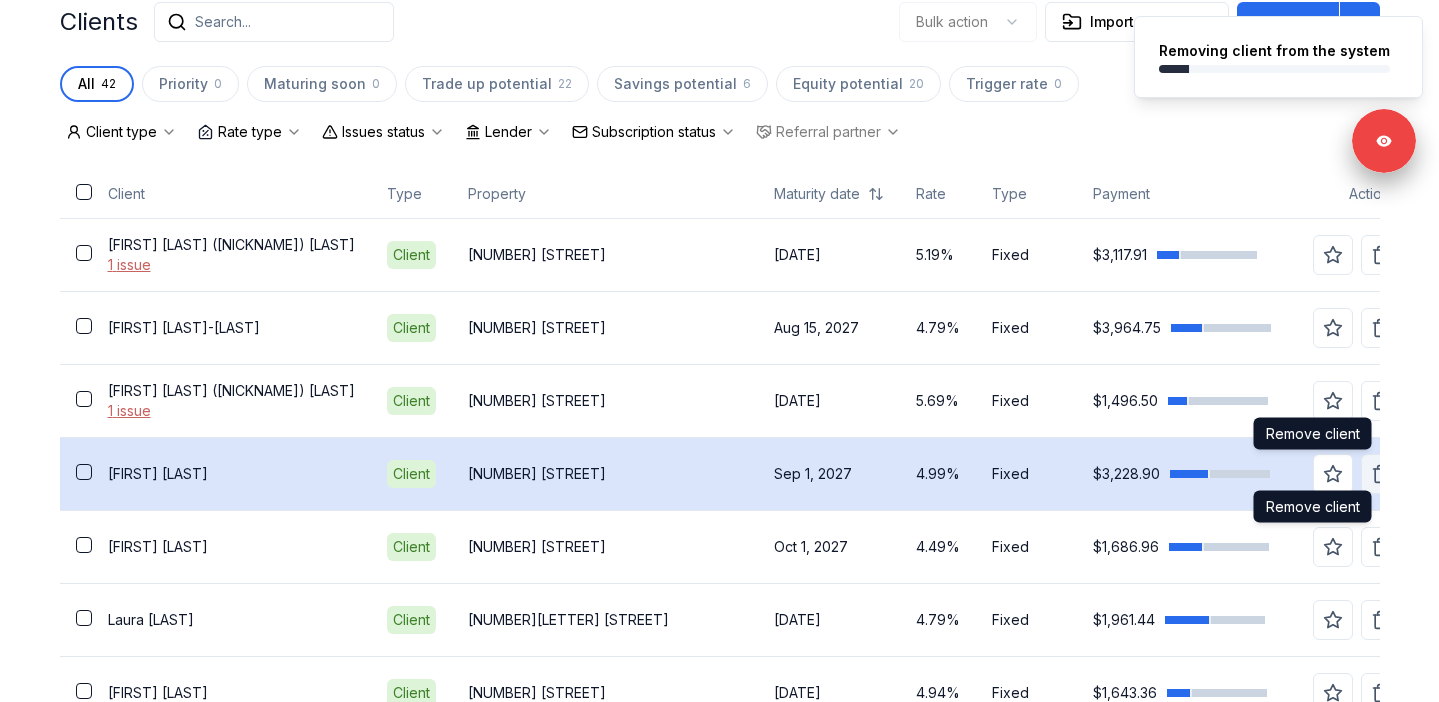 click at bounding box center (1381, 474) 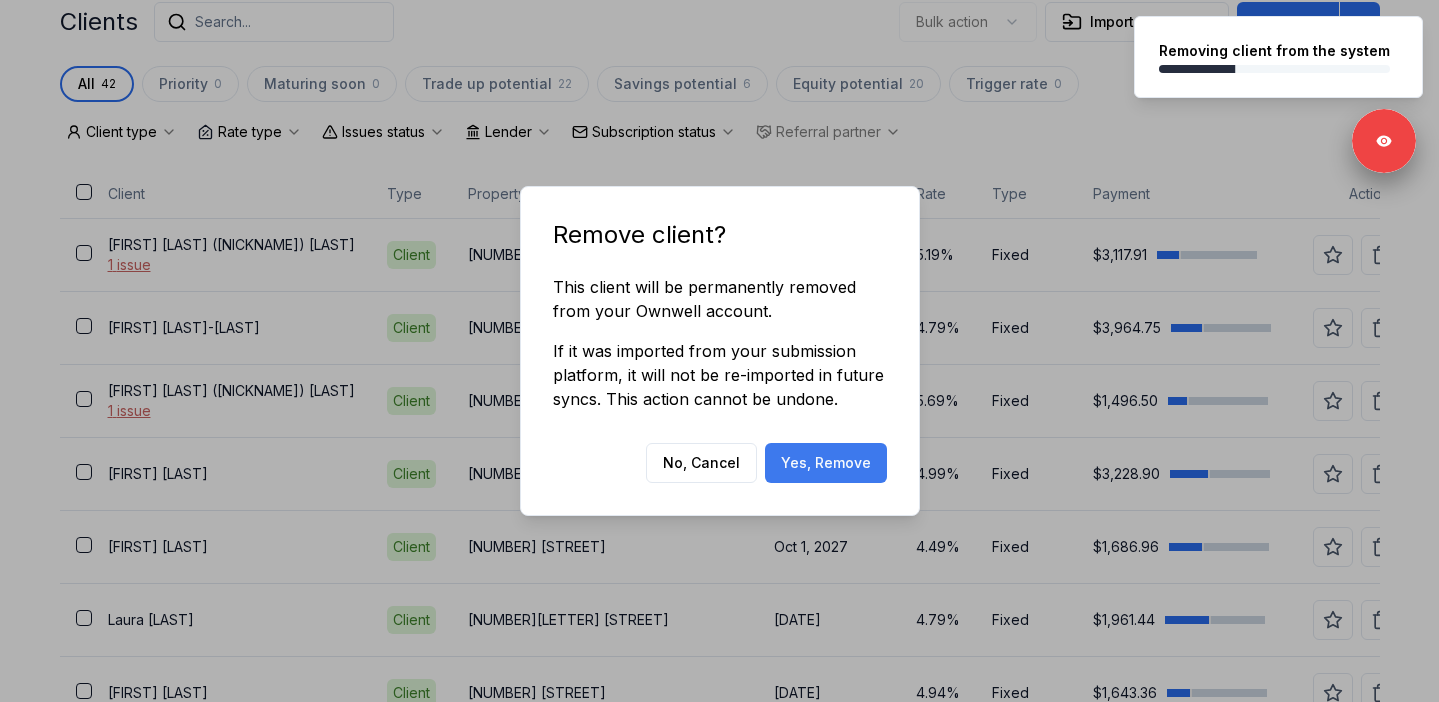 click on "Yes, Remove" at bounding box center [826, 463] 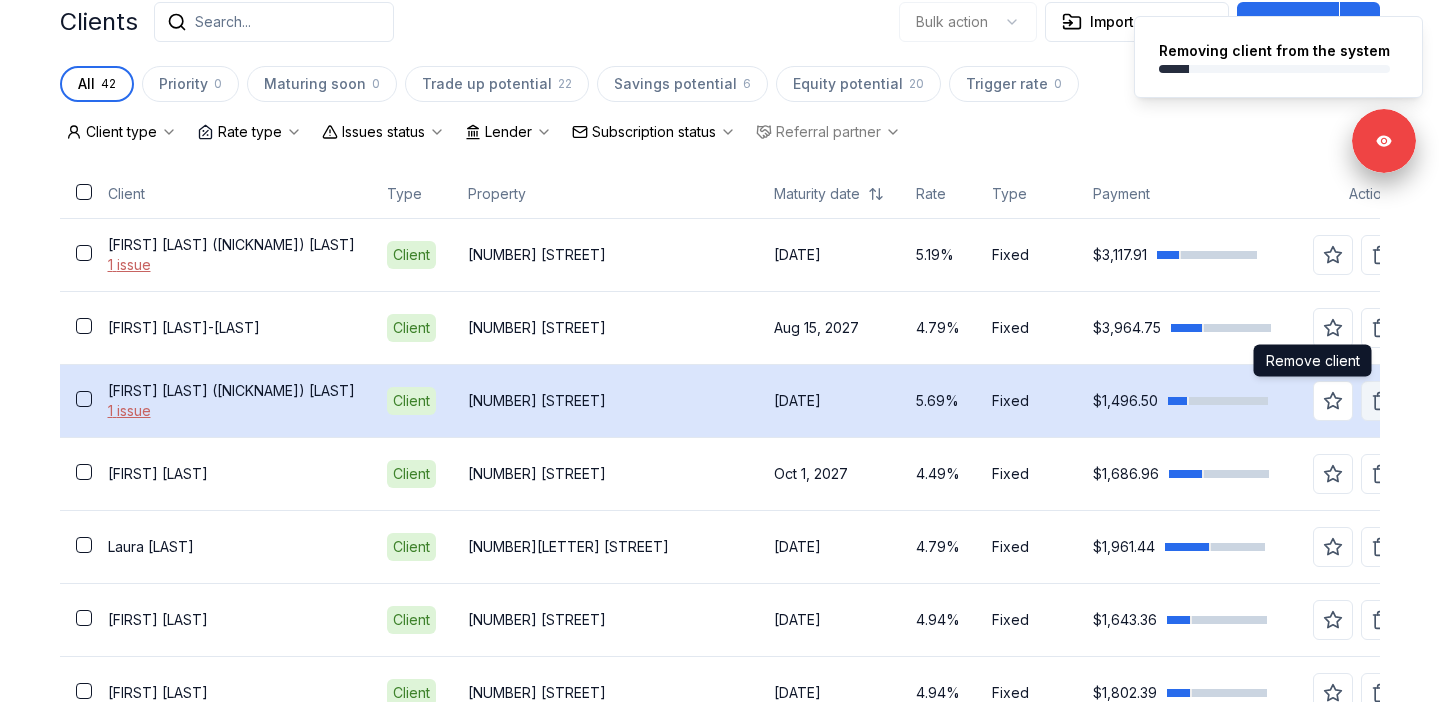 click 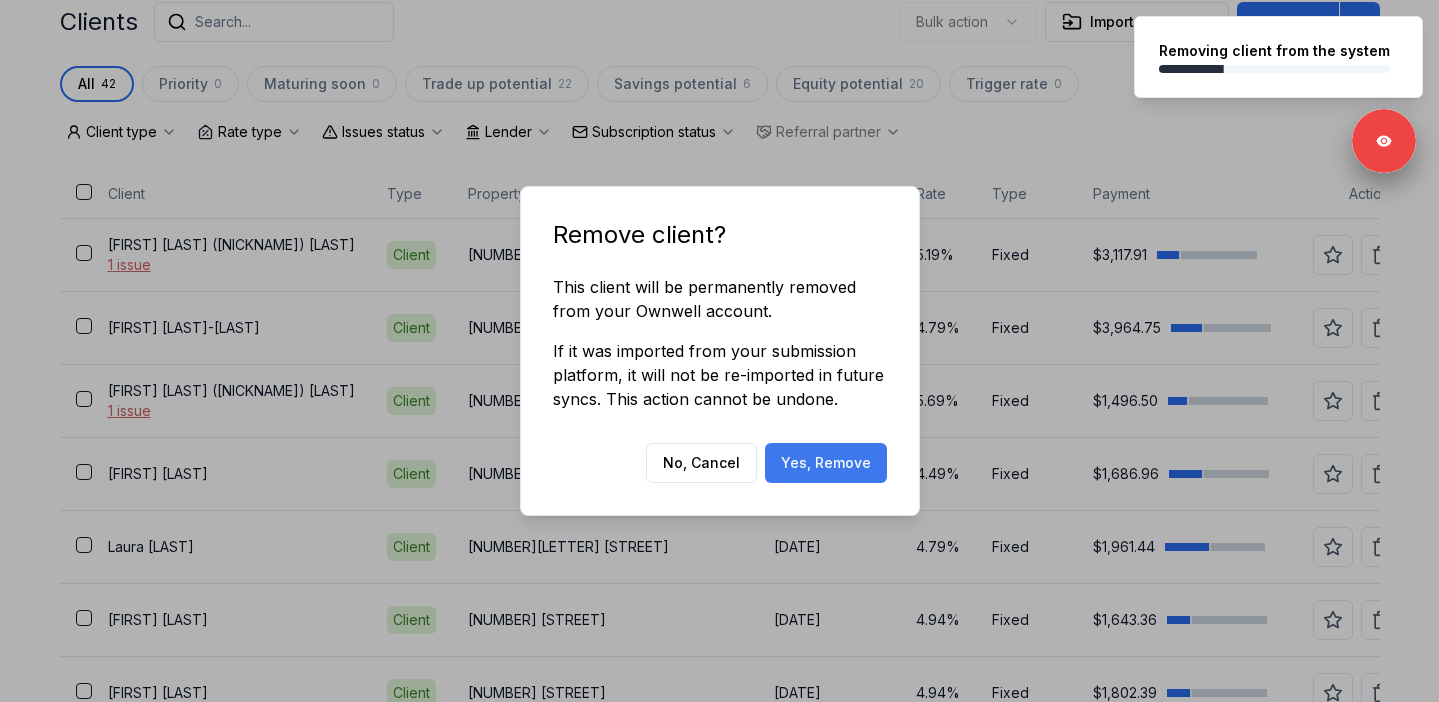 click on "Yes, Remove" at bounding box center (826, 463) 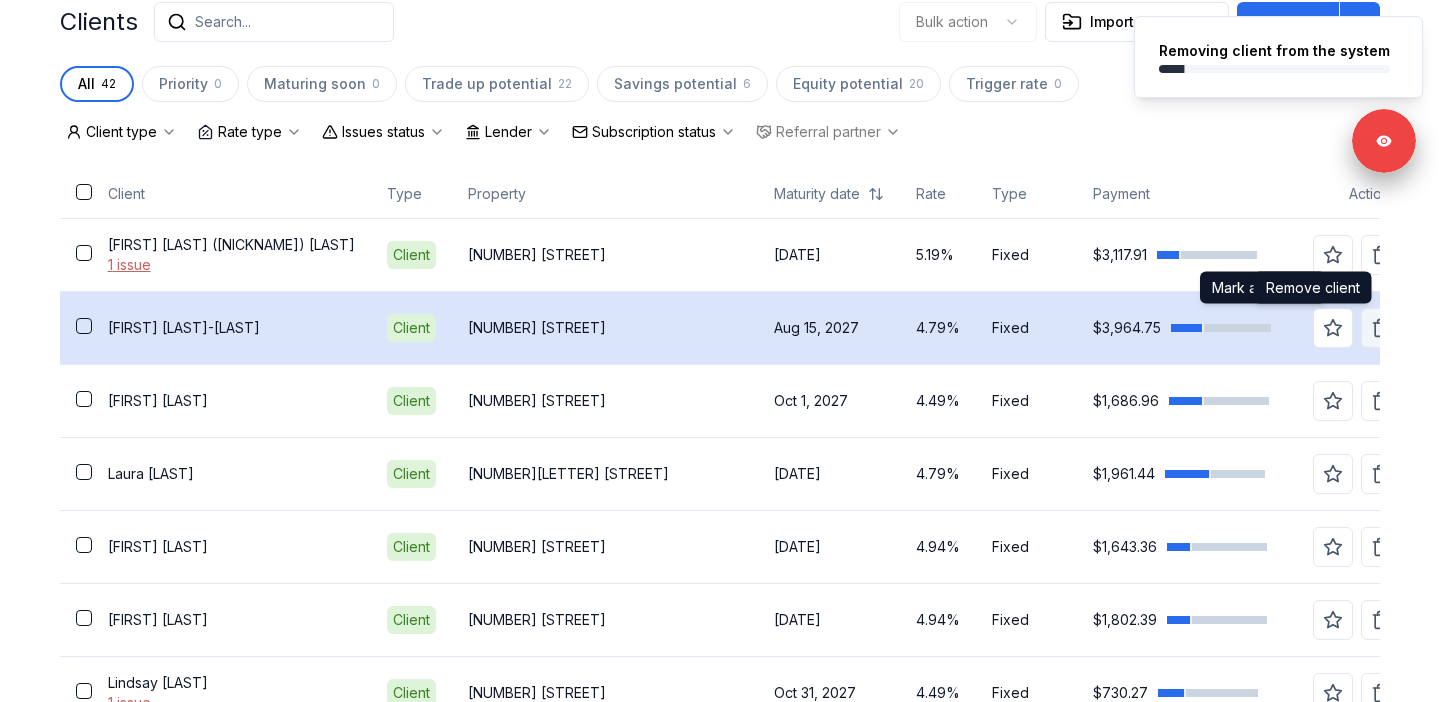 click at bounding box center (1381, 328) 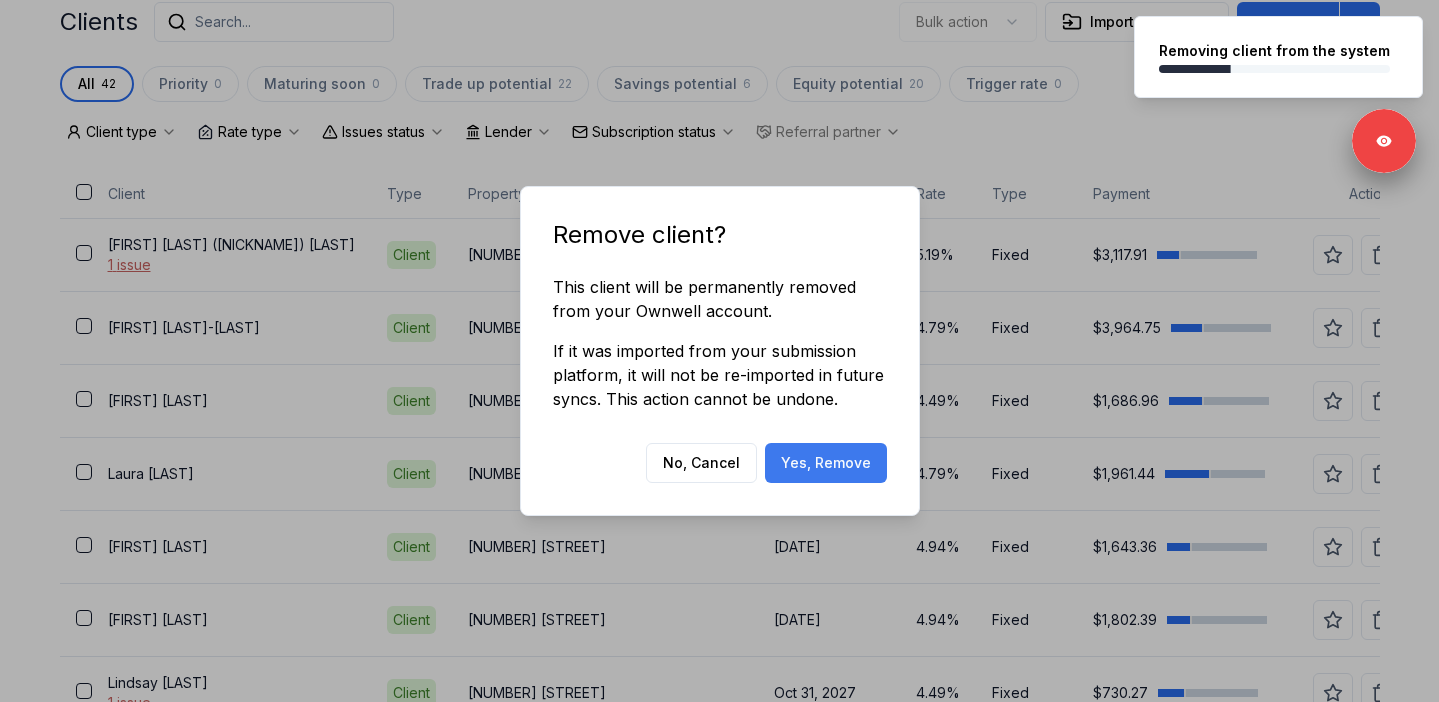 click on "Yes, Remove" at bounding box center [826, 463] 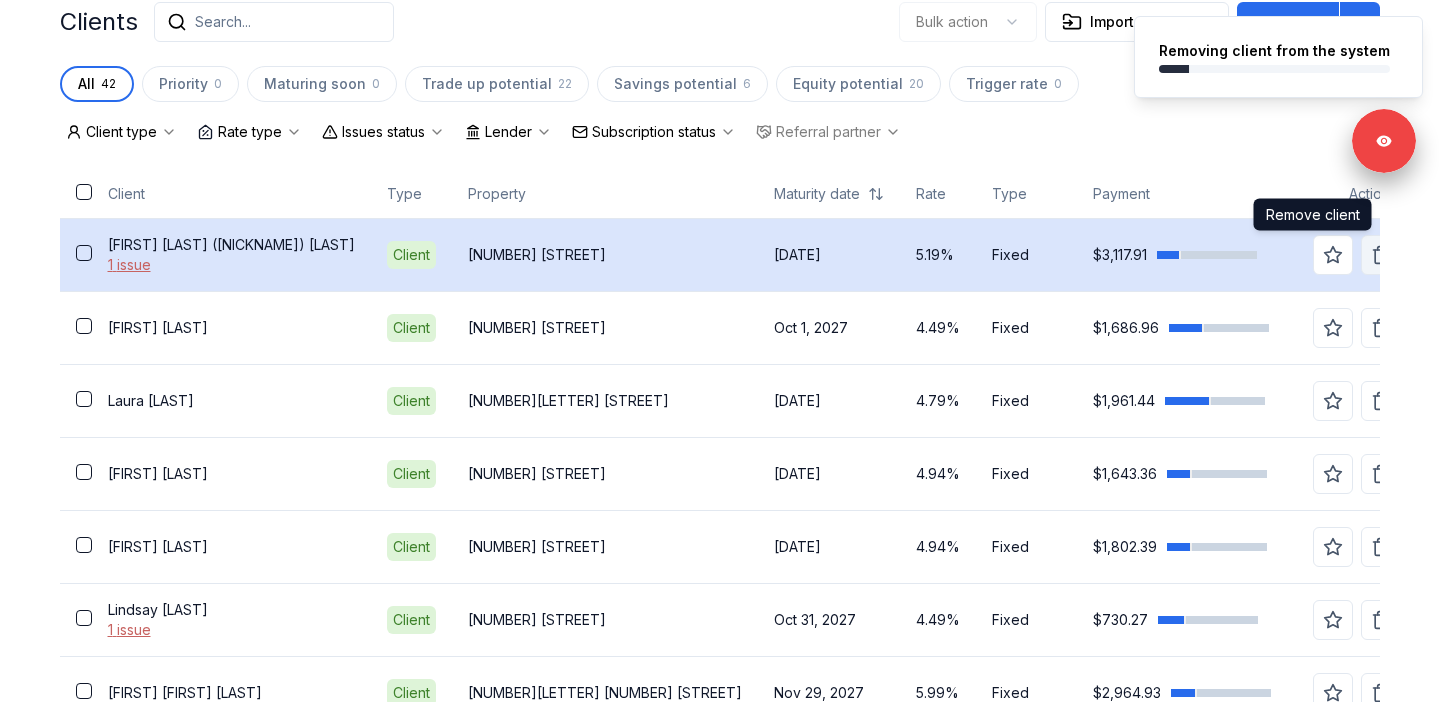 click at bounding box center (1381, 255) 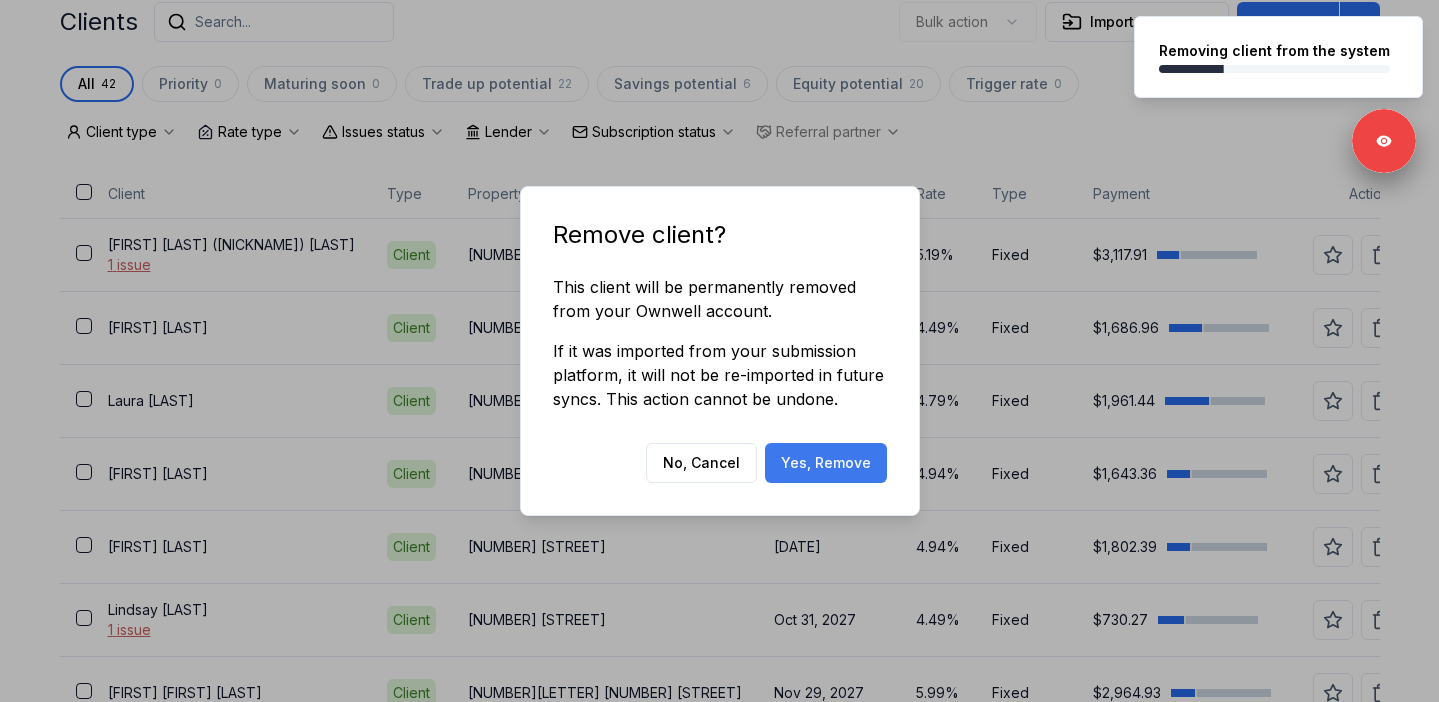 click on "Yes, Remove" at bounding box center [826, 463] 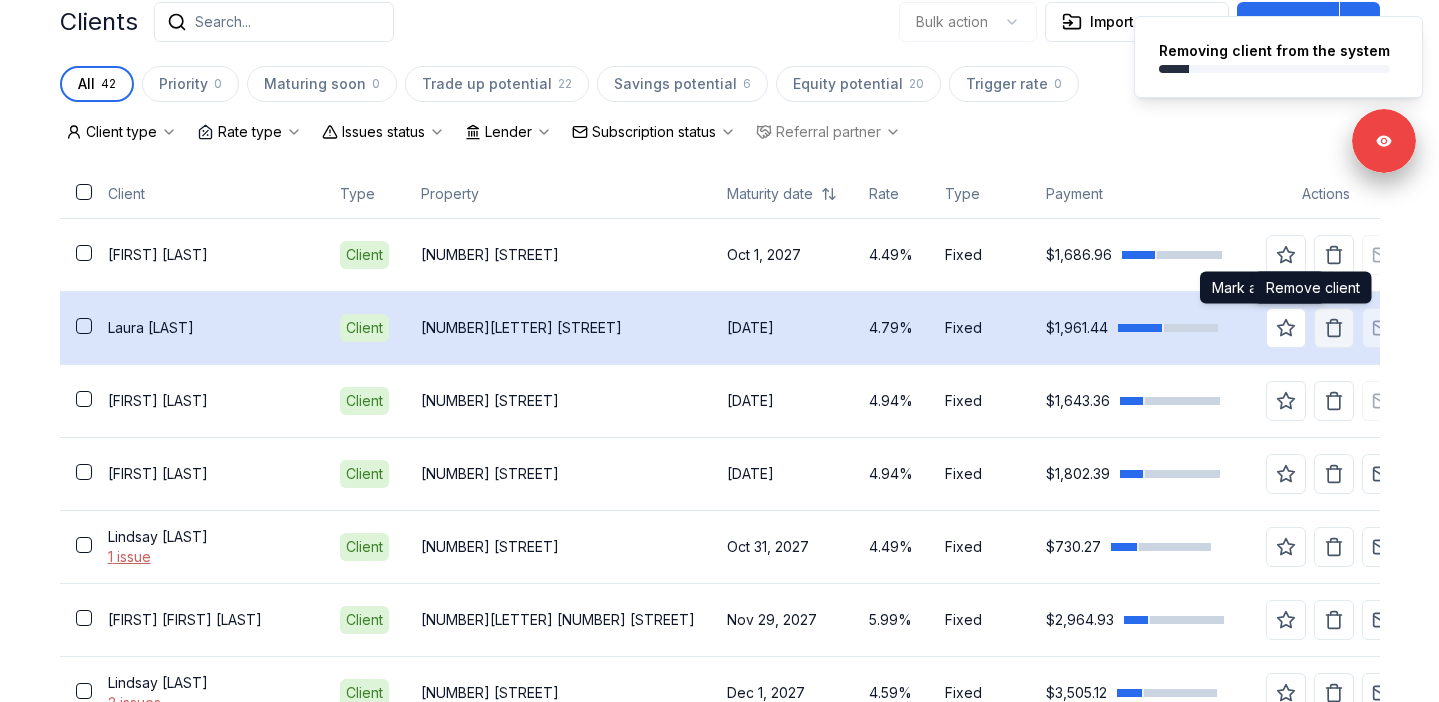 click 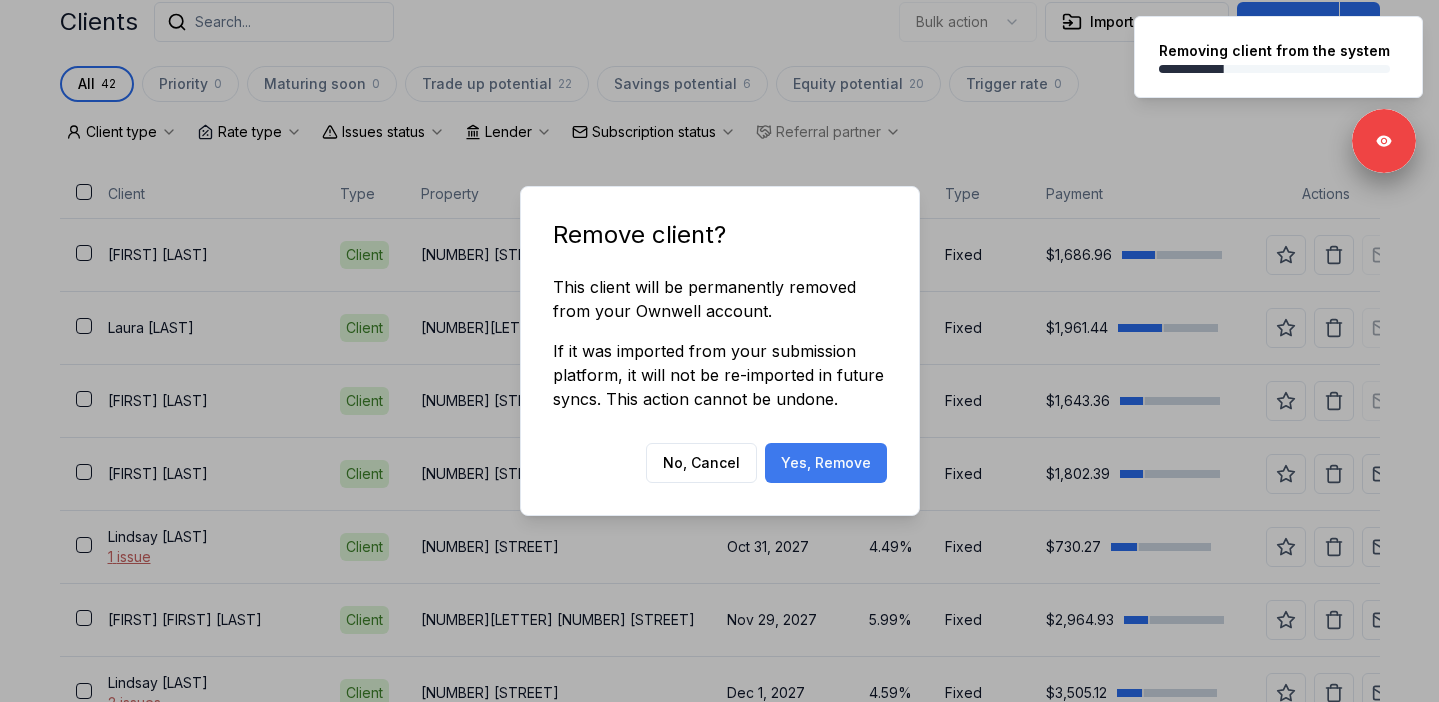 click on "Yes, Remove" at bounding box center [826, 463] 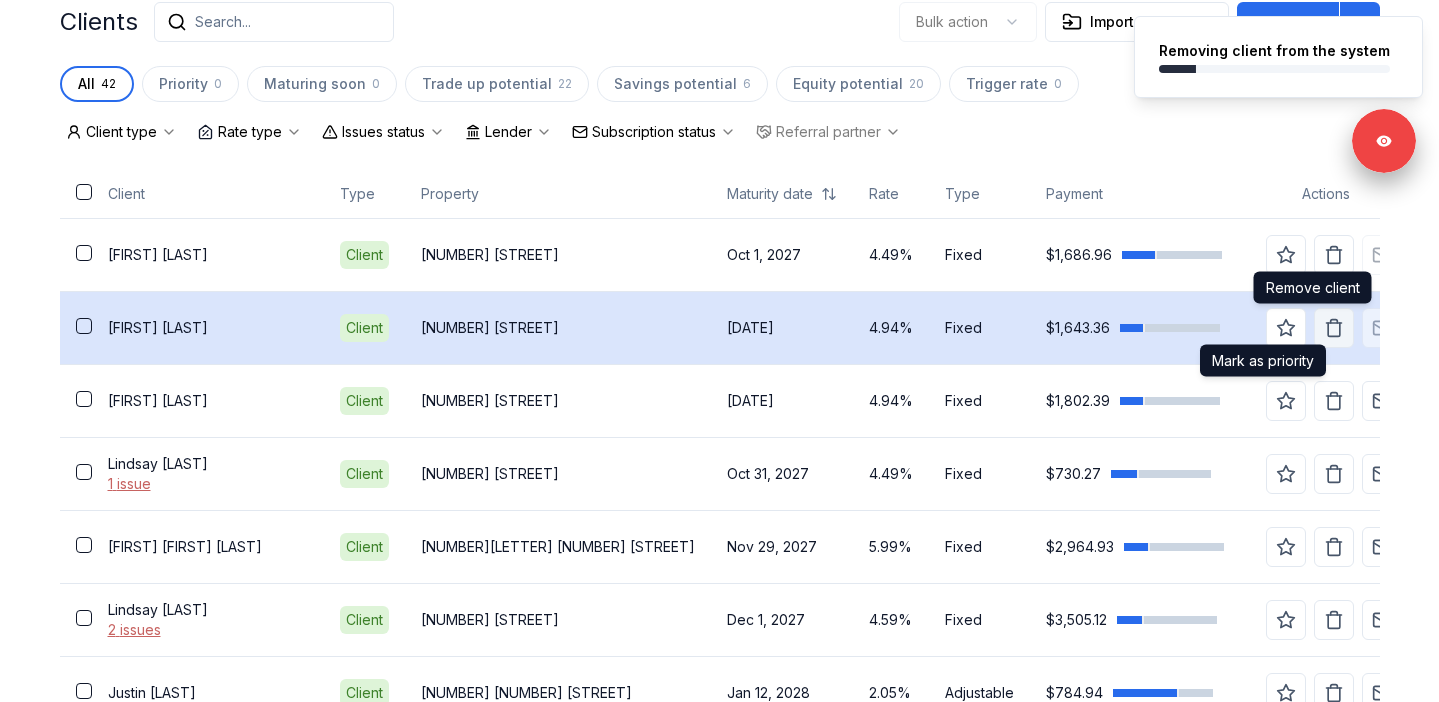 click 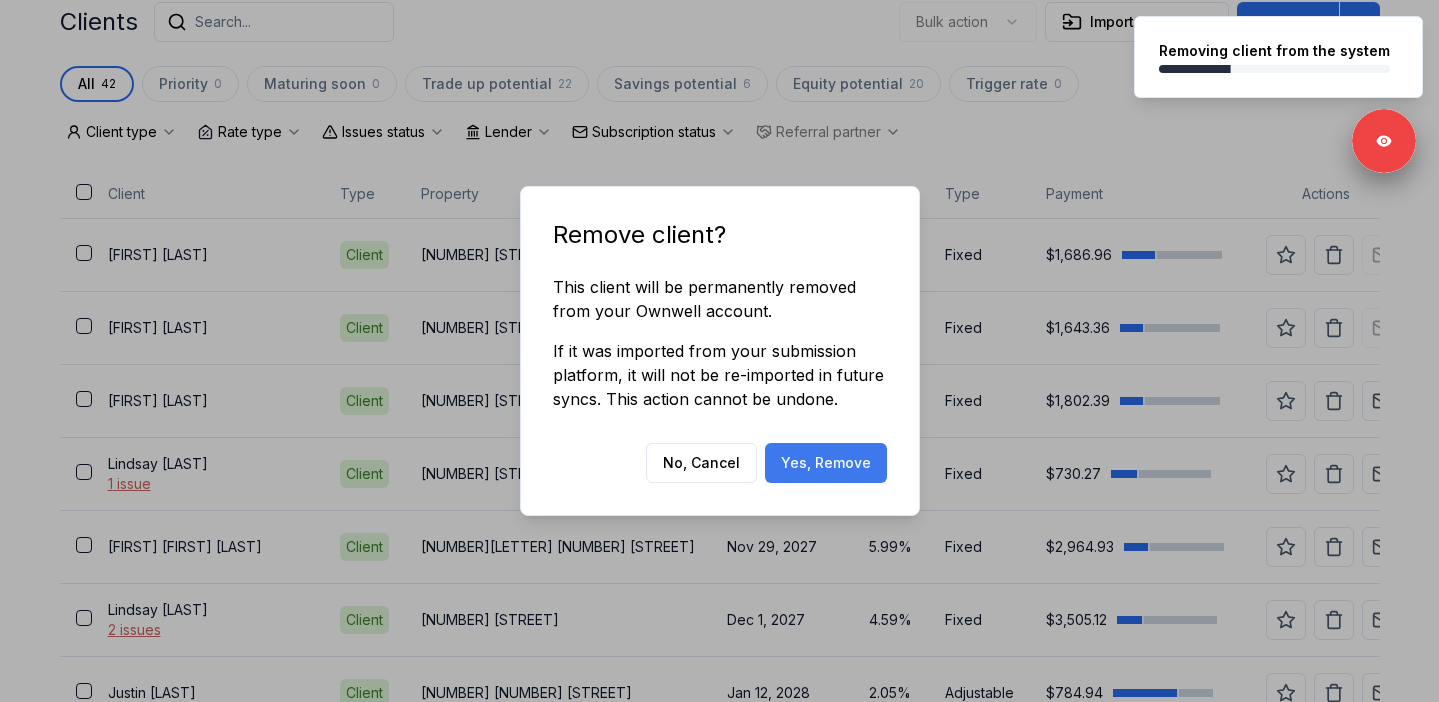 click on "Yes, Remove" at bounding box center [826, 463] 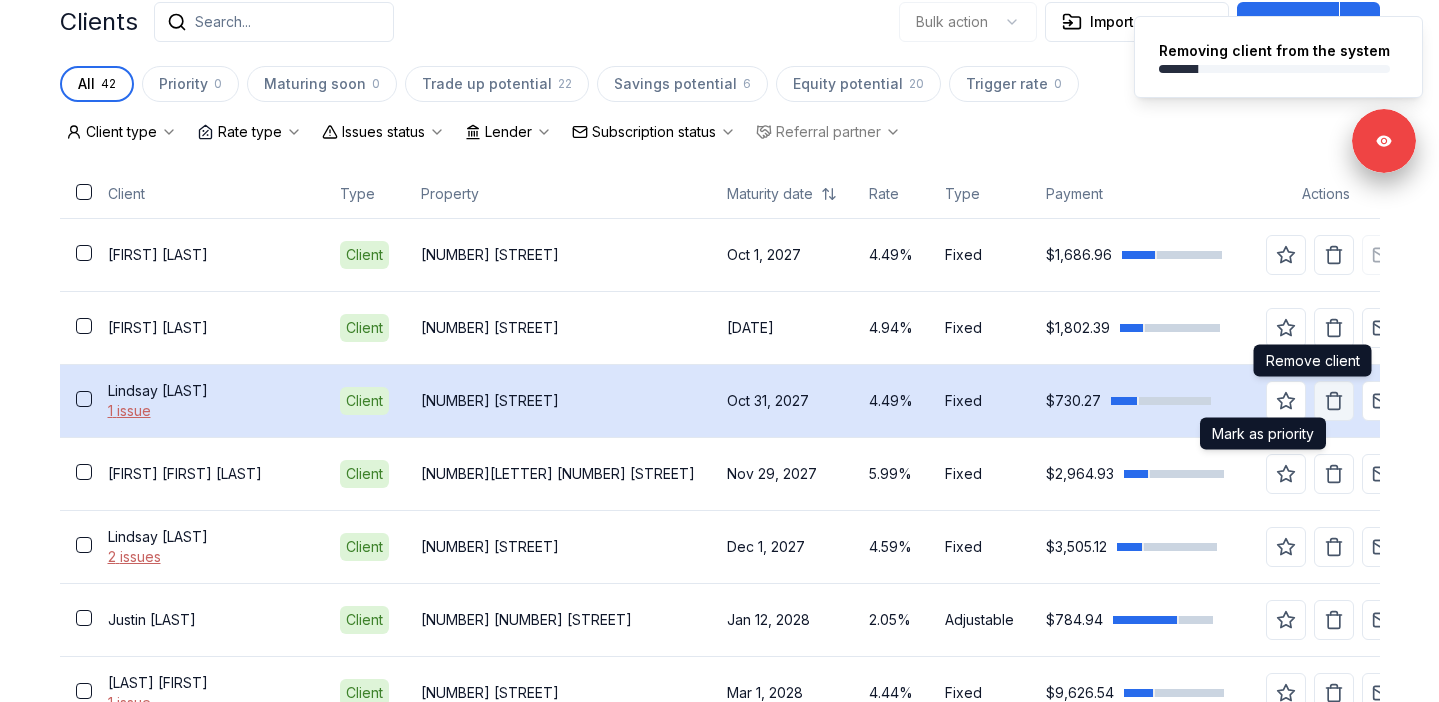click 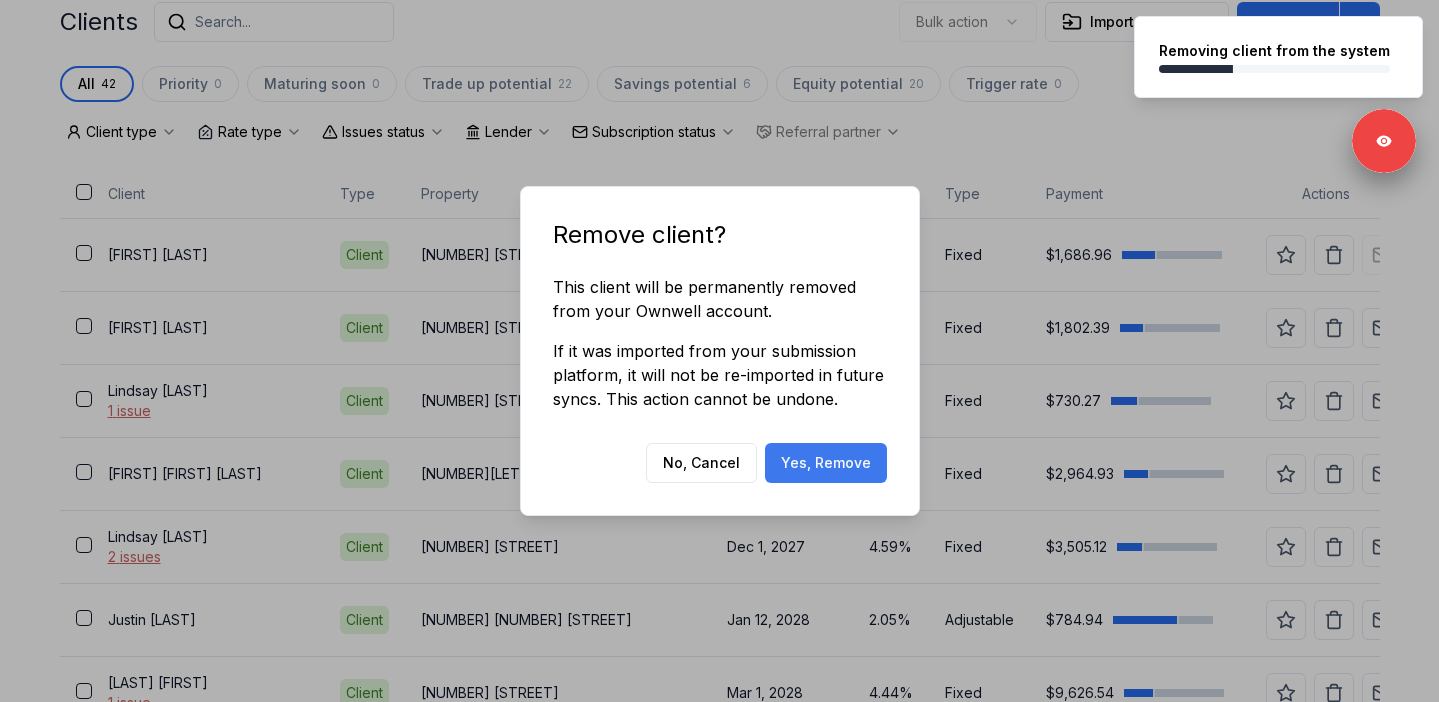 click on "Yes, Remove" at bounding box center (826, 463) 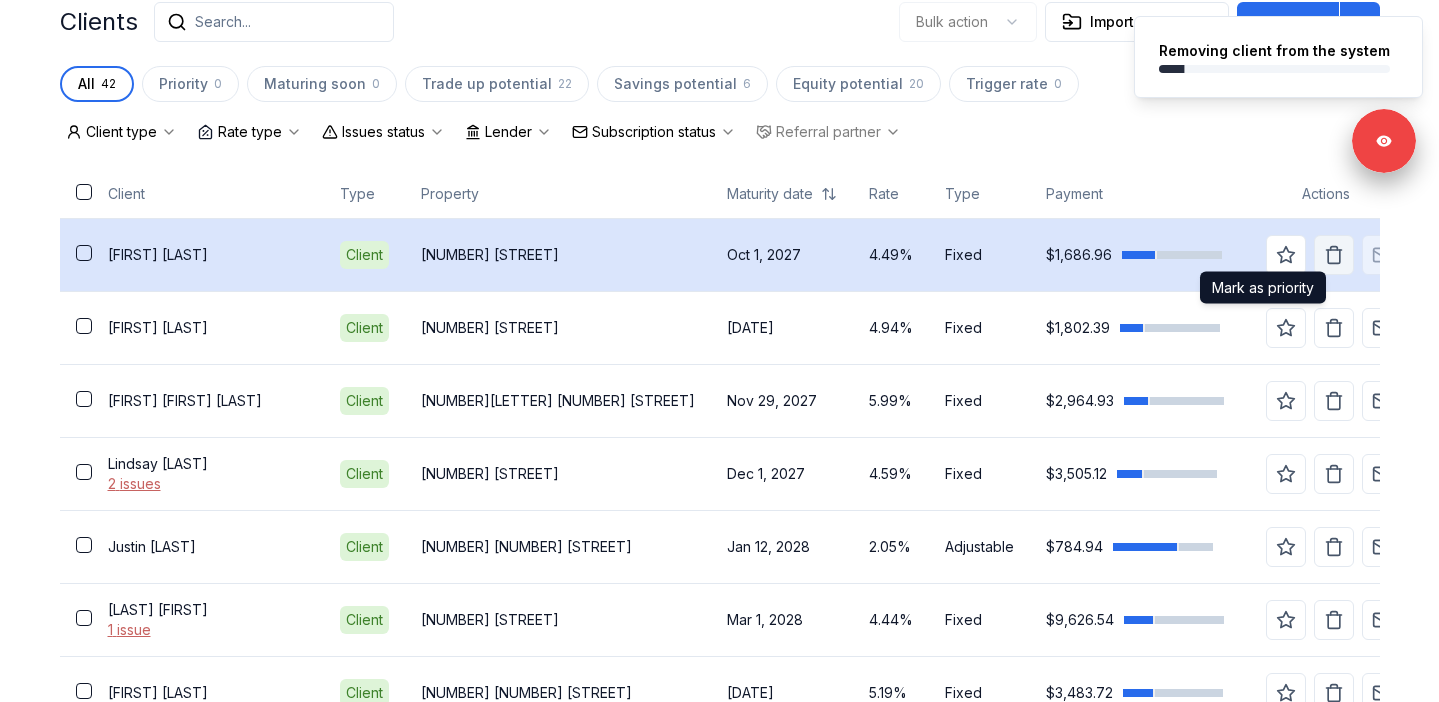 click at bounding box center [1334, 255] 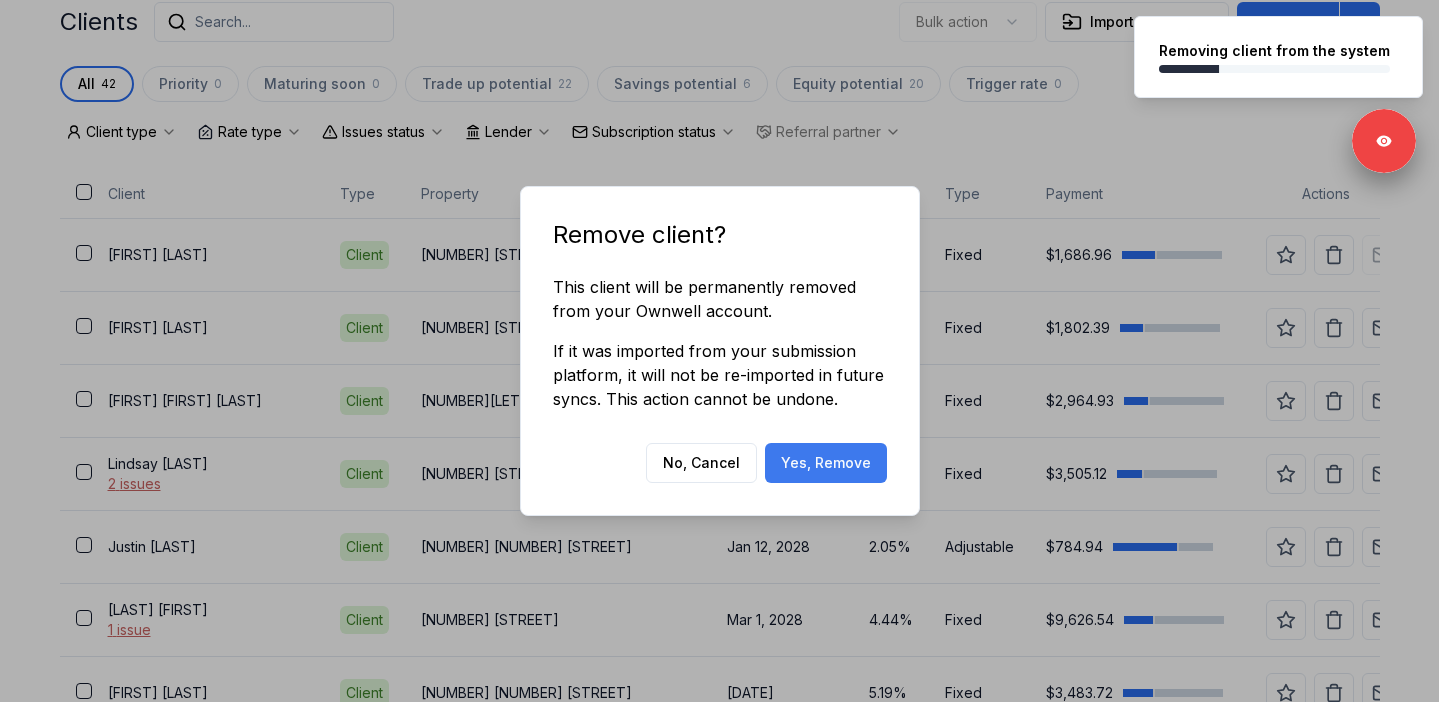 click on "Yes, Remove" at bounding box center [826, 463] 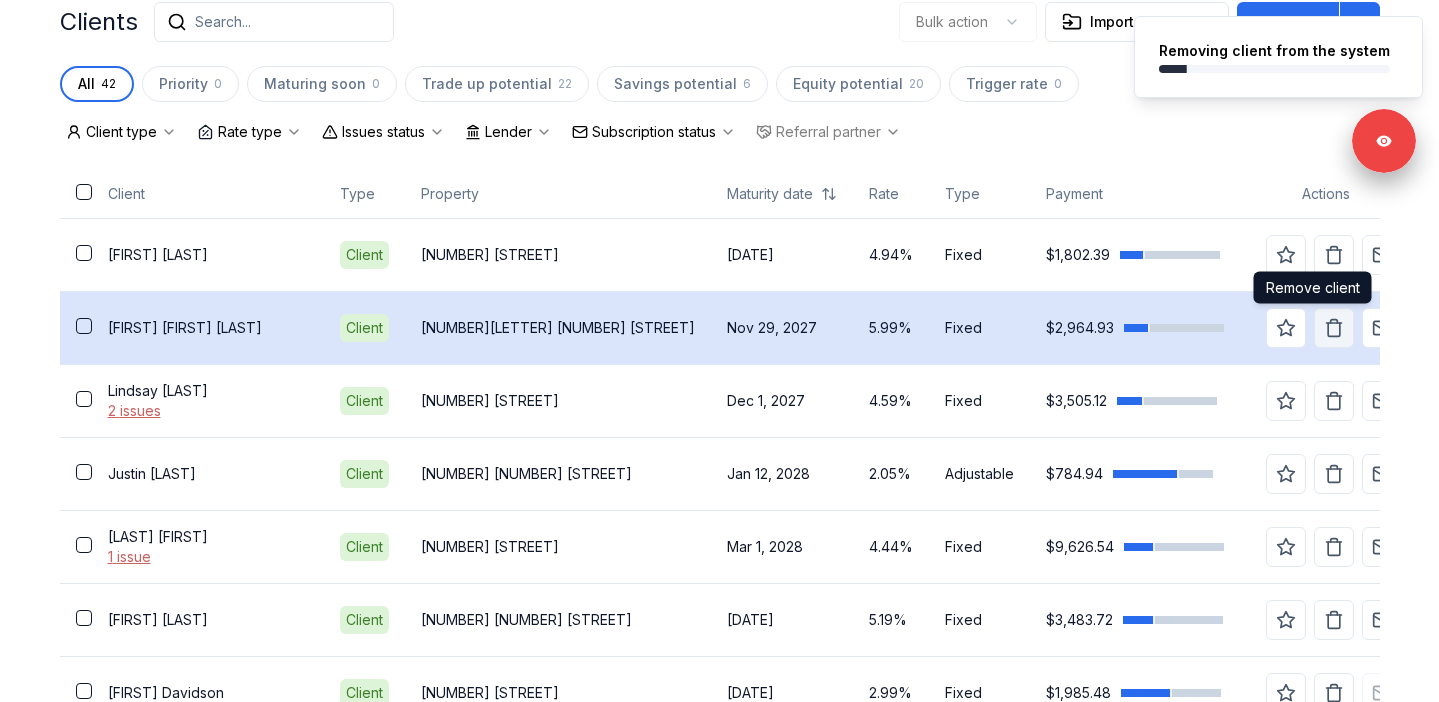 click 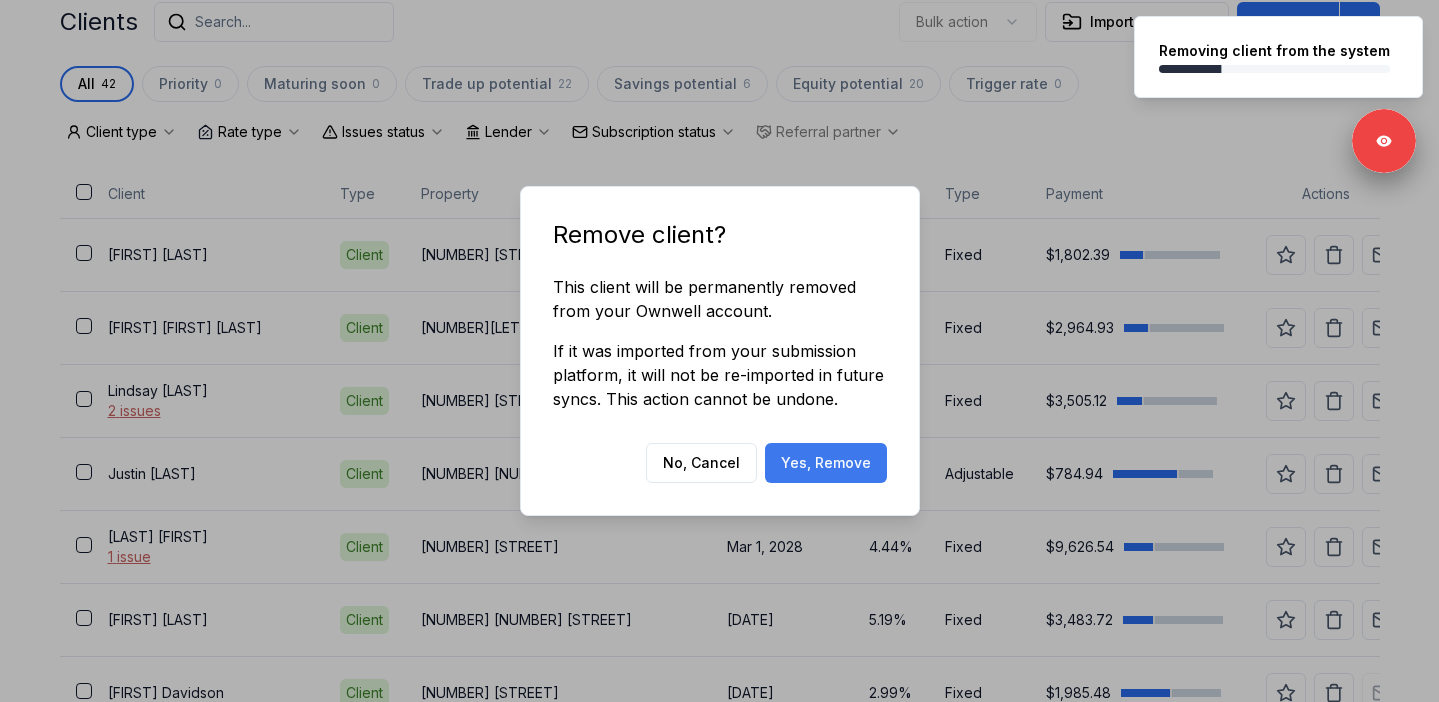 click on "Yes, Remove" at bounding box center (826, 463) 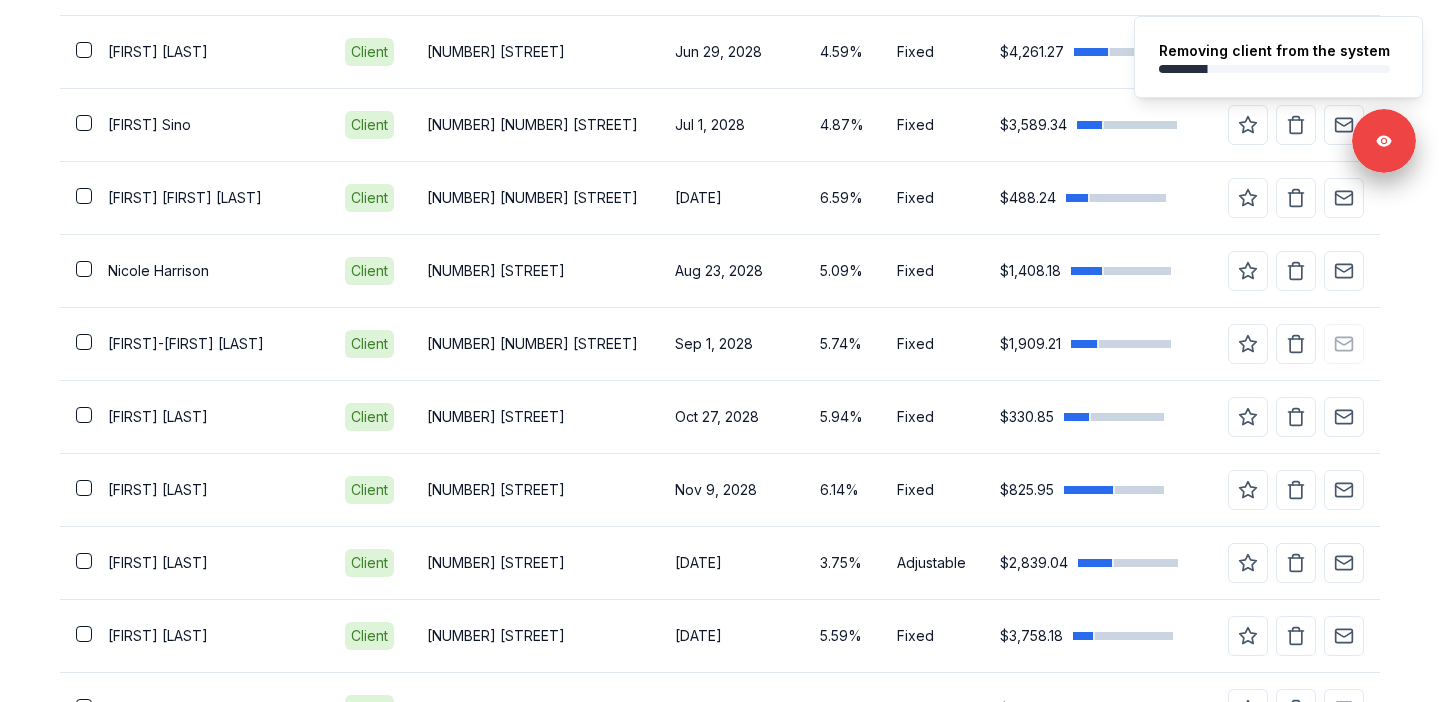 scroll, scrollTop: 1845, scrollLeft: 0, axis: vertical 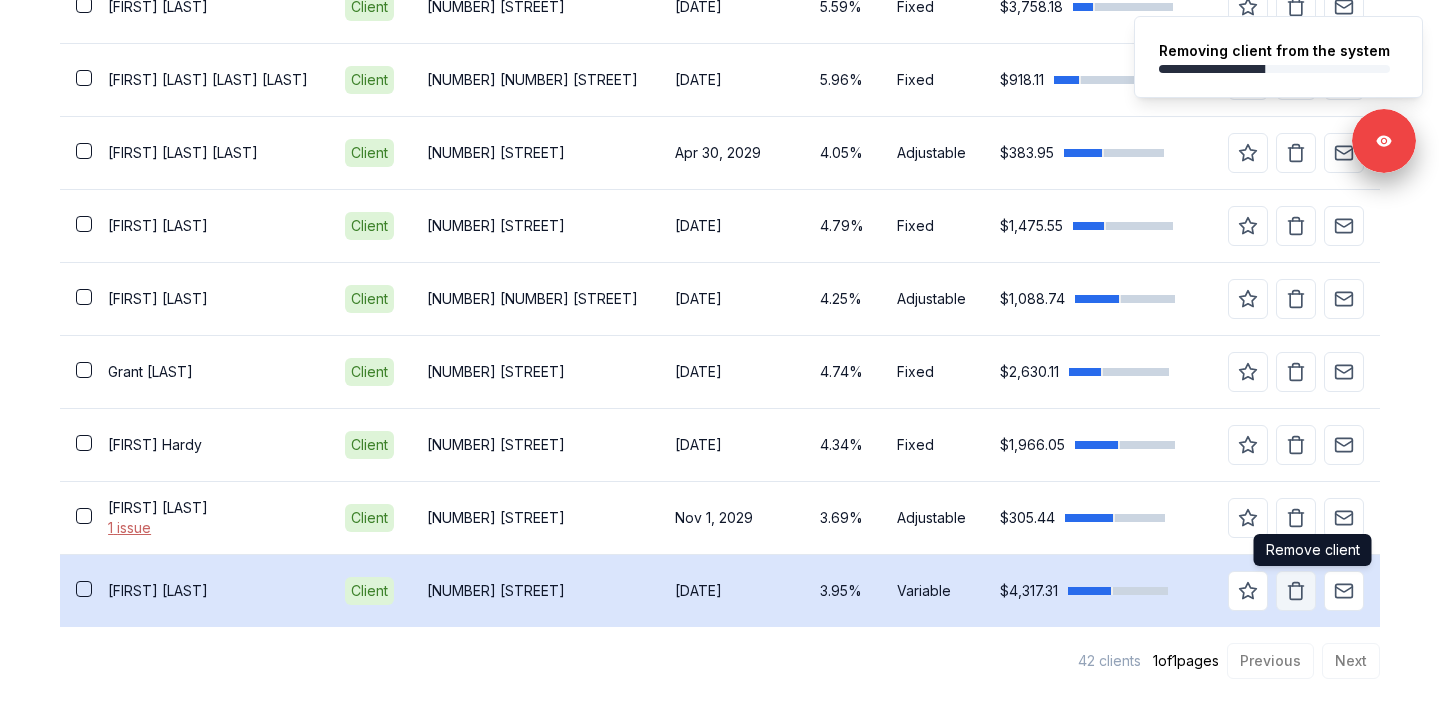 click 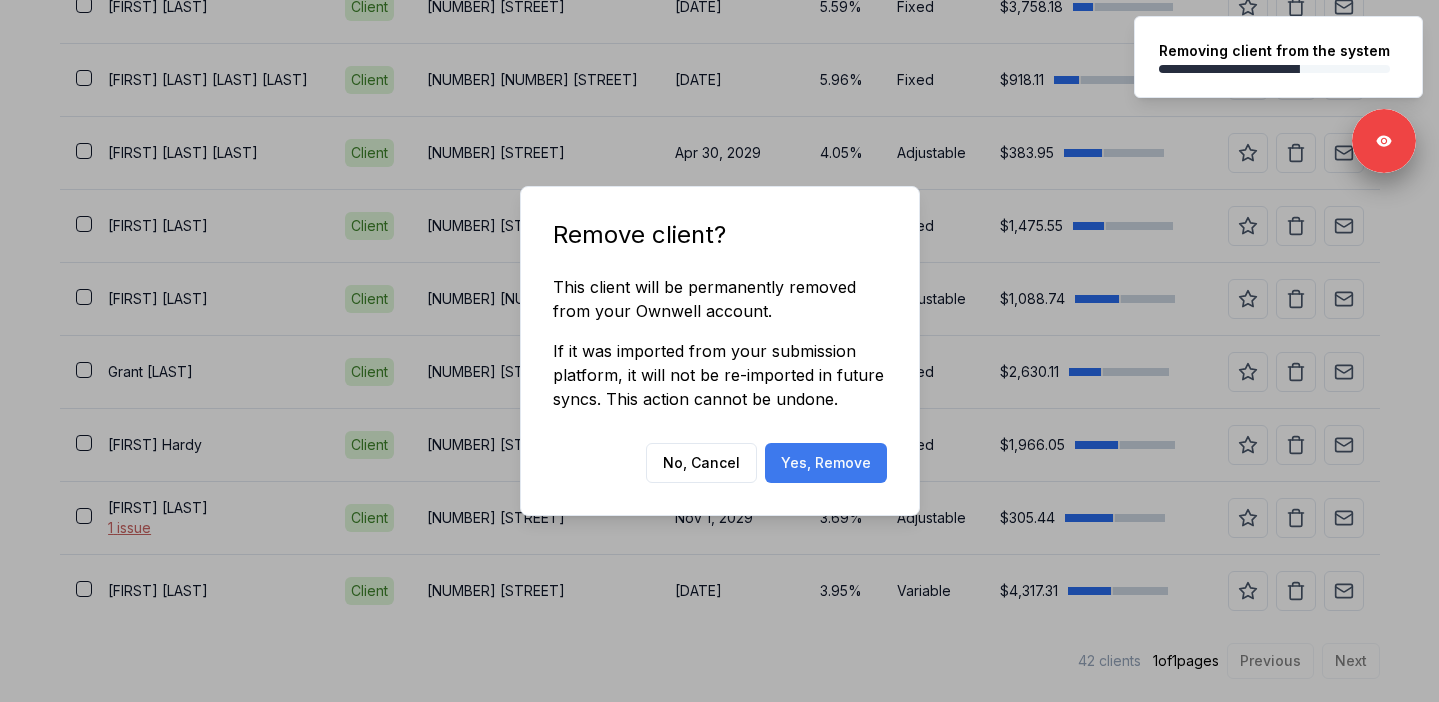 click on "Yes, Remove" at bounding box center (826, 463) 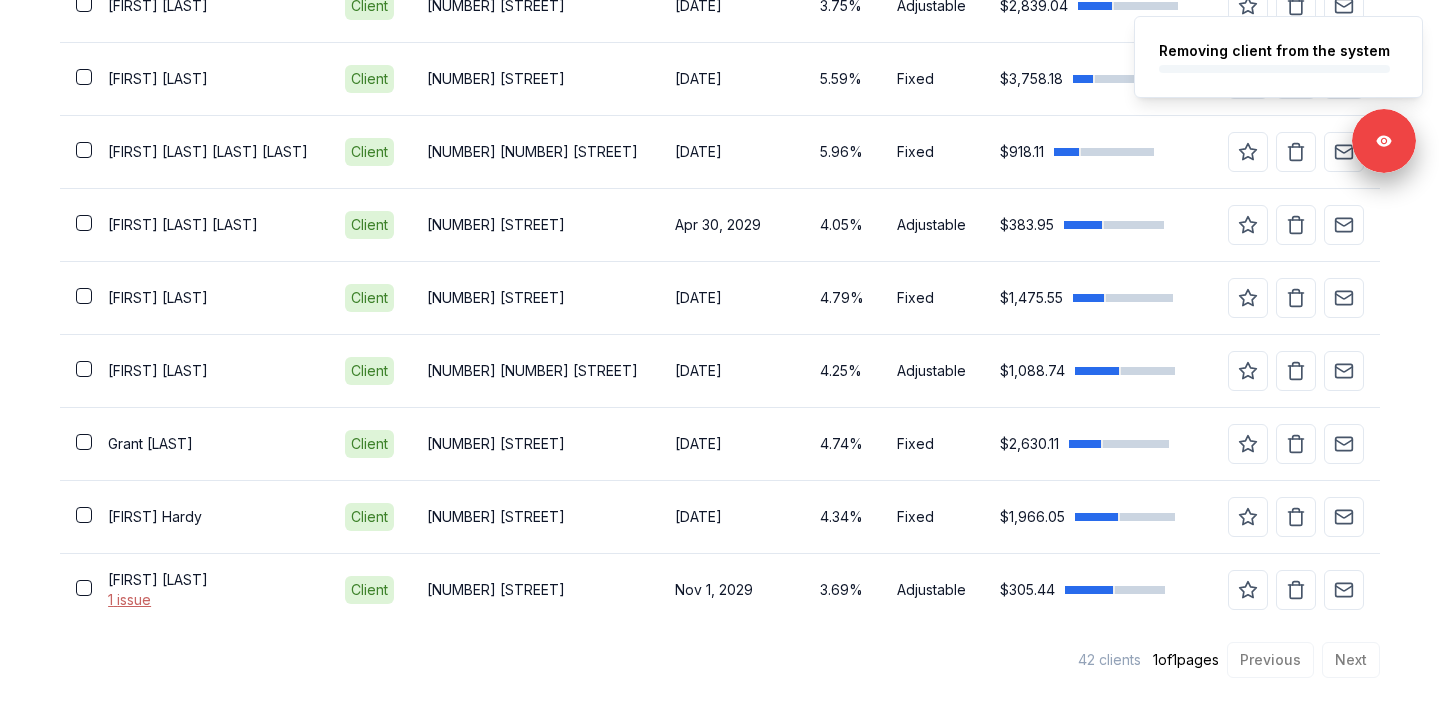 scroll, scrollTop: 1772, scrollLeft: 0, axis: vertical 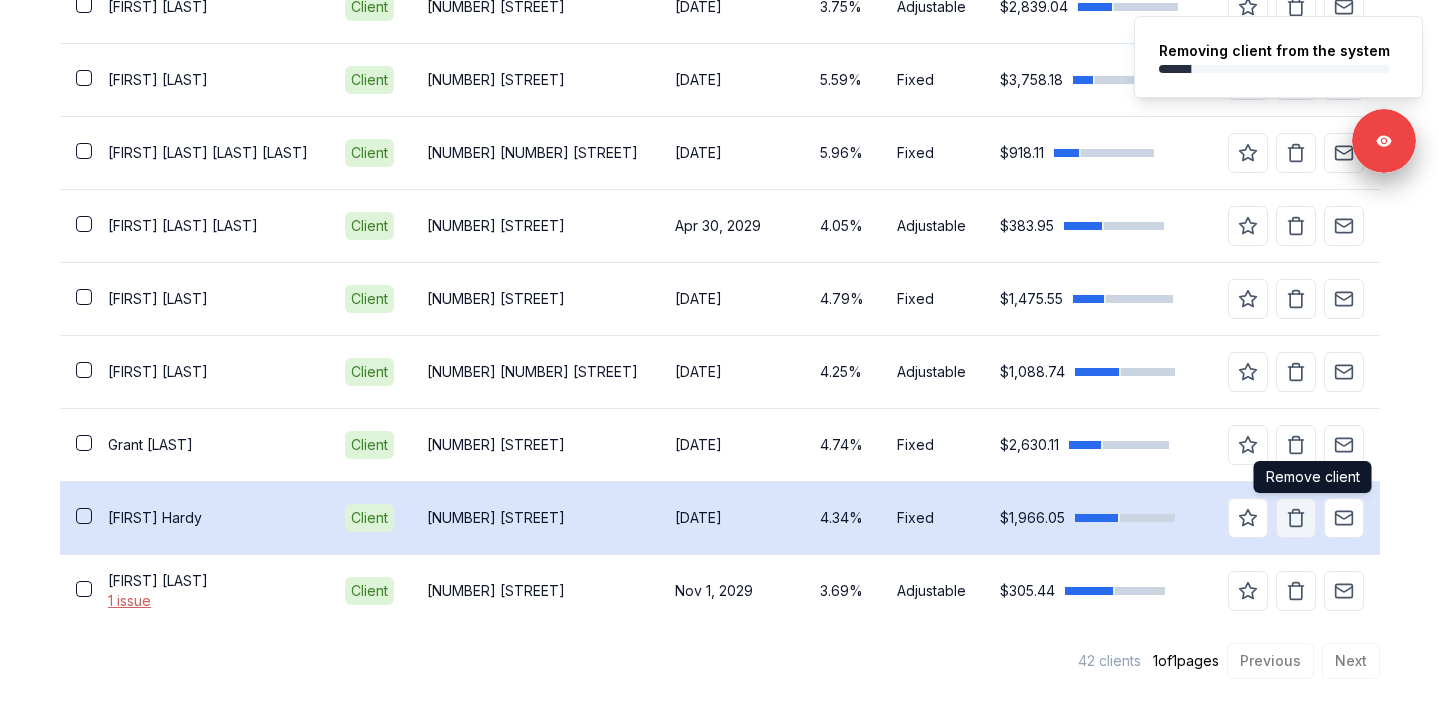 click 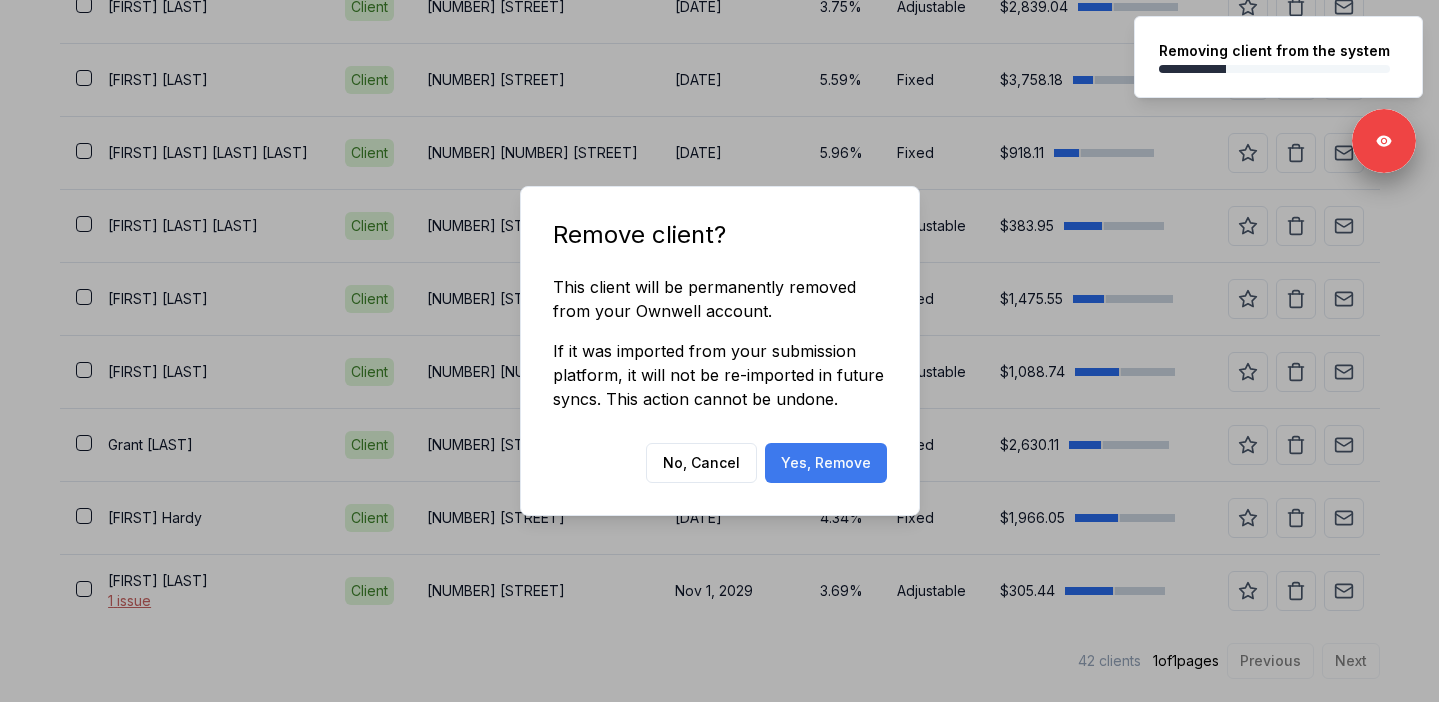 click on "Yes, Remove" at bounding box center (826, 463) 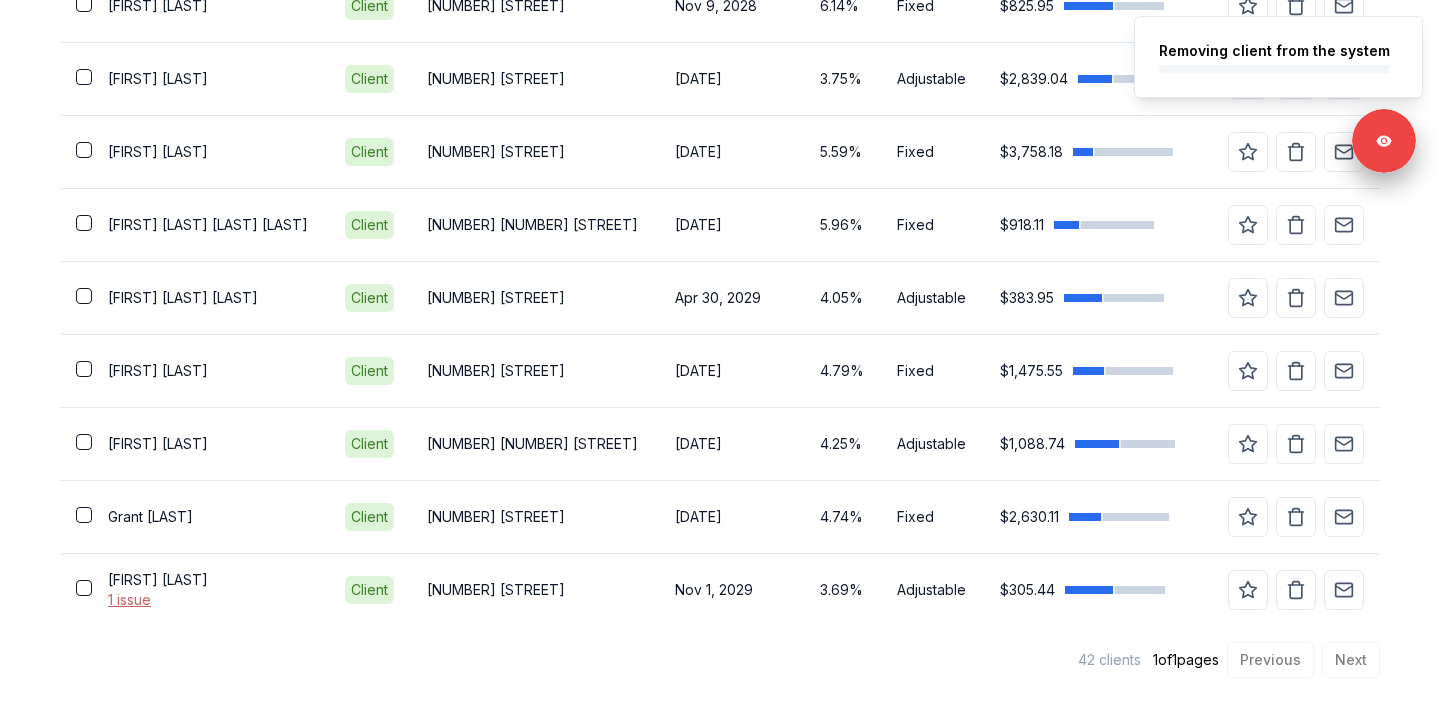 scroll, scrollTop: 1699, scrollLeft: 0, axis: vertical 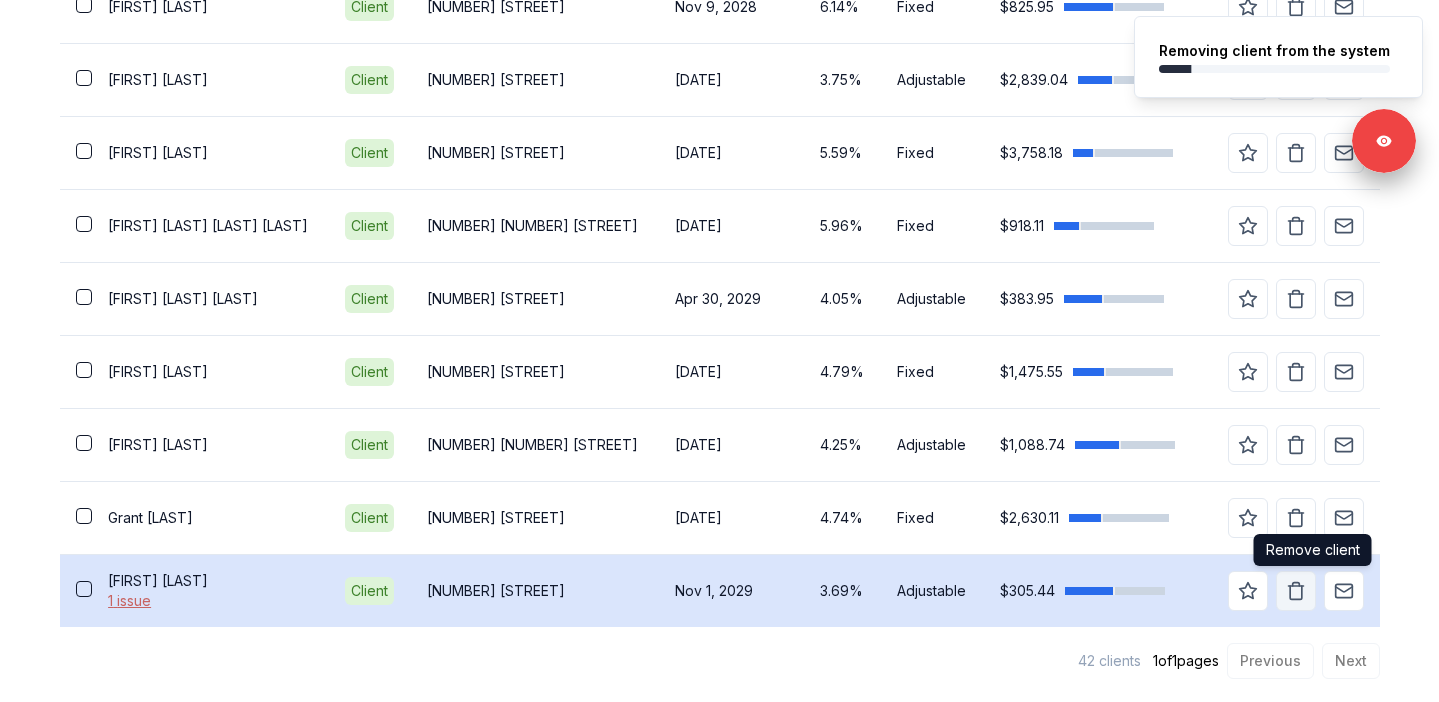 click 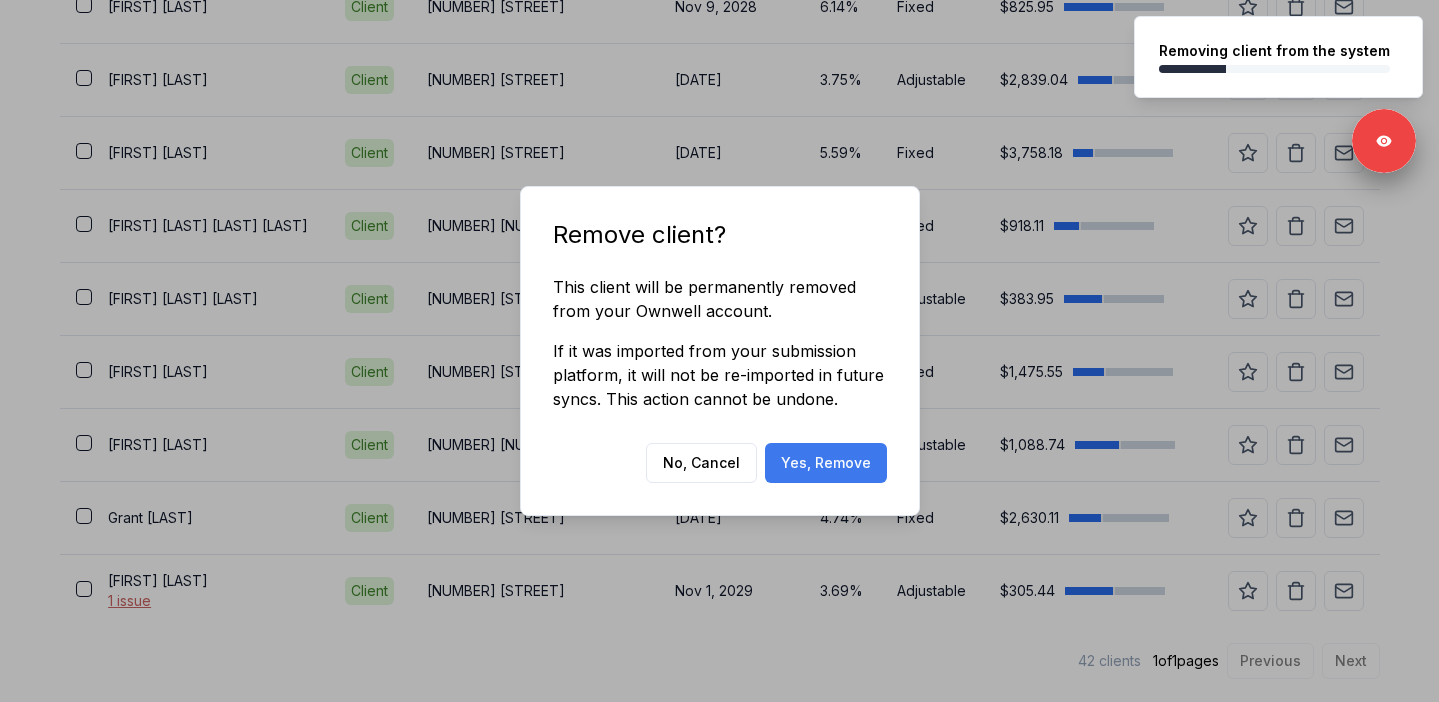click on "Yes, Remove" at bounding box center [826, 463] 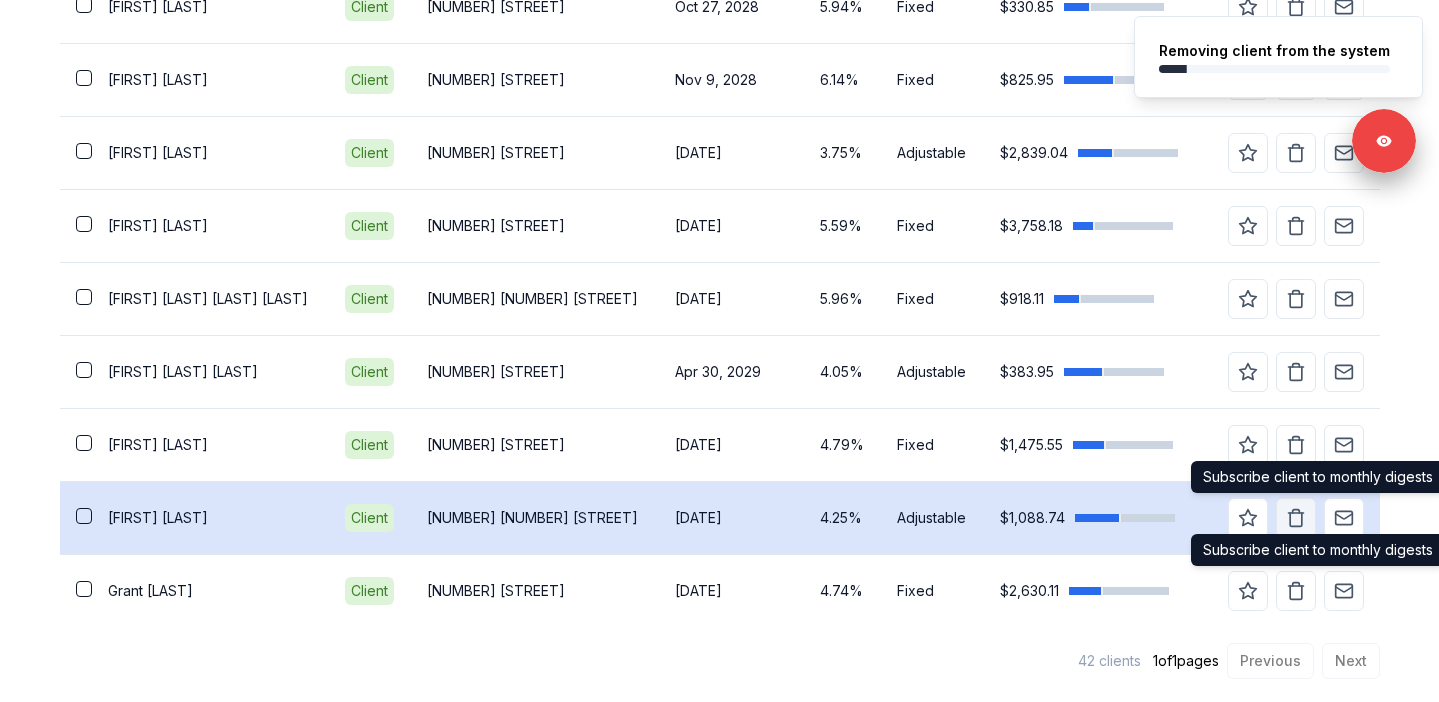 click 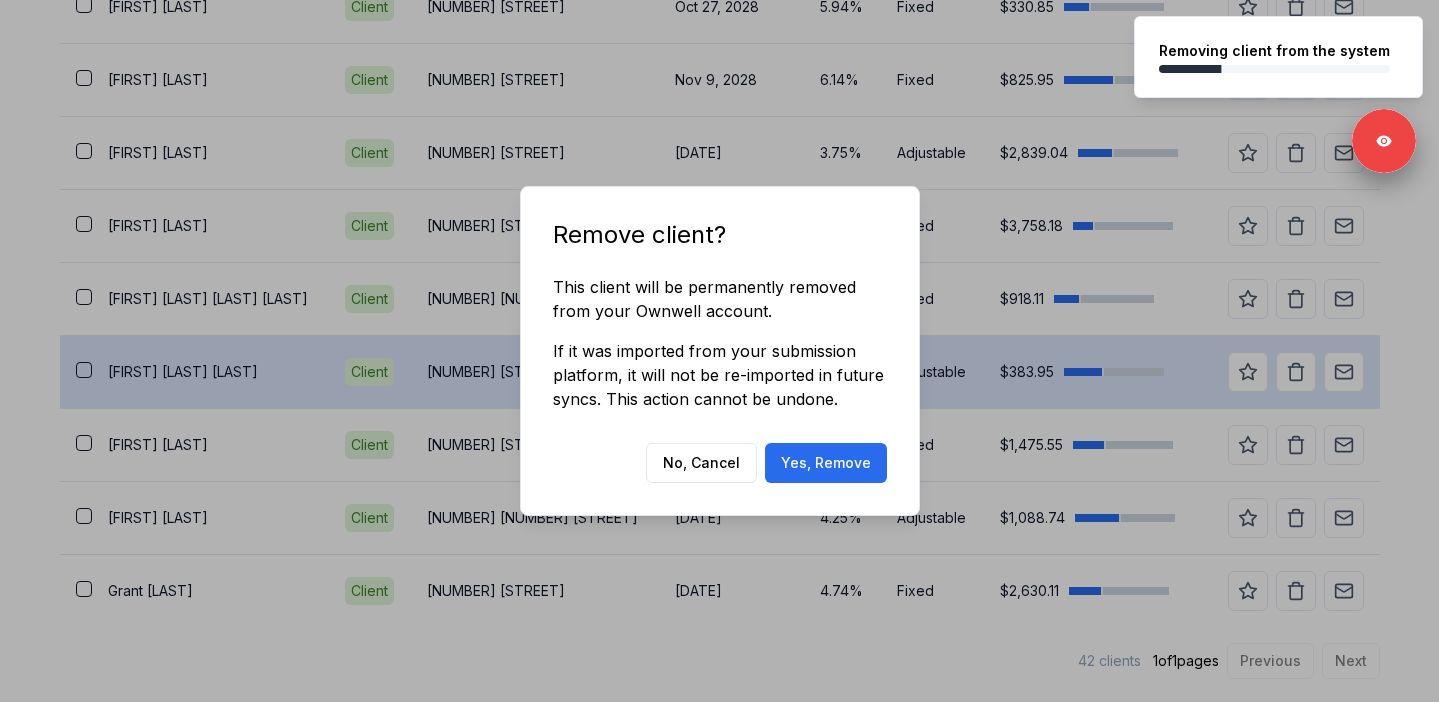click on "Yes, Remove" at bounding box center [826, 463] 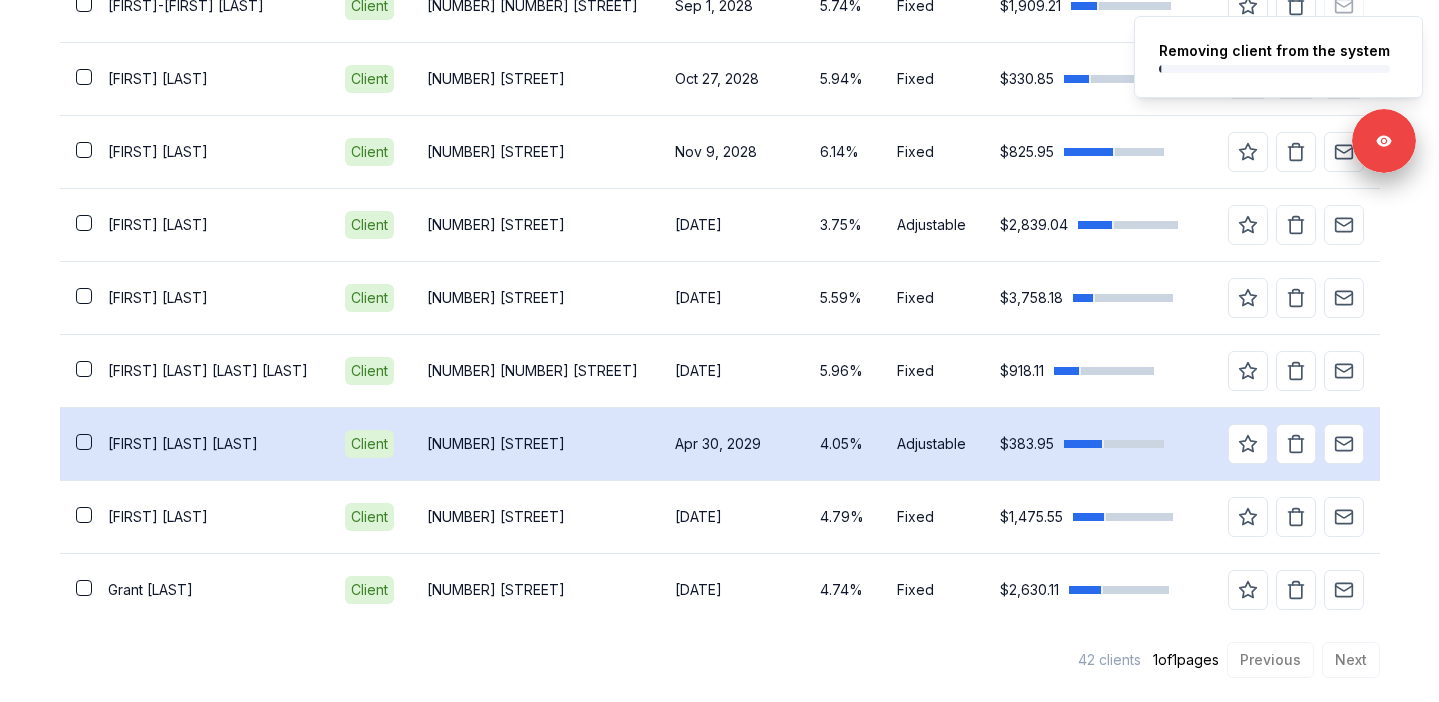 scroll, scrollTop: 1553, scrollLeft: 0, axis: vertical 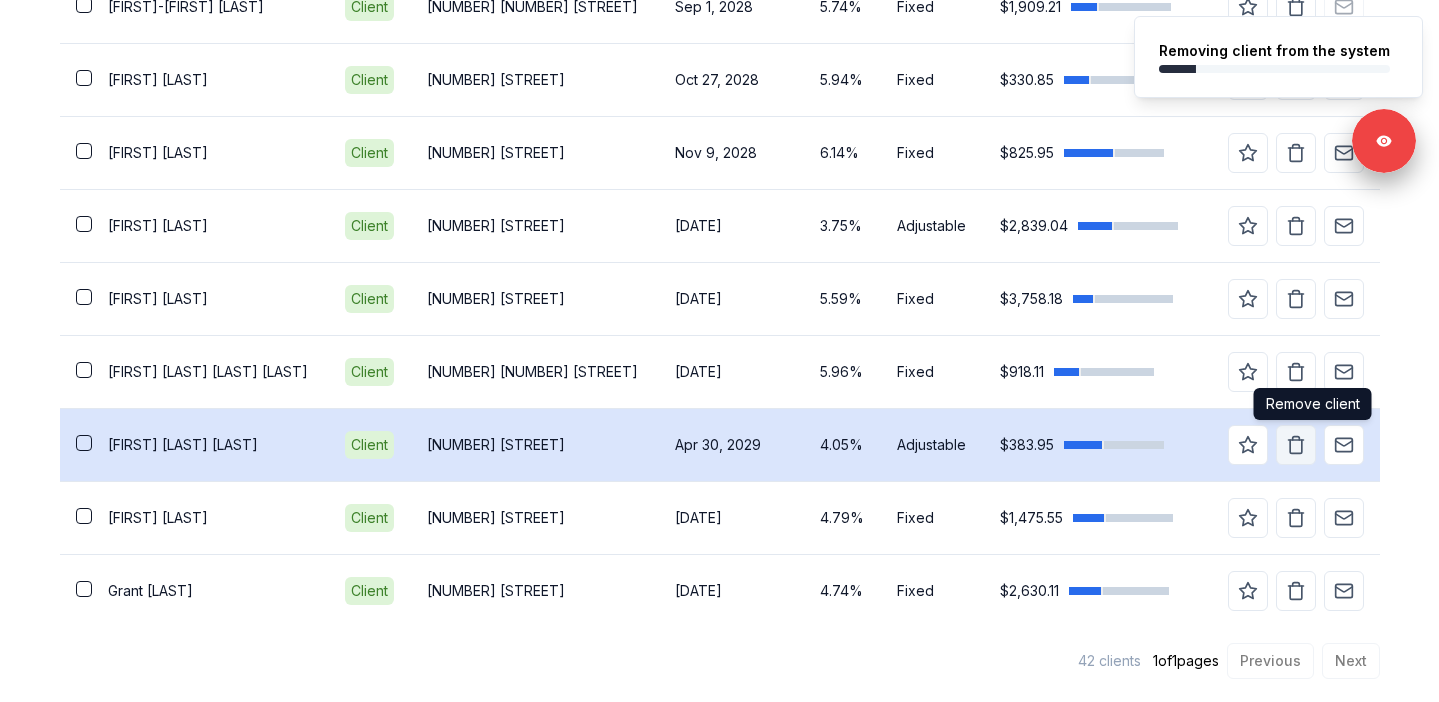 click at bounding box center (1296, 445) 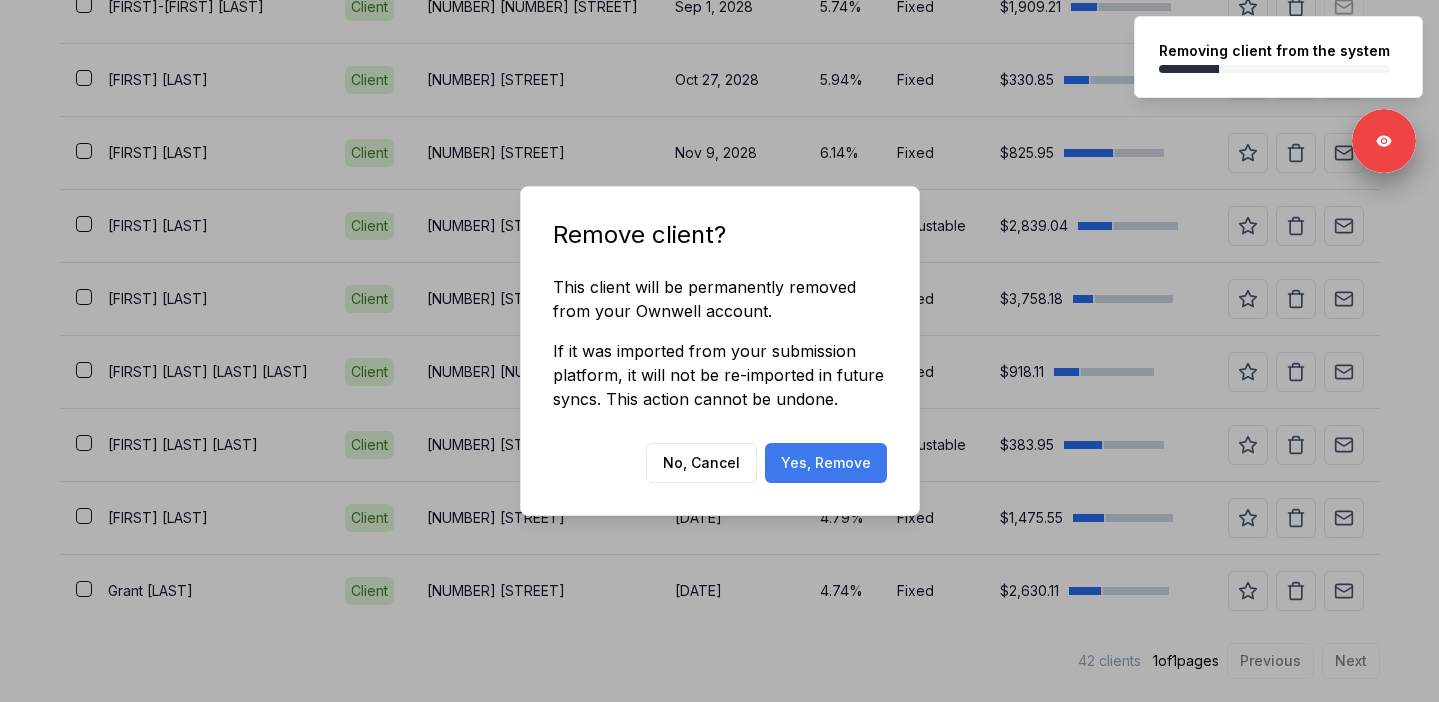 click on "Yes, Remove" at bounding box center [826, 463] 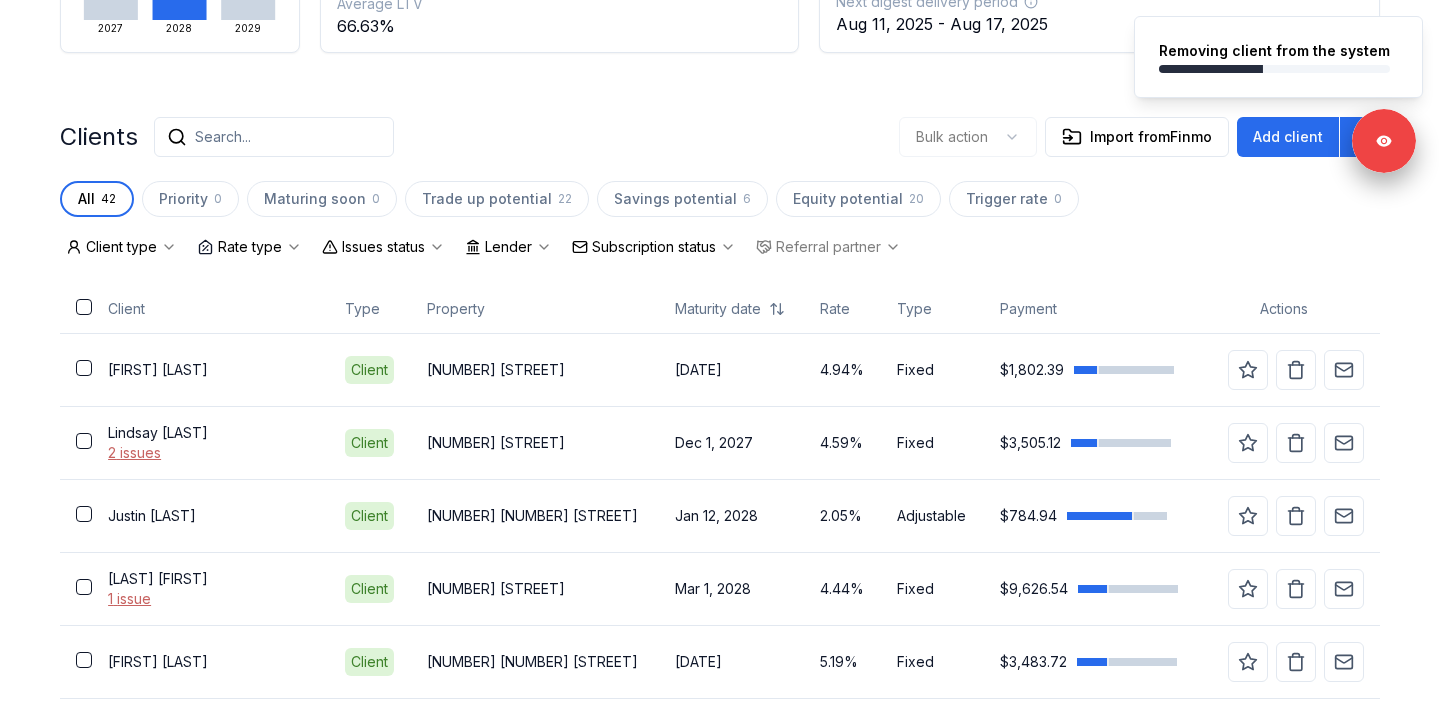 scroll, scrollTop: 498, scrollLeft: 0, axis: vertical 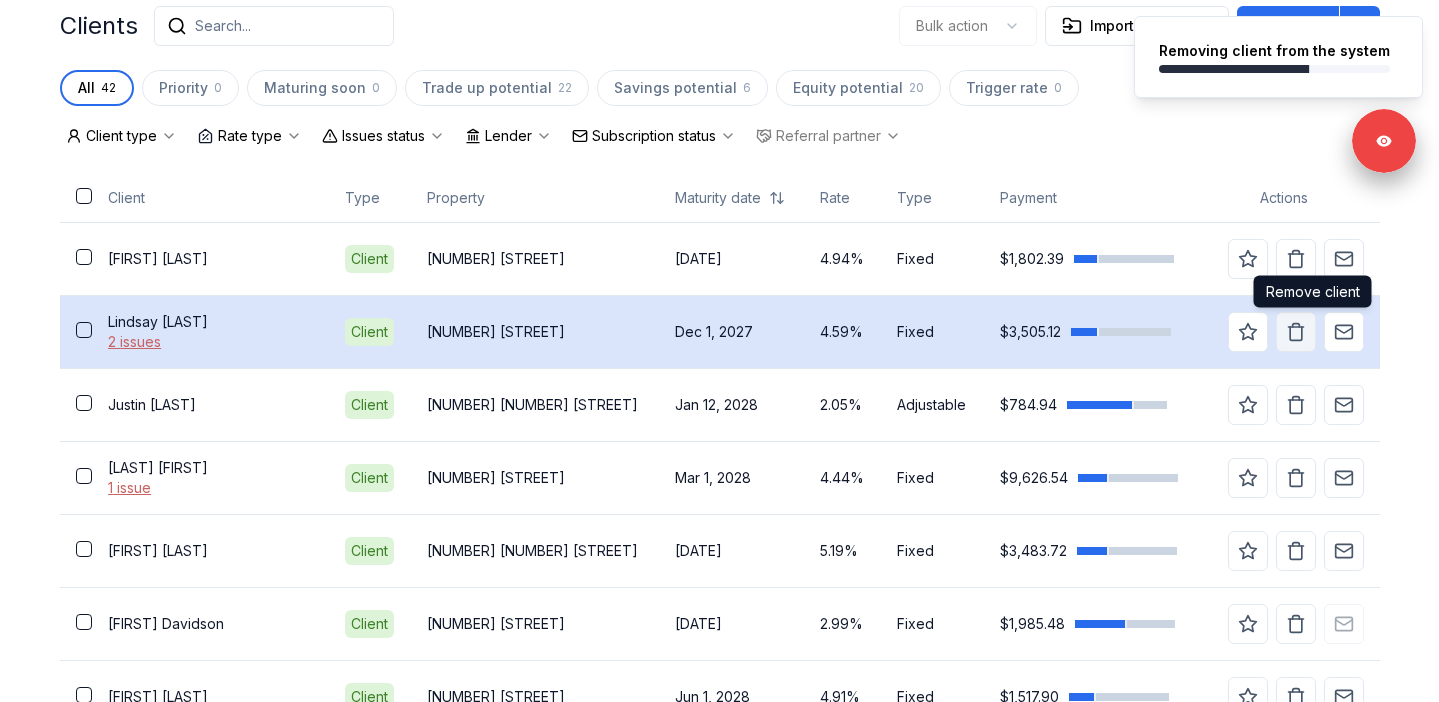 click 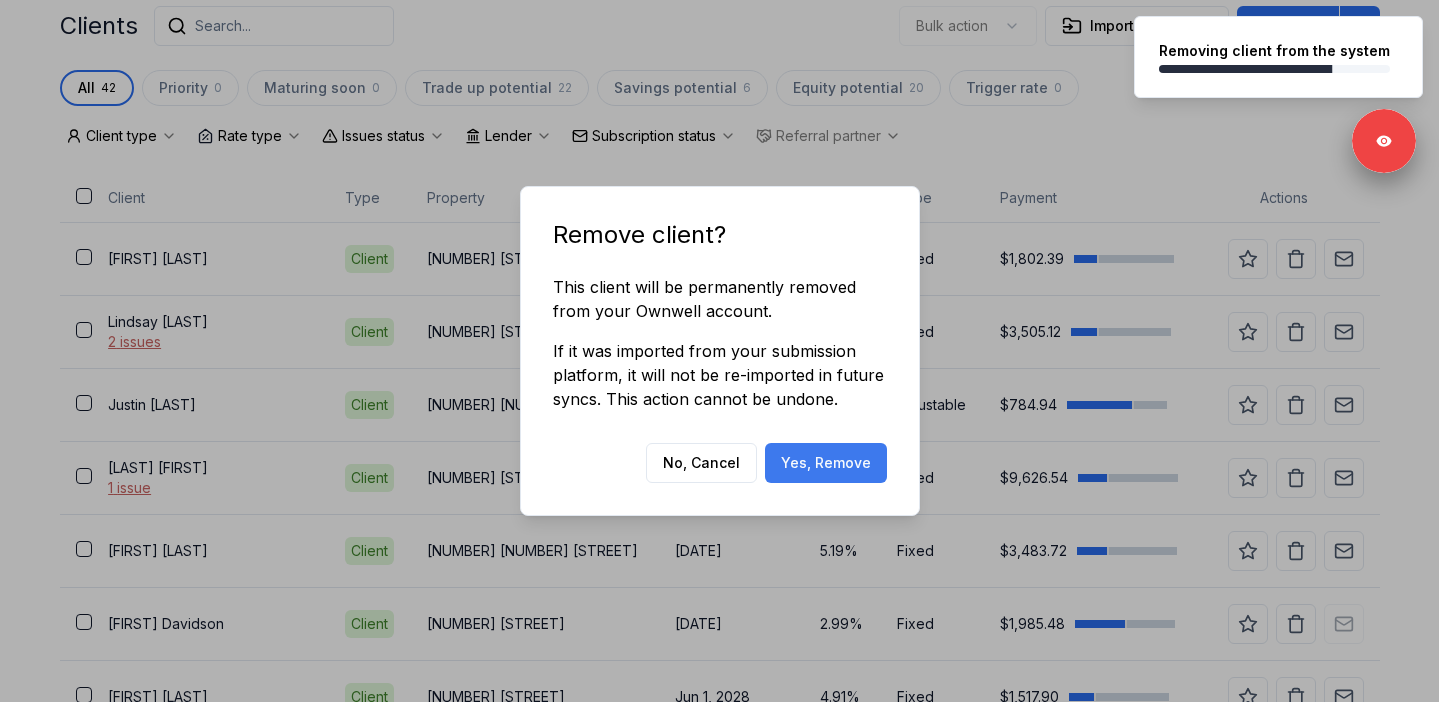 click on "Yes, Remove" at bounding box center (826, 463) 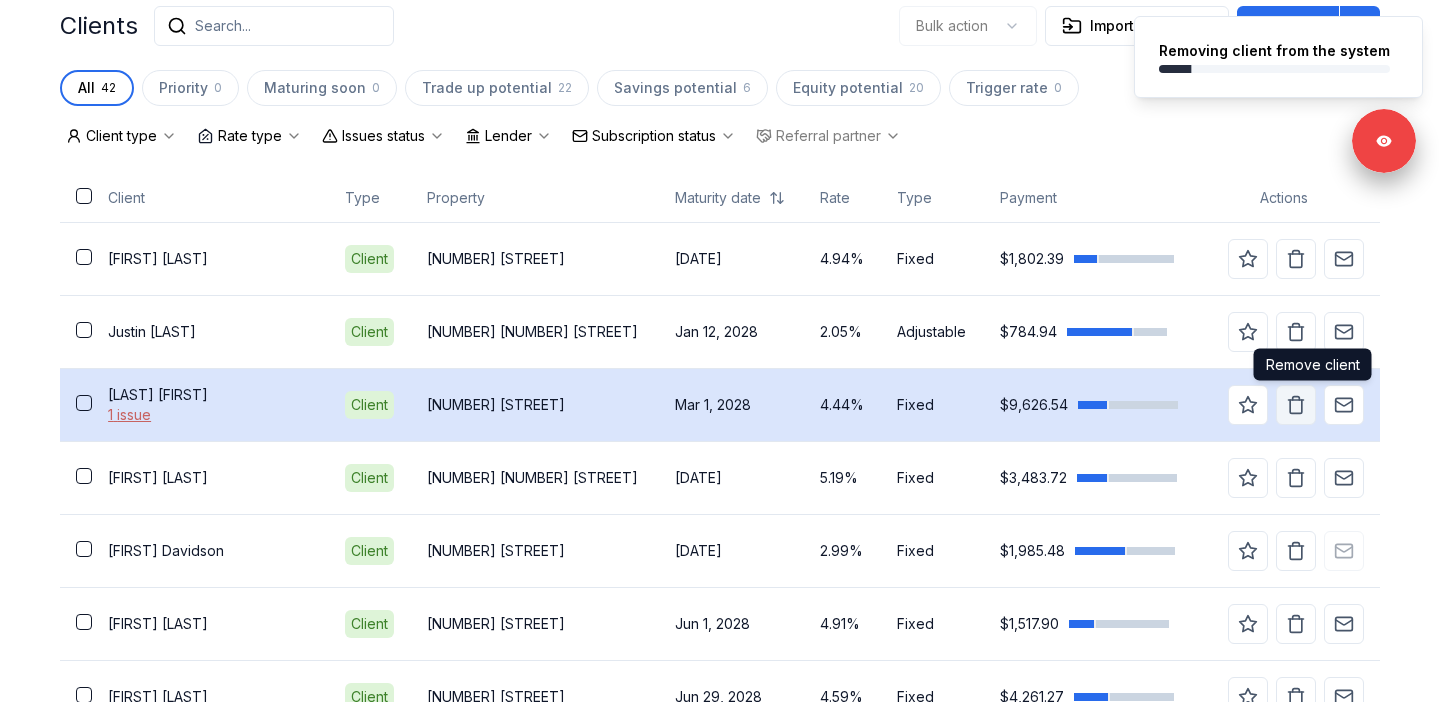 click 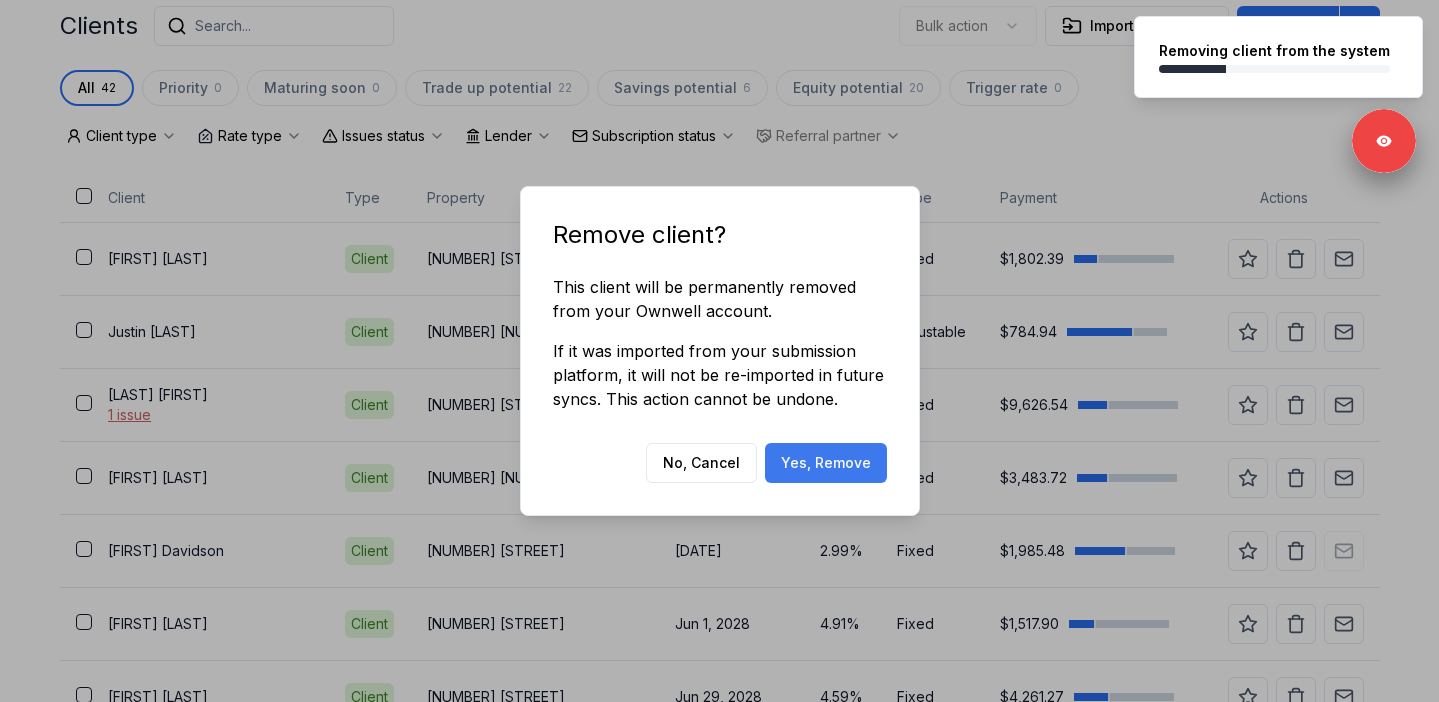 click on "Yes, Remove" at bounding box center (826, 463) 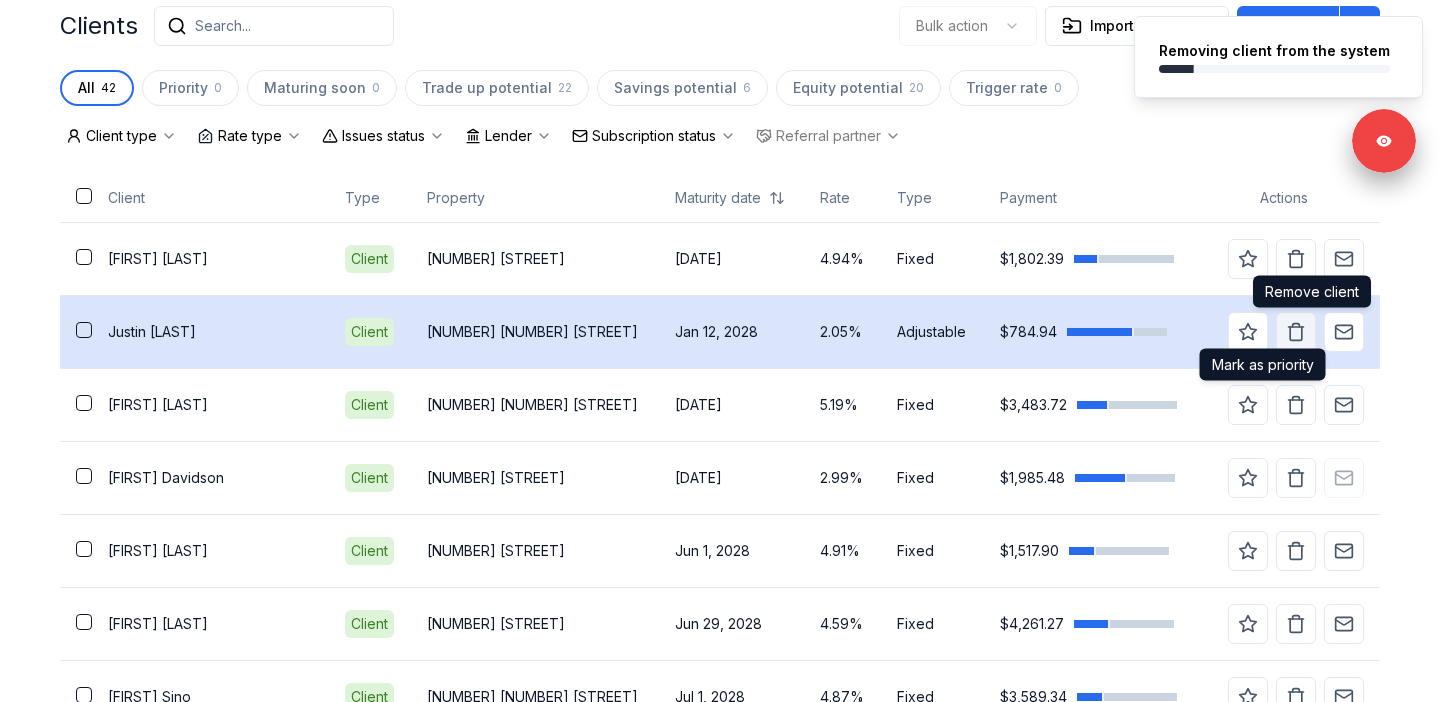 click 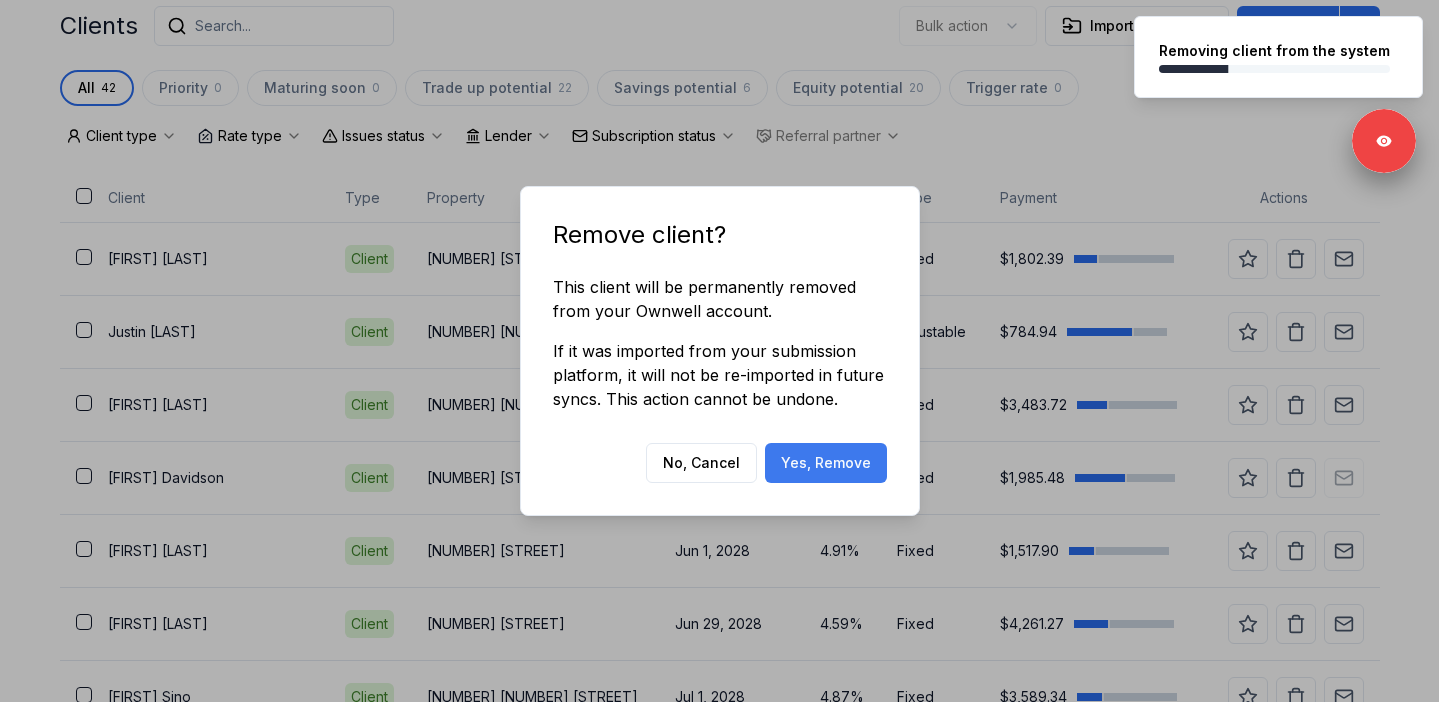 click on "Yes, Remove" at bounding box center (826, 463) 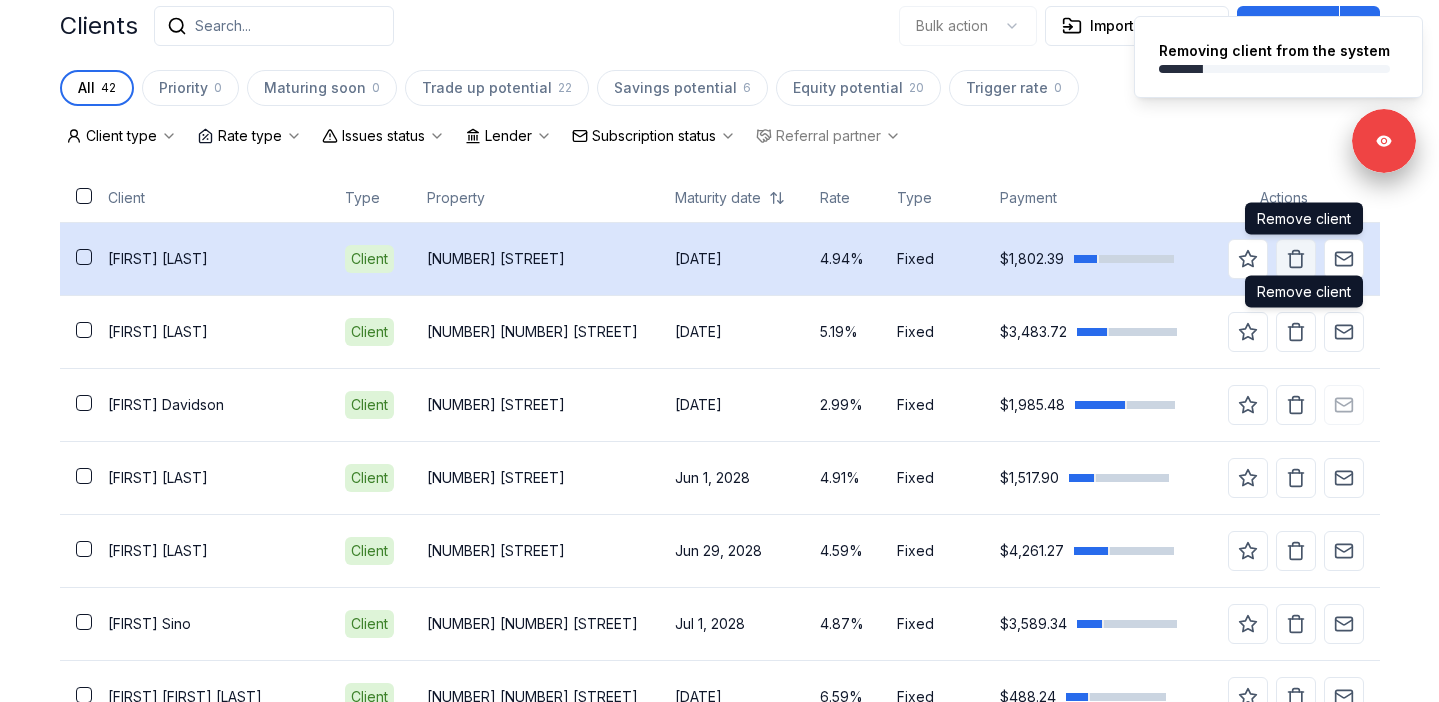 click 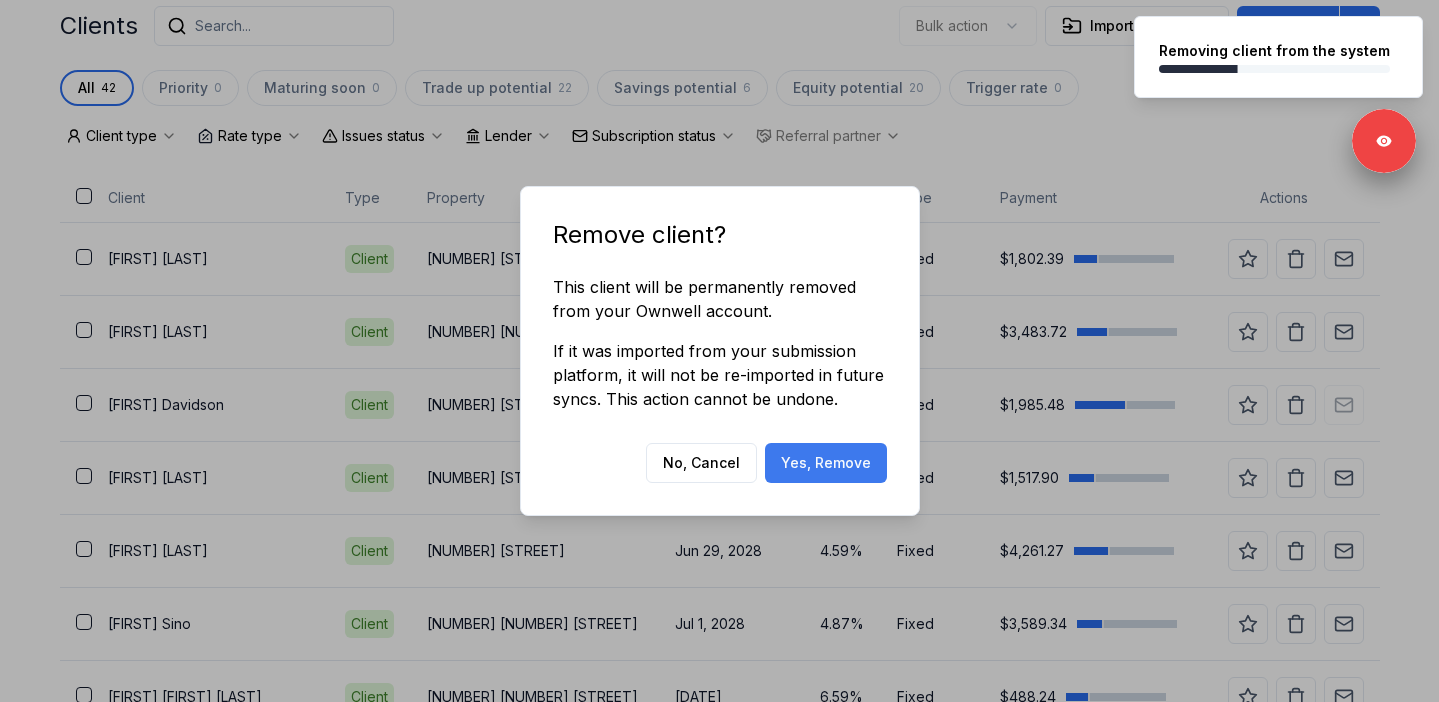 click on "Yes, Remove" at bounding box center [826, 463] 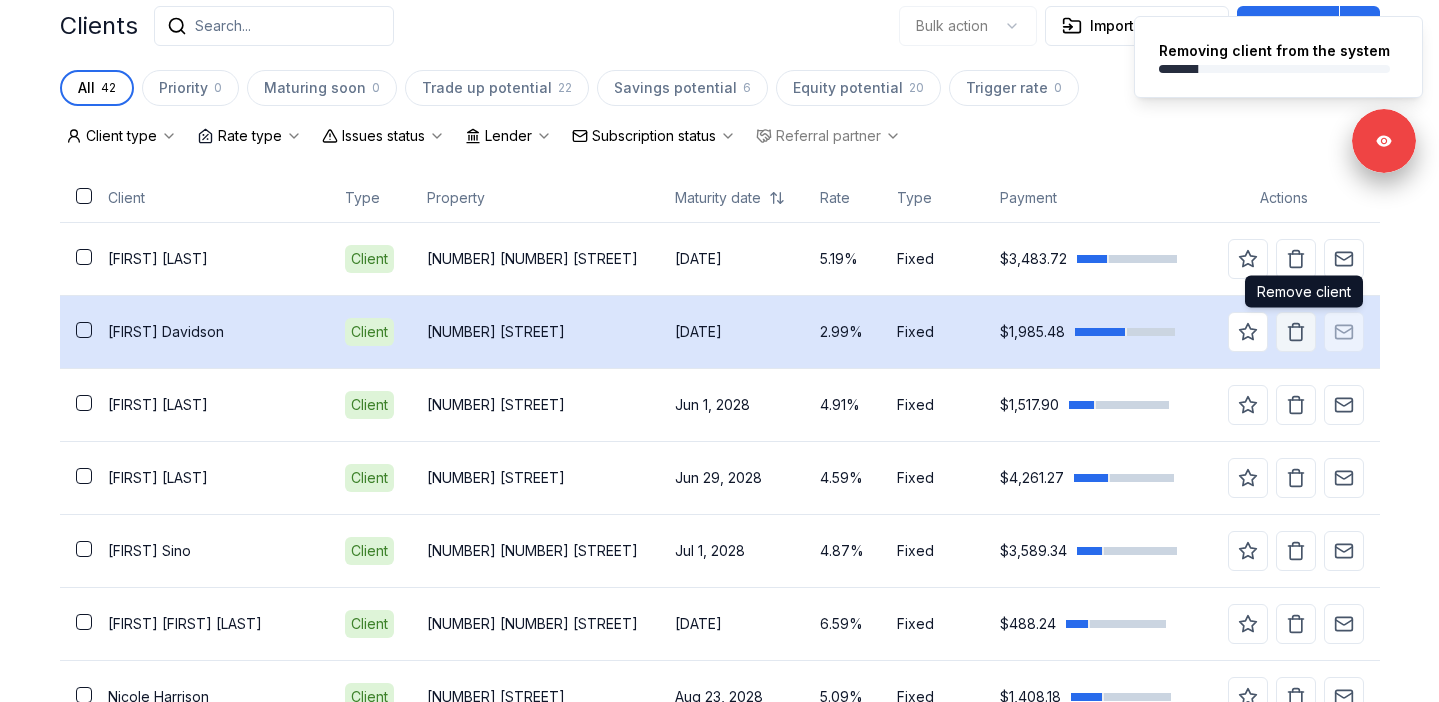 click 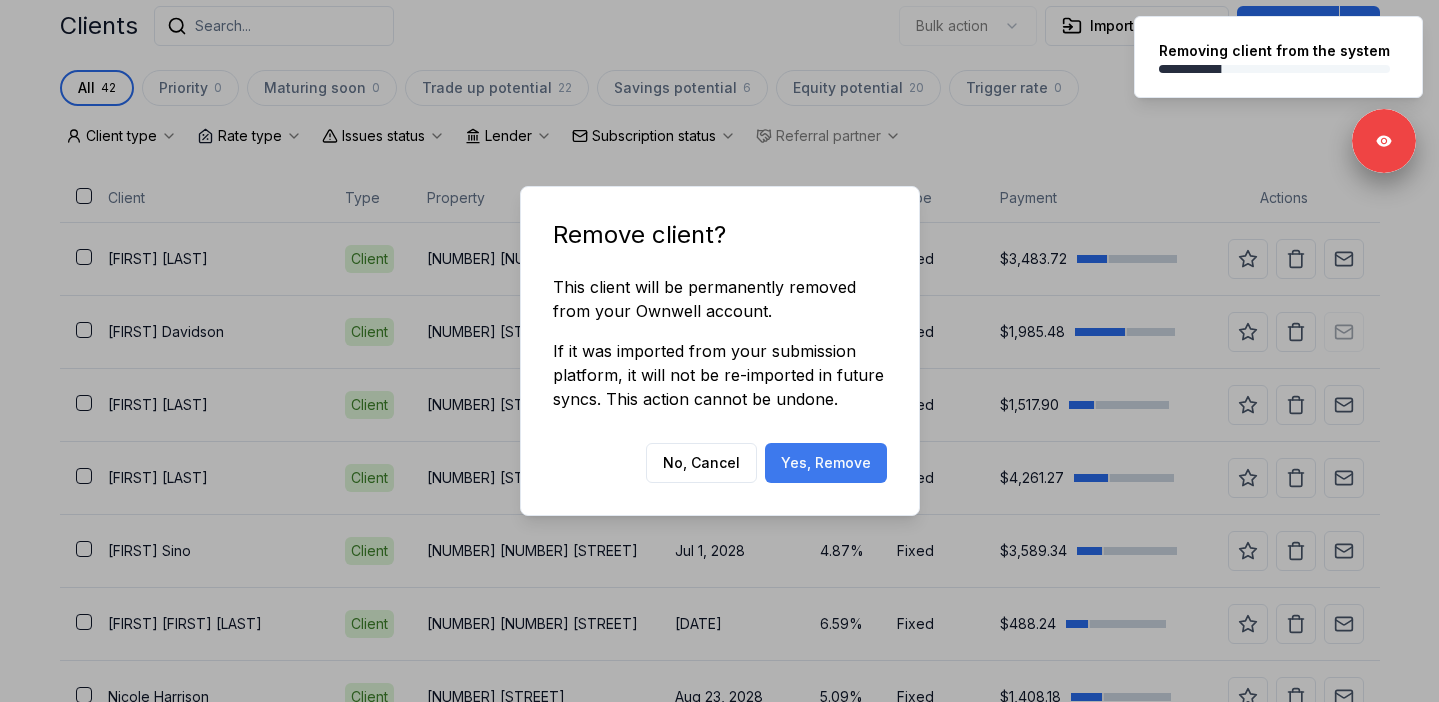 click on "Yes, Remove" at bounding box center [826, 463] 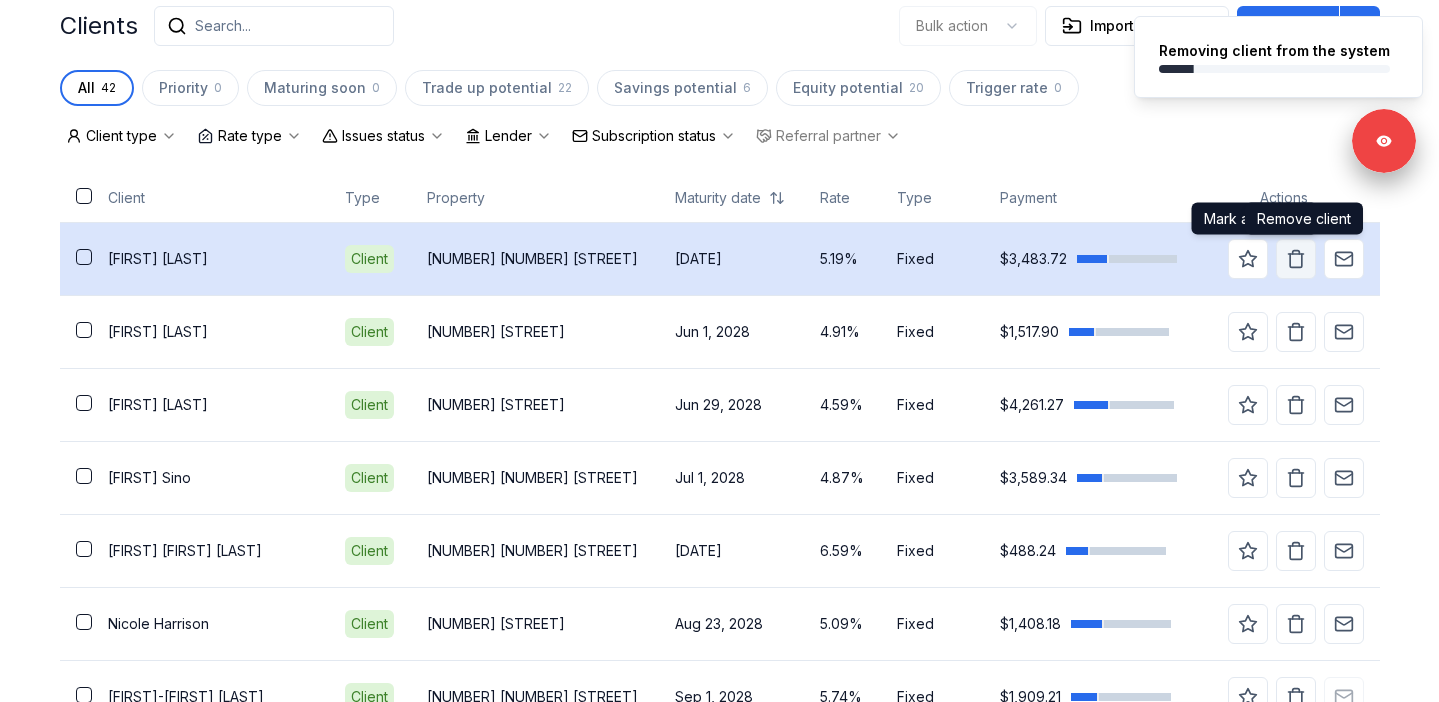 click 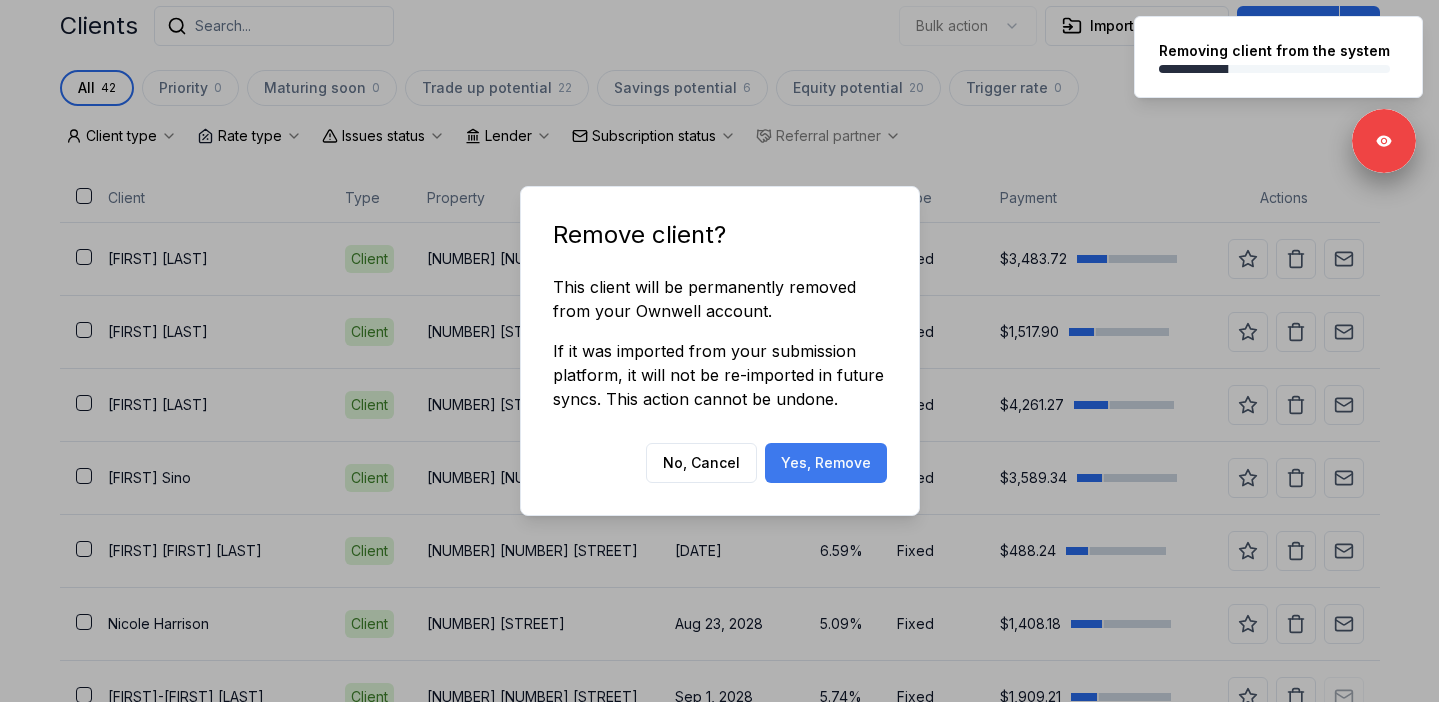 click on "Yes, Remove" at bounding box center (826, 463) 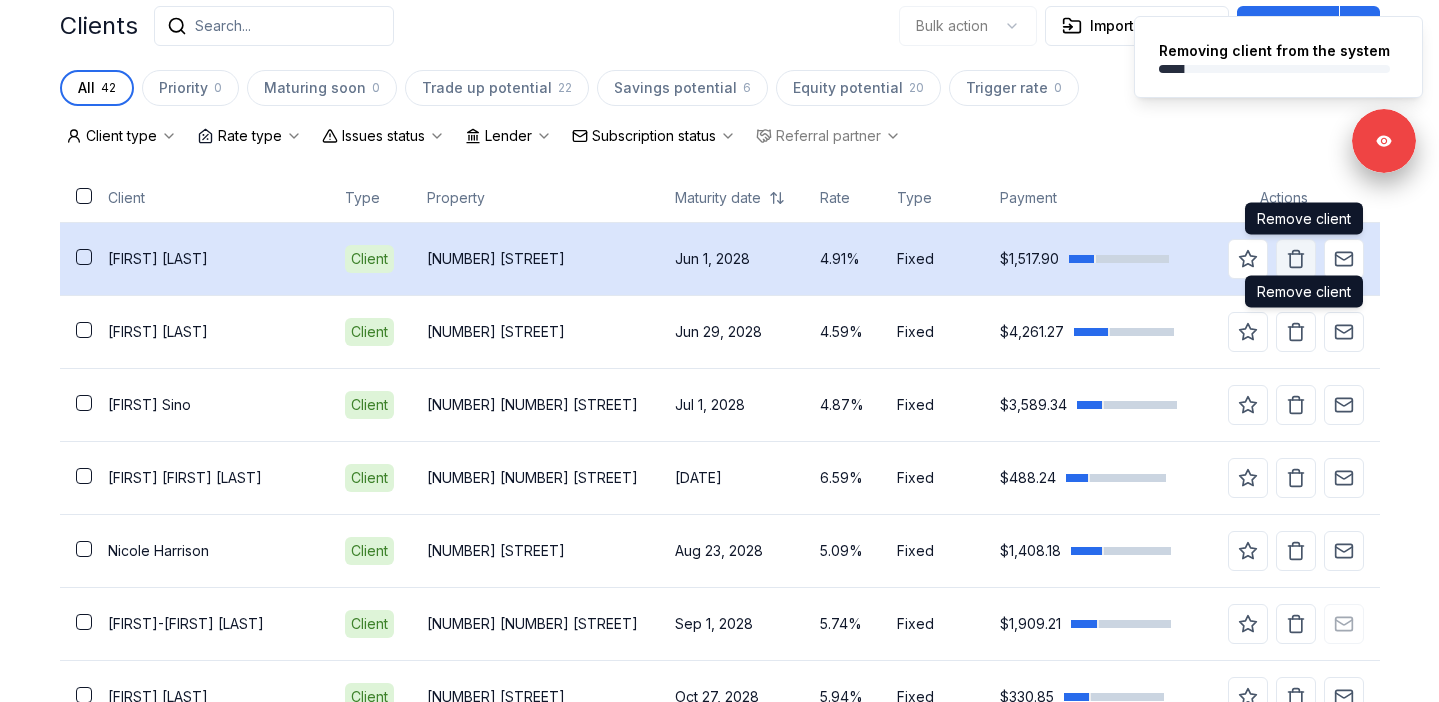 click 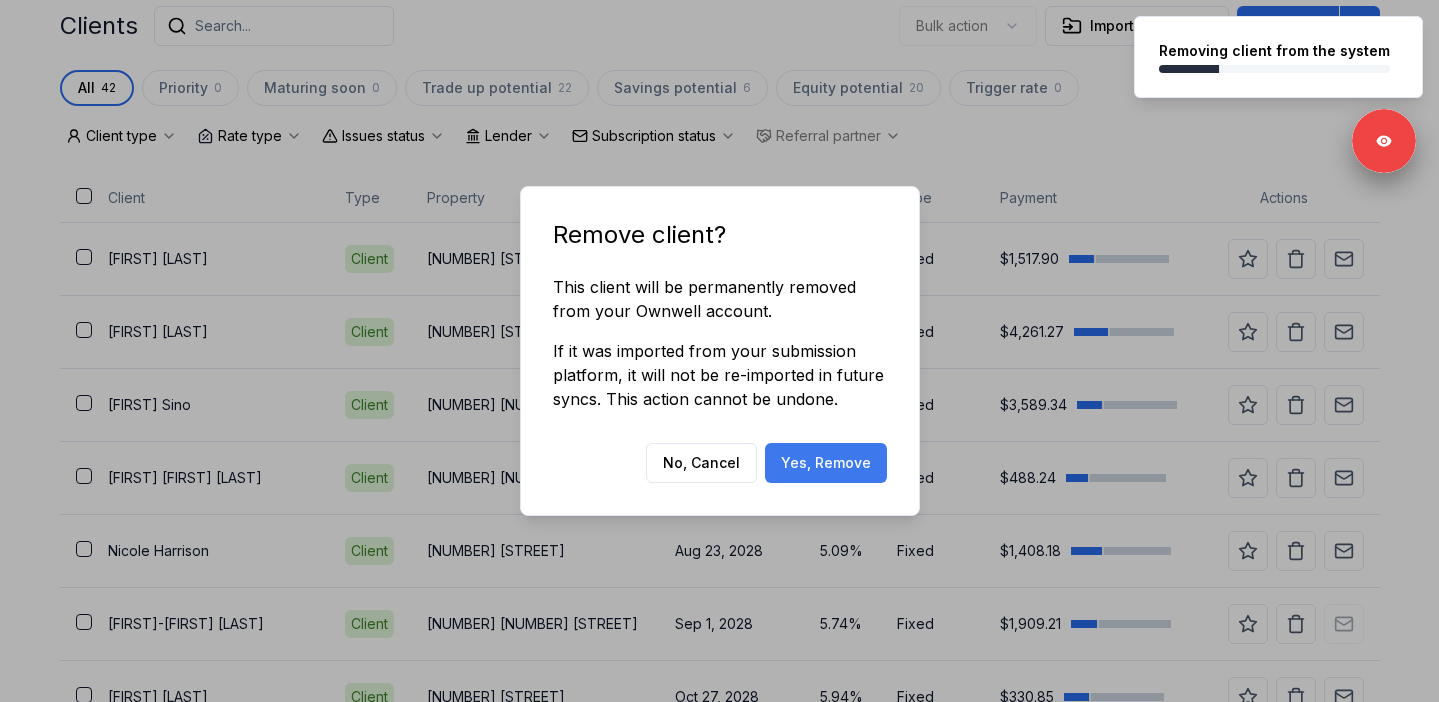 click on "Yes, Remove" at bounding box center [826, 463] 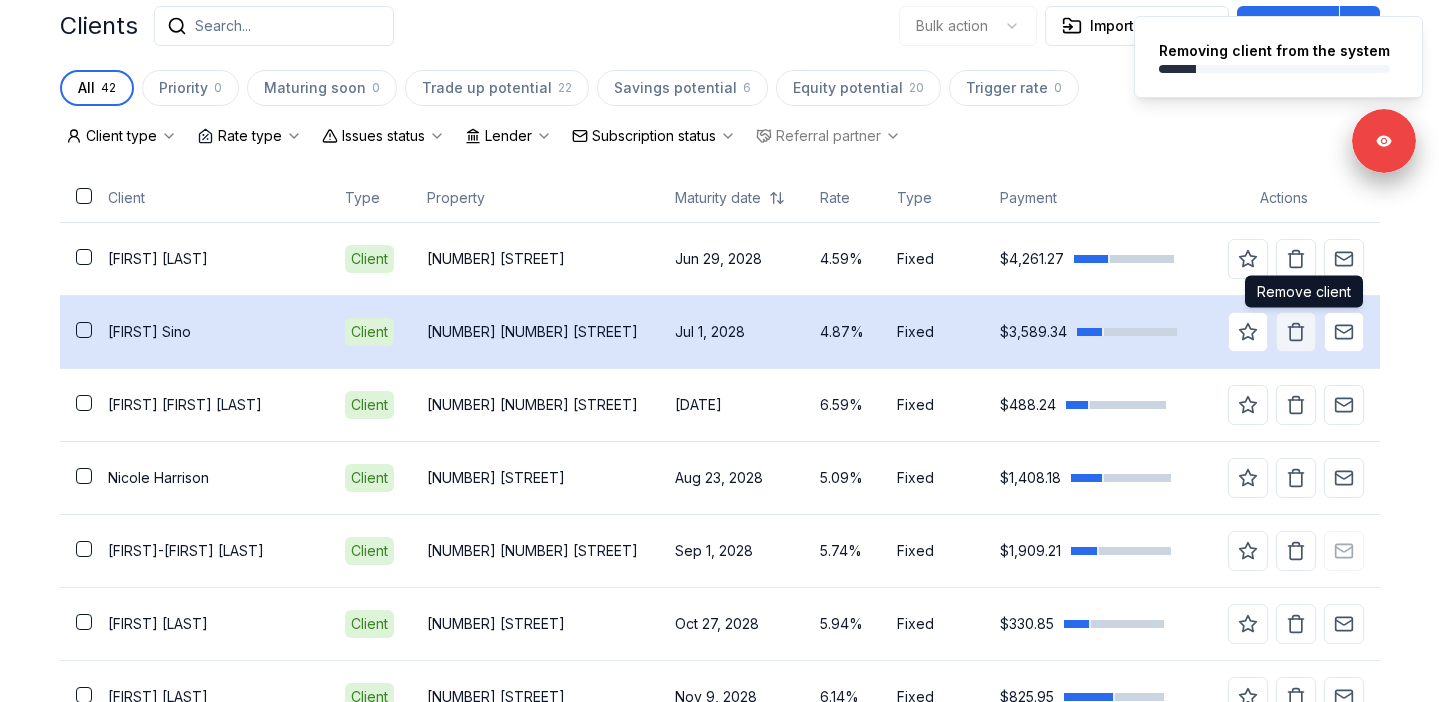 click 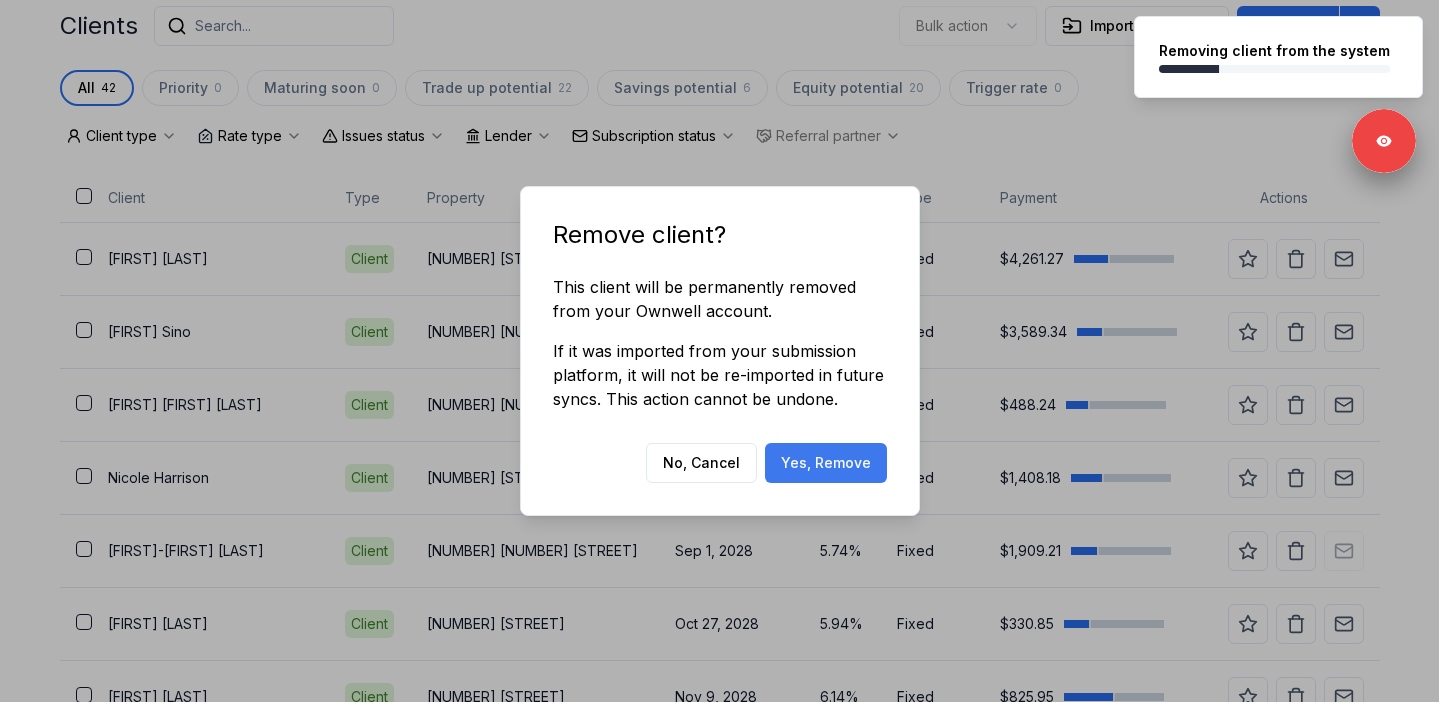 click on "Yes, Remove" at bounding box center (826, 463) 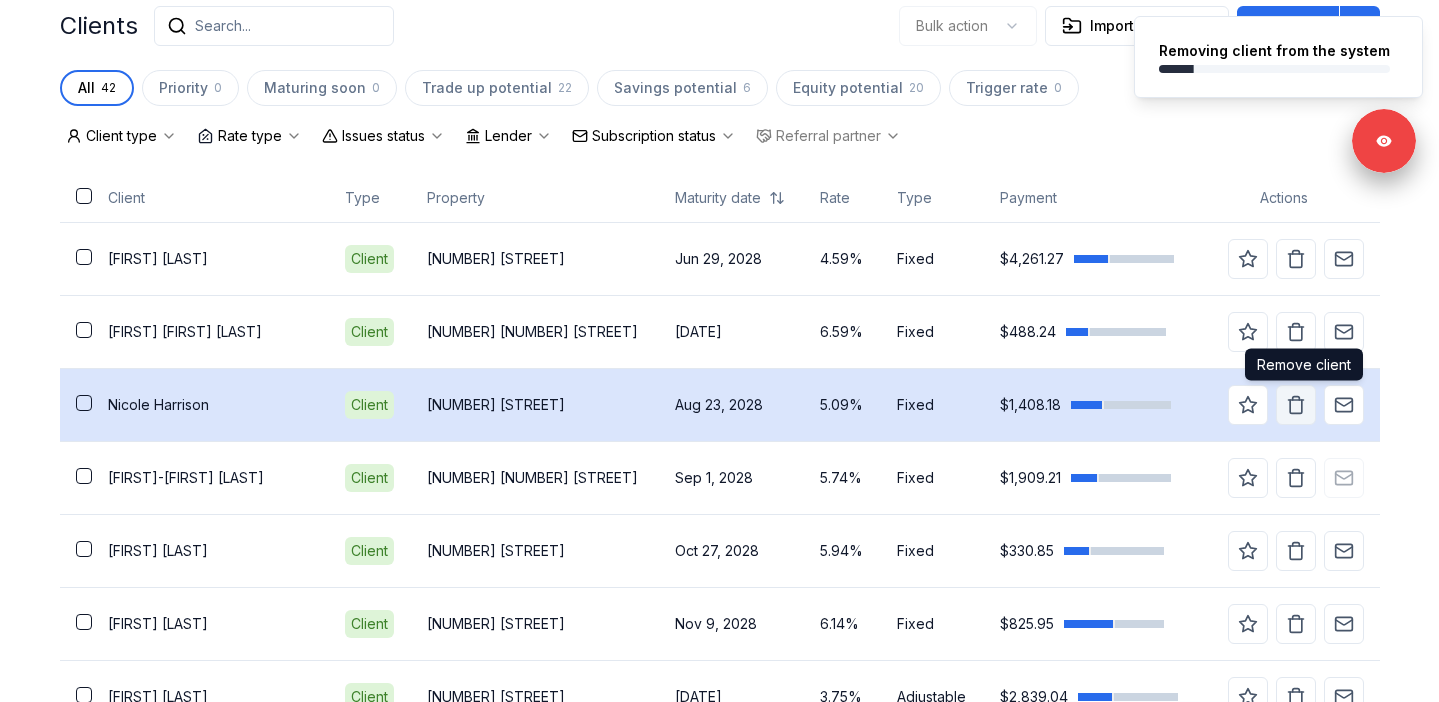 click 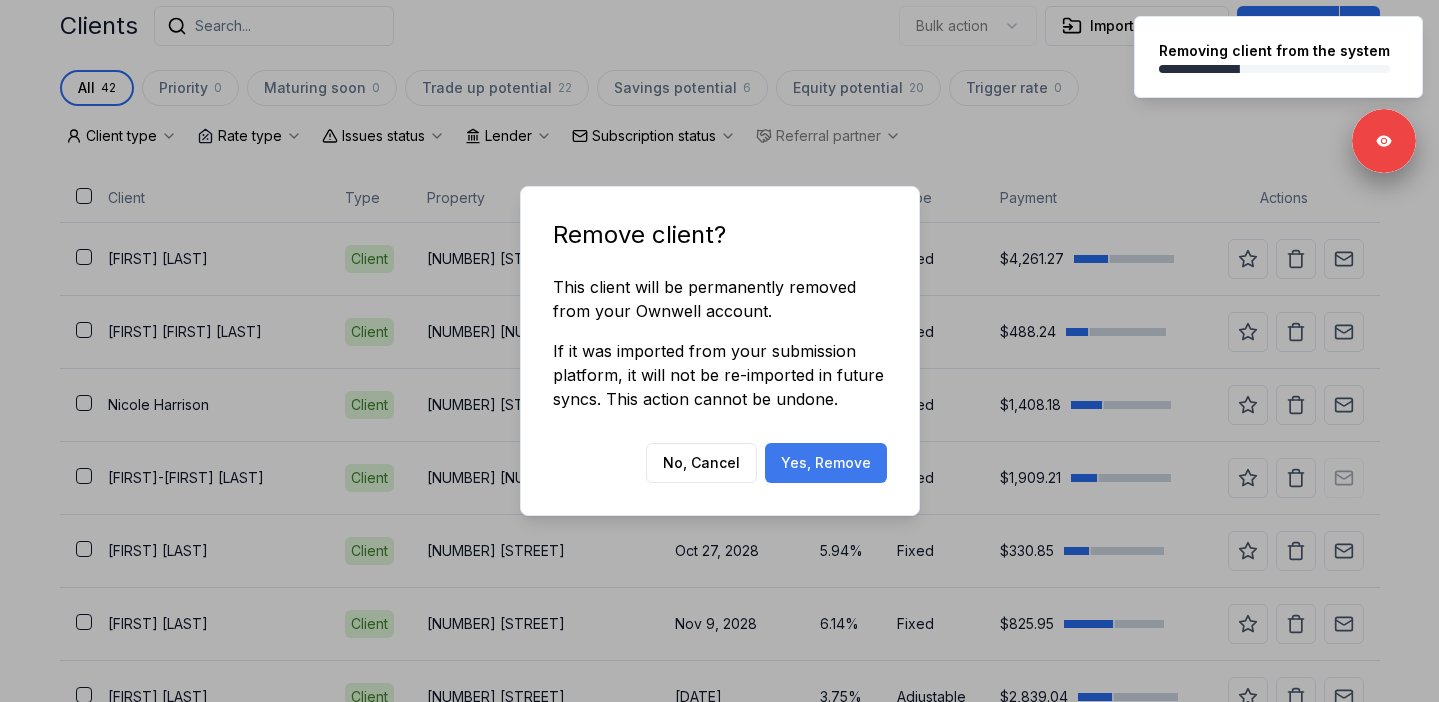 click on "Yes, Remove" at bounding box center (826, 463) 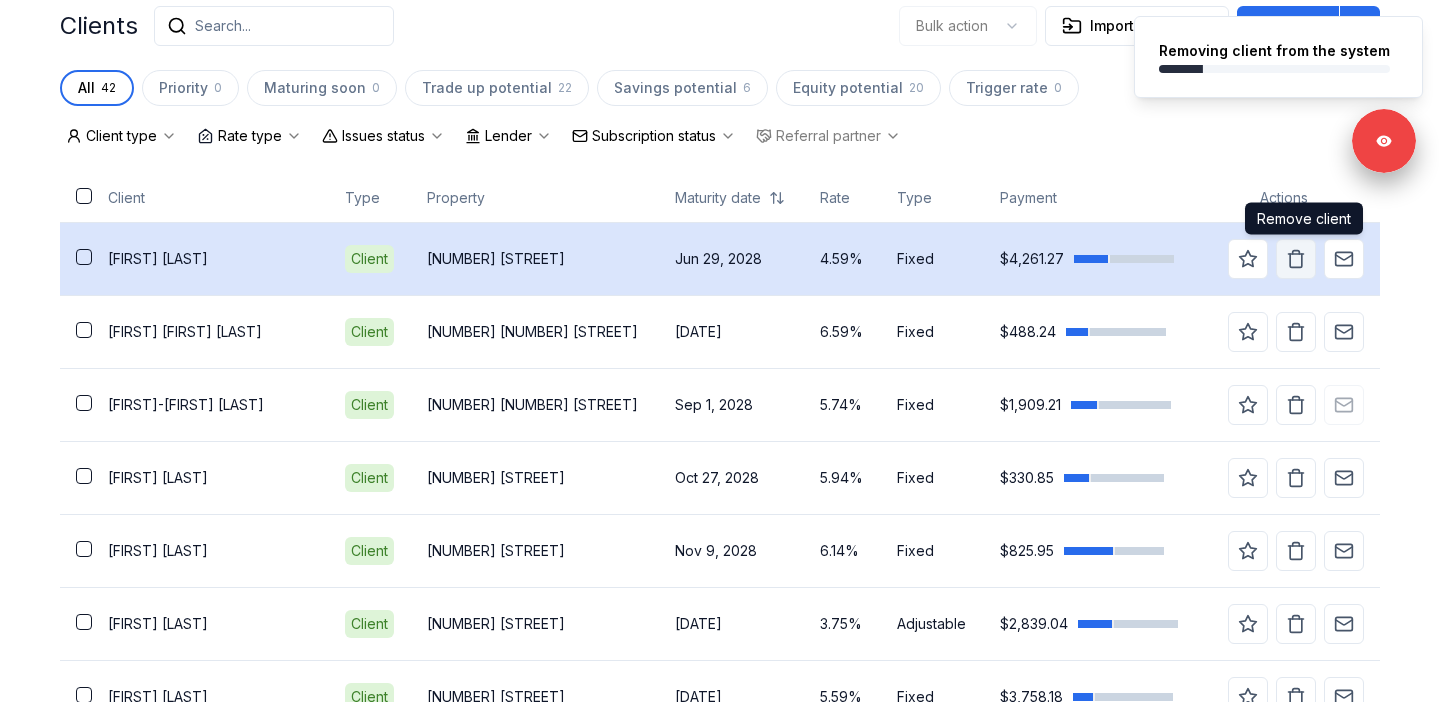 click 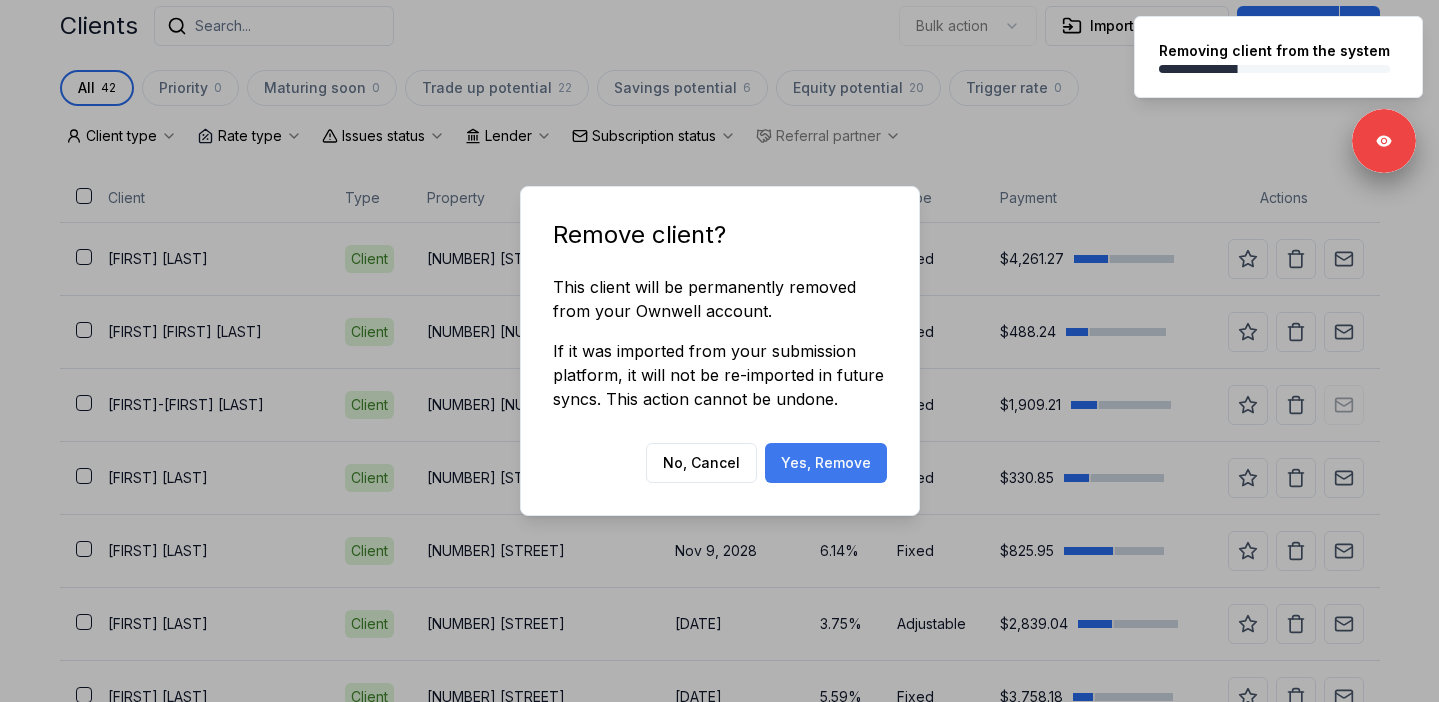click on "Yes, Remove" at bounding box center (826, 463) 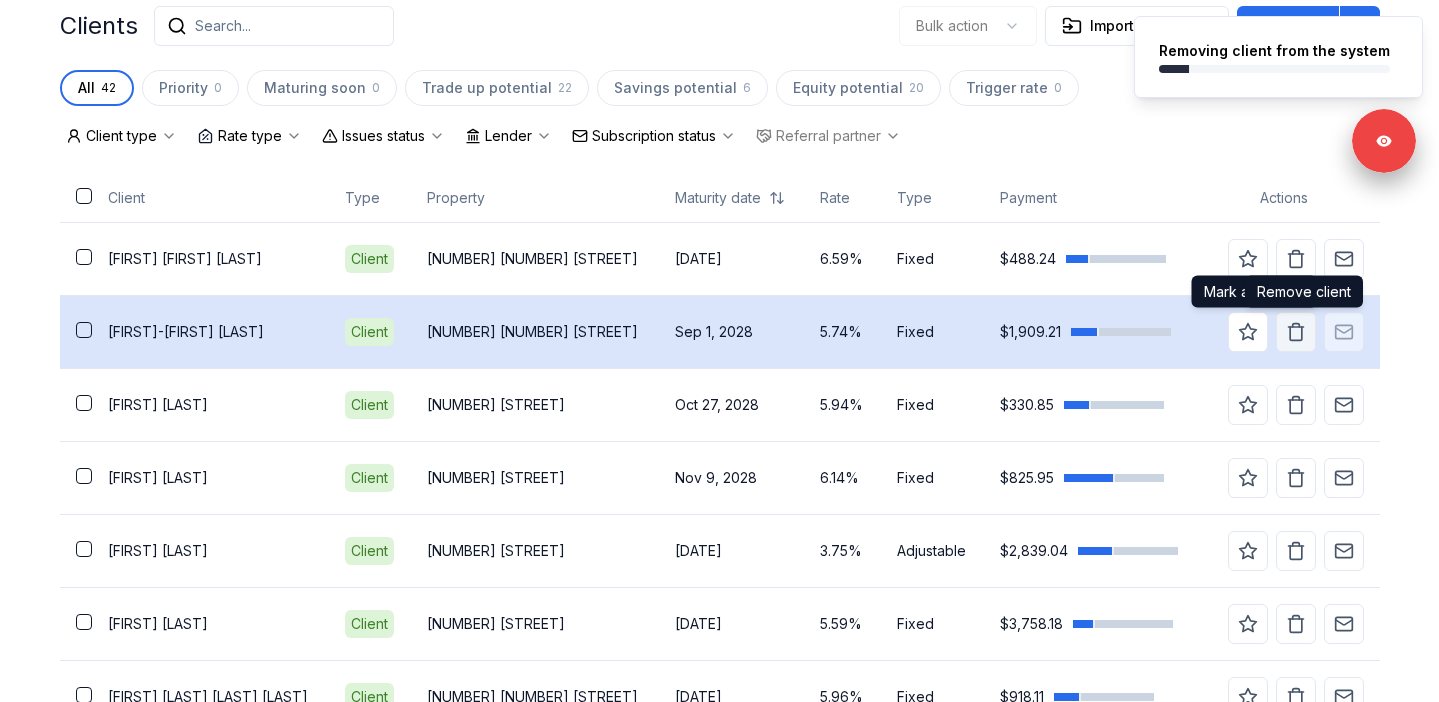 click 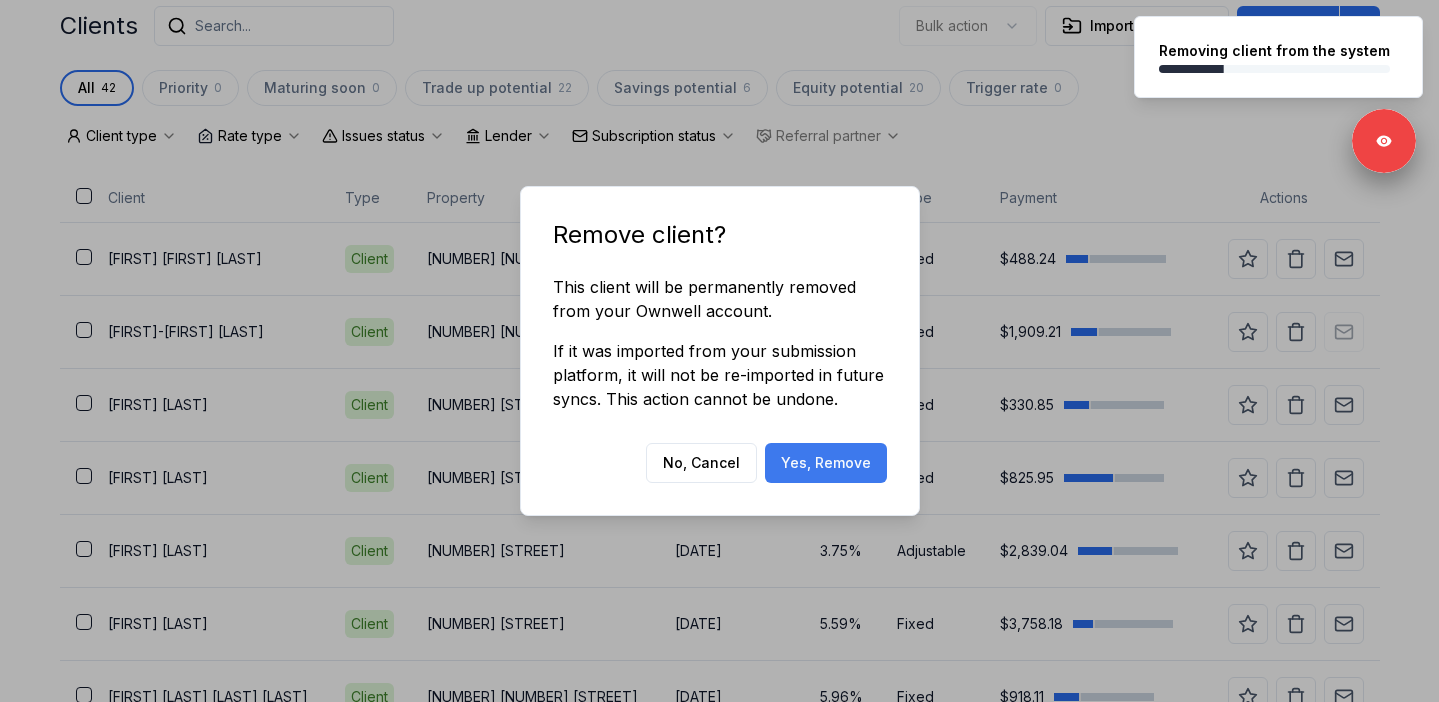 click on "Yes, Remove" at bounding box center (826, 463) 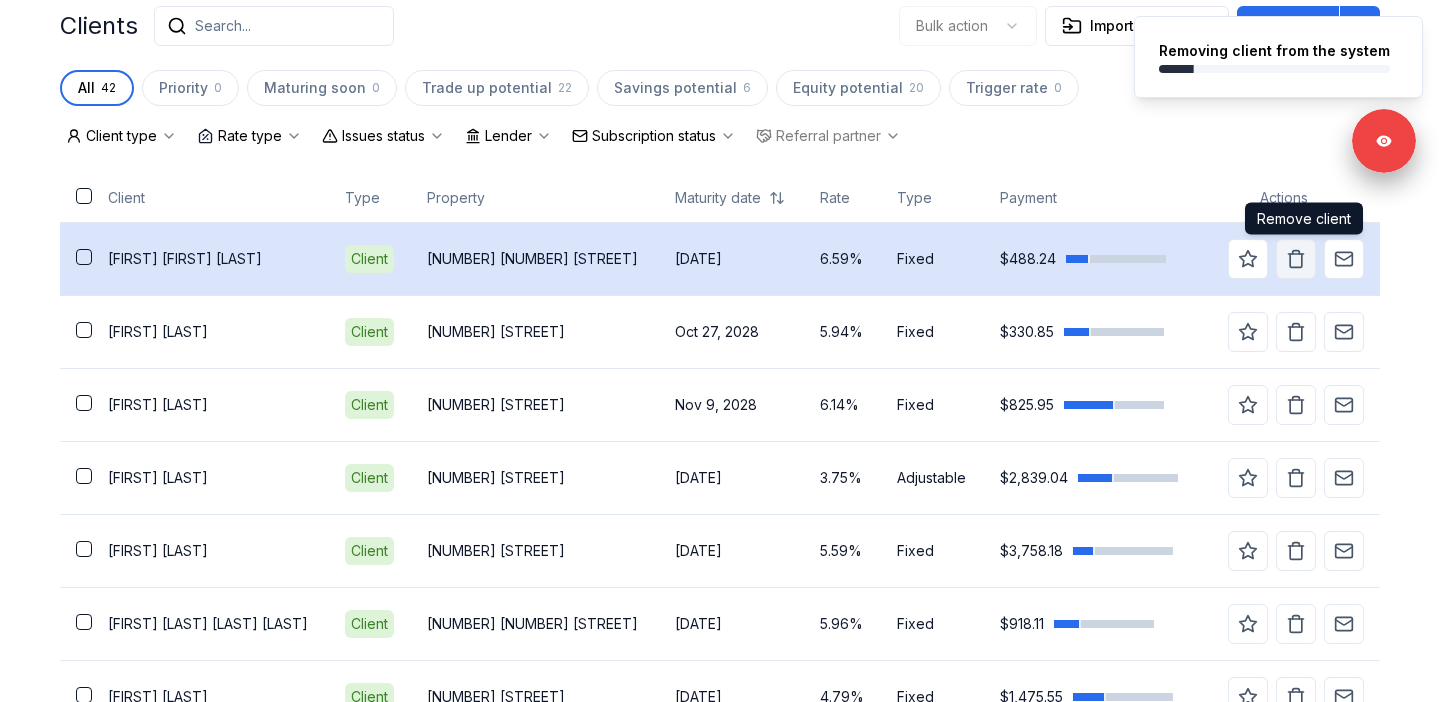 click 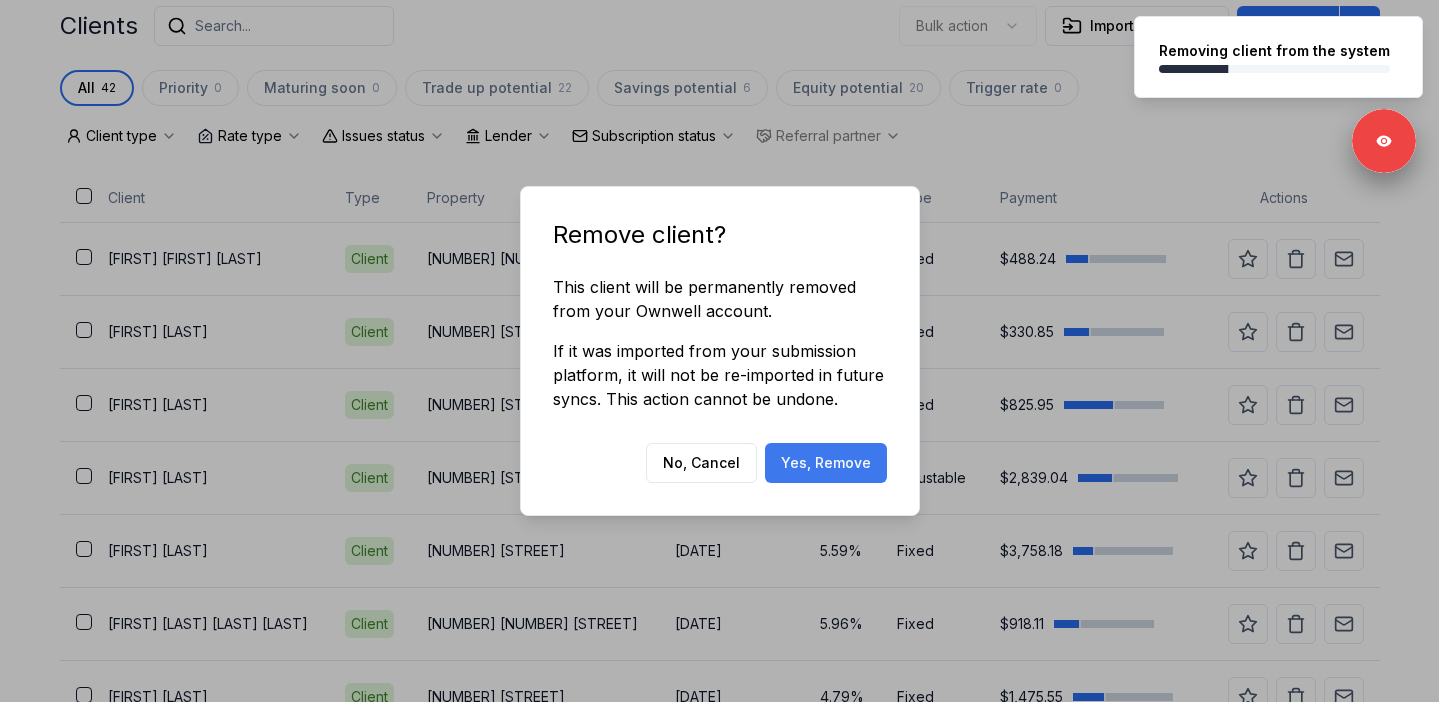 click on "Yes, Remove" at bounding box center (826, 463) 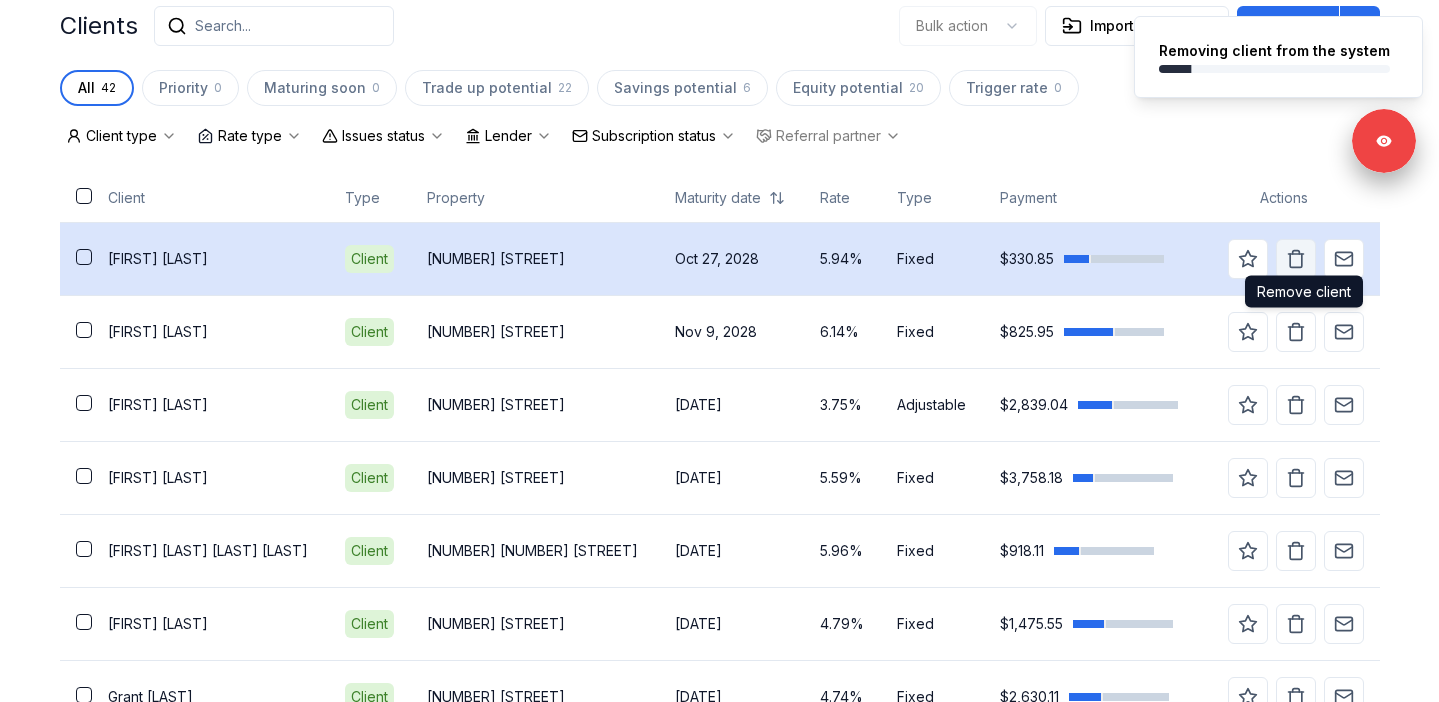 click 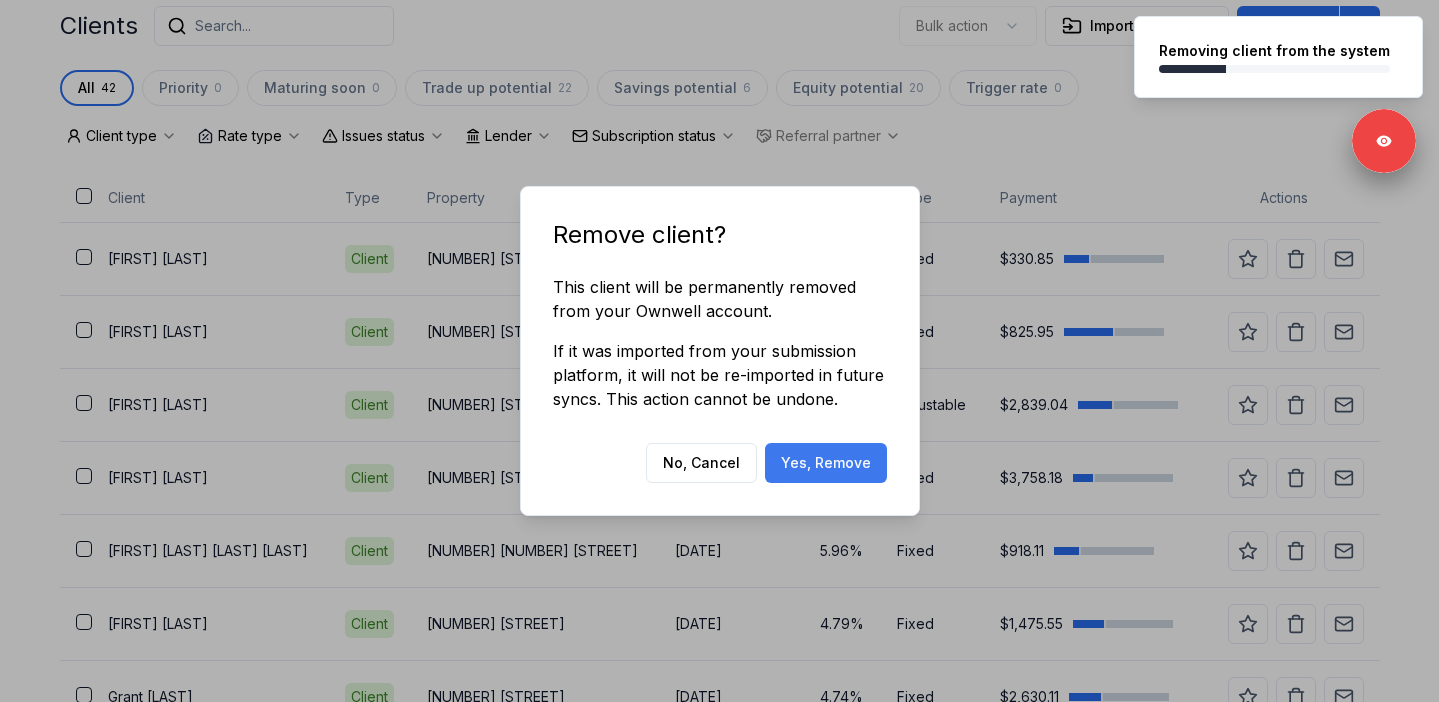 click on "Yes, Remove" at bounding box center (826, 463) 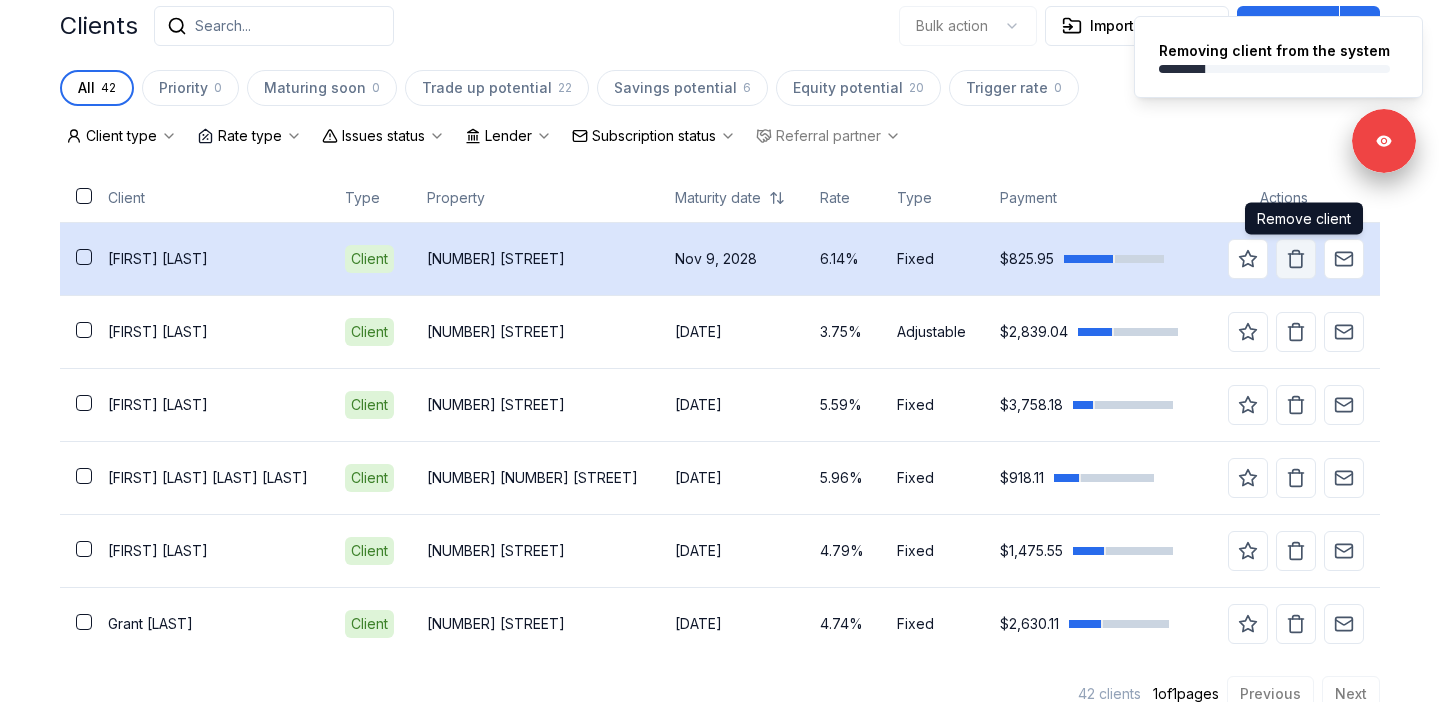 click 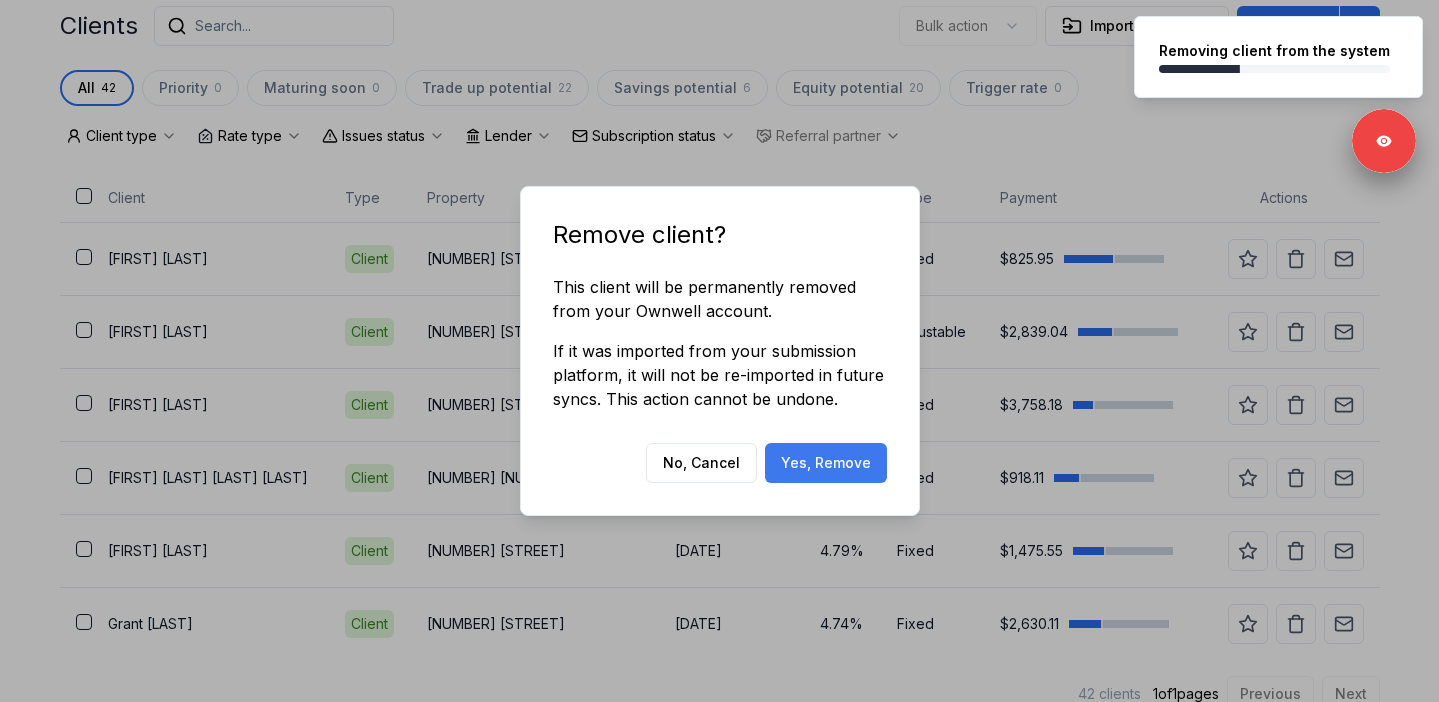 click on "Yes, Remove" at bounding box center [826, 463] 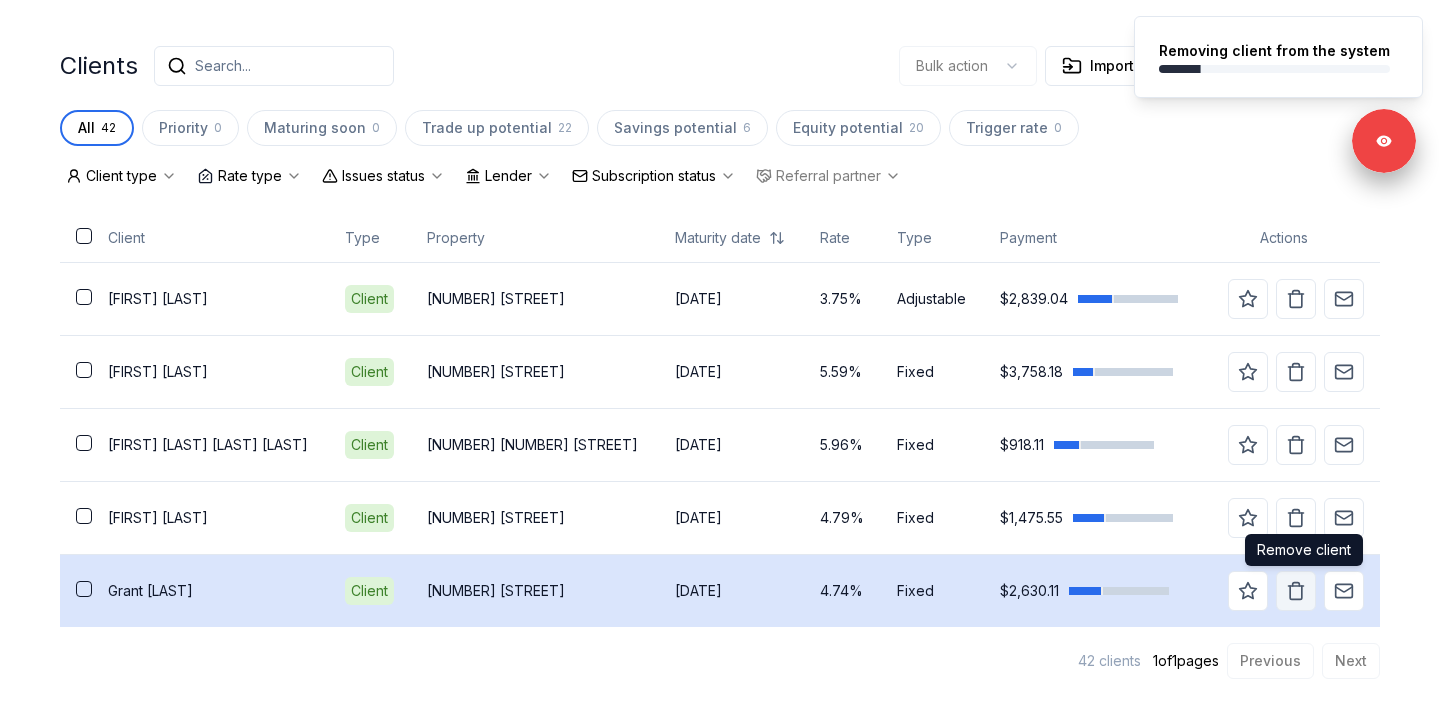 click 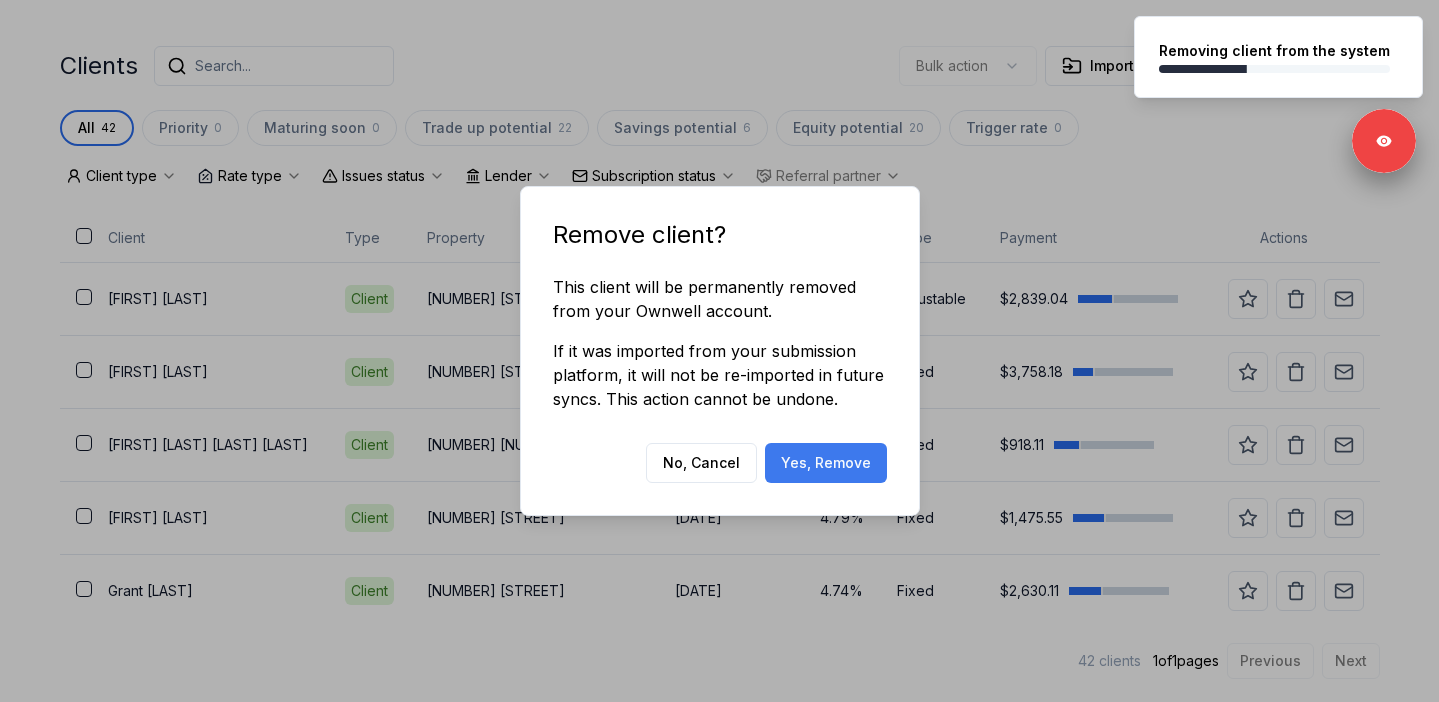 click on "Yes, Remove" at bounding box center (826, 463) 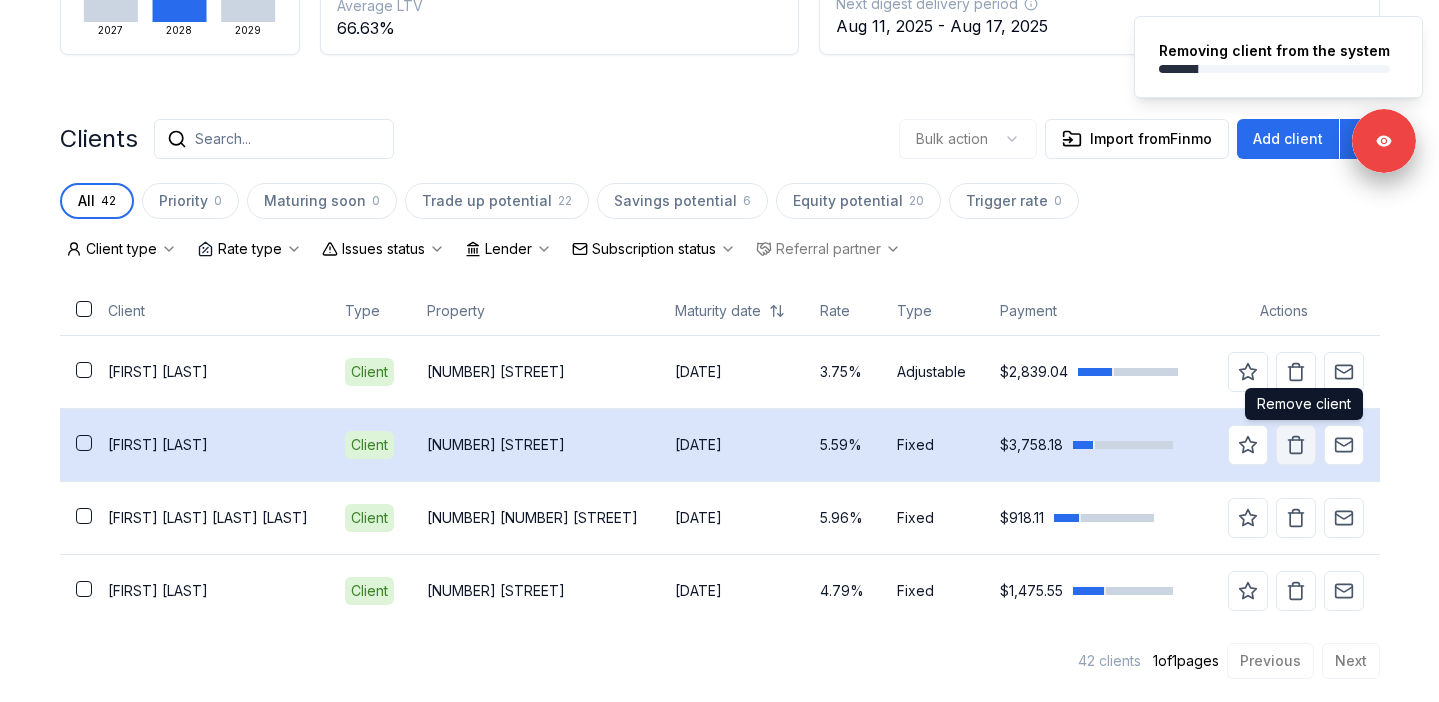 click at bounding box center [1296, 445] 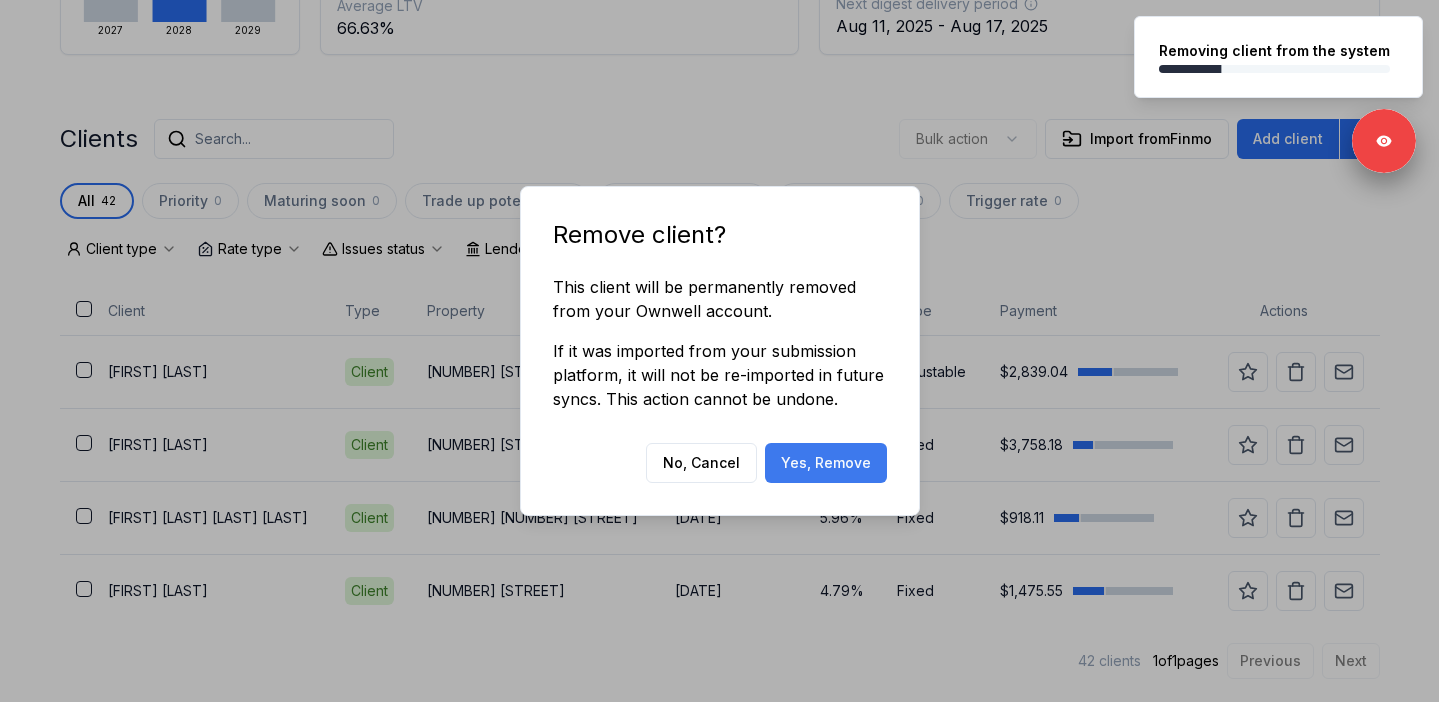 click on "Yes, Remove" at bounding box center (826, 463) 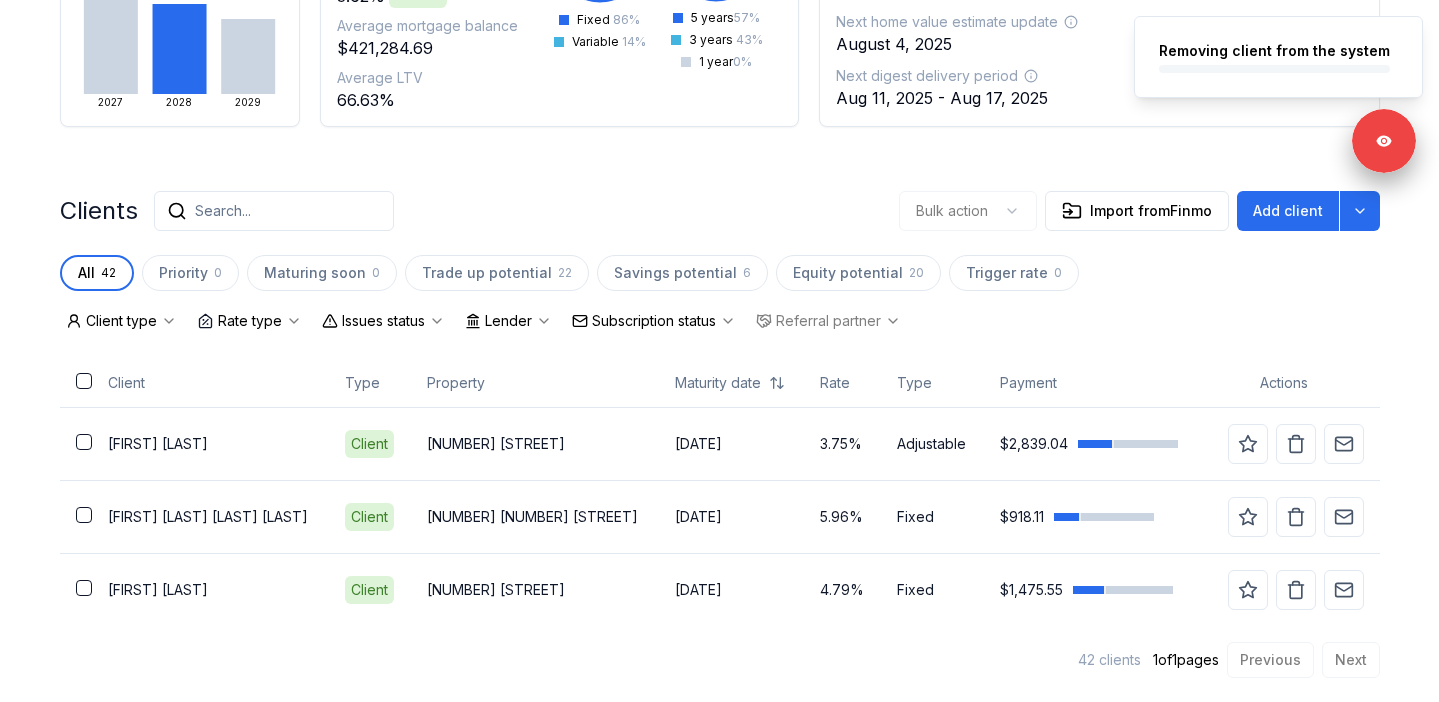 scroll, scrollTop: 312, scrollLeft: 0, axis: vertical 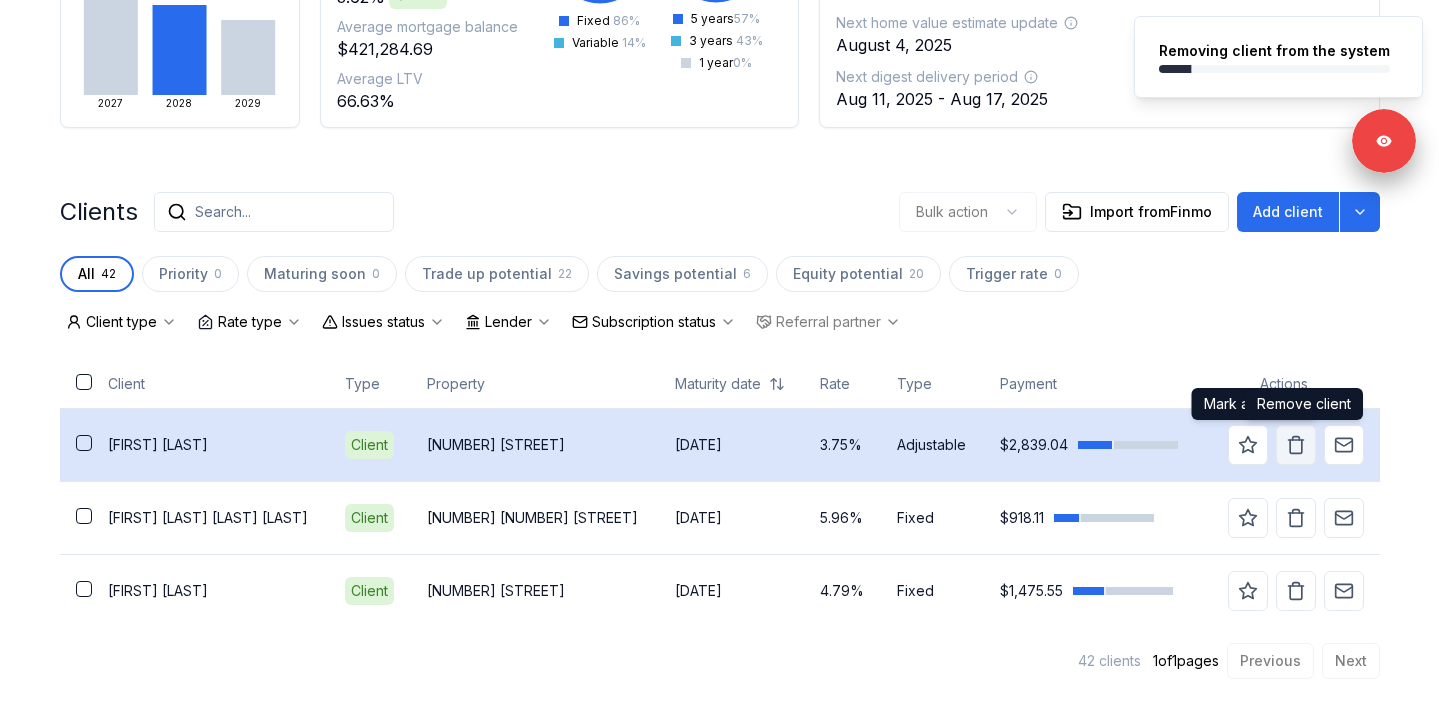 click 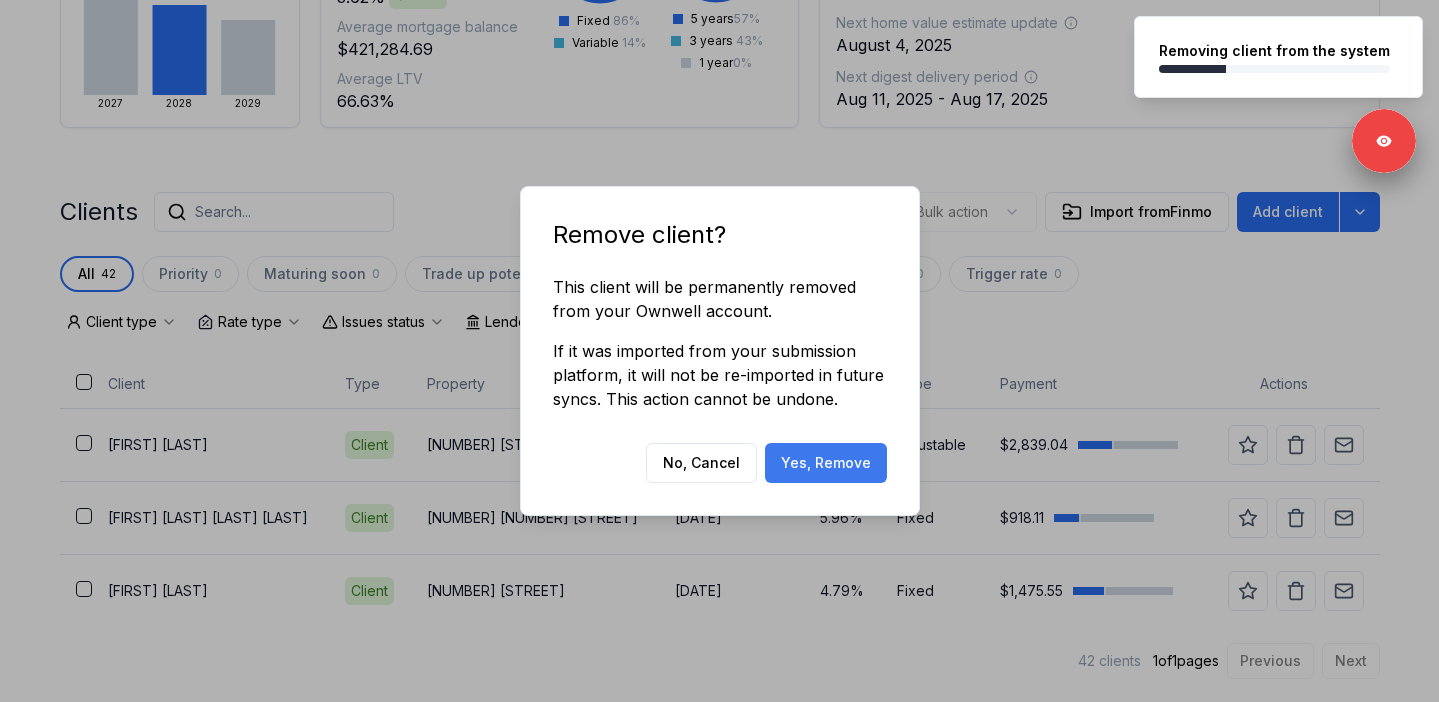 click on "Yes, Remove" at bounding box center [826, 463] 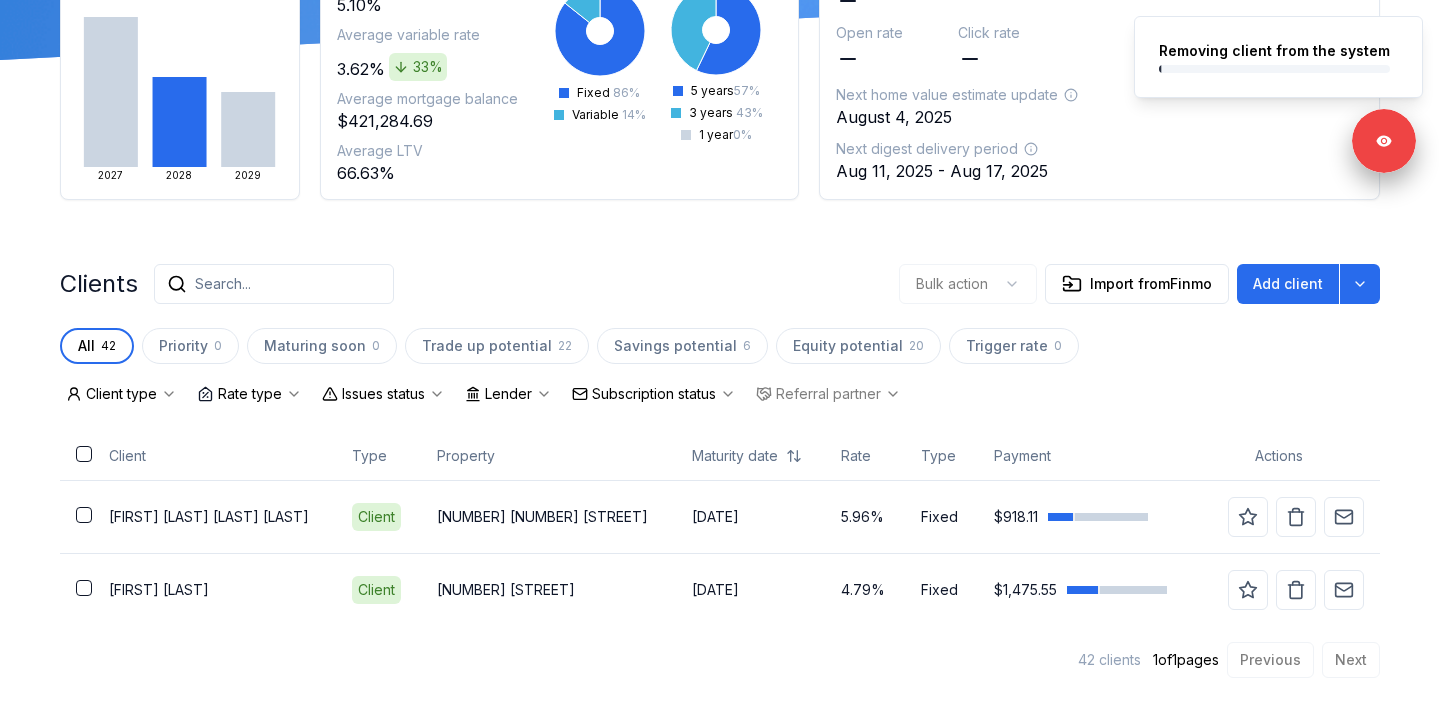 scroll, scrollTop: 239, scrollLeft: 0, axis: vertical 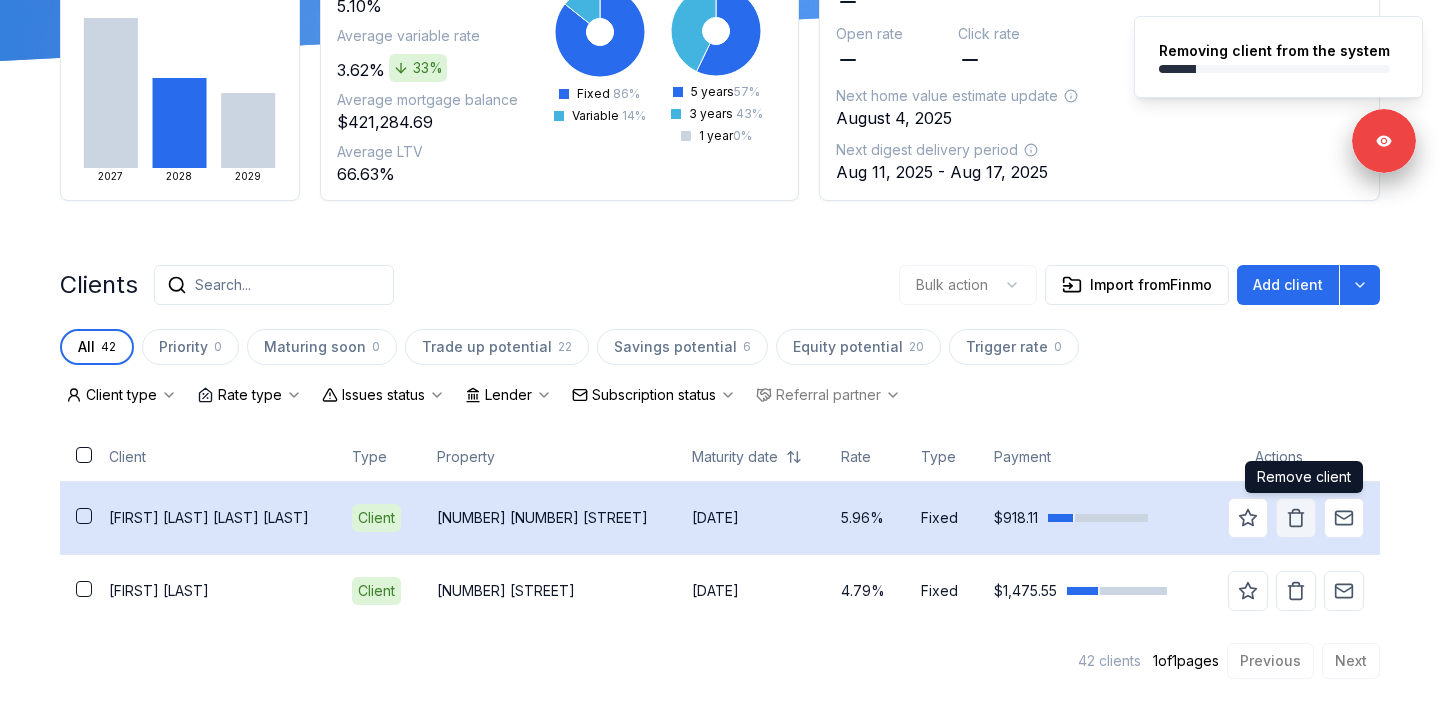 click 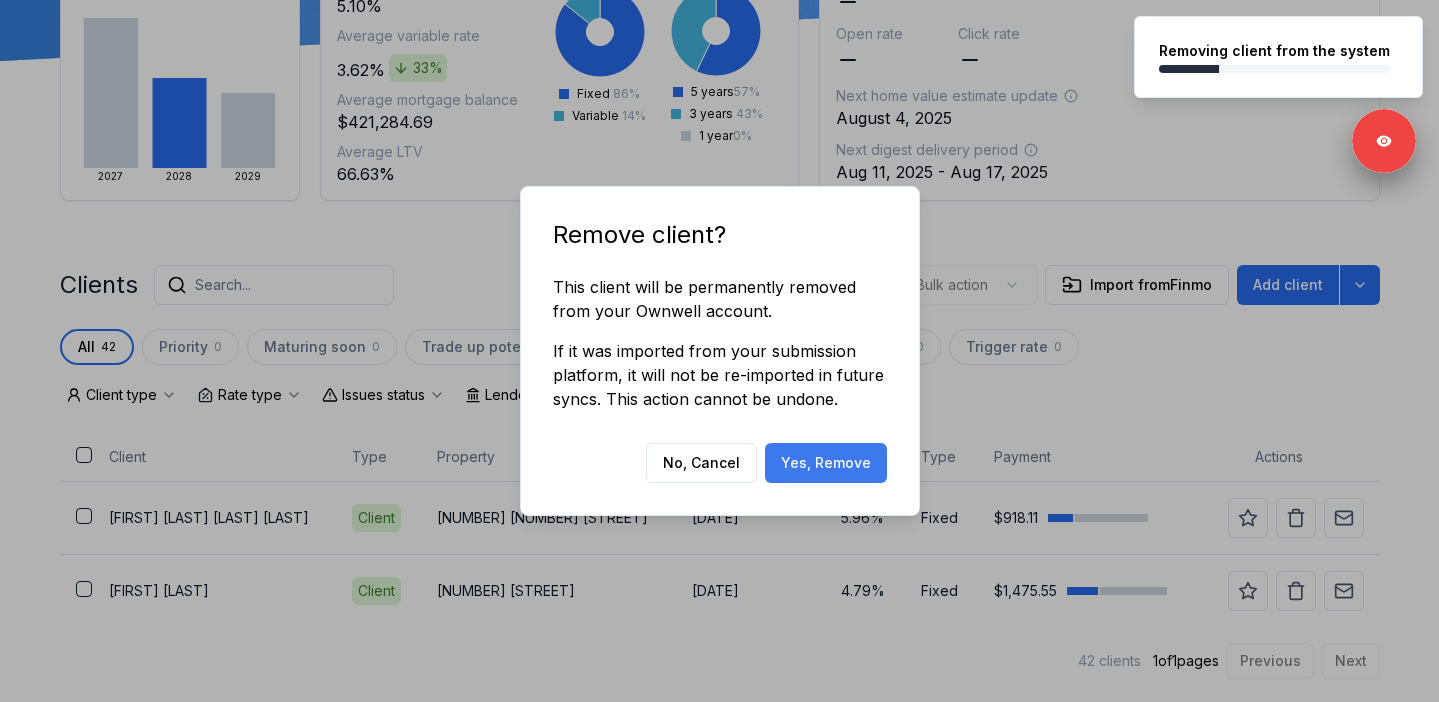 click on "Yes, Remove" at bounding box center (826, 463) 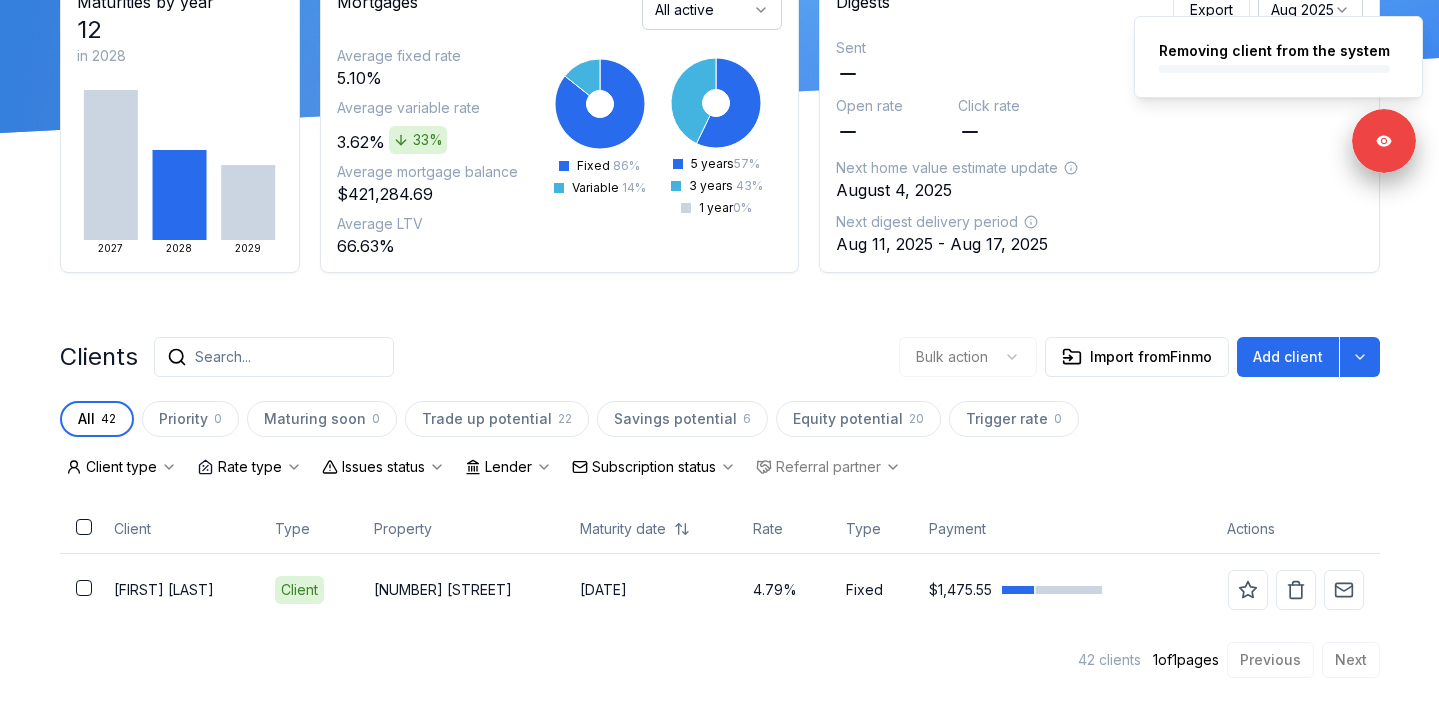 scroll, scrollTop: 166, scrollLeft: 0, axis: vertical 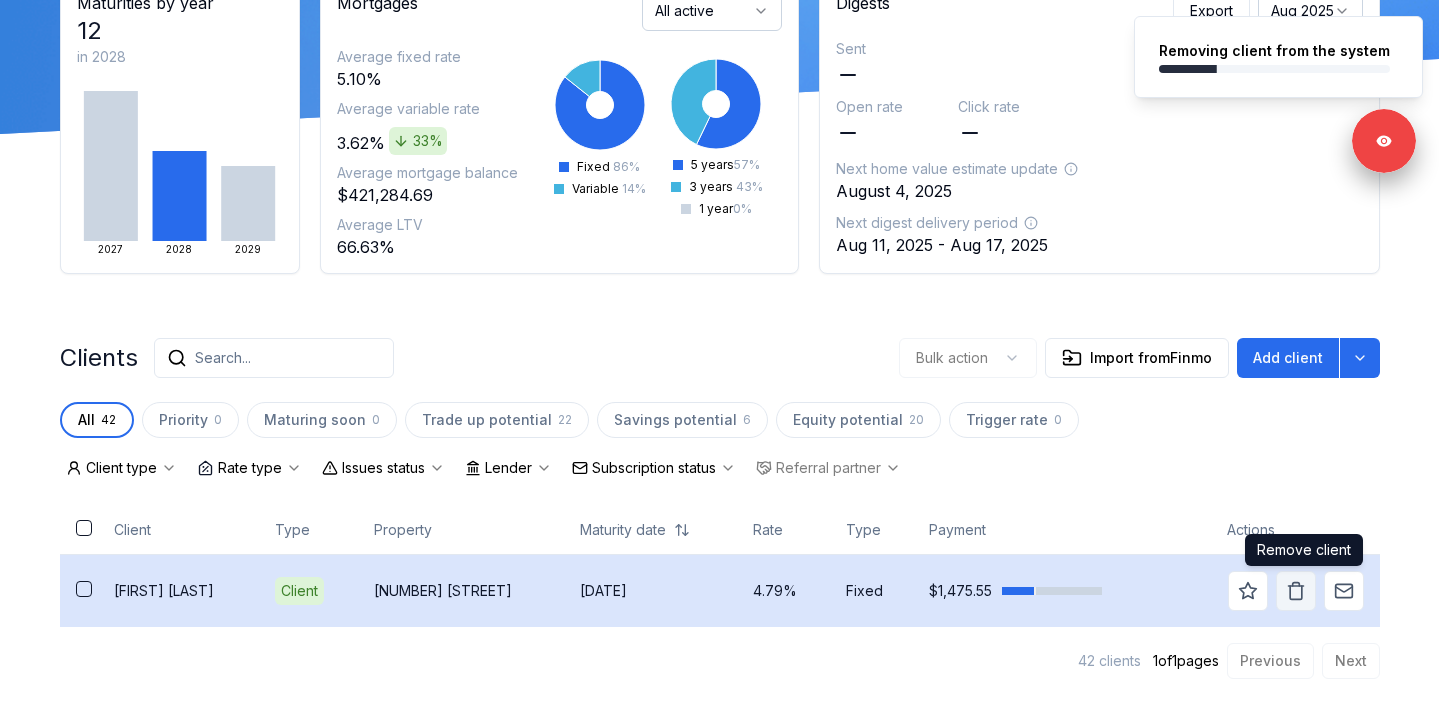click 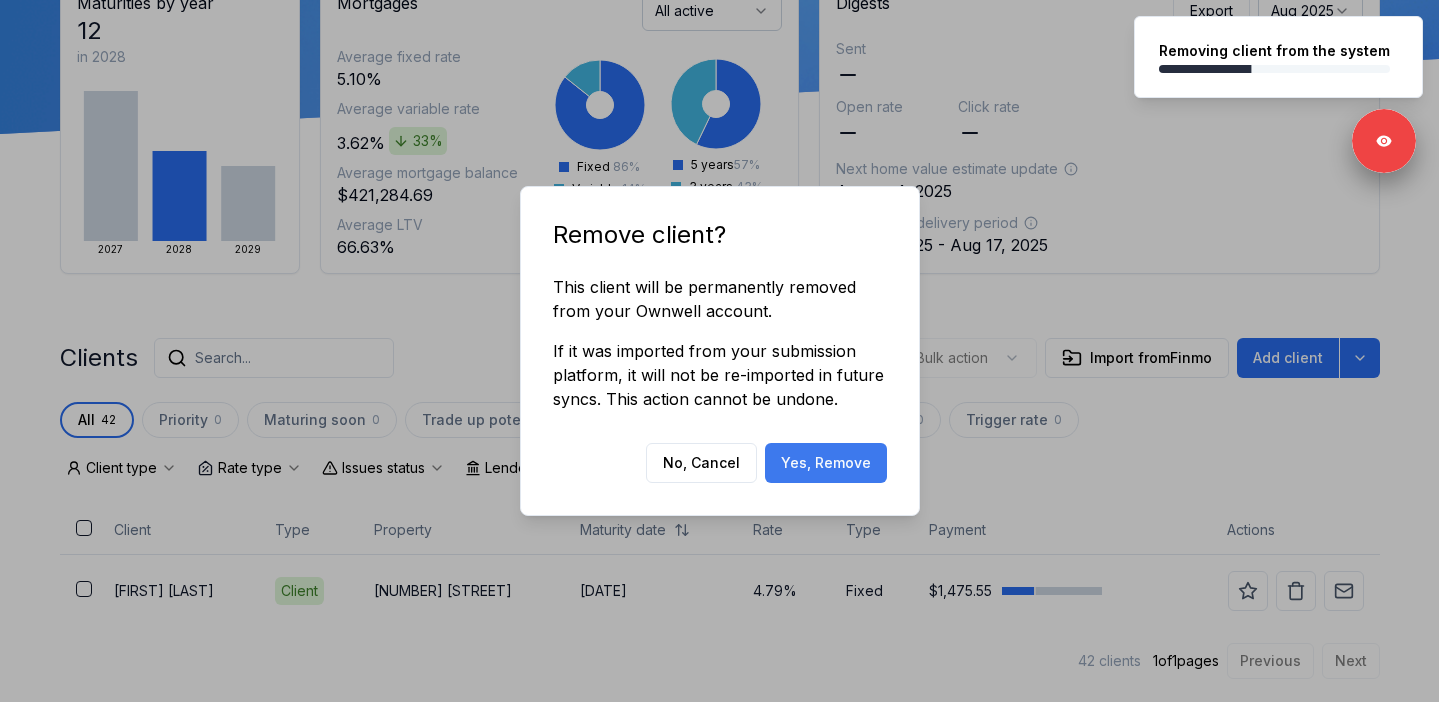 click on "Yes, Remove" at bounding box center (826, 463) 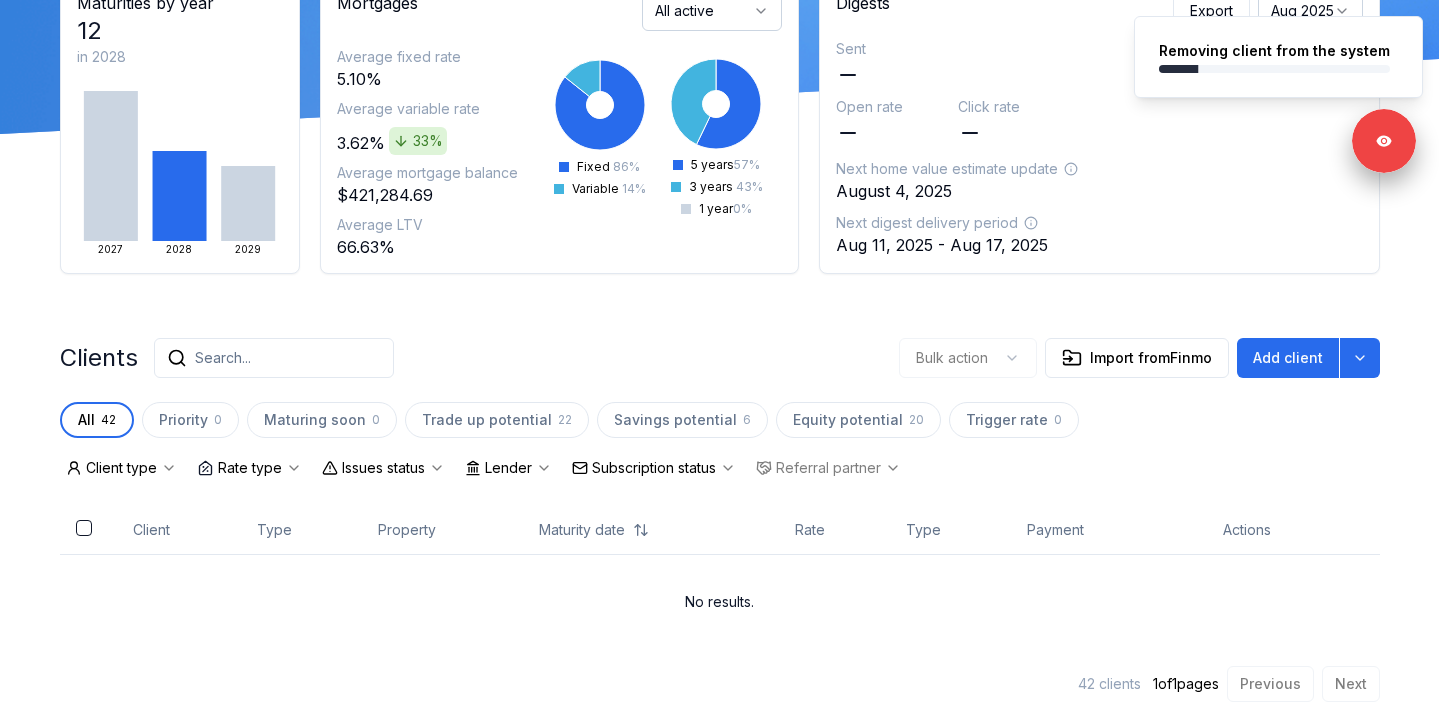 click on "Clients Search... Bulk action   Import from  Finmo Add client All 42 Priority 0 Maturing soon 0 Trade up potential 22 Savings potential 6 Equity potential 20 Trigger rate 0 Client type Rate type Issues status Lender Subscription status Referral partner Client Type Property Maturity date Rate Type Payment Actions No results. 42   clients 1  of  1  pages Previous Next All  0  clients on this page are selected. Select all  42  clients from all pages" at bounding box center [720, 528] 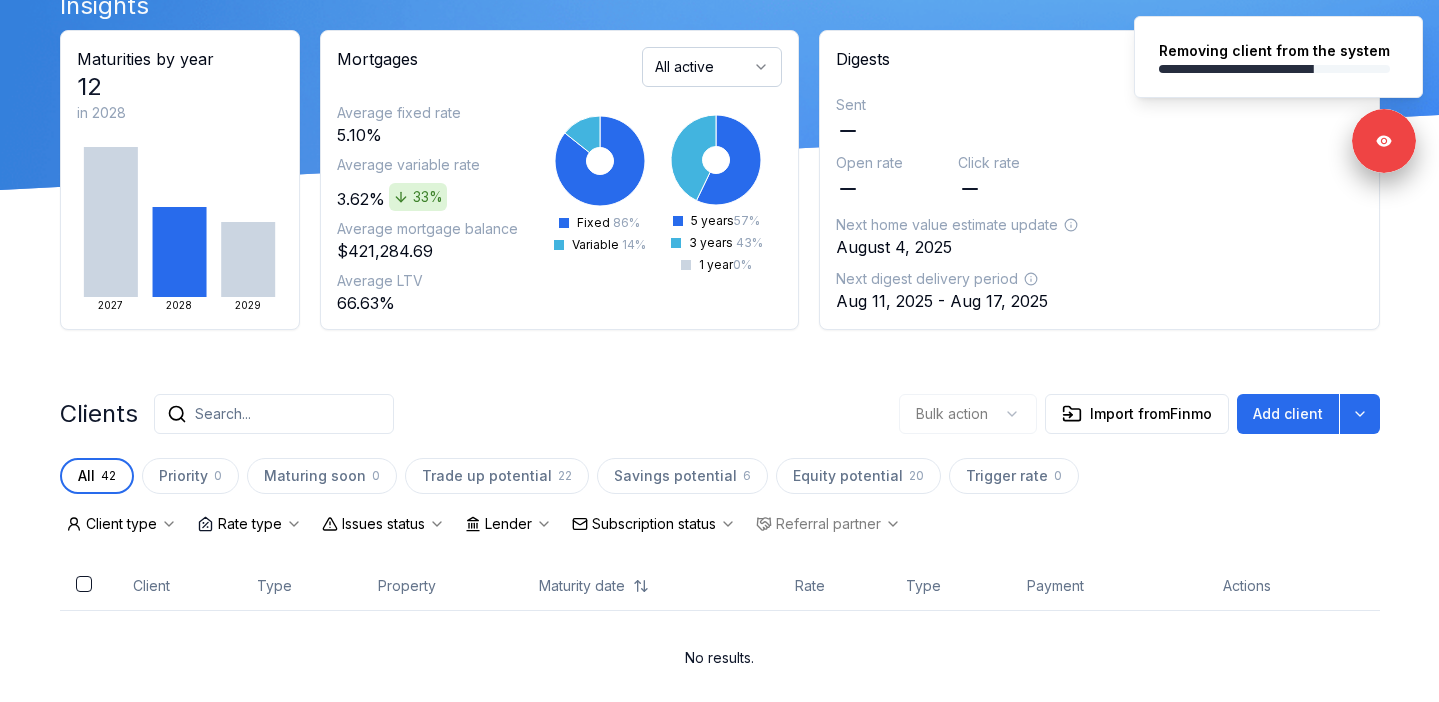 scroll, scrollTop: 190, scrollLeft: 0, axis: vertical 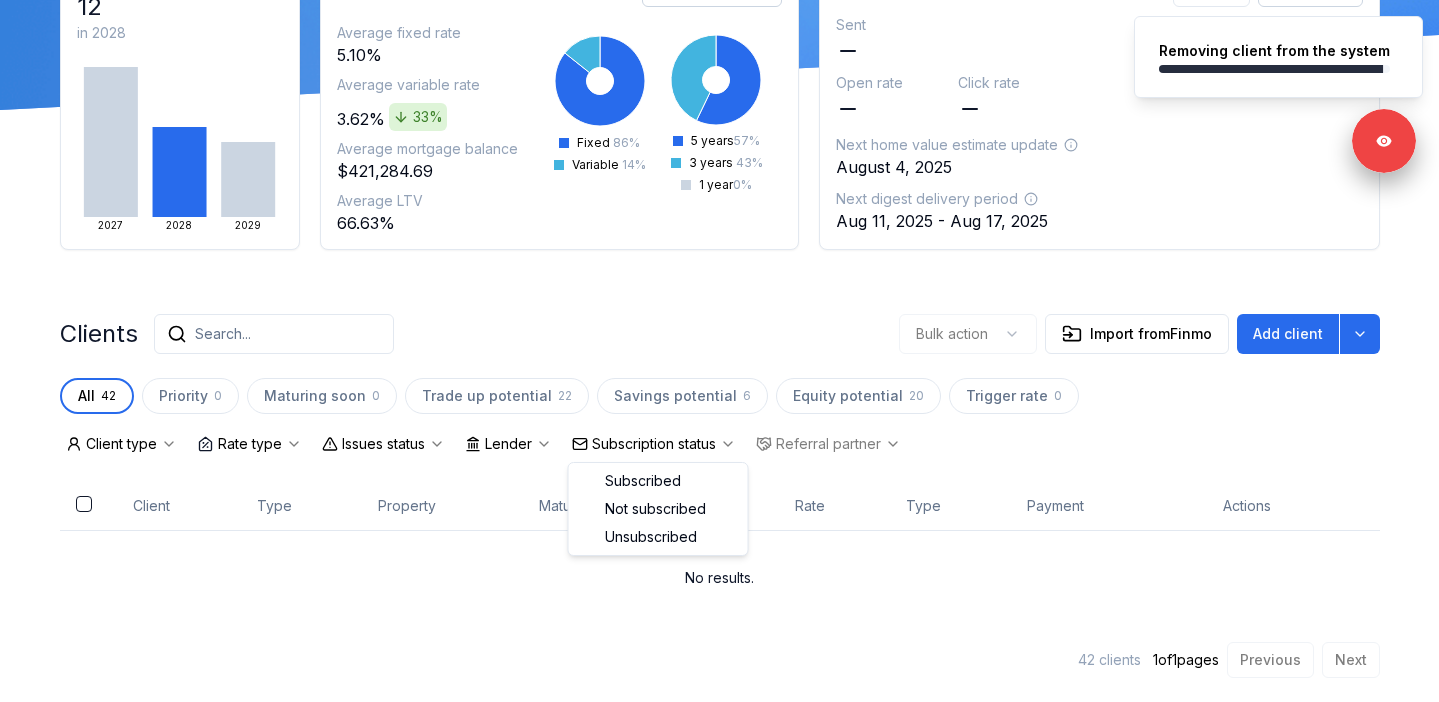 click on "Subscription status" at bounding box center (654, 444) 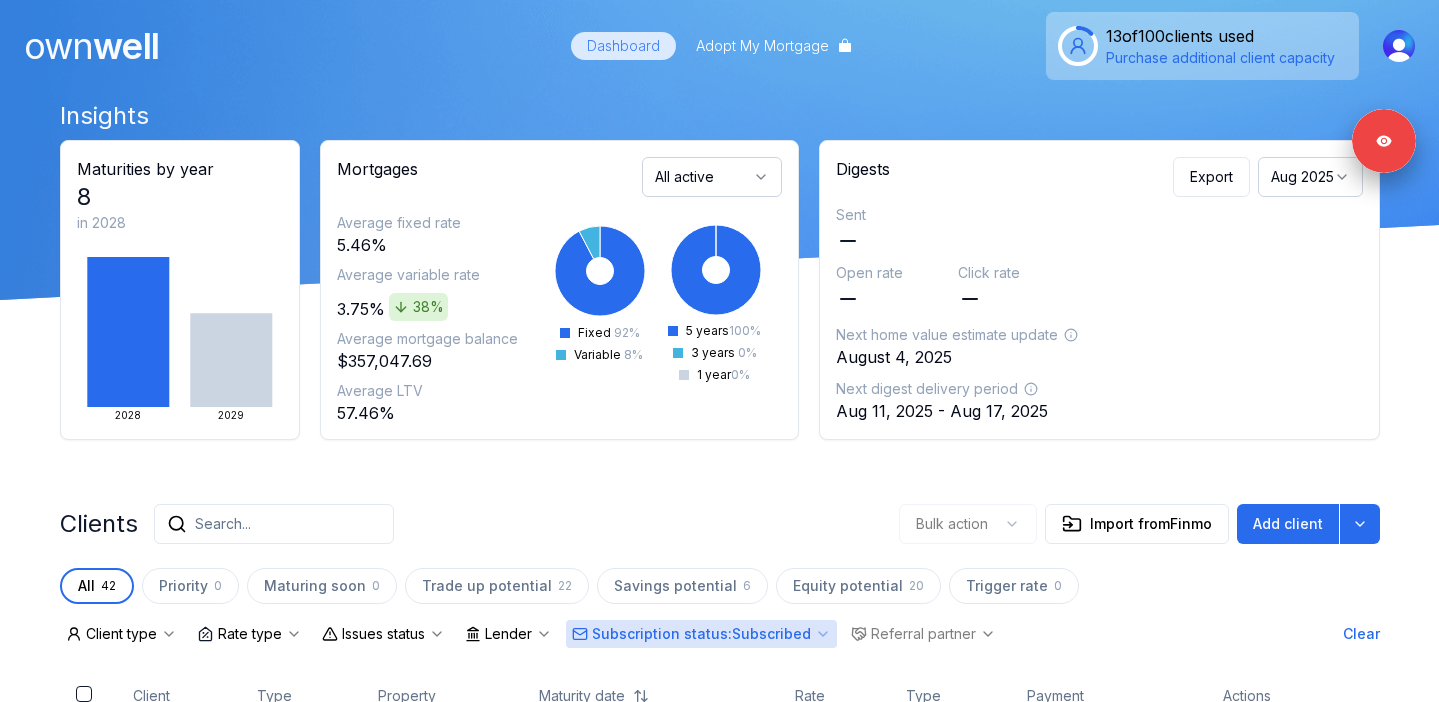 scroll, scrollTop: 190, scrollLeft: 0, axis: vertical 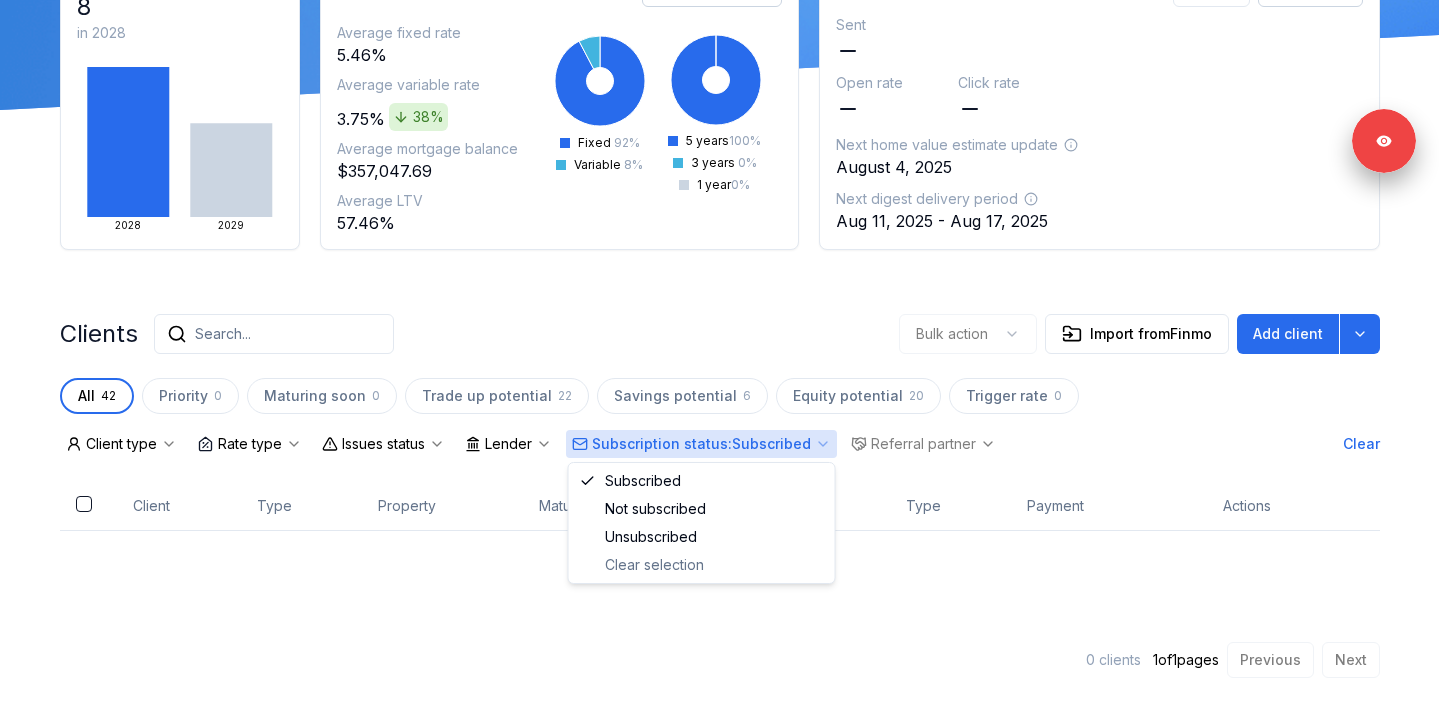 click on "Subscription status :  Subscribed" at bounding box center [701, 444] 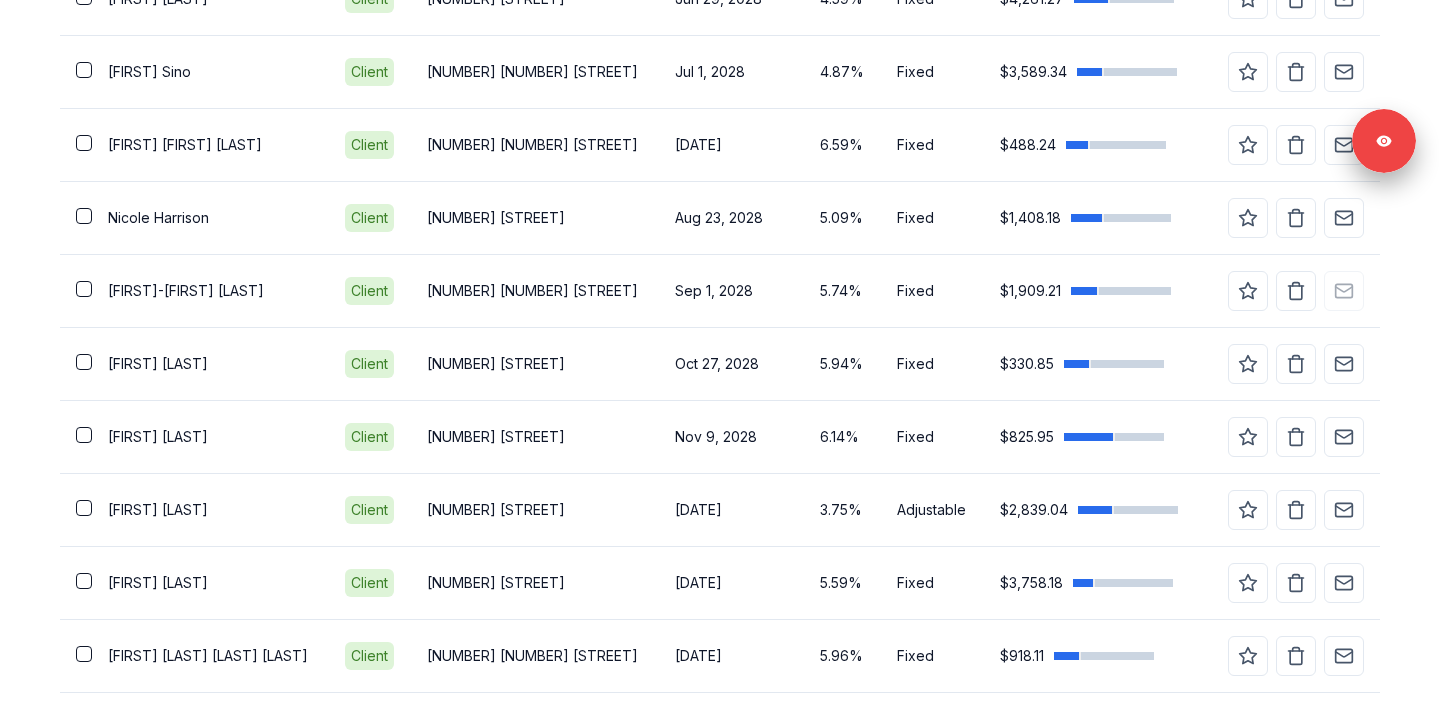 scroll, scrollTop: 1042, scrollLeft: 0, axis: vertical 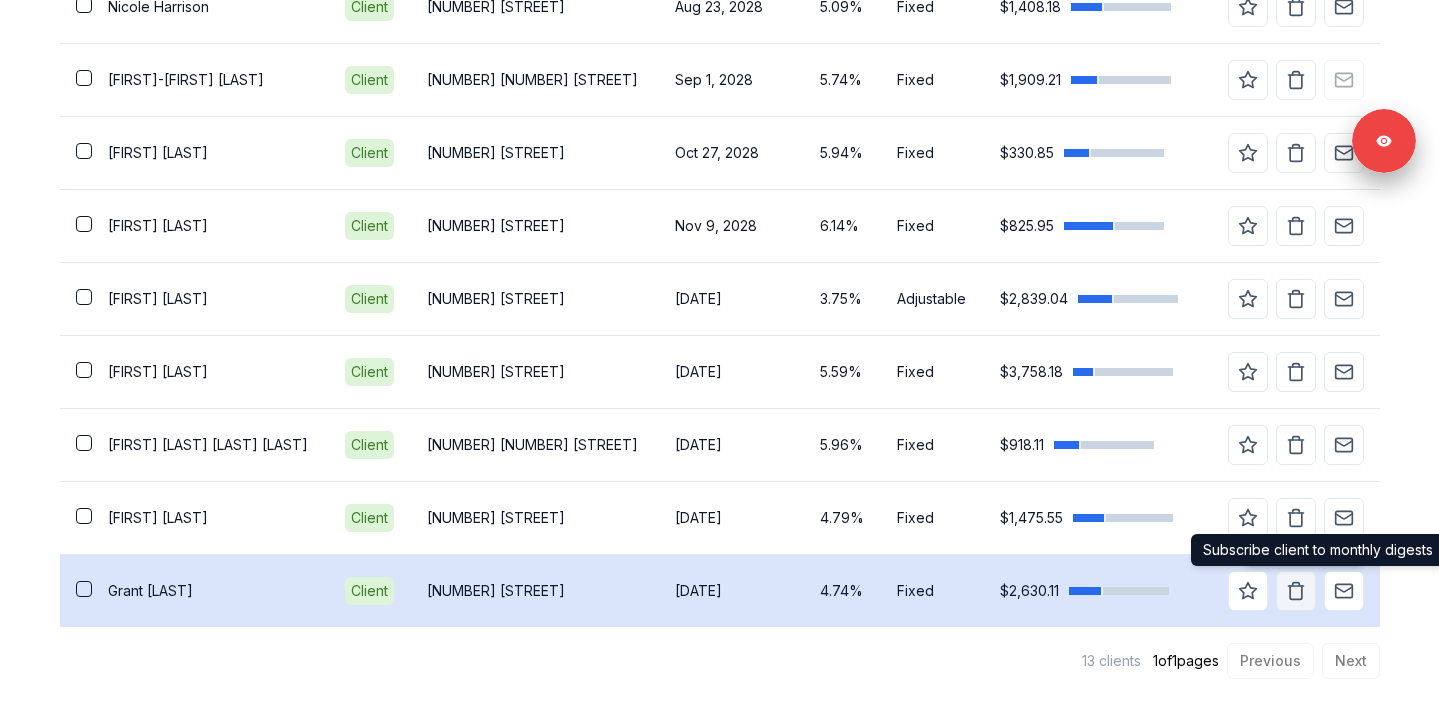 click 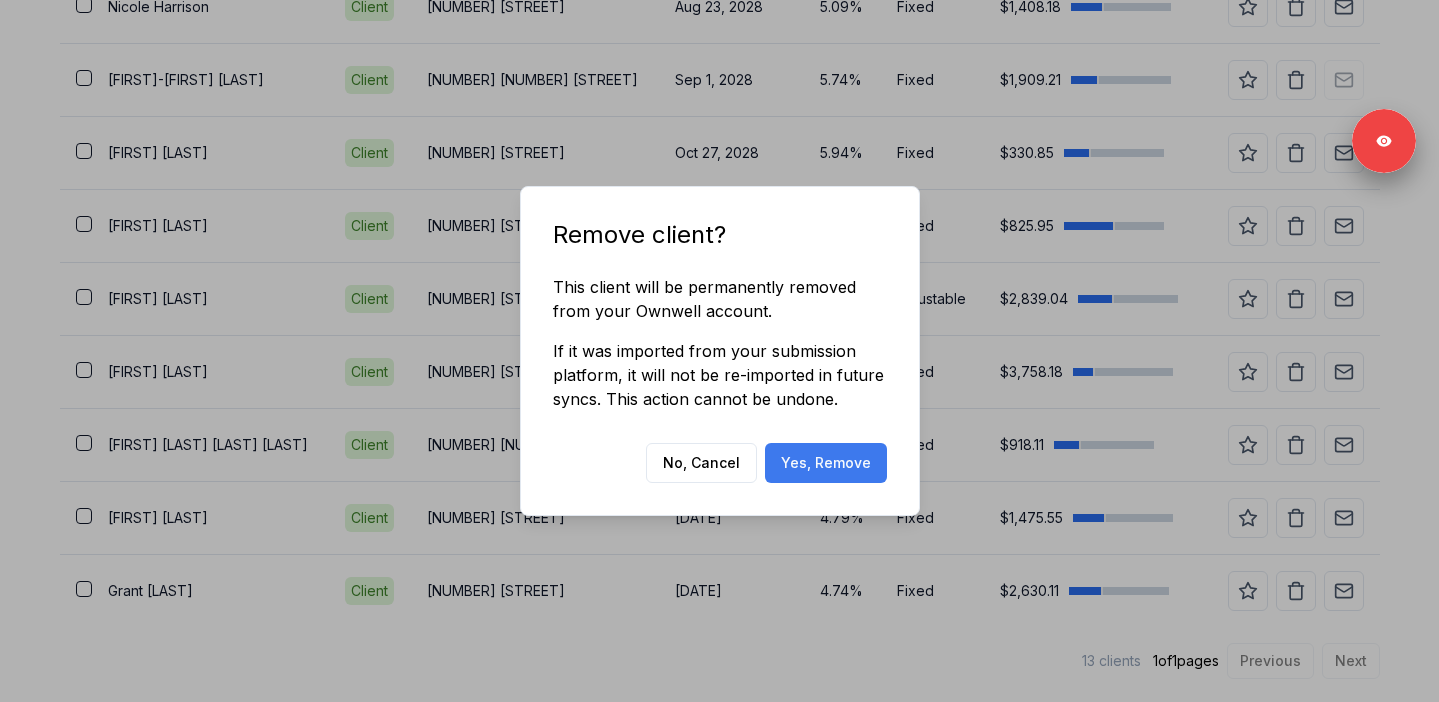 click on "Yes, Remove" at bounding box center (826, 463) 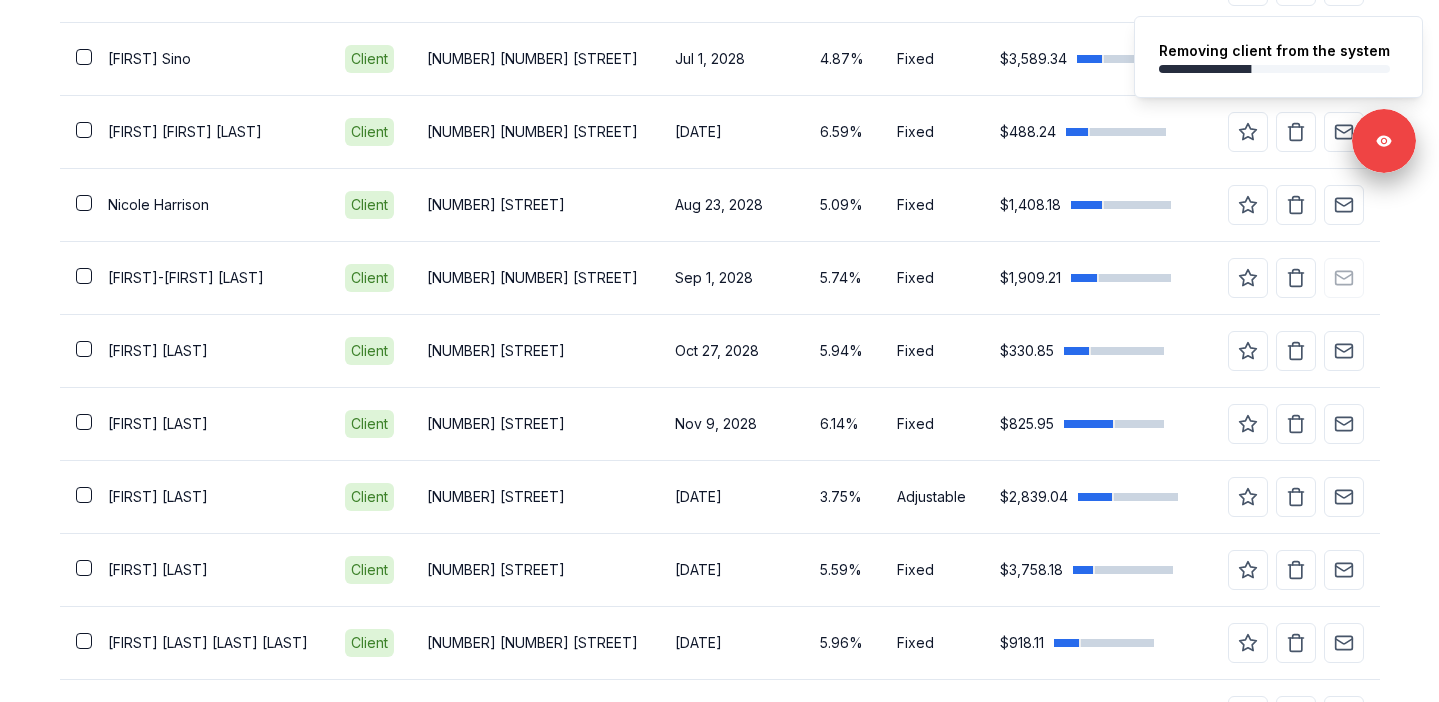 scroll, scrollTop: 969, scrollLeft: 0, axis: vertical 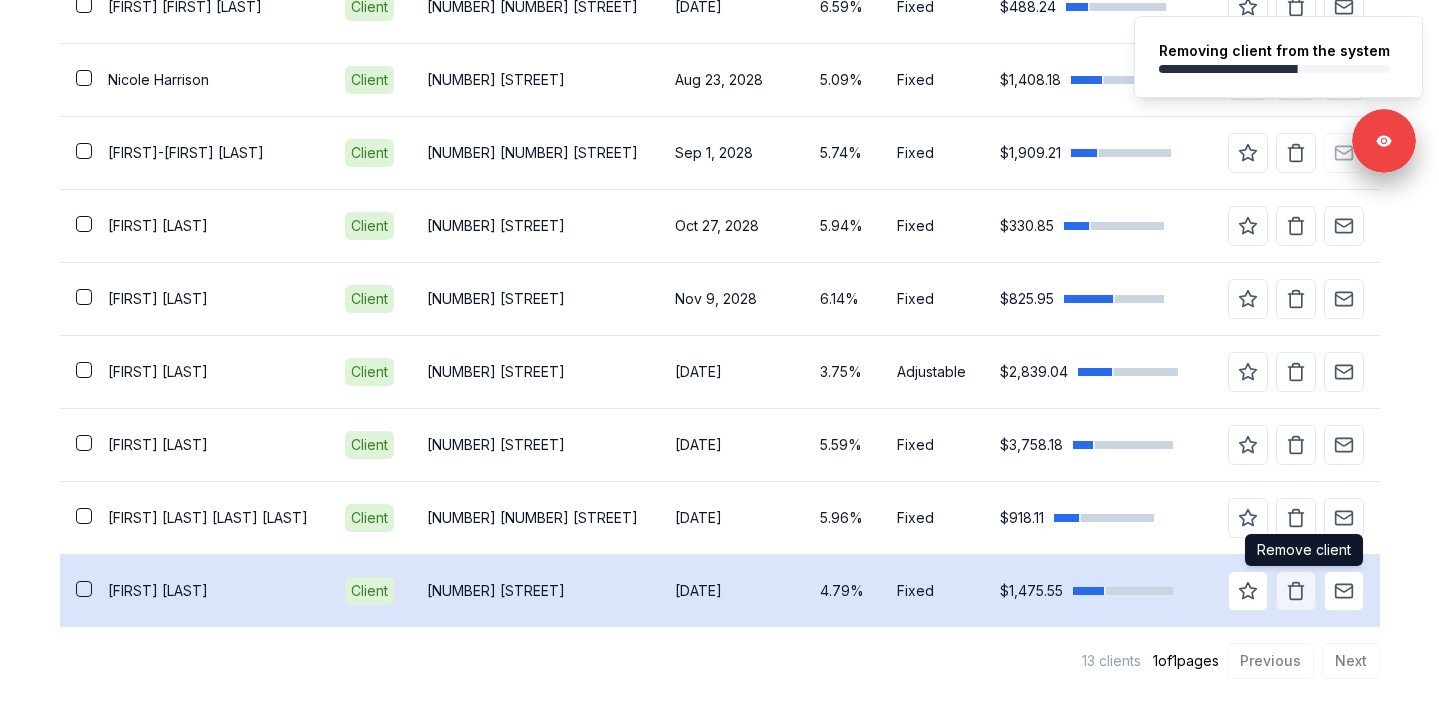 click 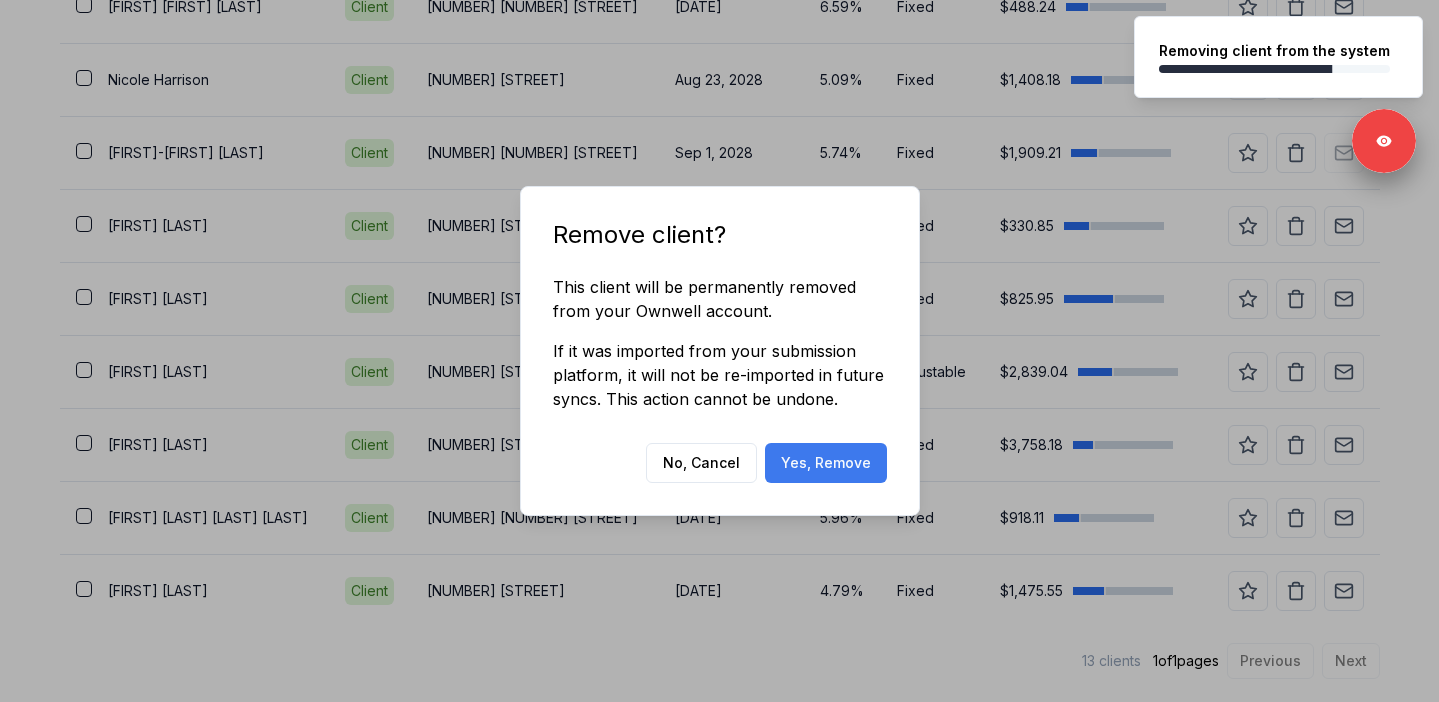 click on "Yes, Remove" at bounding box center (826, 463) 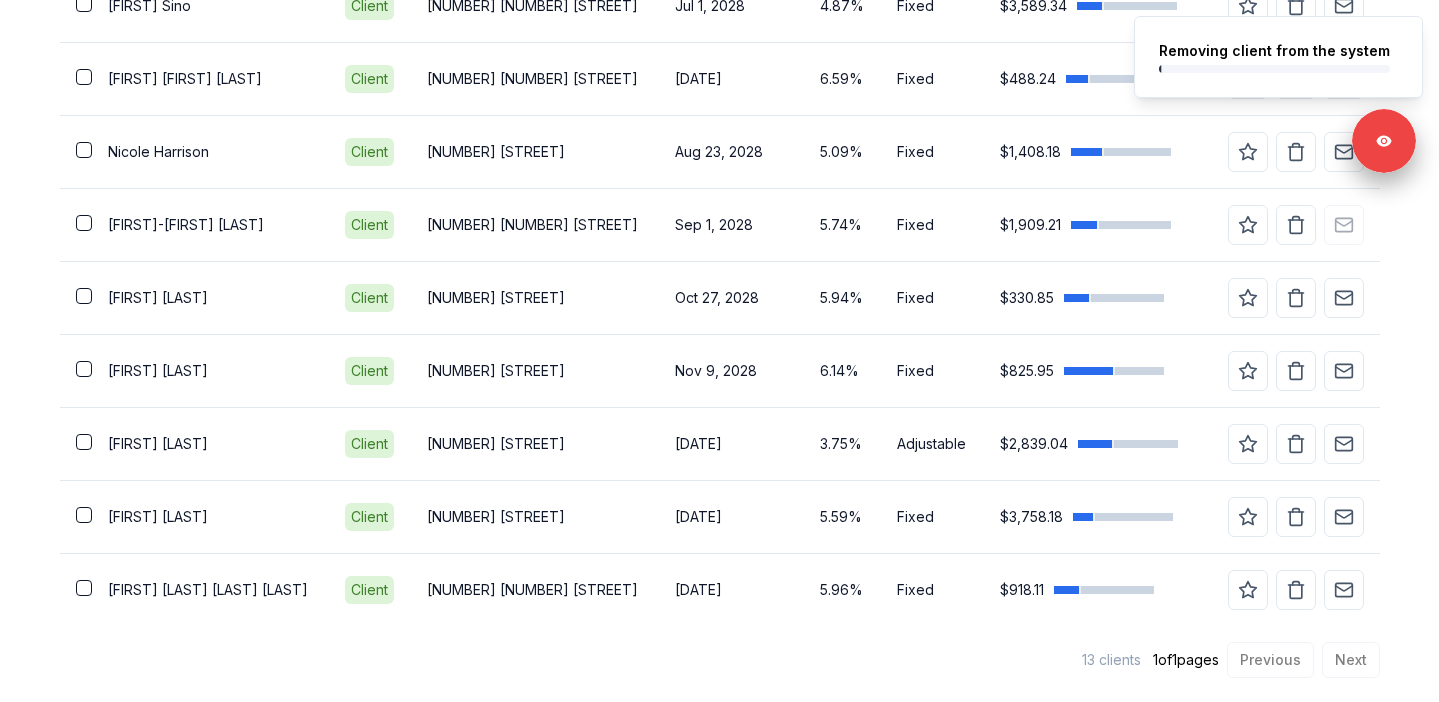 scroll, scrollTop: 896, scrollLeft: 0, axis: vertical 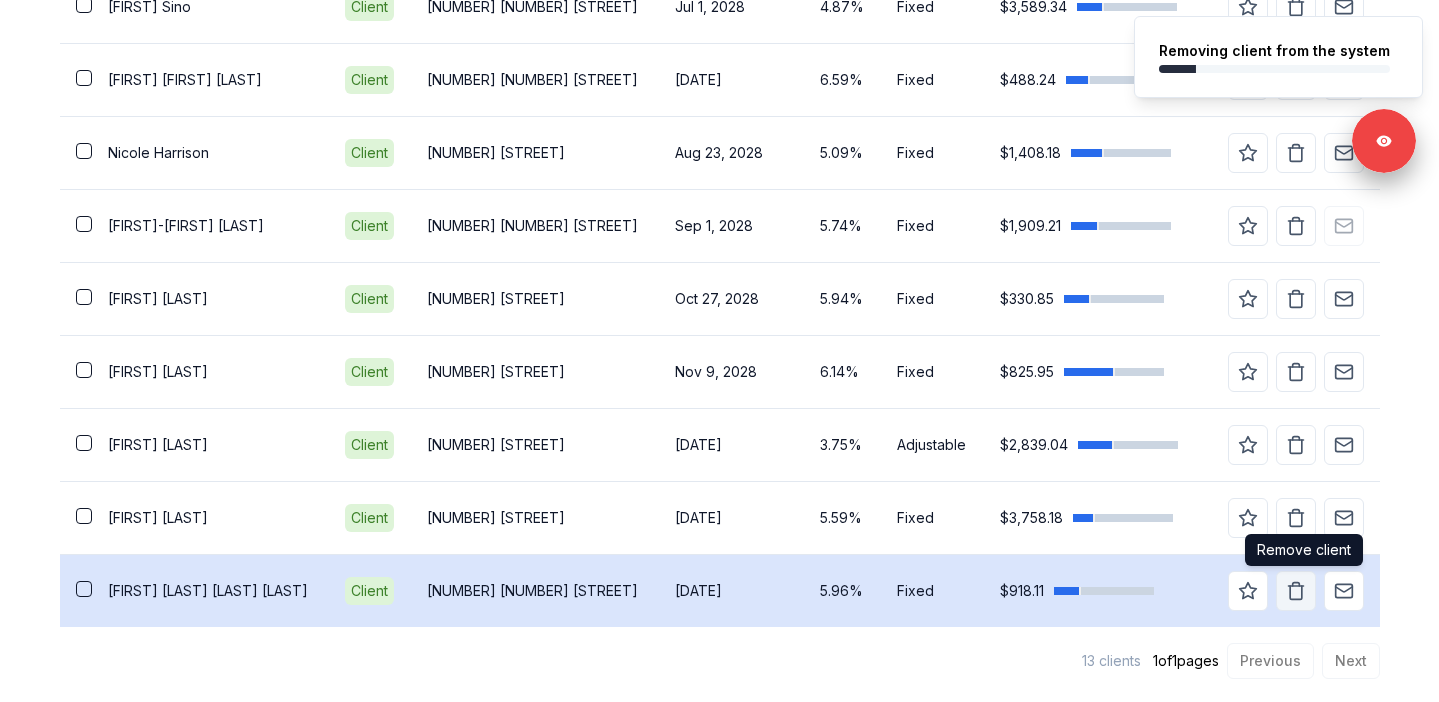 click 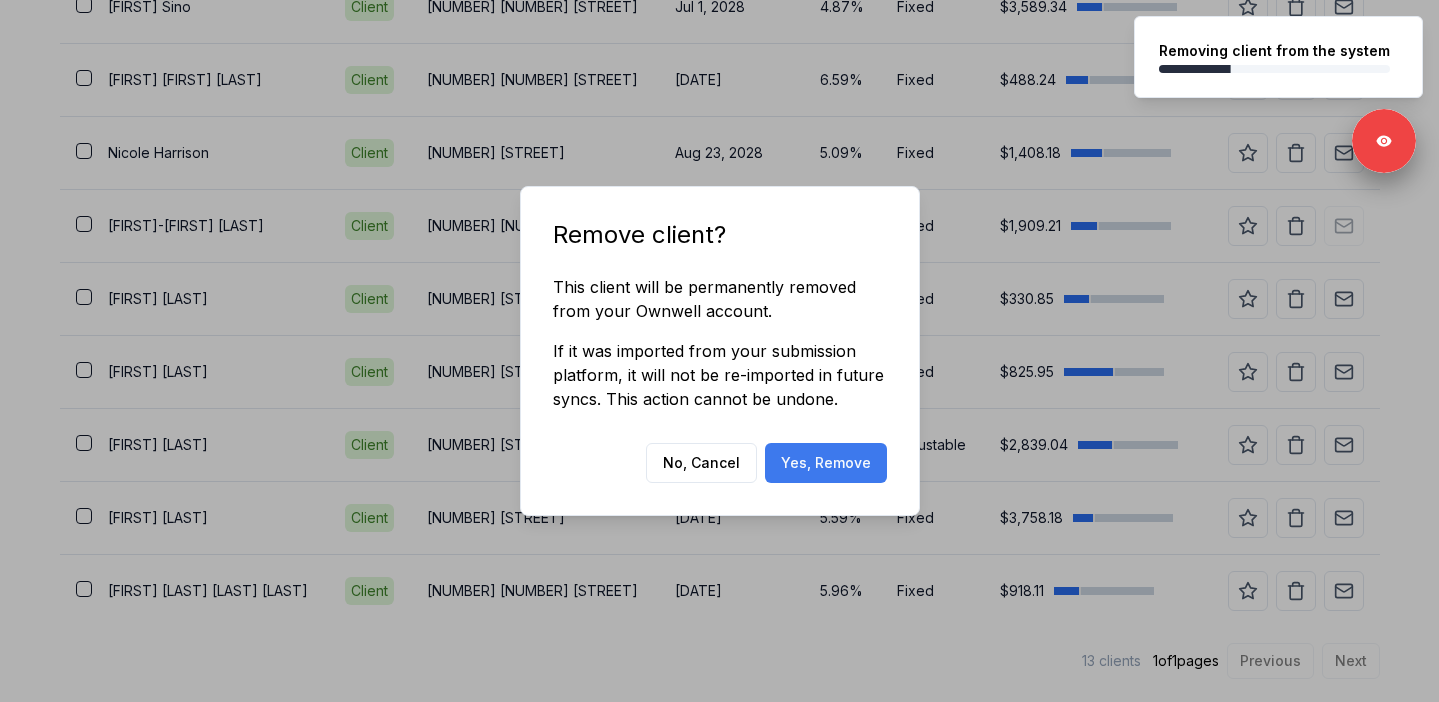 click on "Yes, Remove" at bounding box center (826, 463) 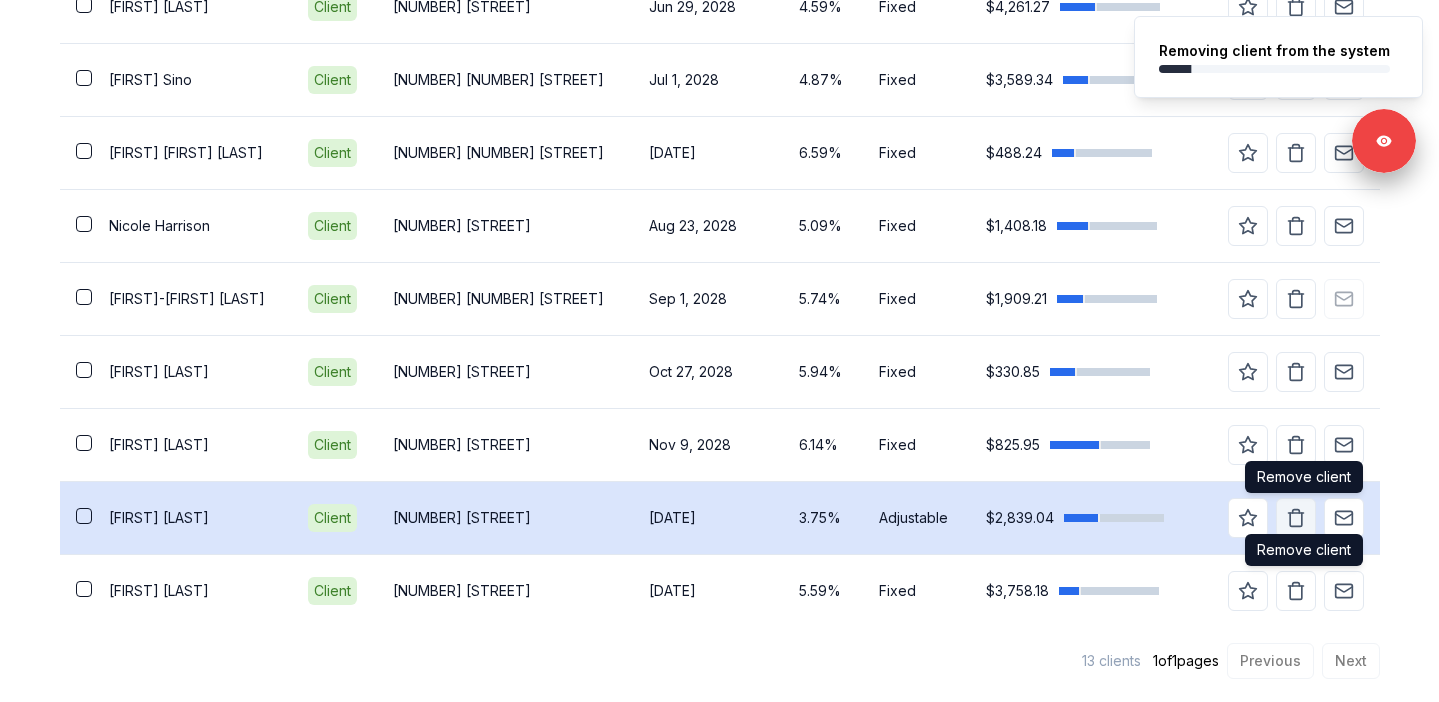 click 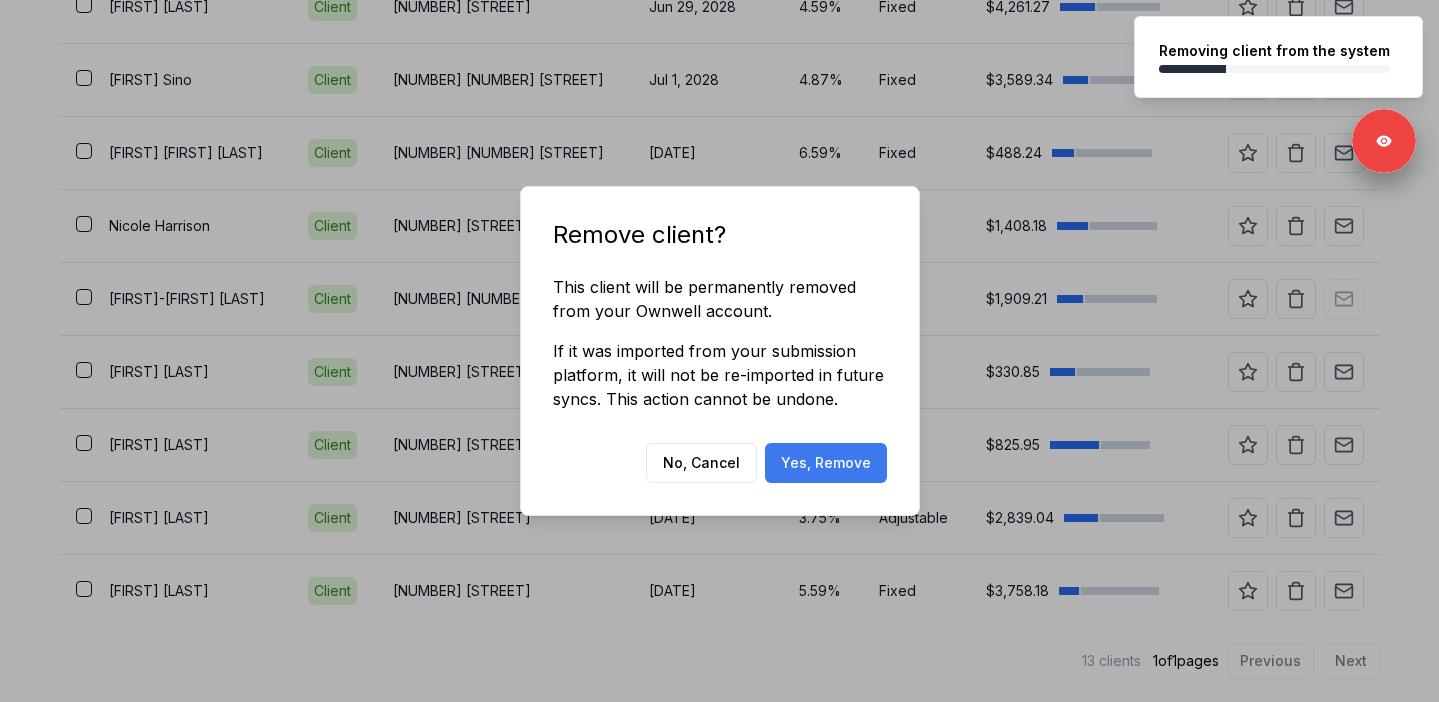 click on "Yes, Remove" at bounding box center [826, 463] 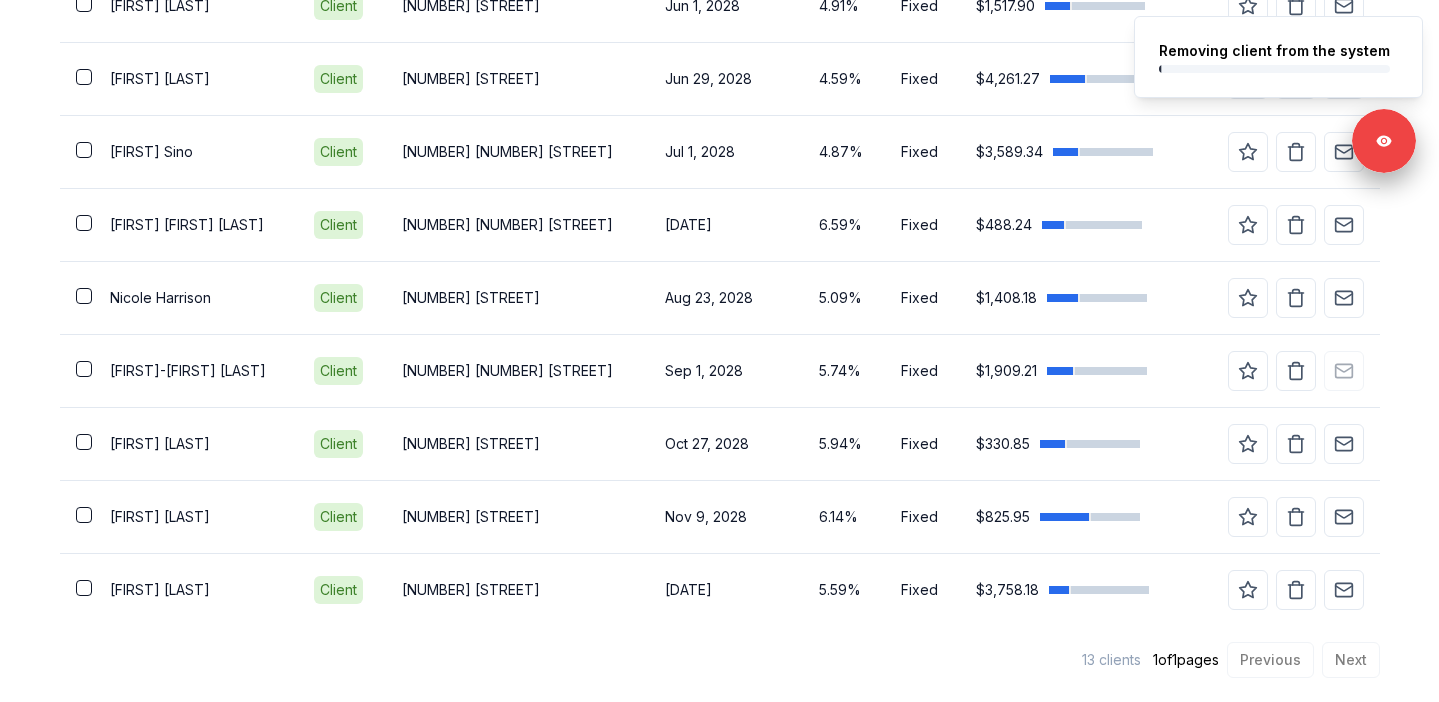 scroll, scrollTop: 750, scrollLeft: 0, axis: vertical 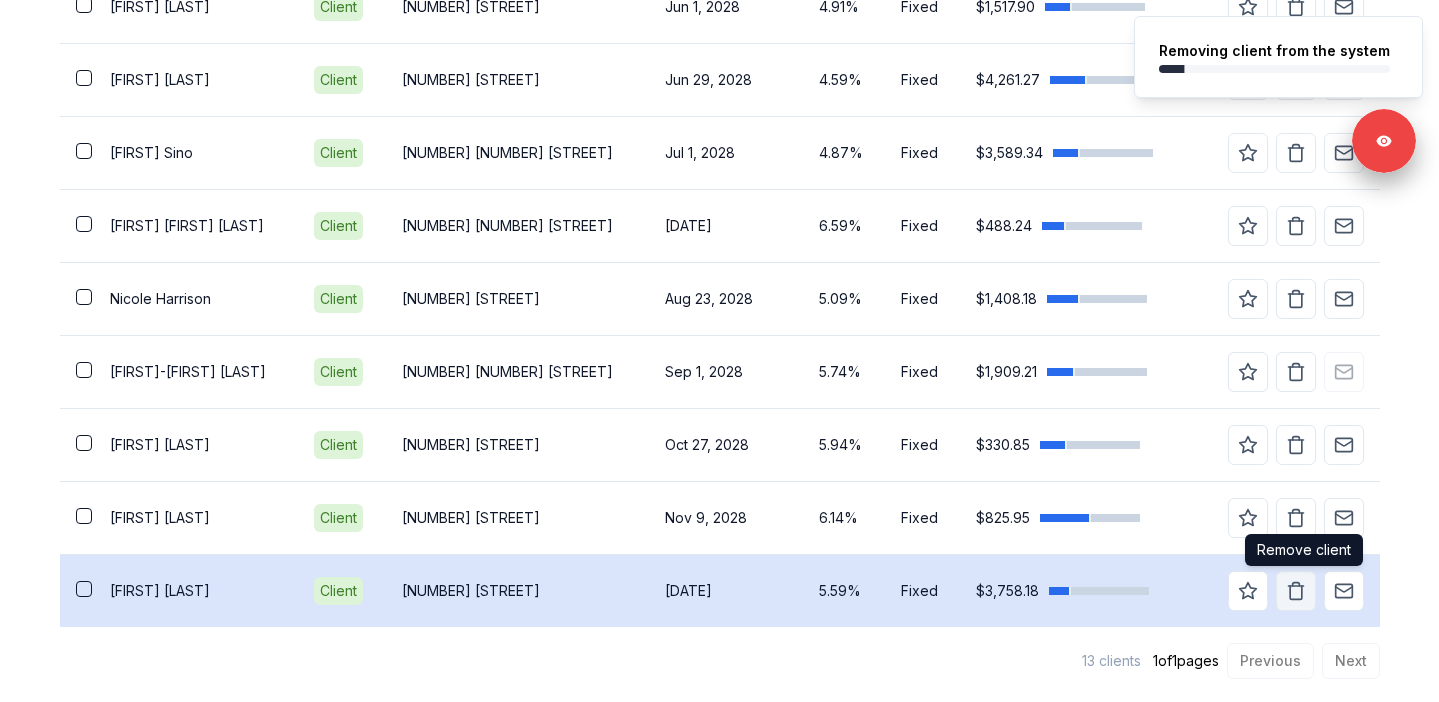 click 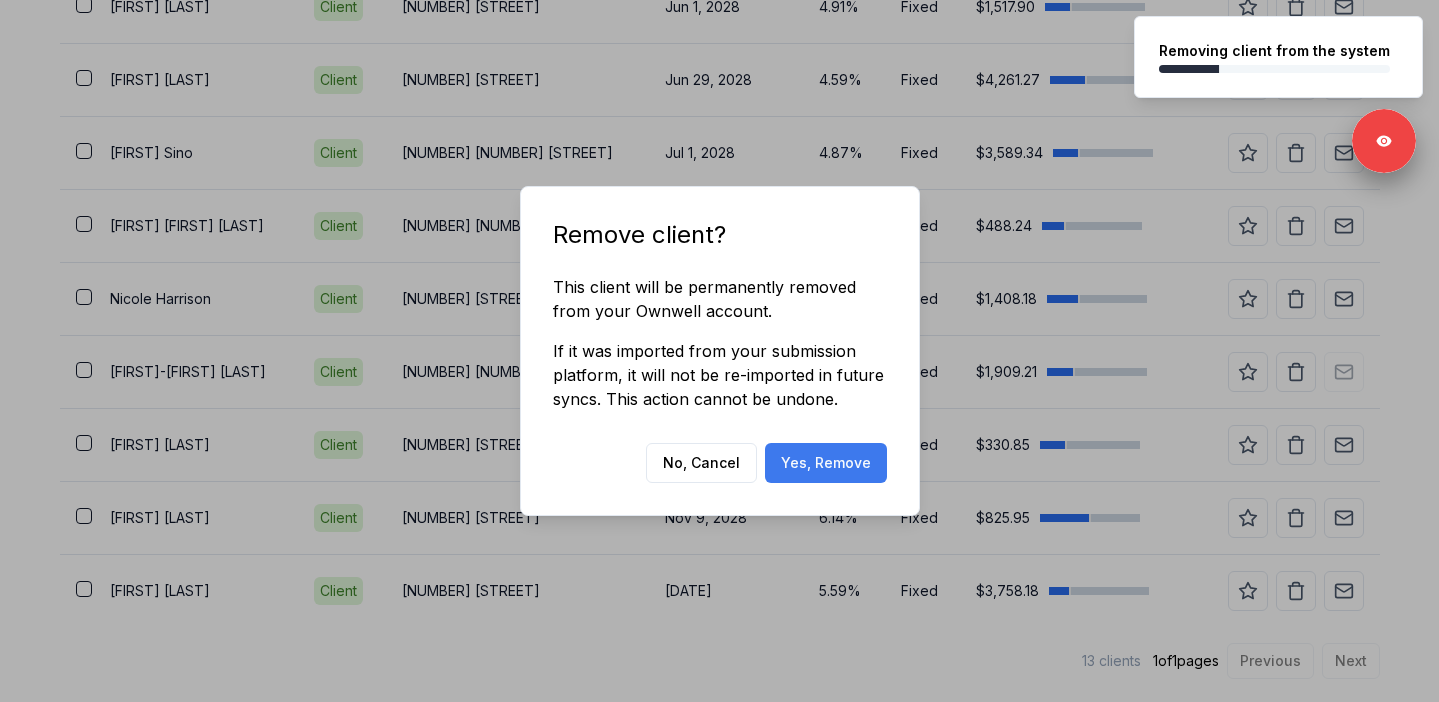 click on "Yes, Remove" at bounding box center (826, 463) 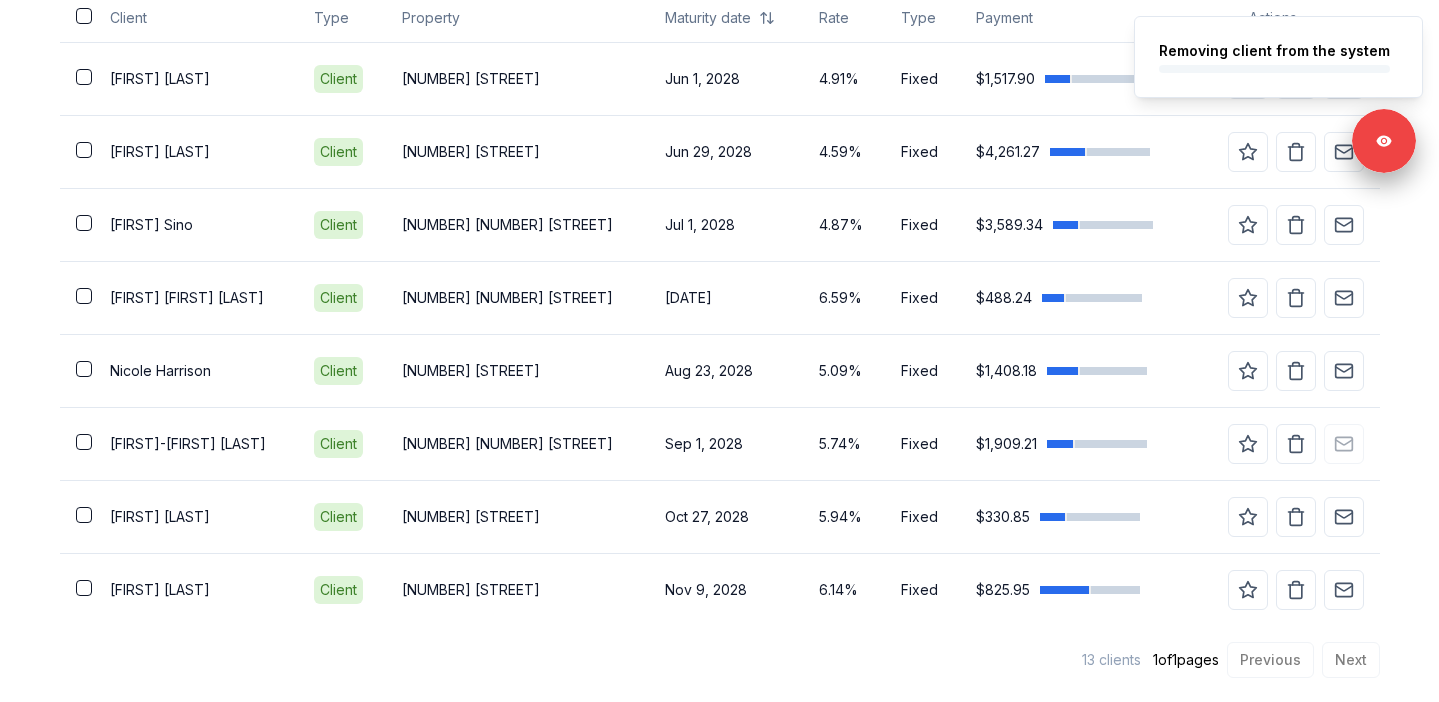 scroll, scrollTop: 677, scrollLeft: 0, axis: vertical 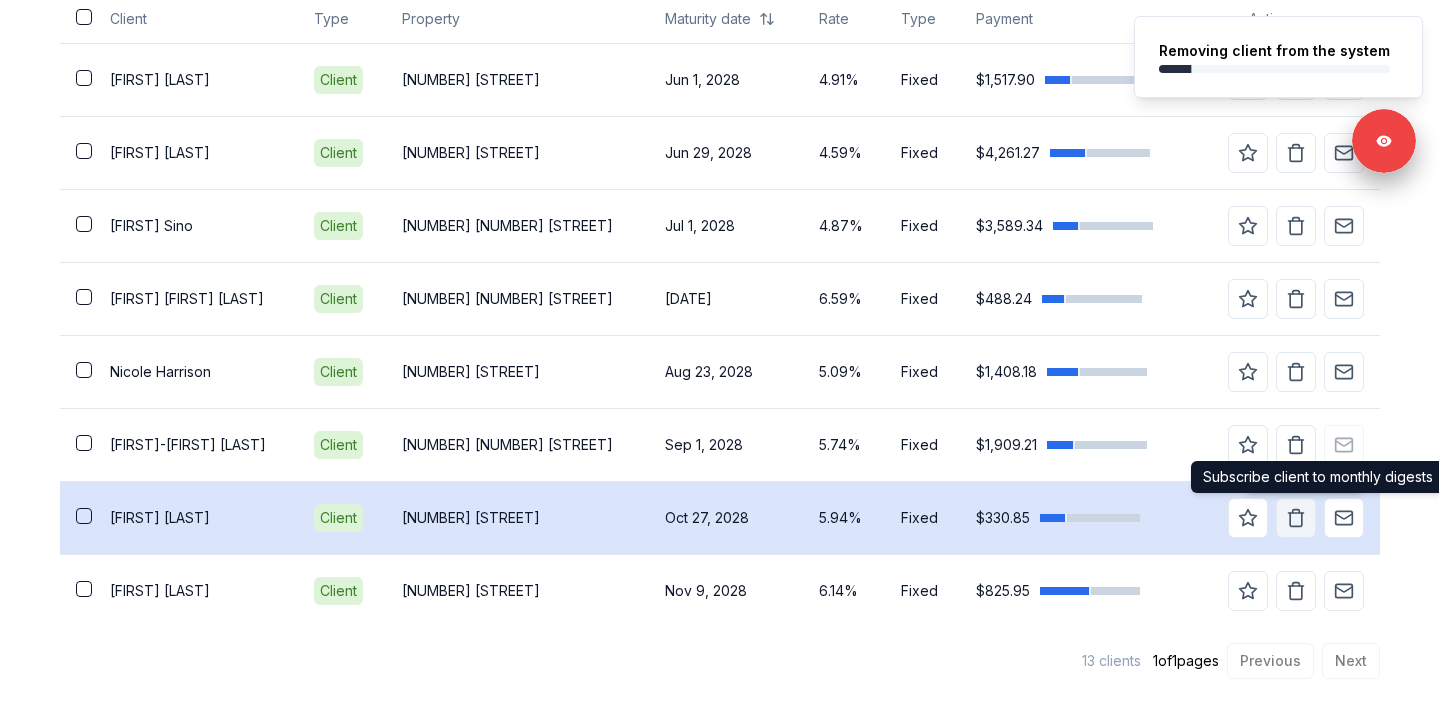 click 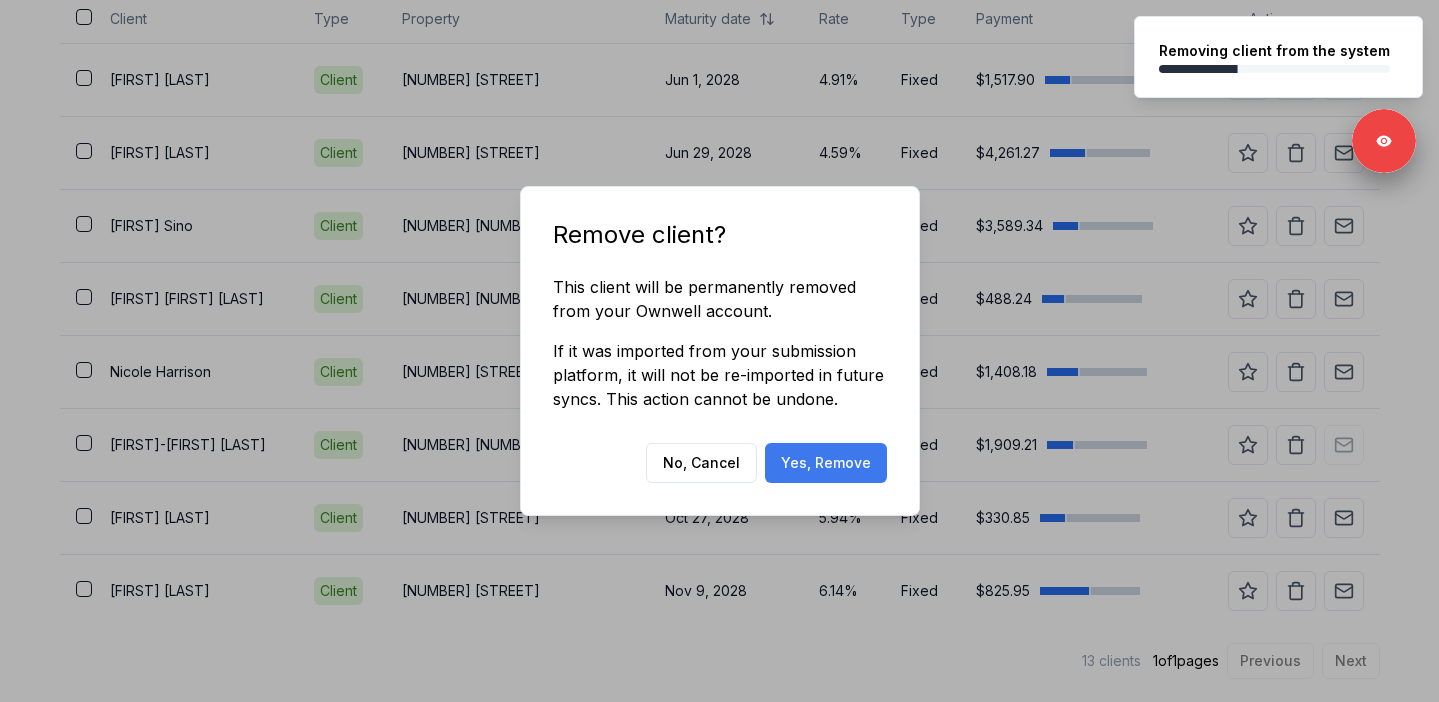 click on "Yes, Remove" at bounding box center (826, 463) 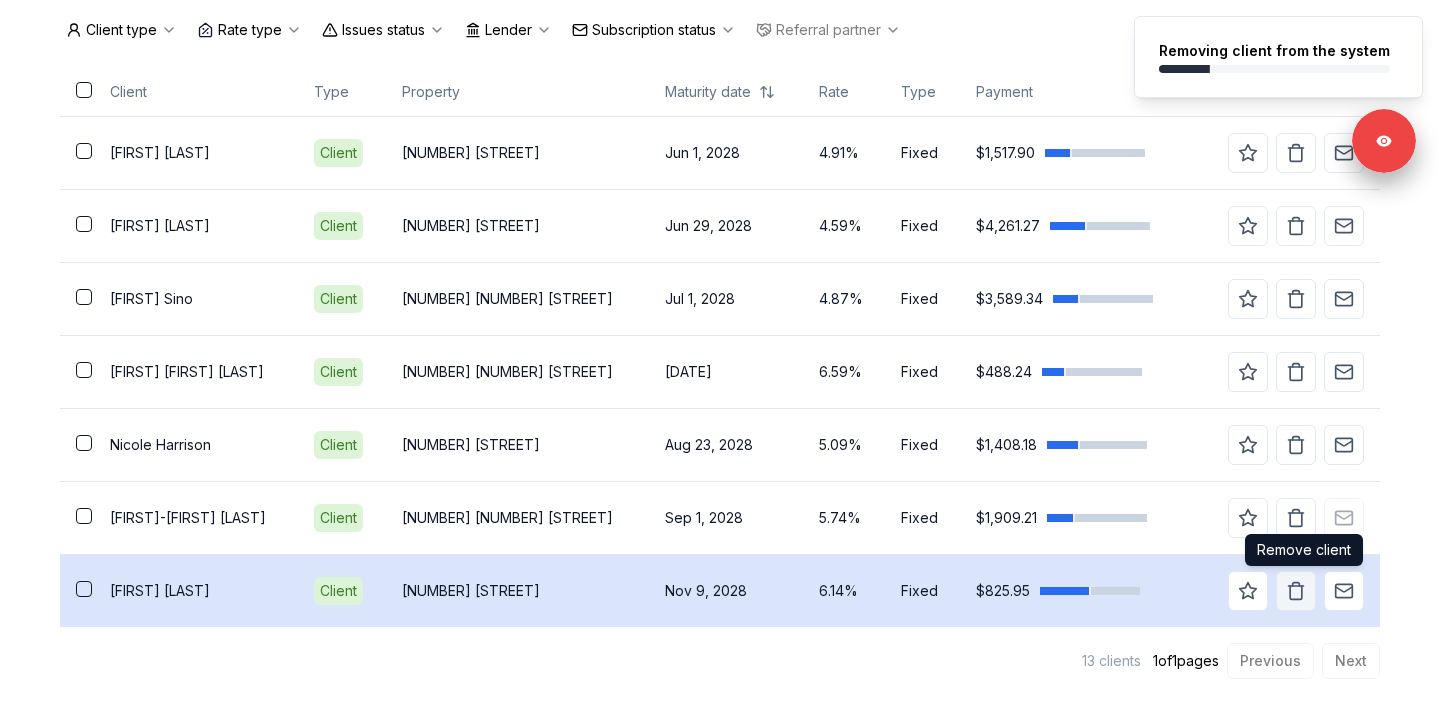 click 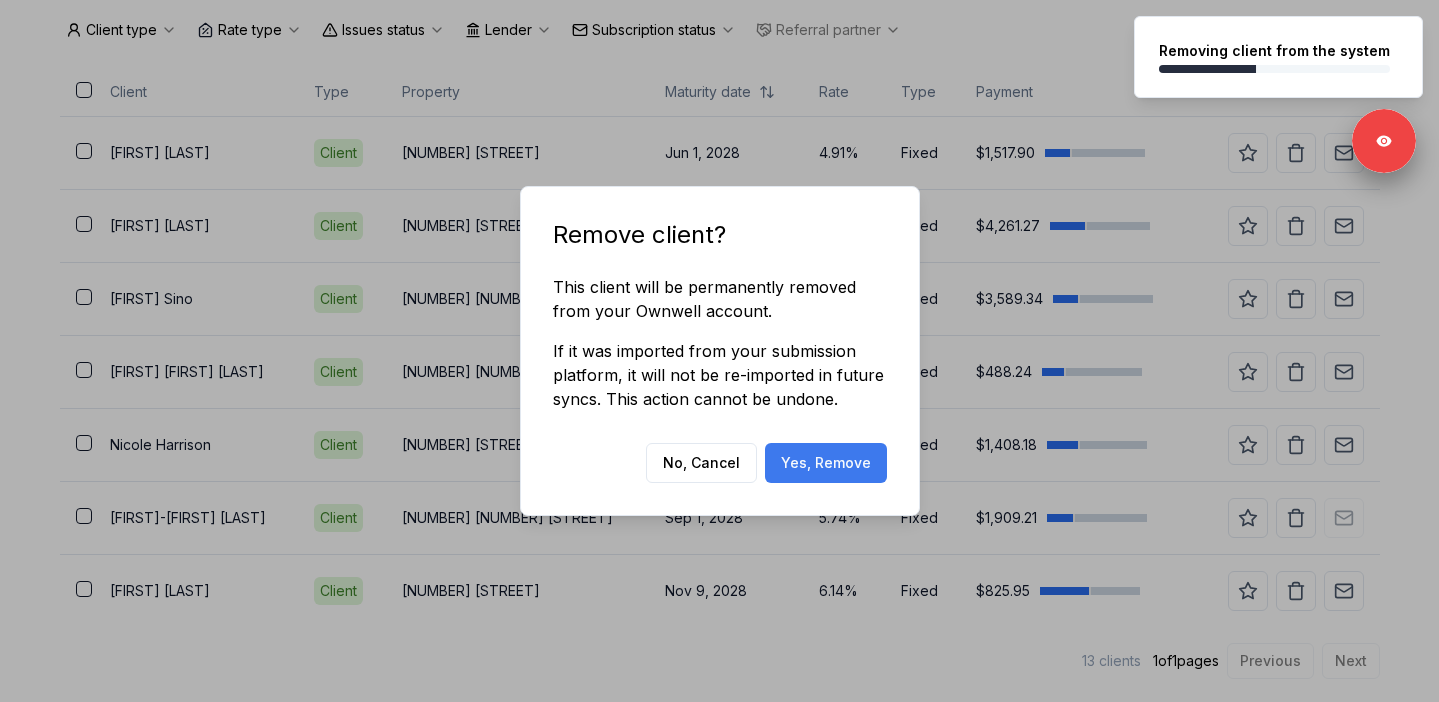 click on "Yes, Remove" at bounding box center [826, 463] 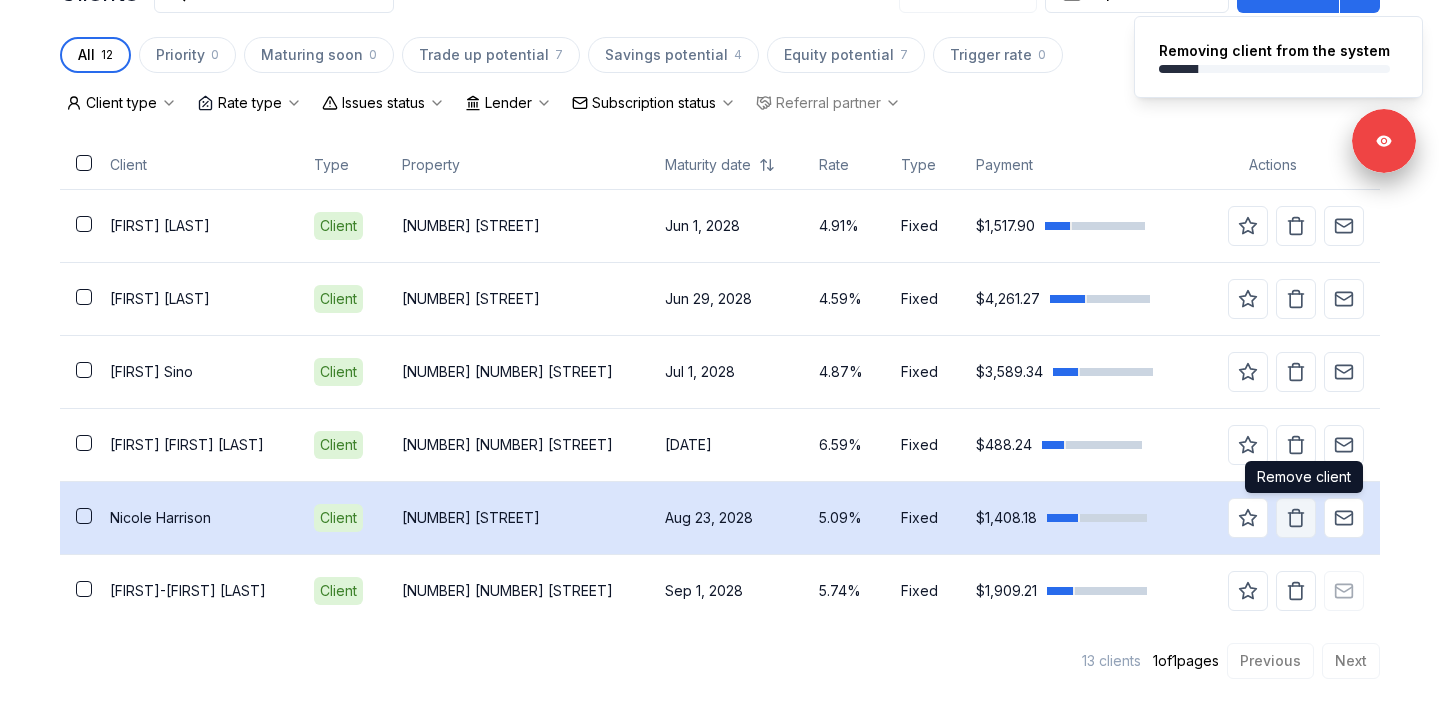 click 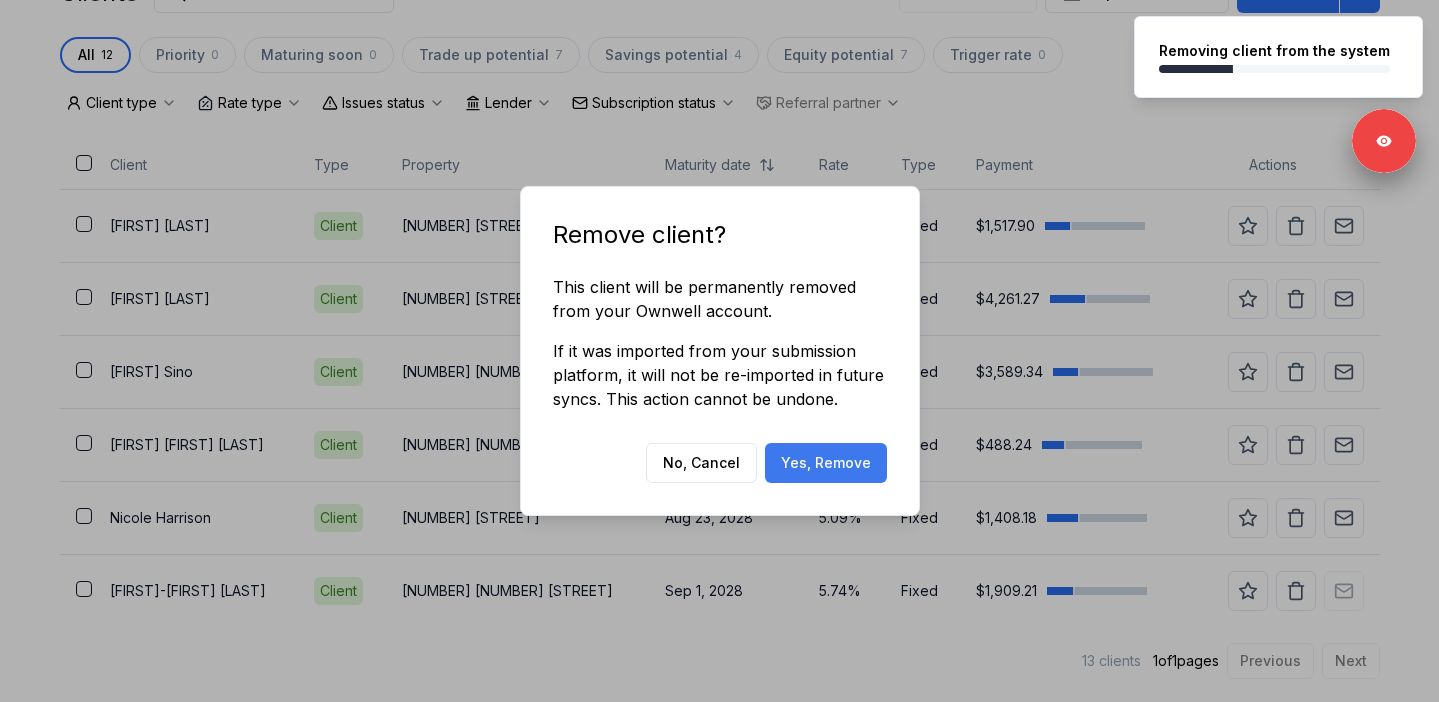 click on "Yes, Remove" at bounding box center (826, 463) 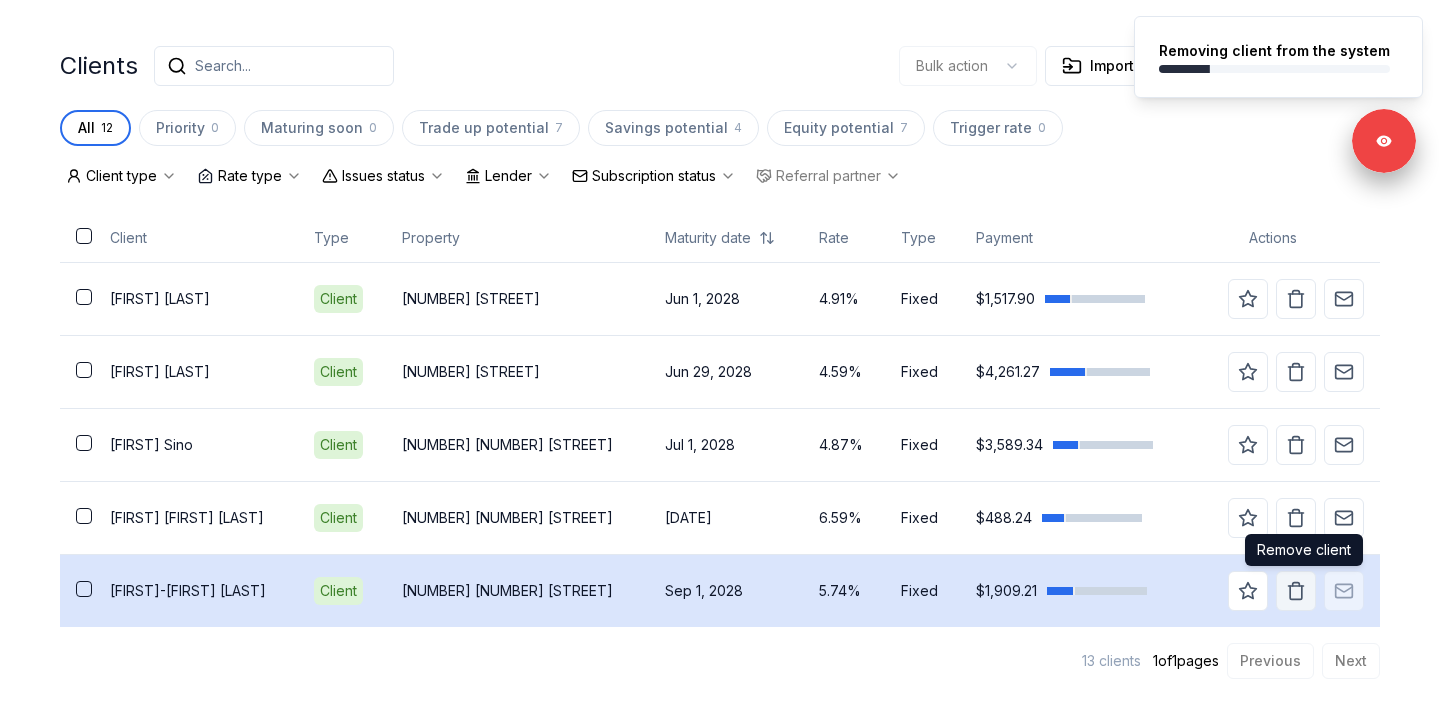 click 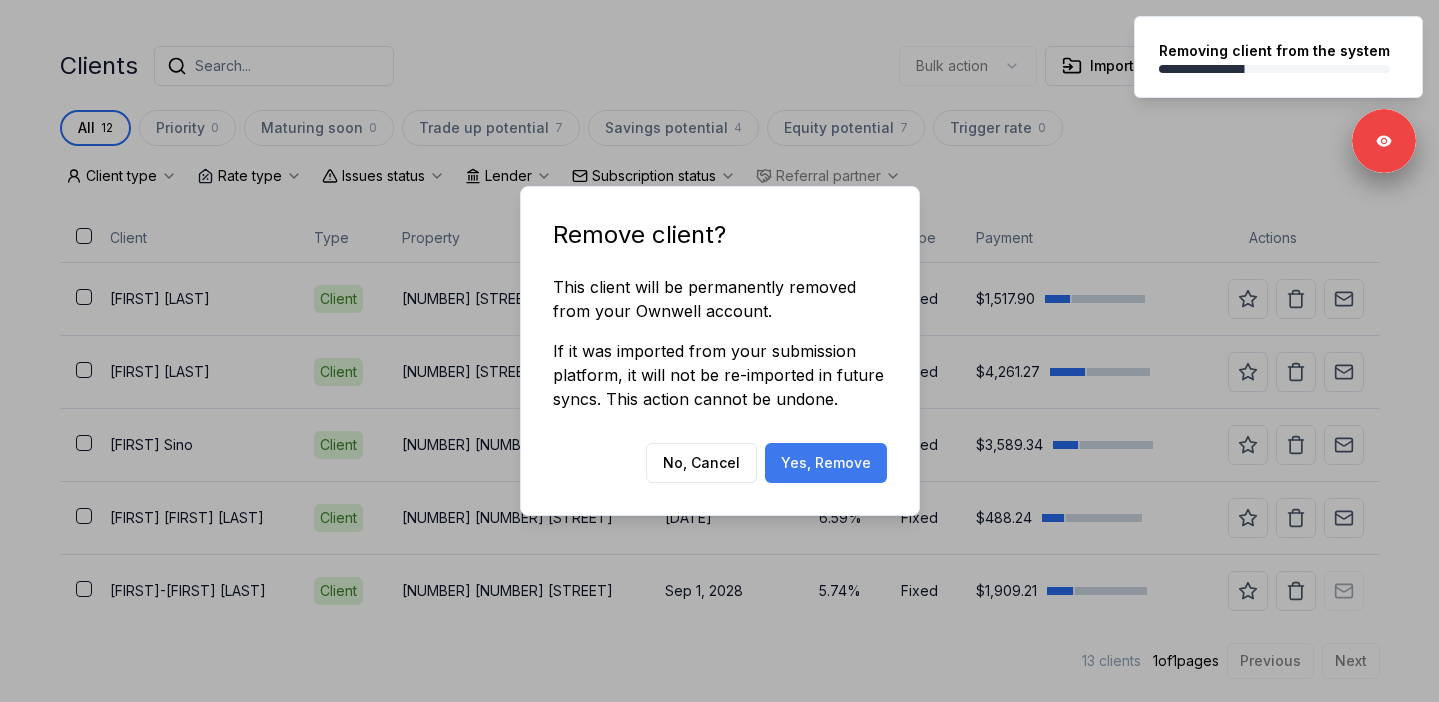 click on "Yes, Remove" at bounding box center (826, 463) 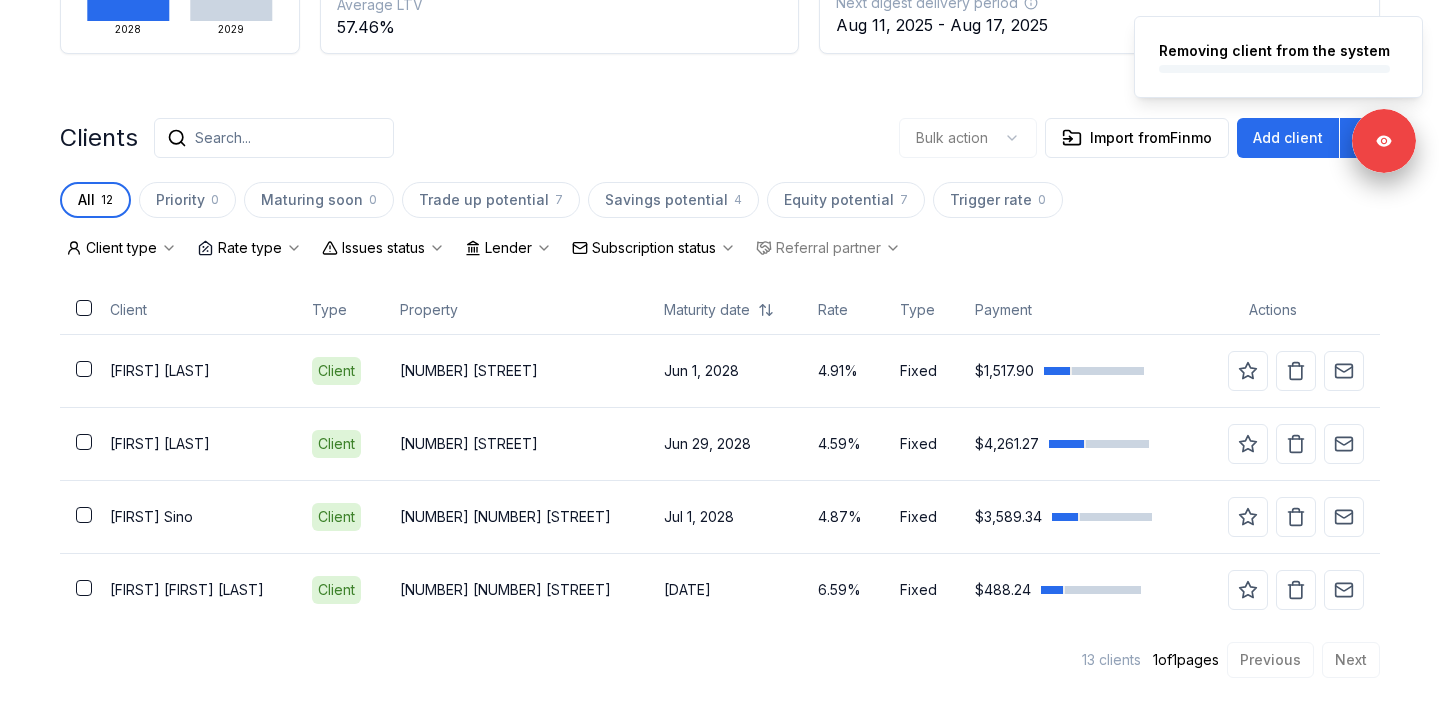 scroll, scrollTop: 385, scrollLeft: 0, axis: vertical 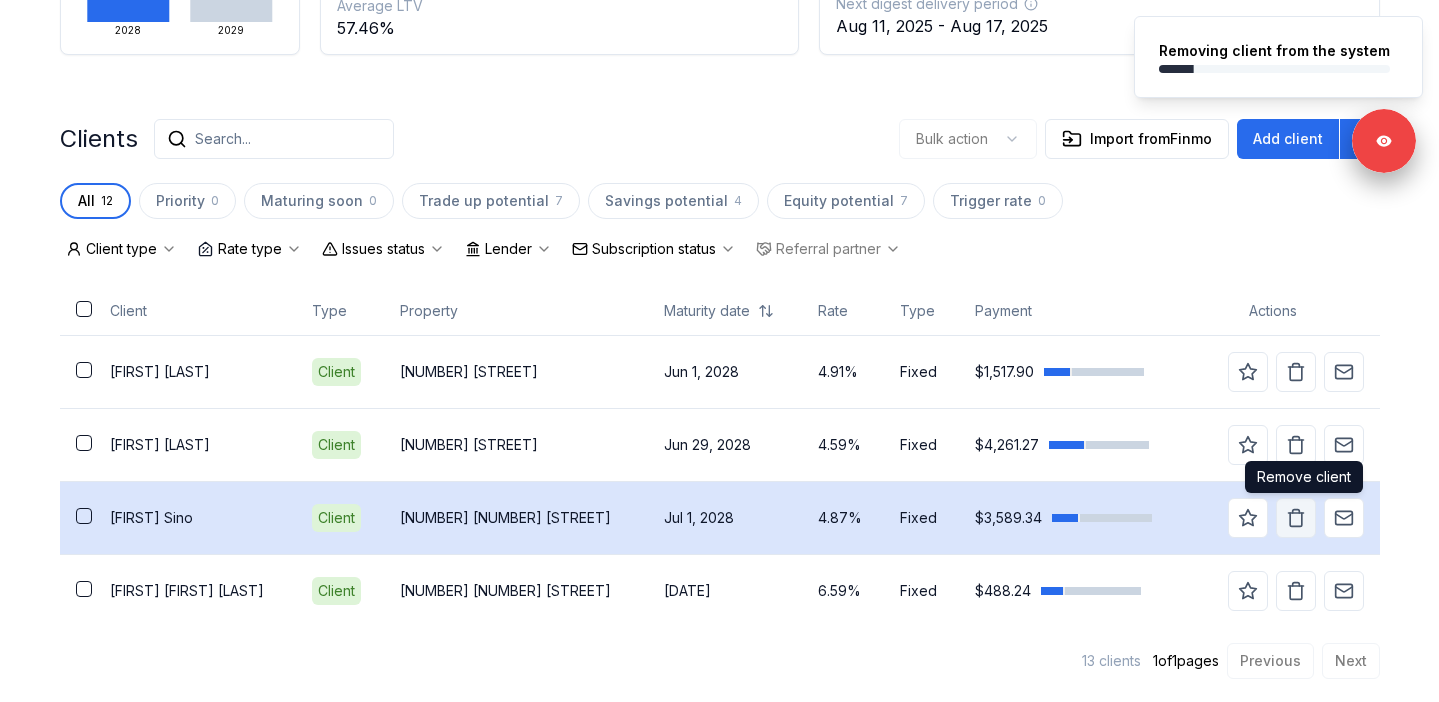 click 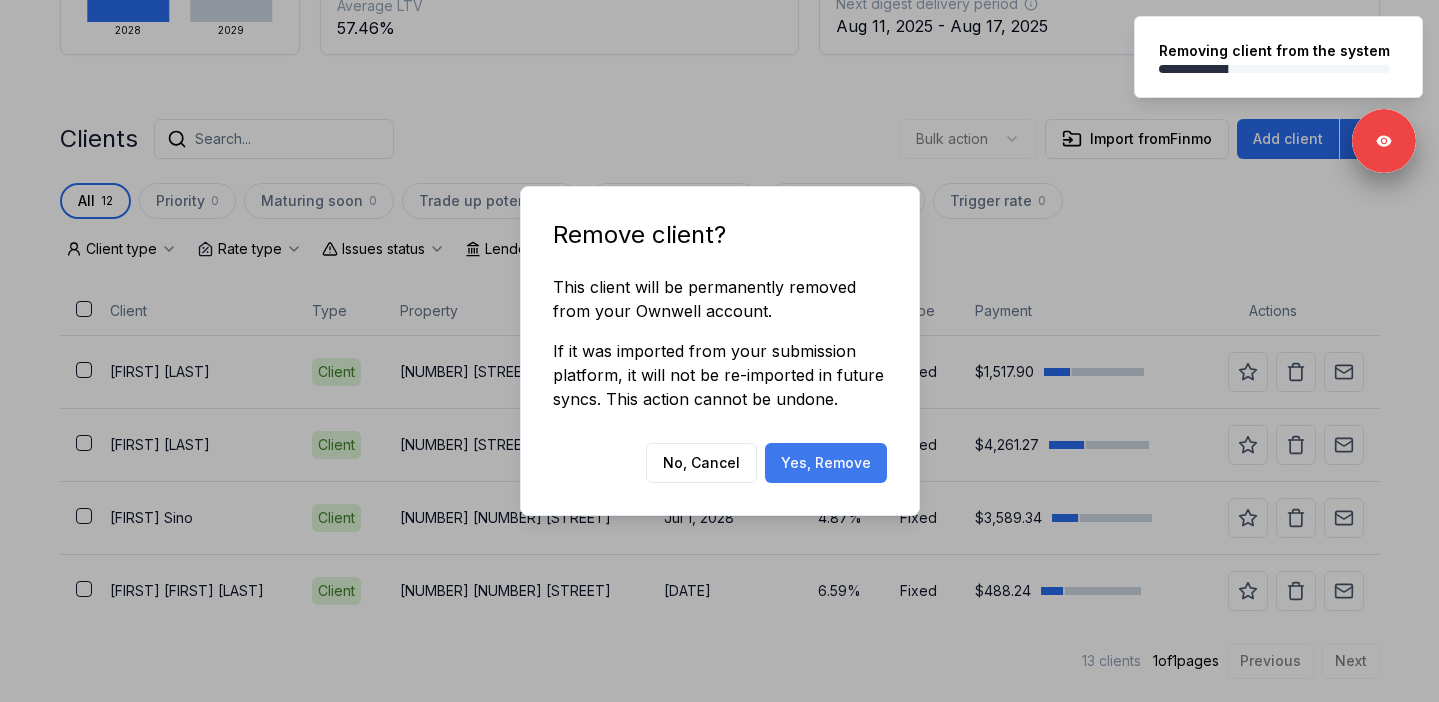 click on "Yes, Remove" at bounding box center (826, 463) 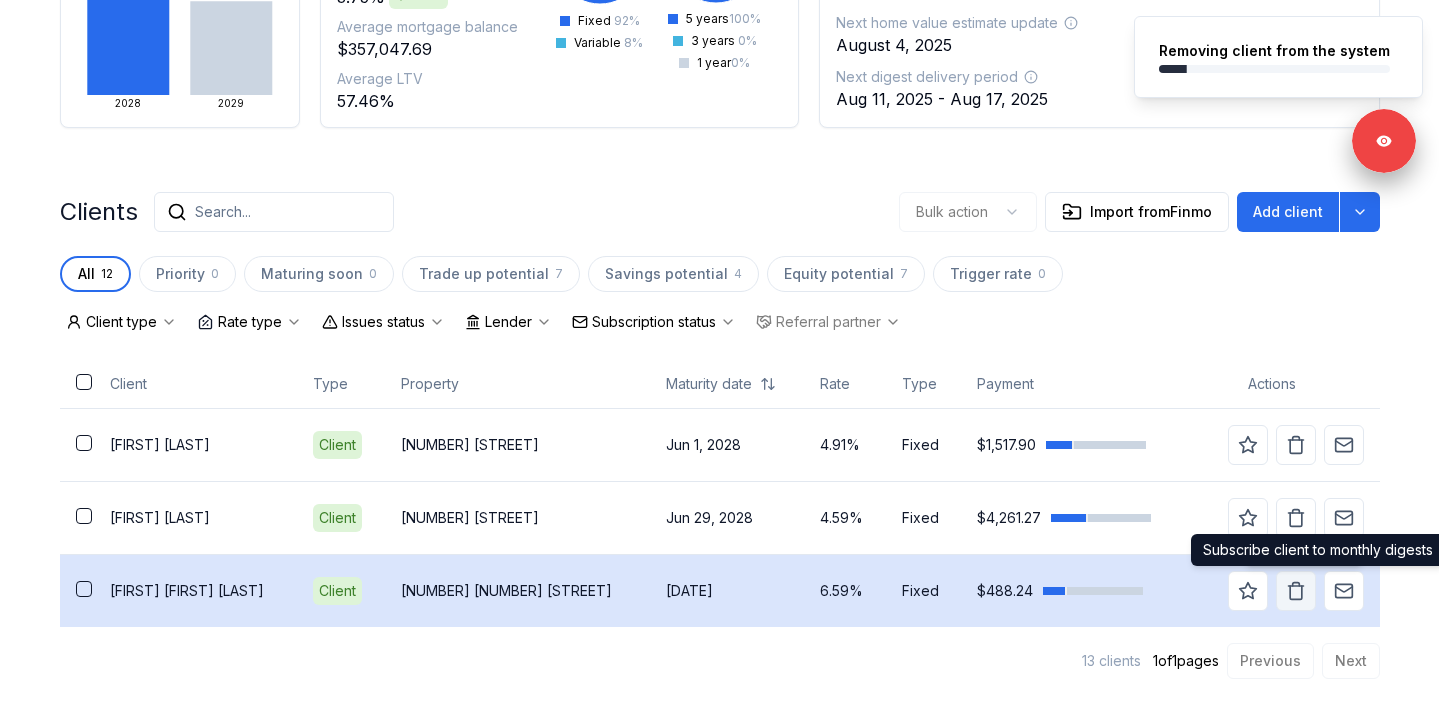click 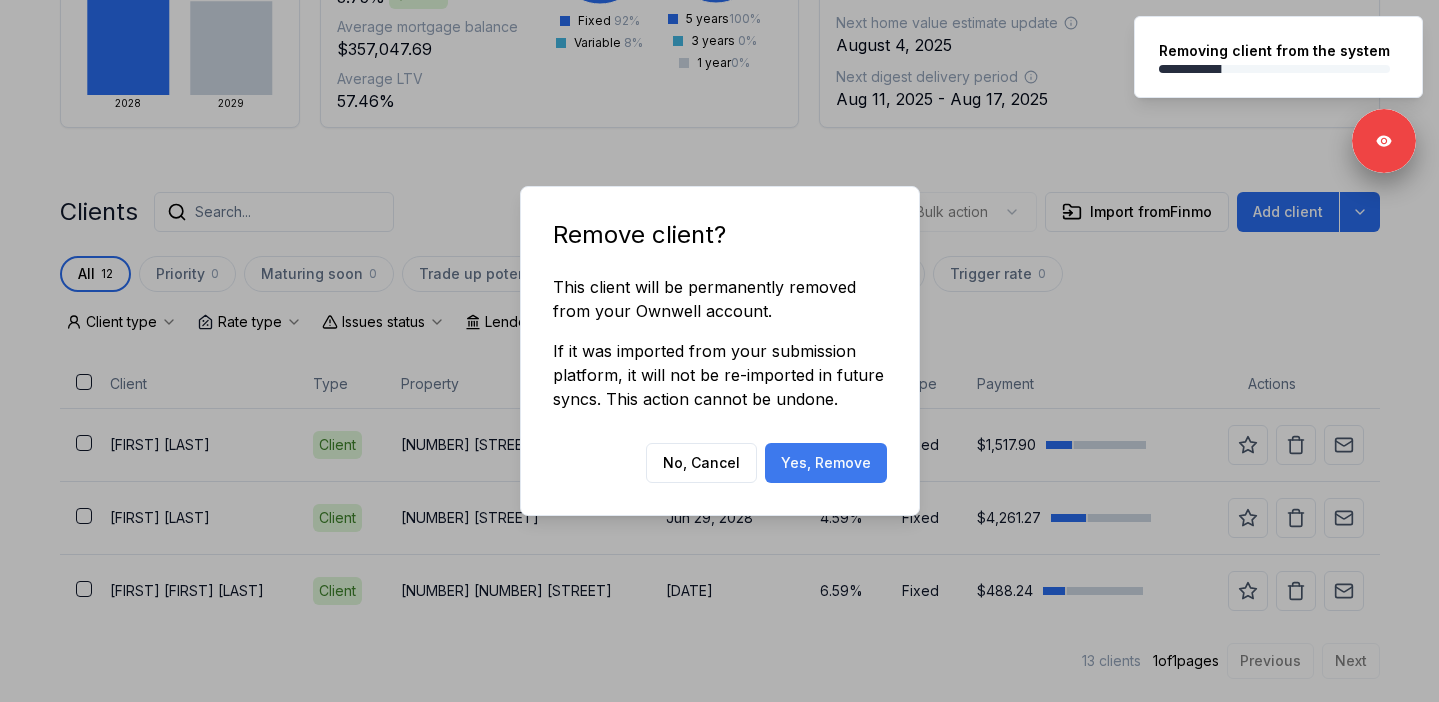 click on "Yes, Remove" at bounding box center [826, 463] 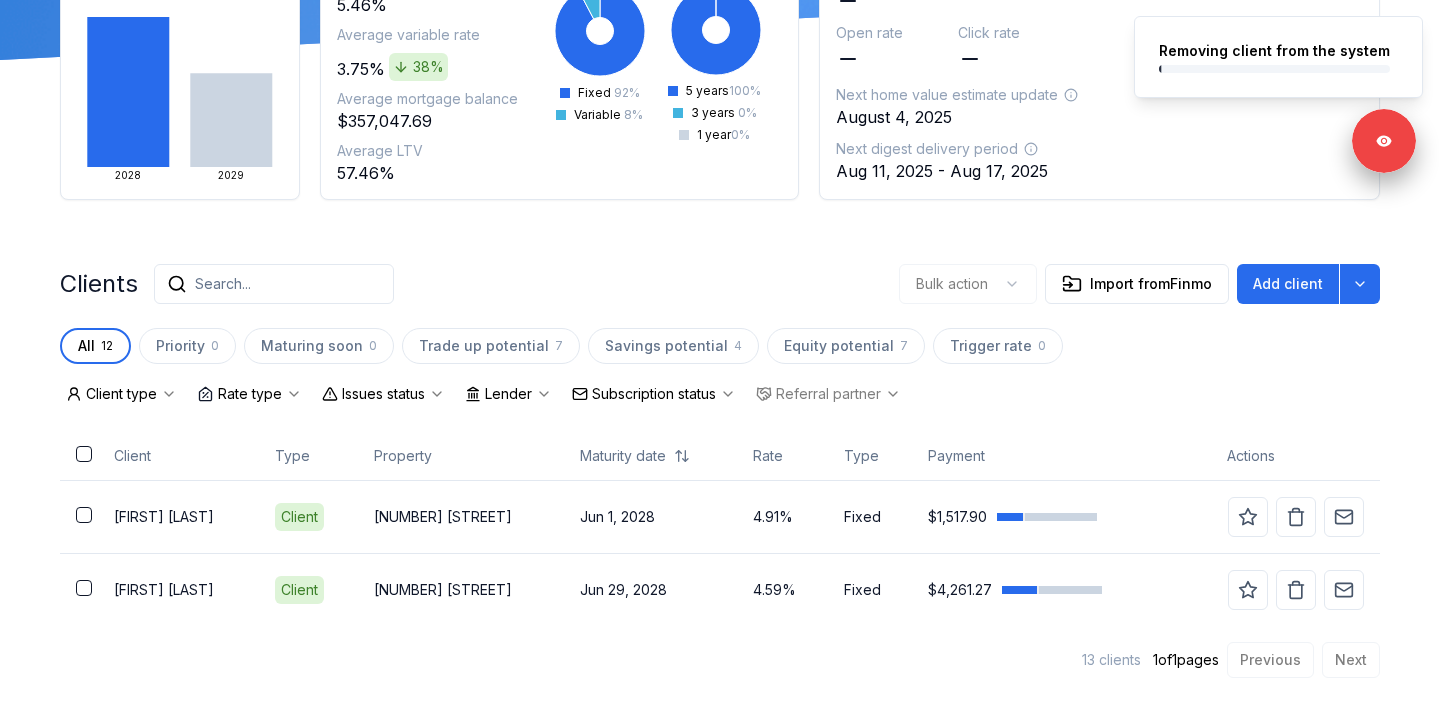 scroll, scrollTop: 239, scrollLeft: 0, axis: vertical 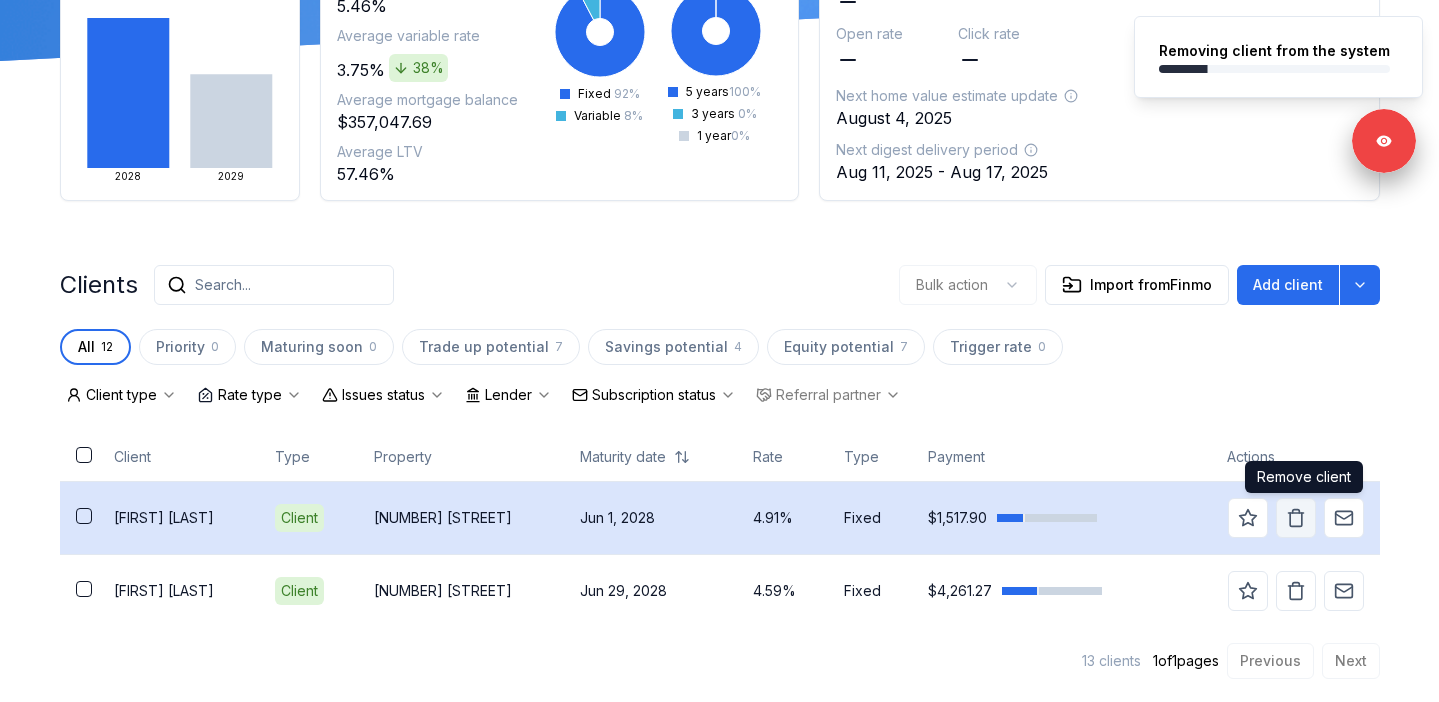 click 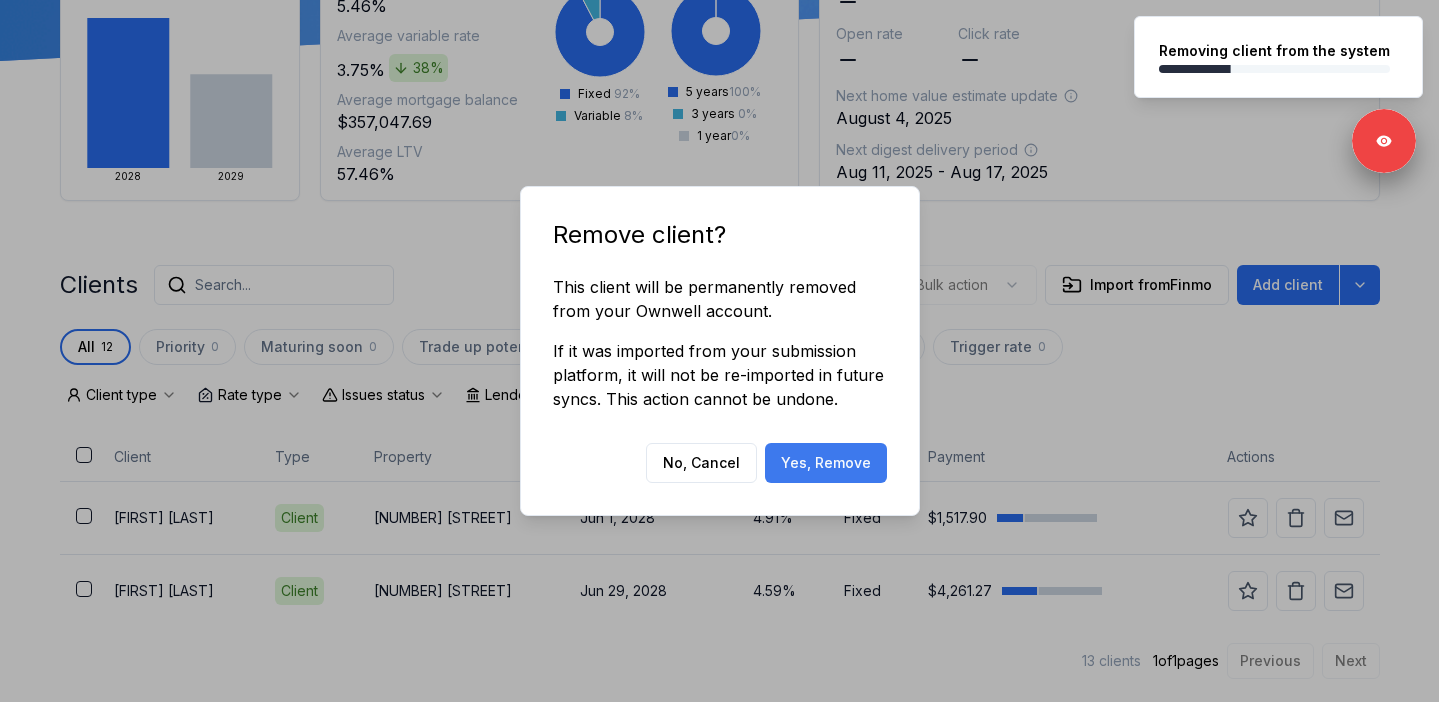 click on "Yes, Remove" at bounding box center (826, 463) 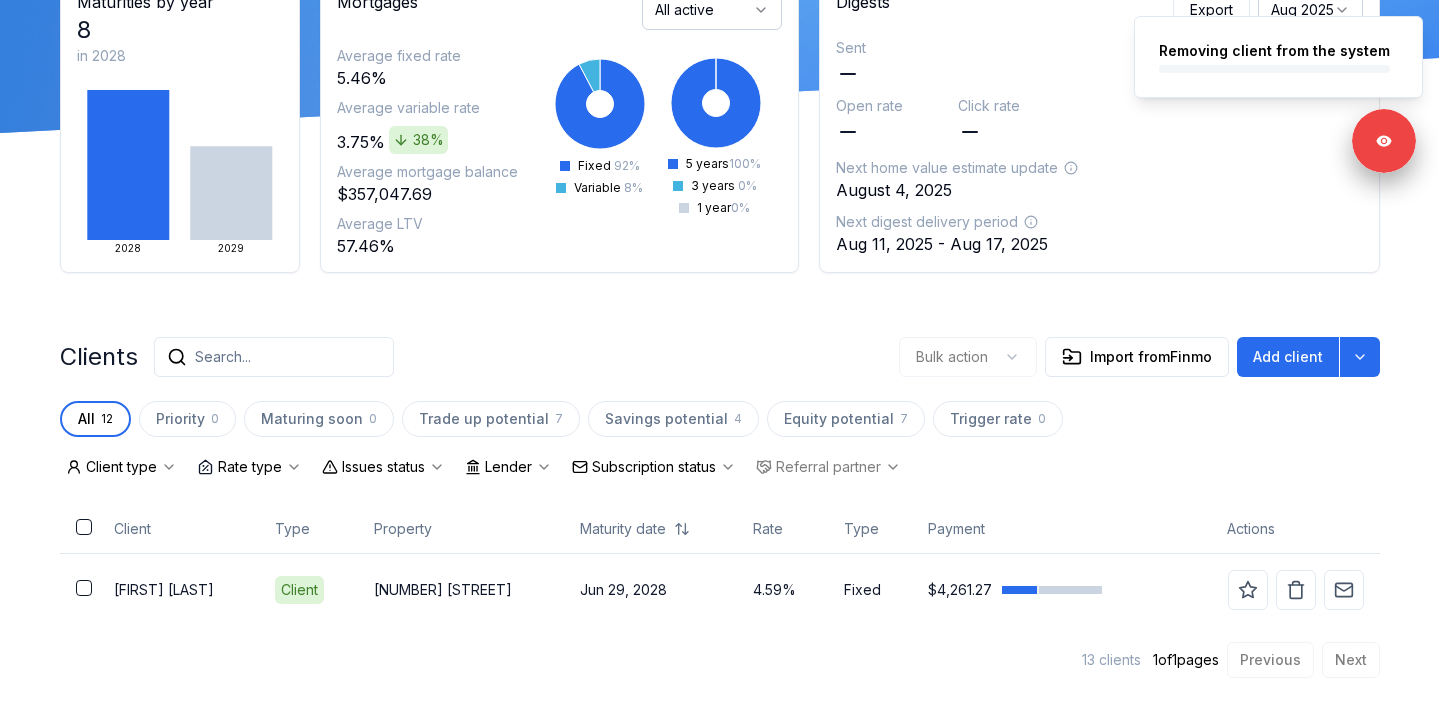 scroll, scrollTop: 166, scrollLeft: 0, axis: vertical 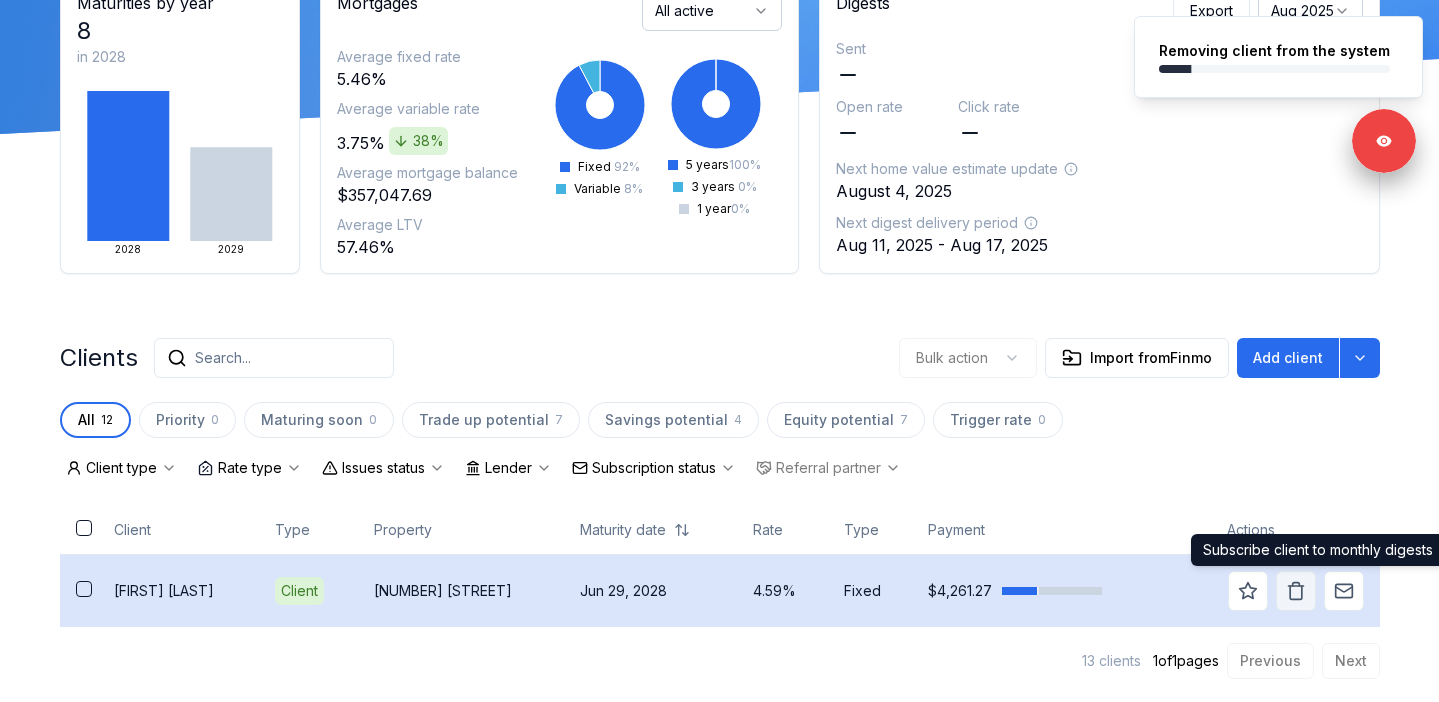 click 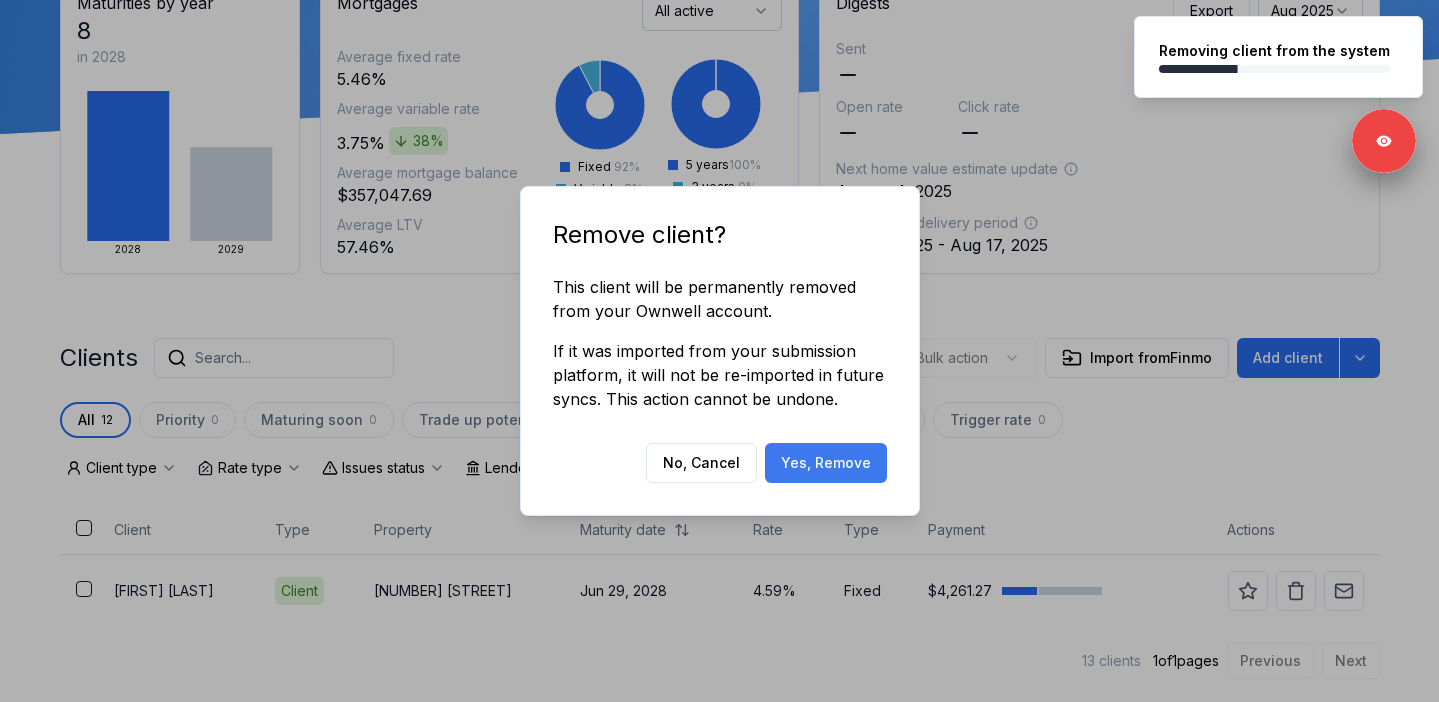 click on "Yes, Remove" at bounding box center [826, 463] 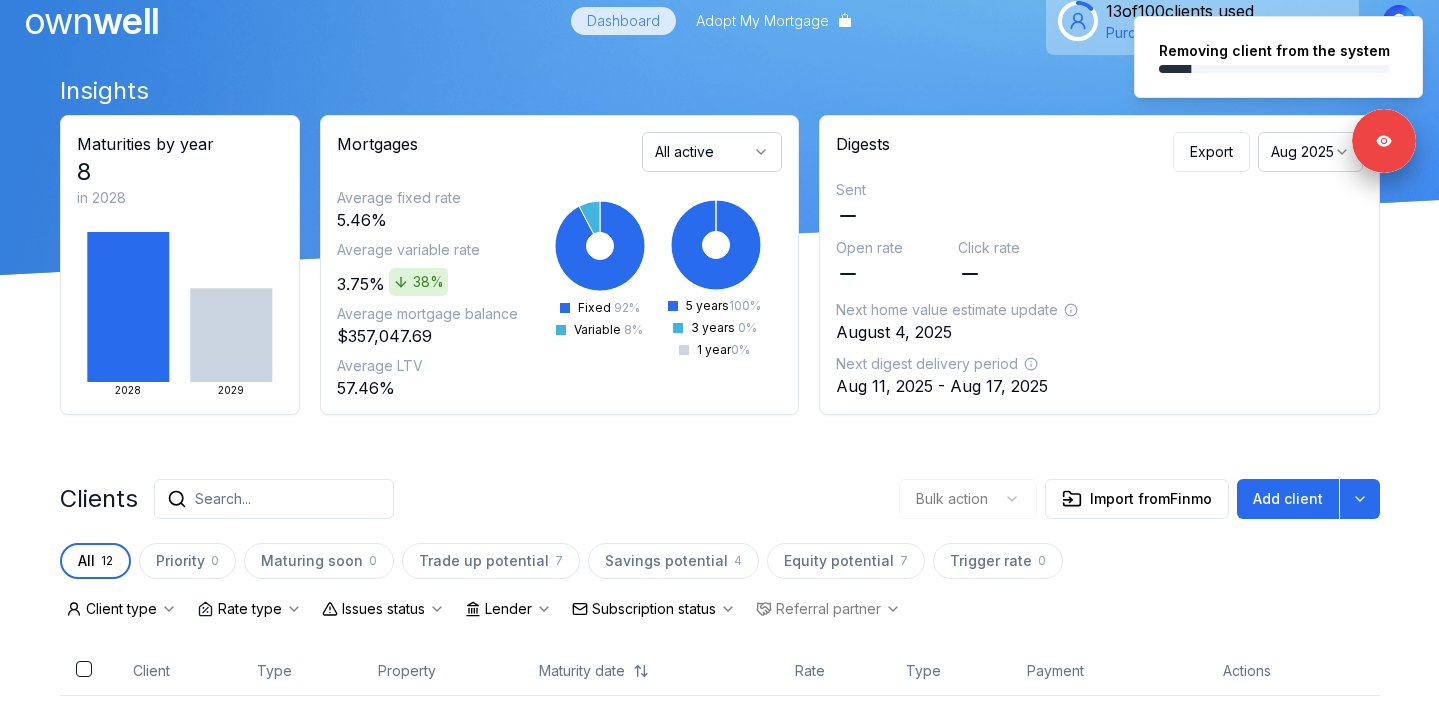 scroll, scrollTop: 0, scrollLeft: 0, axis: both 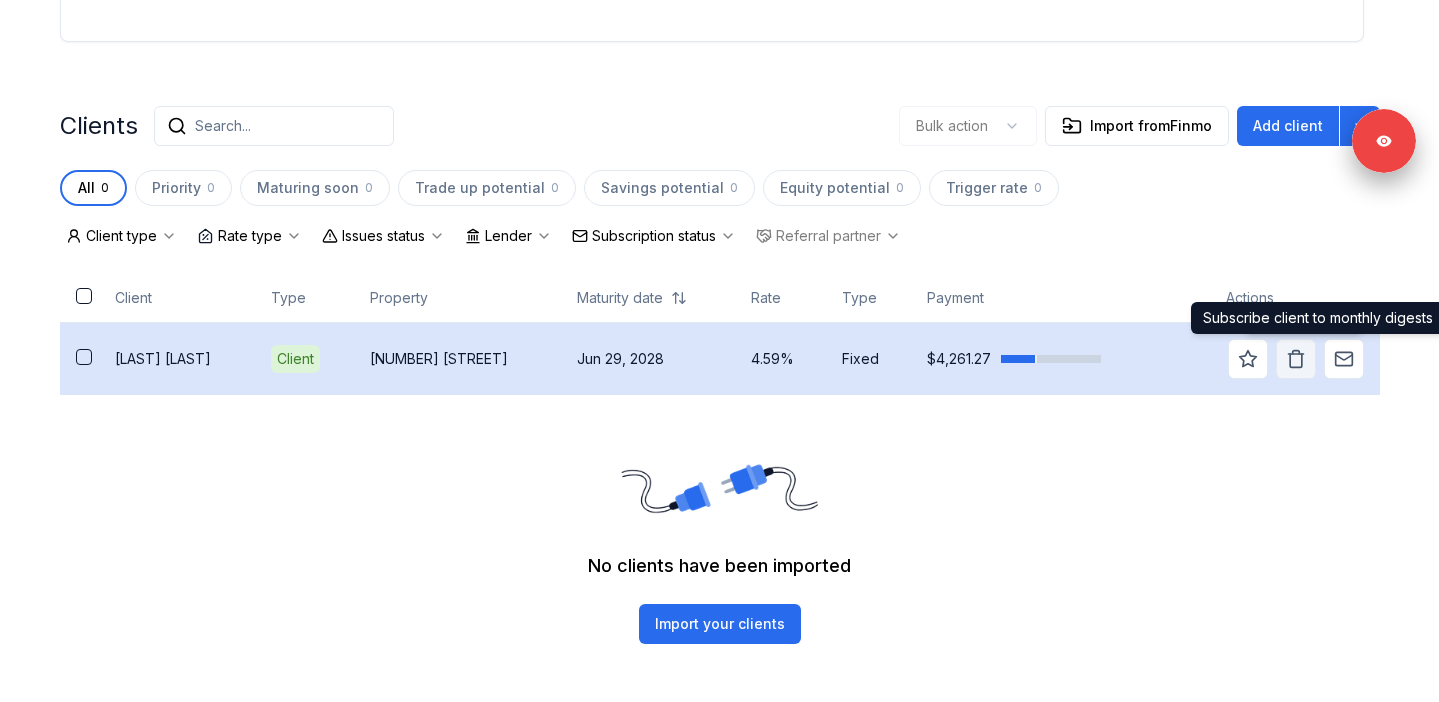 click at bounding box center (1296, 359) 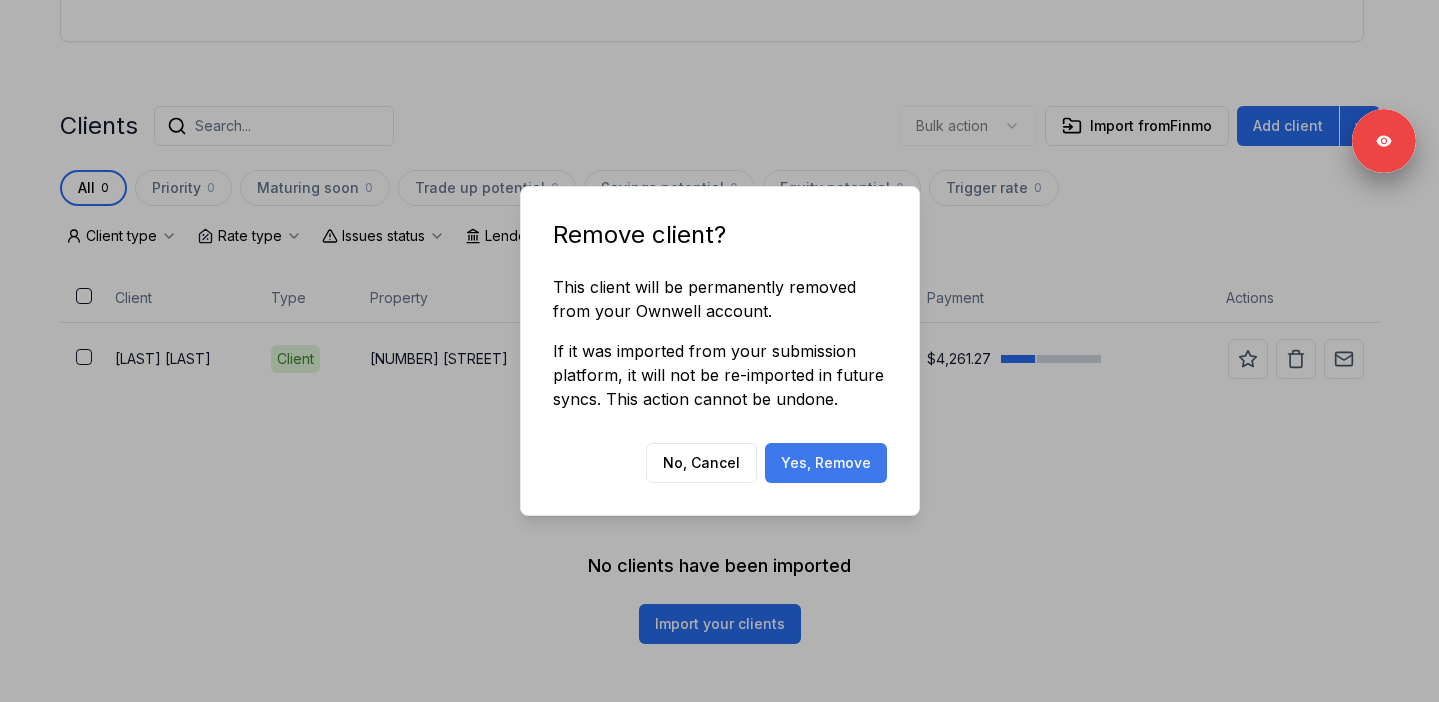 click on "Yes, Remove" at bounding box center (826, 463) 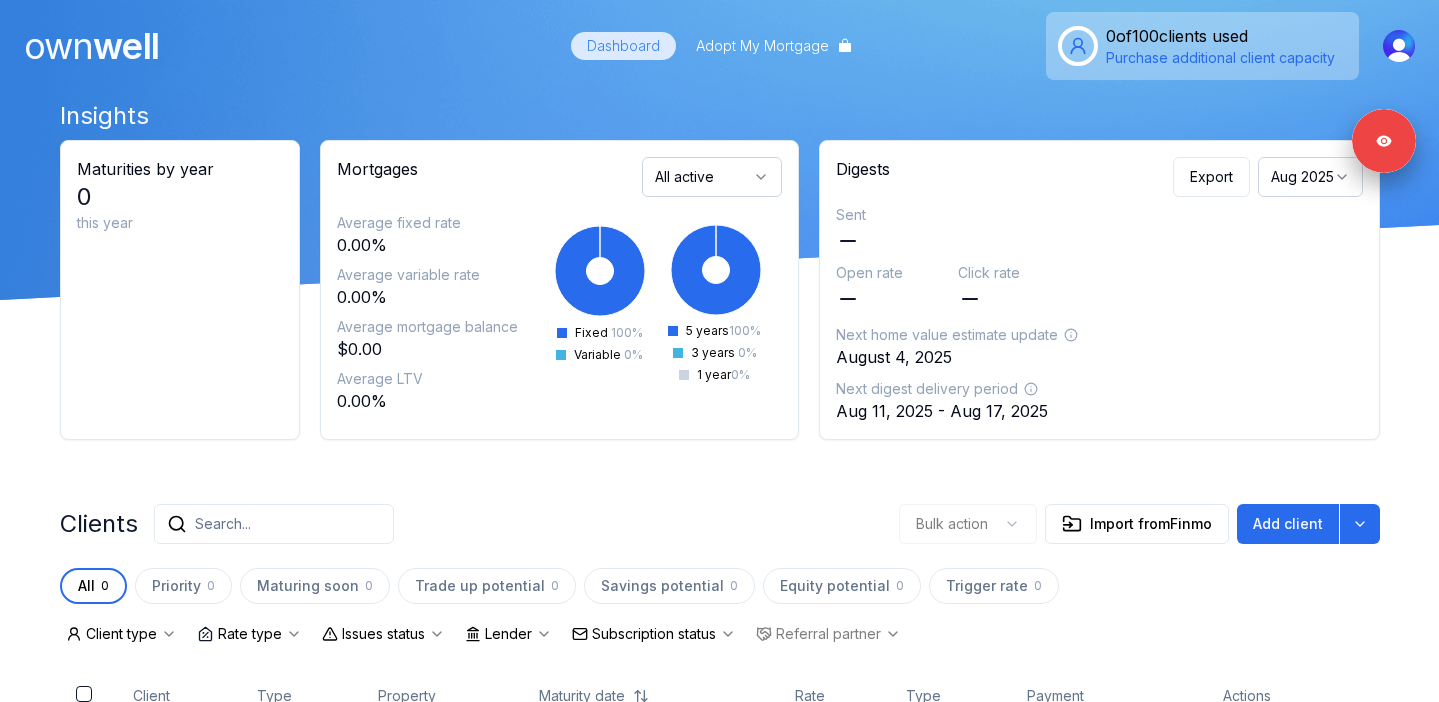 scroll, scrollTop: 206, scrollLeft: 0, axis: vertical 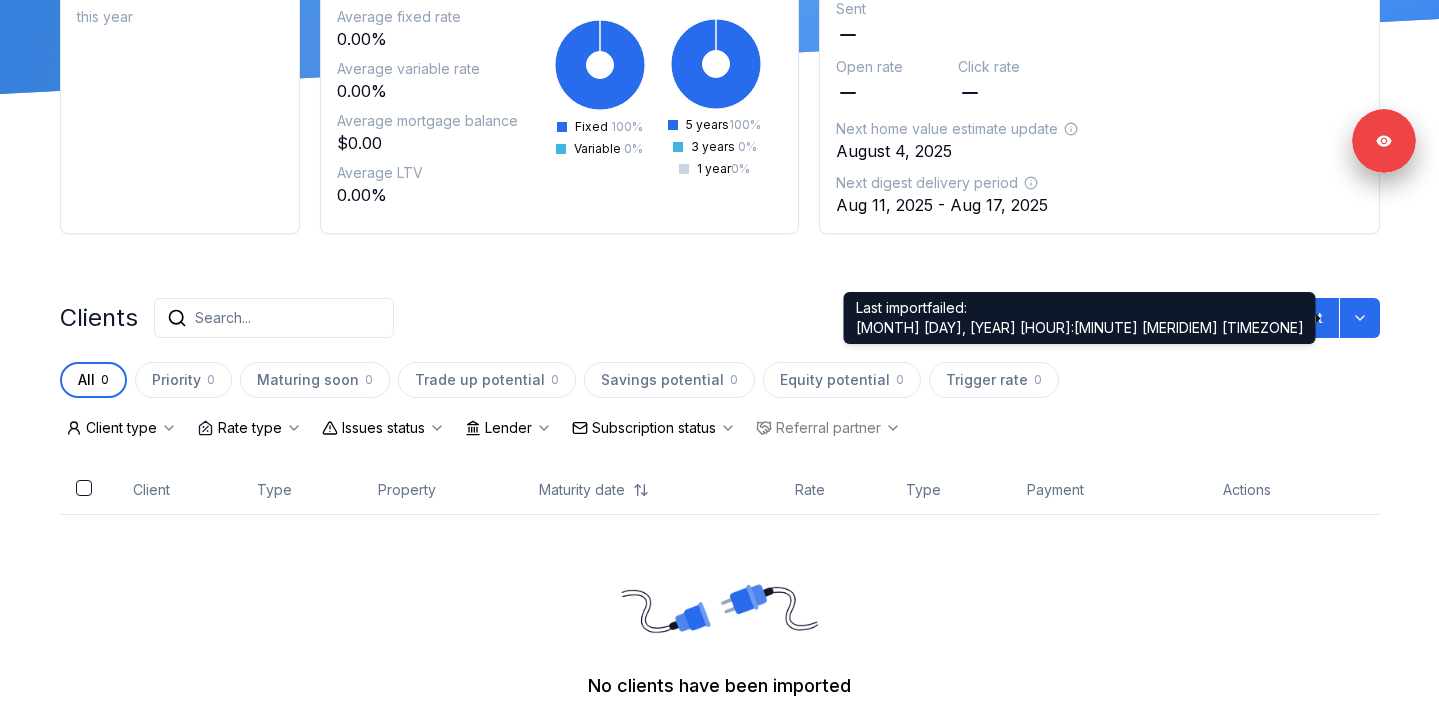 click on "Import from  Finmo" at bounding box center (1137, 318) 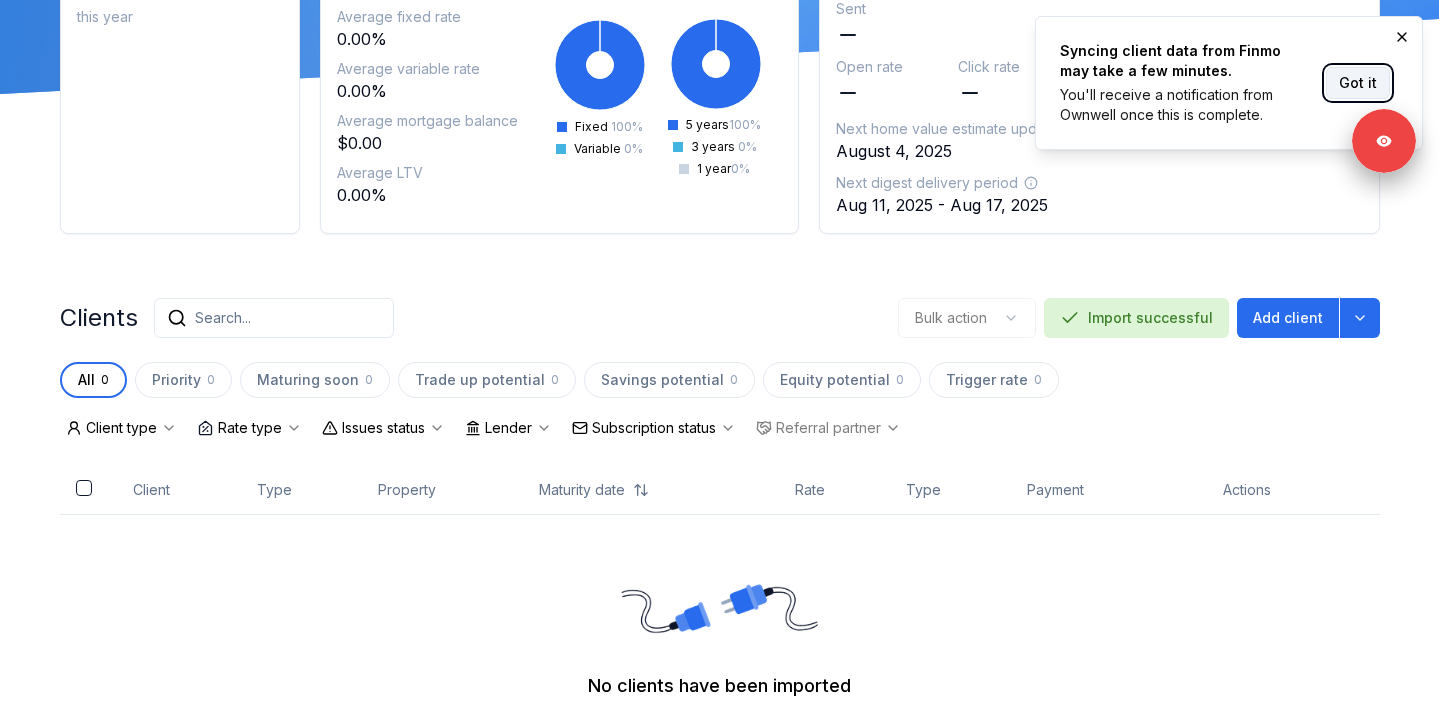 click on "Got it" at bounding box center [1358, 83] 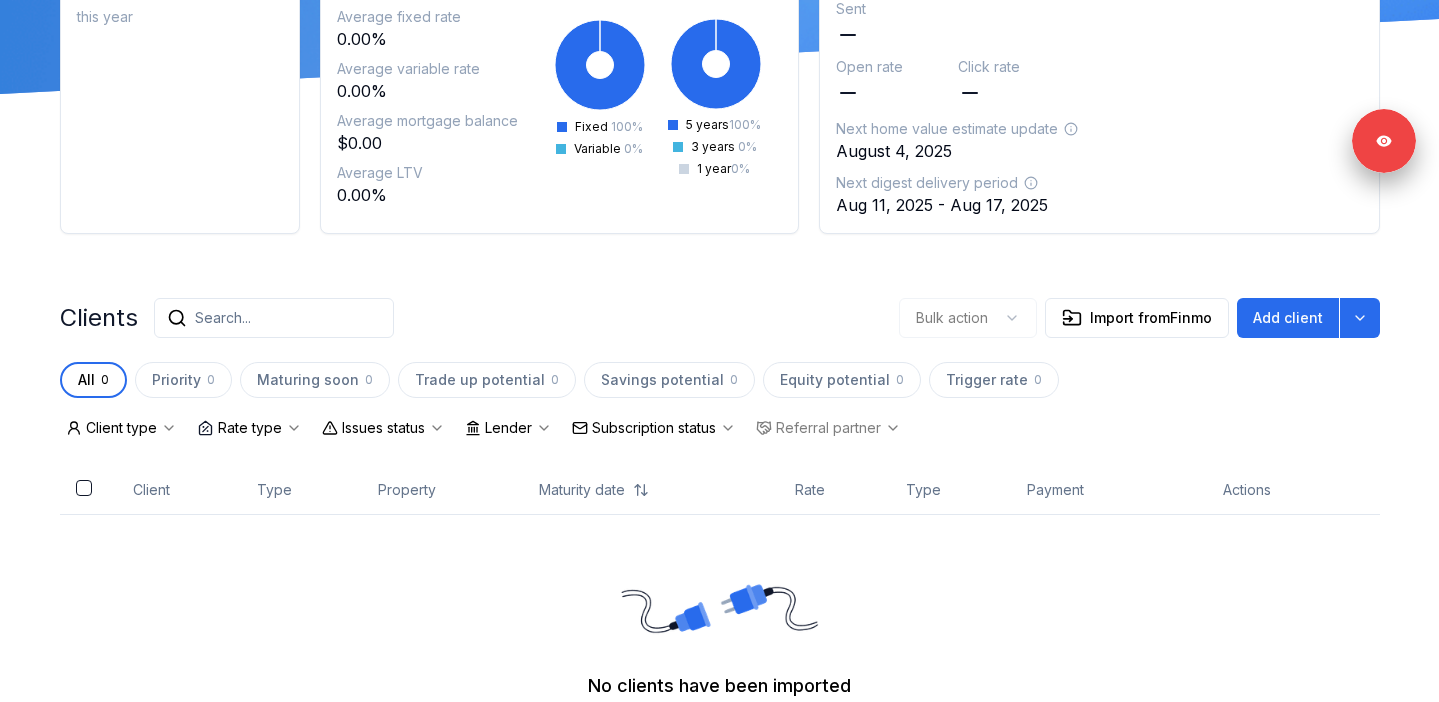 click on "Clients Search... Bulk action   Import from  Finmo Add client" at bounding box center [720, 318] 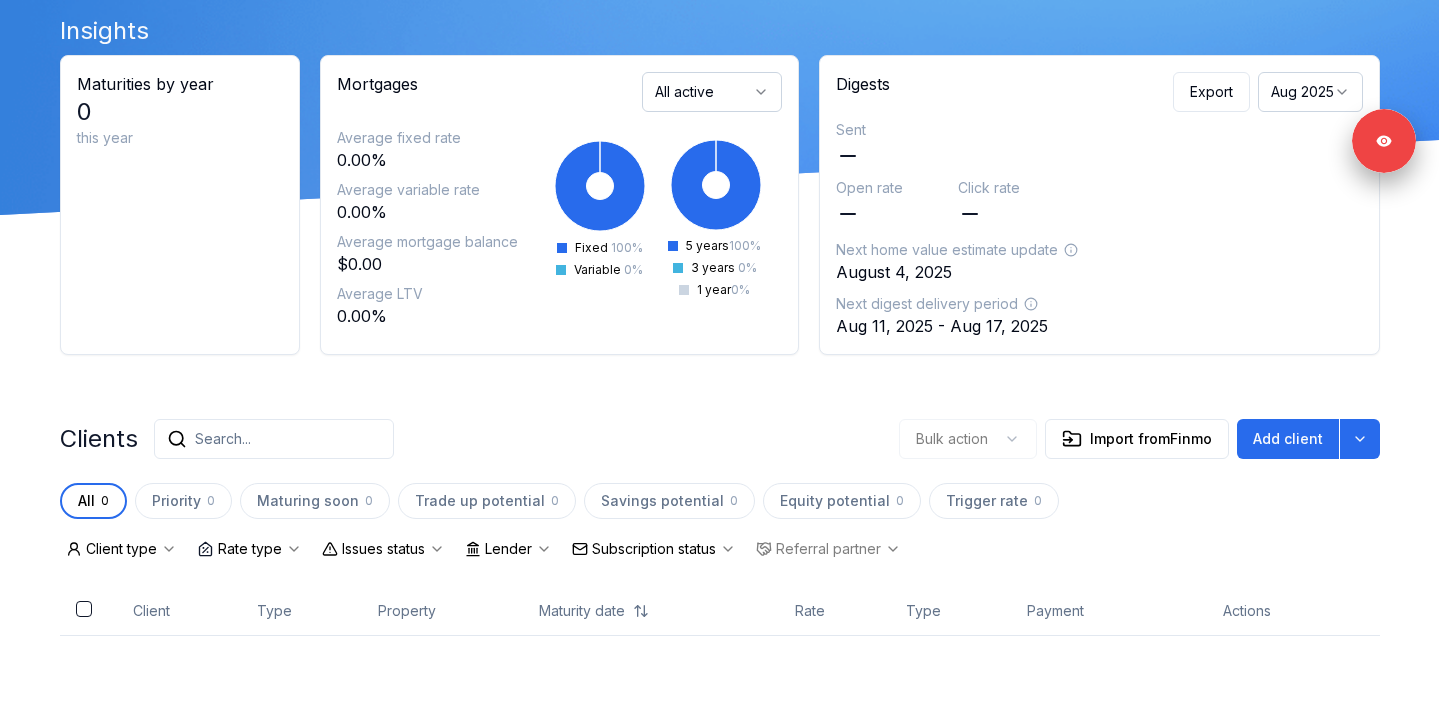 scroll, scrollTop: 0, scrollLeft: 0, axis: both 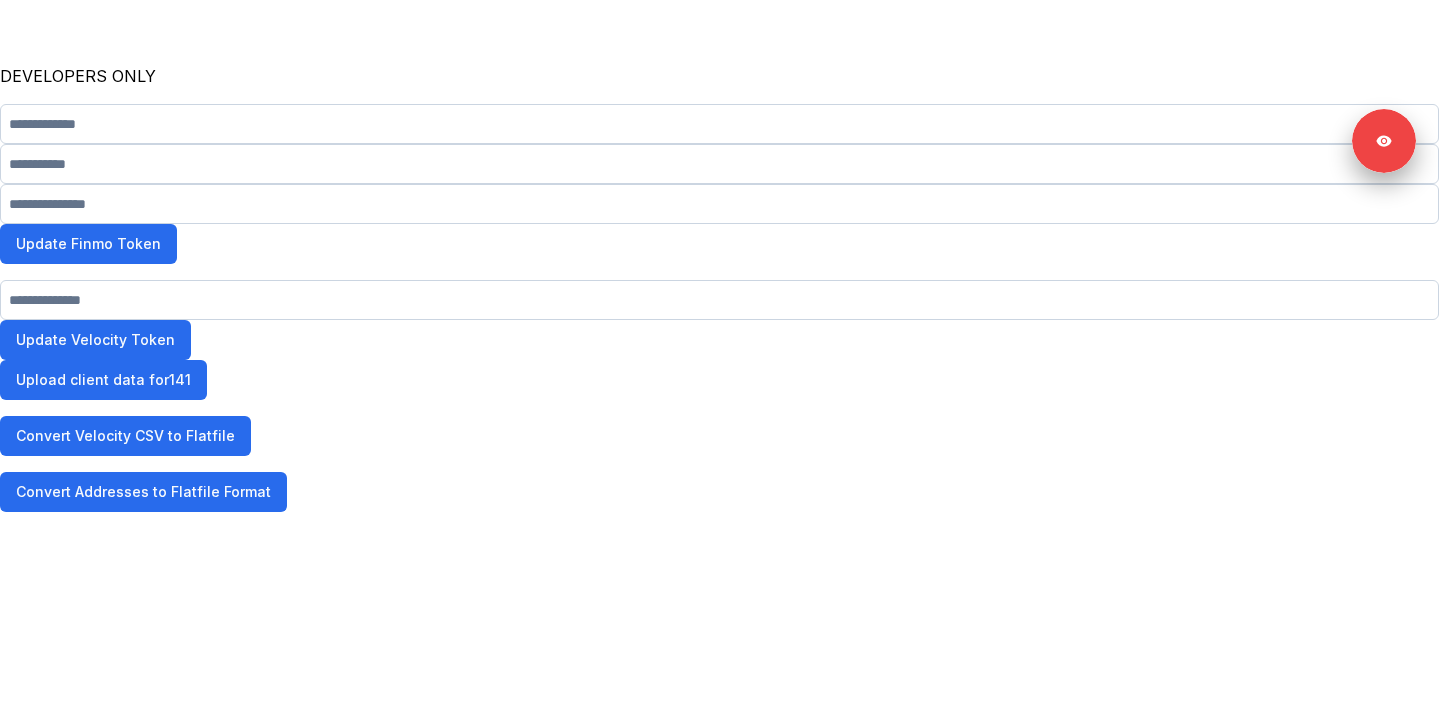 click at bounding box center (719, 124) 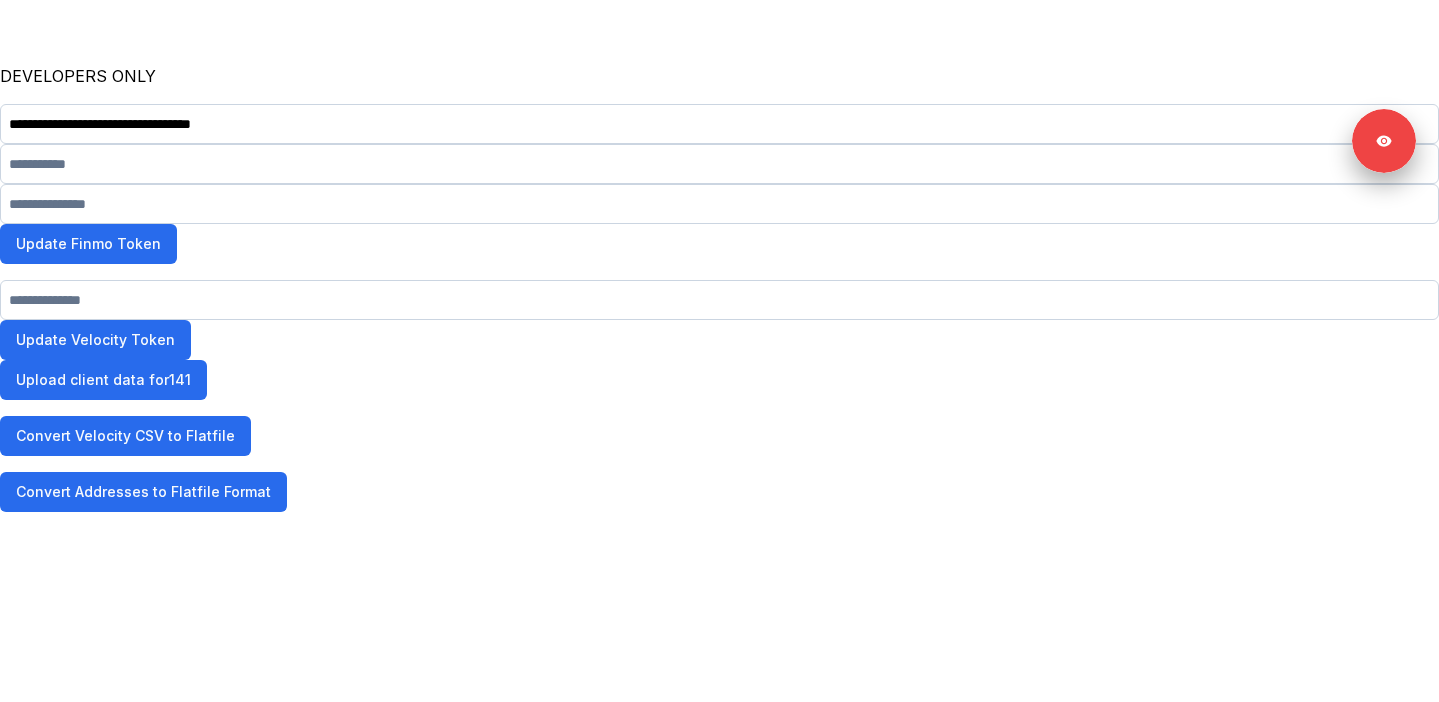 type on "**********" 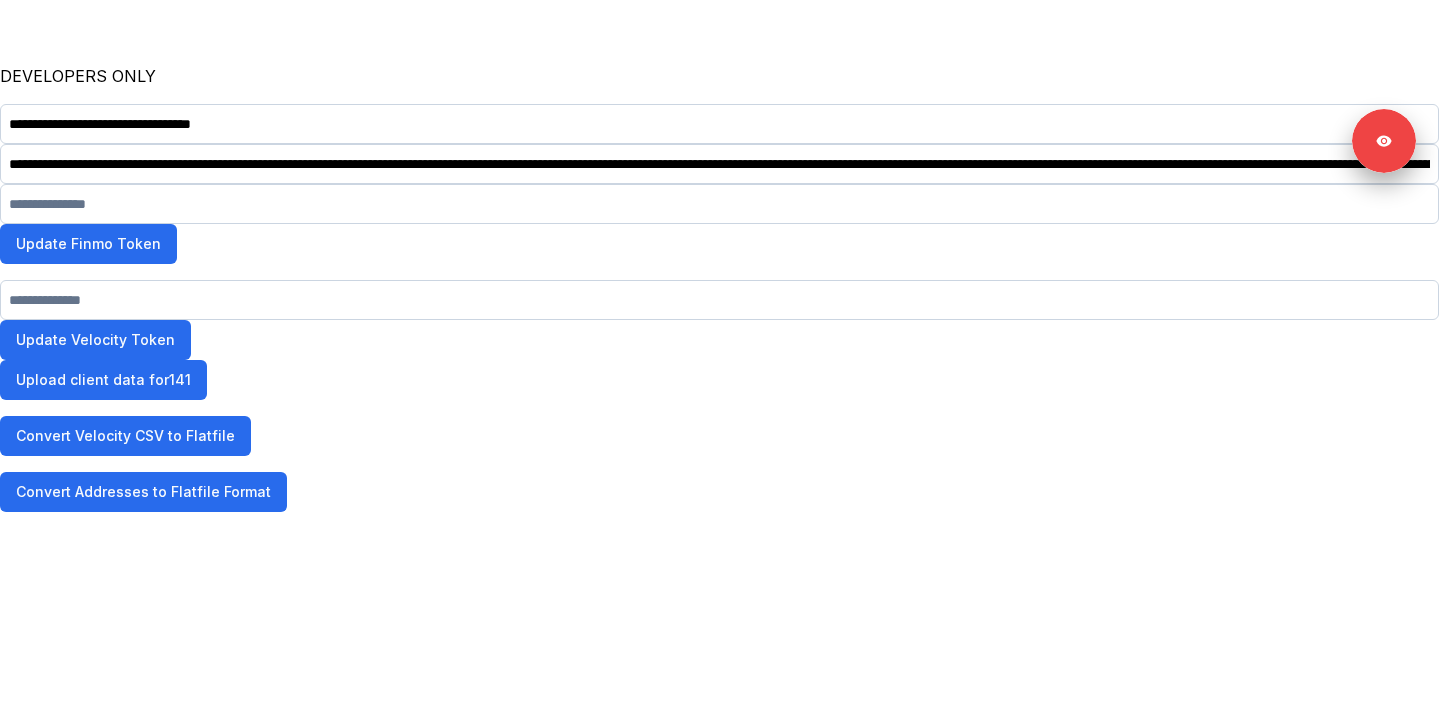 scroll, scrollTop: 0, scrollLeft: 2059, axis: horizontal 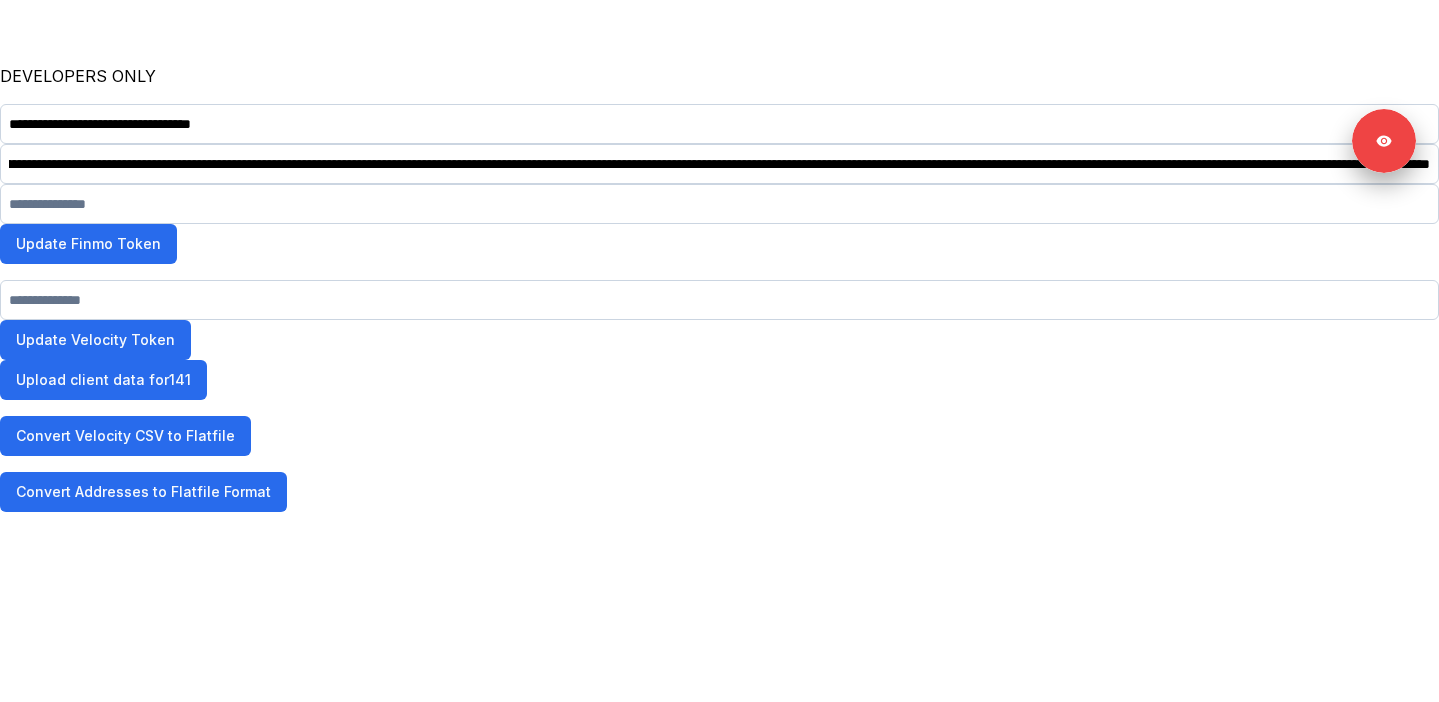 type on "**********" 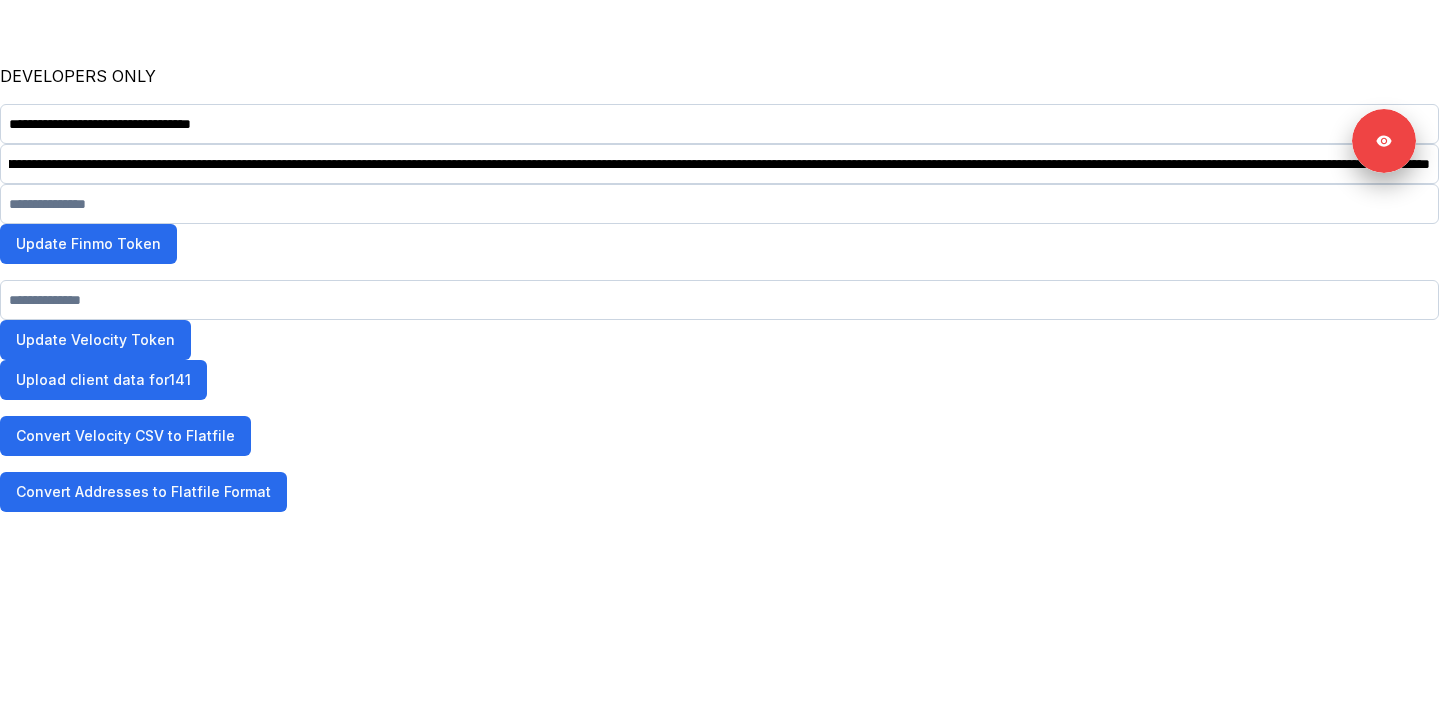 scroll, scrollTop: 0, scrollLeft: 0, axis: both 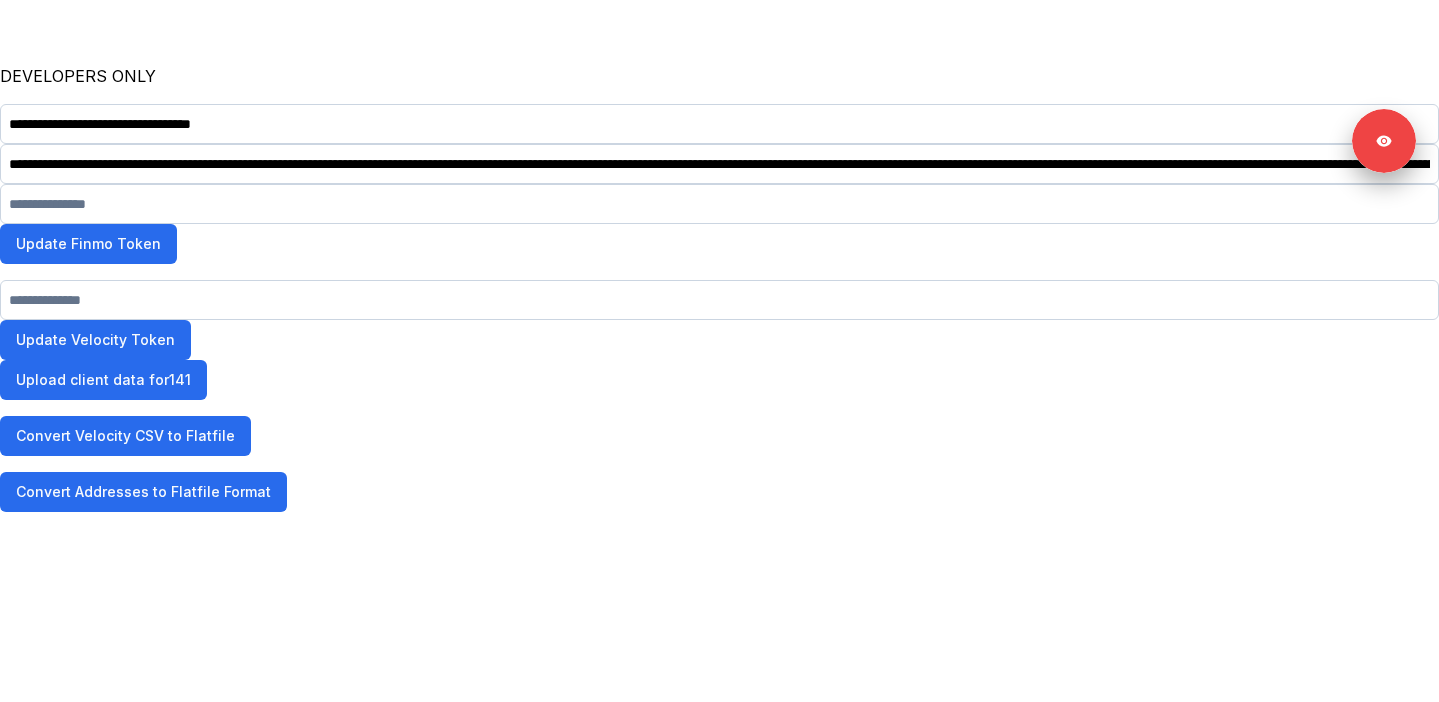 click at bounding box center [719, 204] 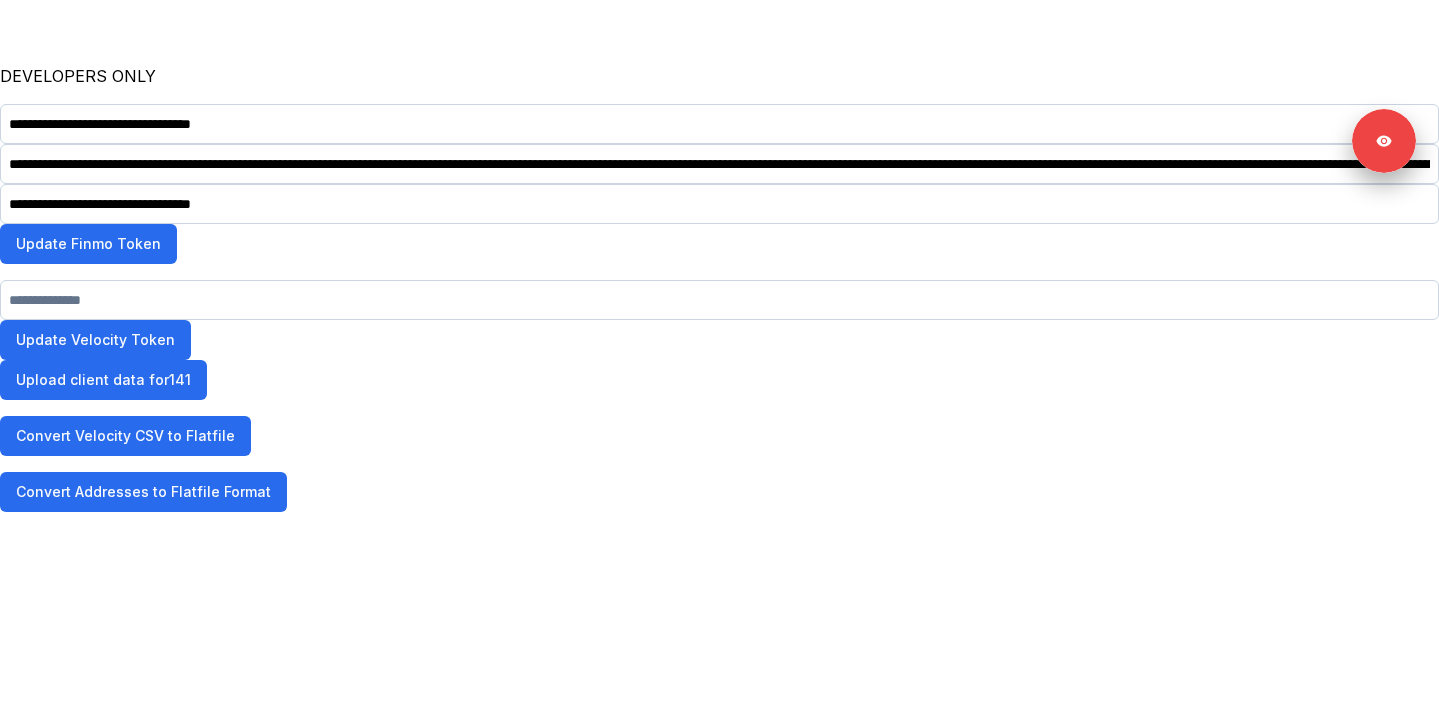 type on "**********" 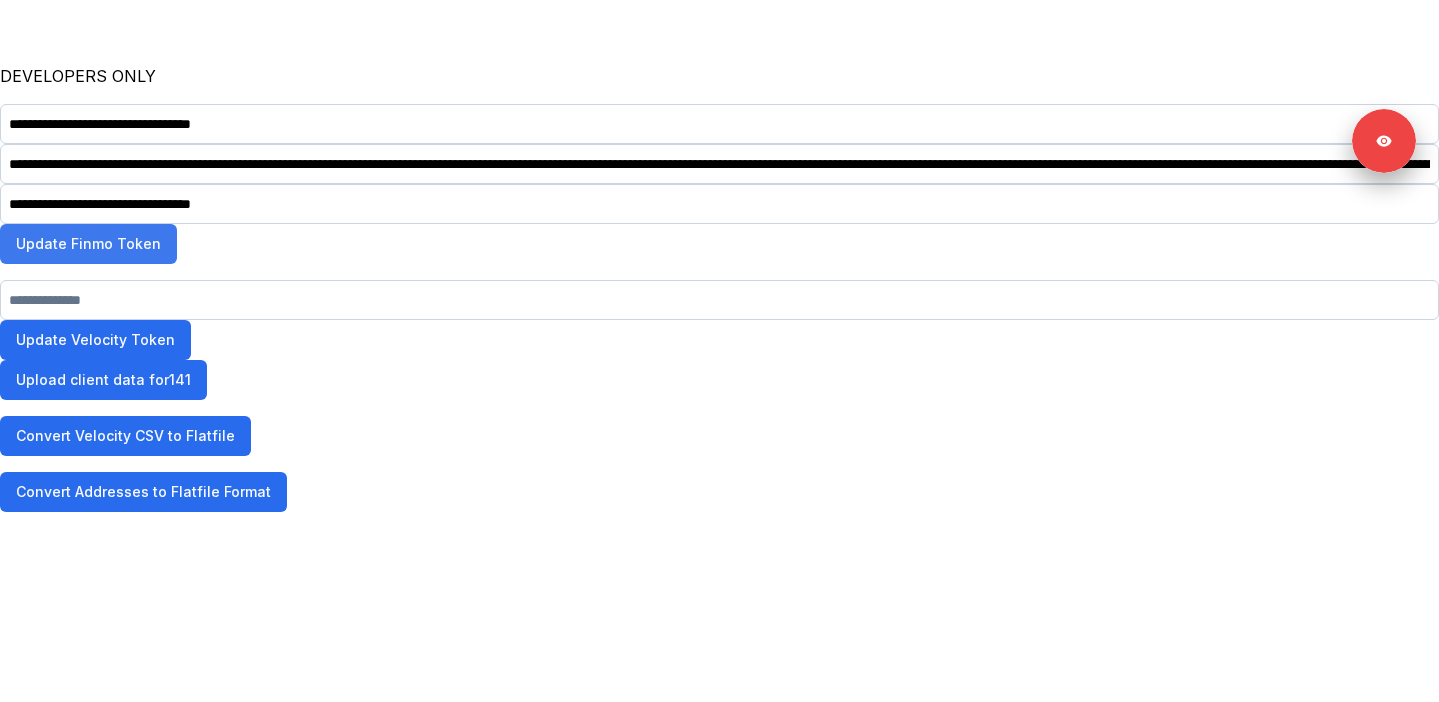click on "Update Finmo Token" at bounding box center [88, 244] 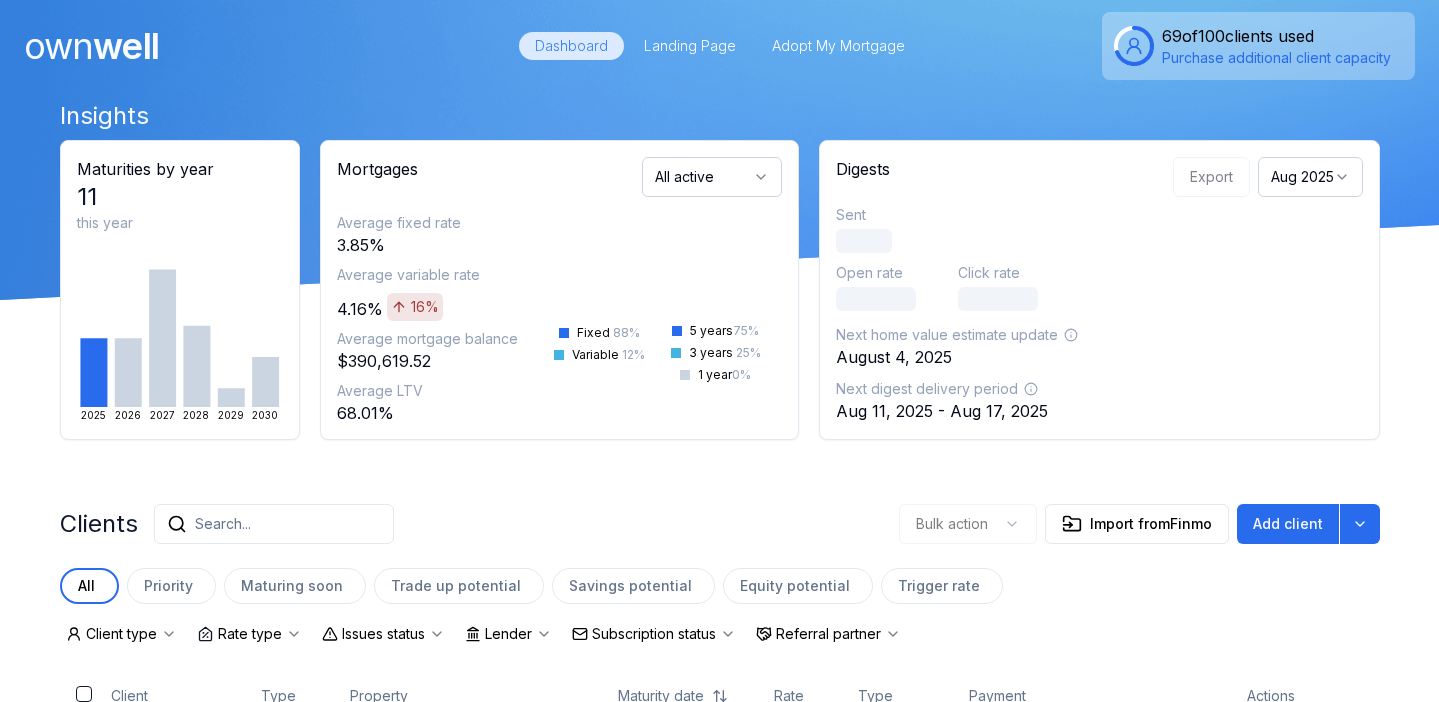 scroll, scrollTop: 0, scrollLeft: 0, axis: both 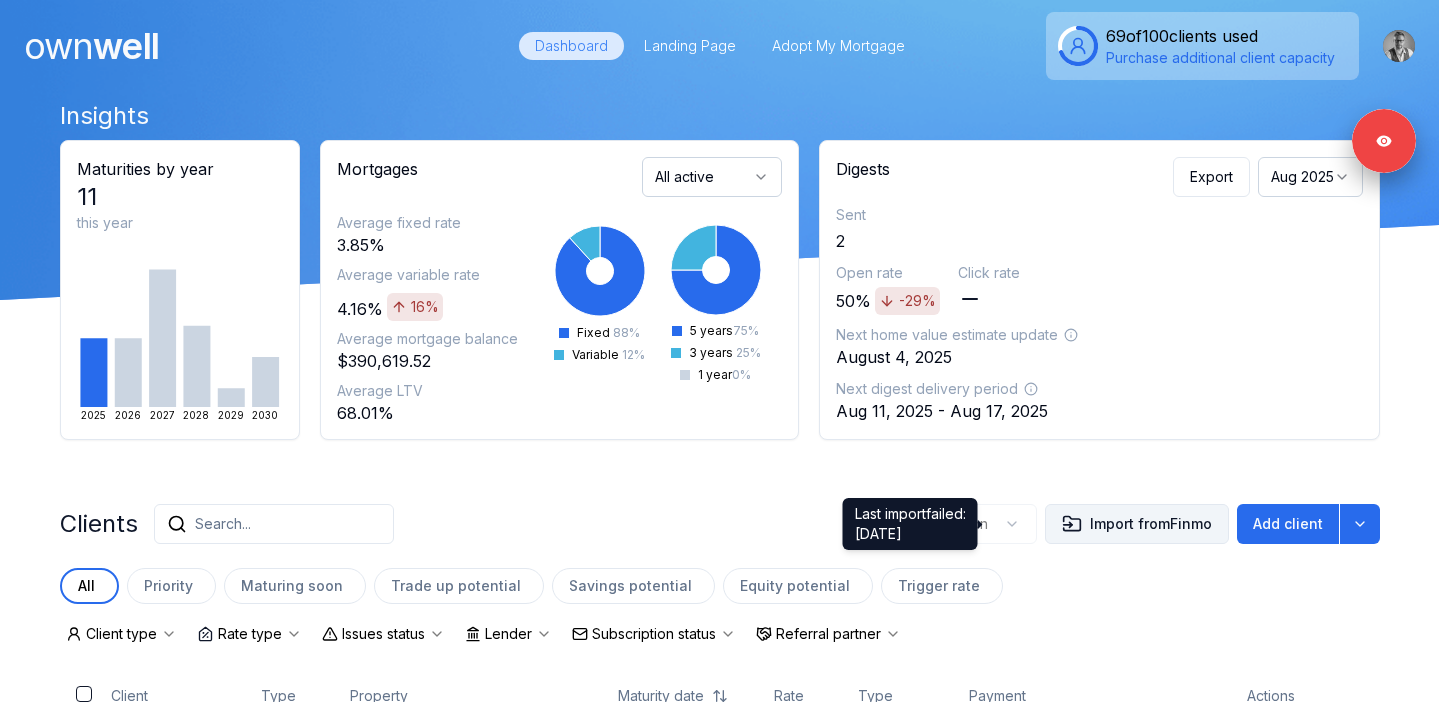 click on "Import from  Finmo" at bounding box center (1137, 524) 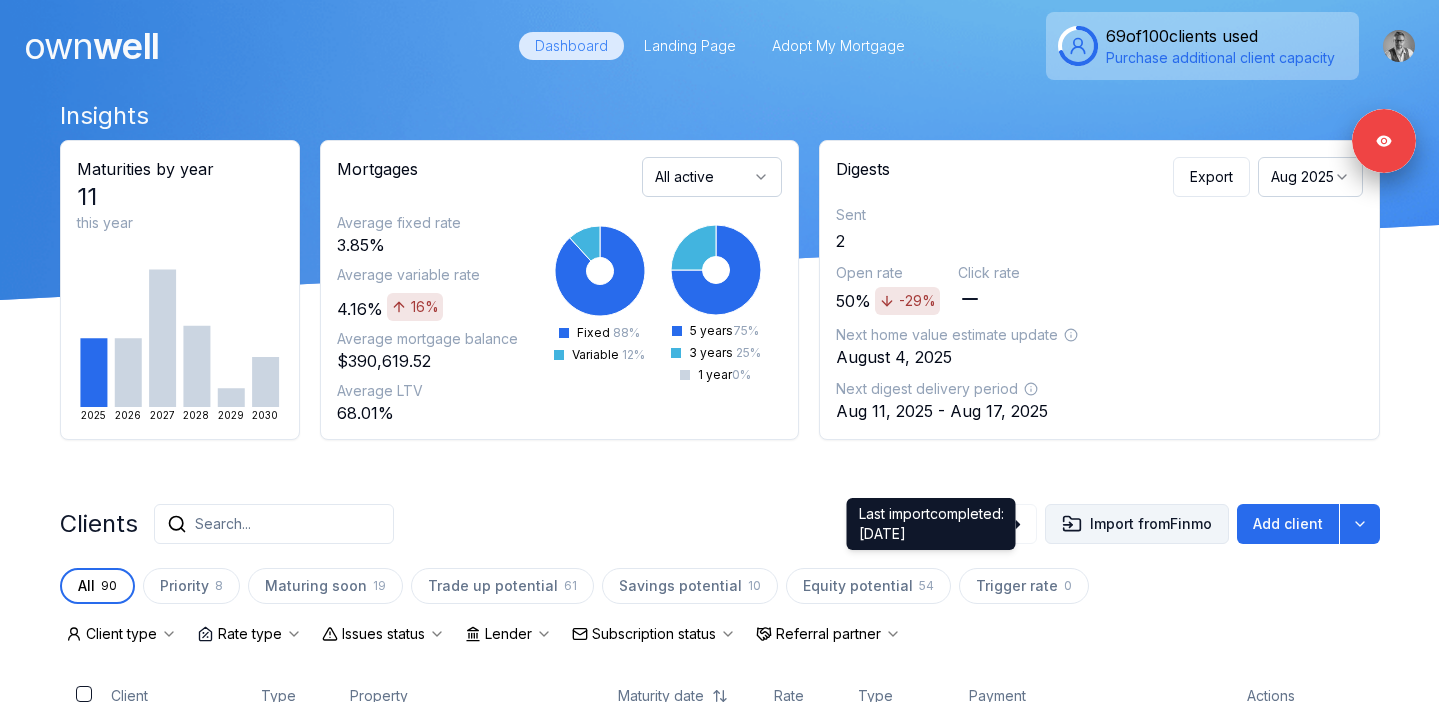click on "Import from  Finmo" at bounding box center (1137, 524) 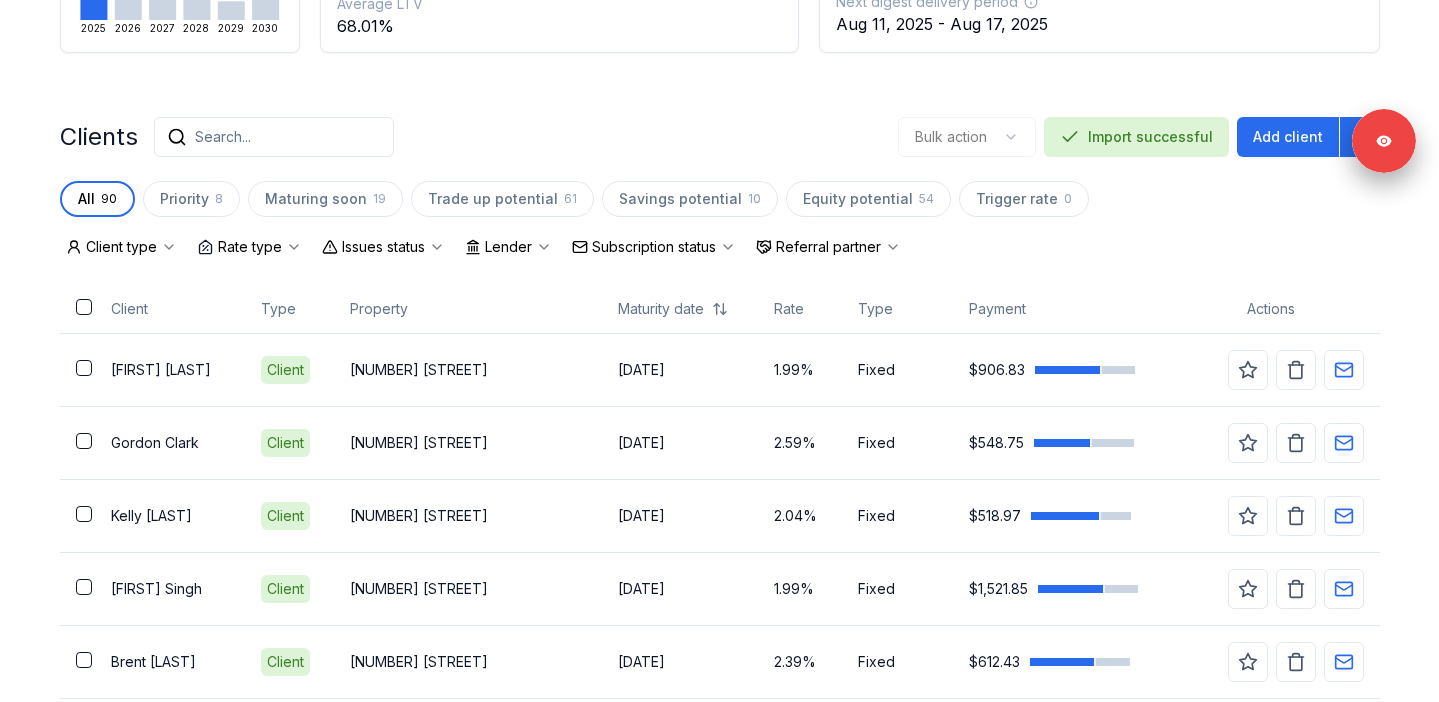 scroll, scrollTop: 410, scrollLeft: 0, axis: vertical 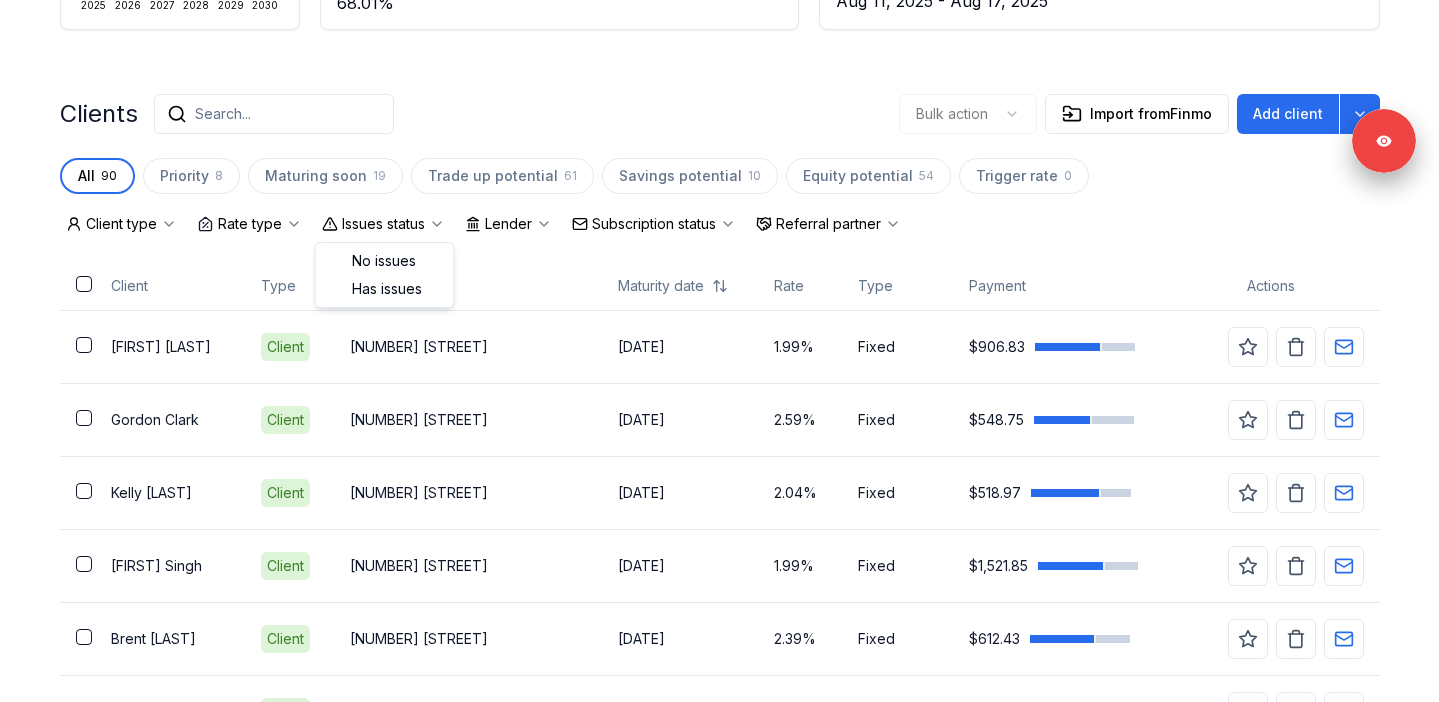 click on "Issues status" at bounding box center [383, 224] 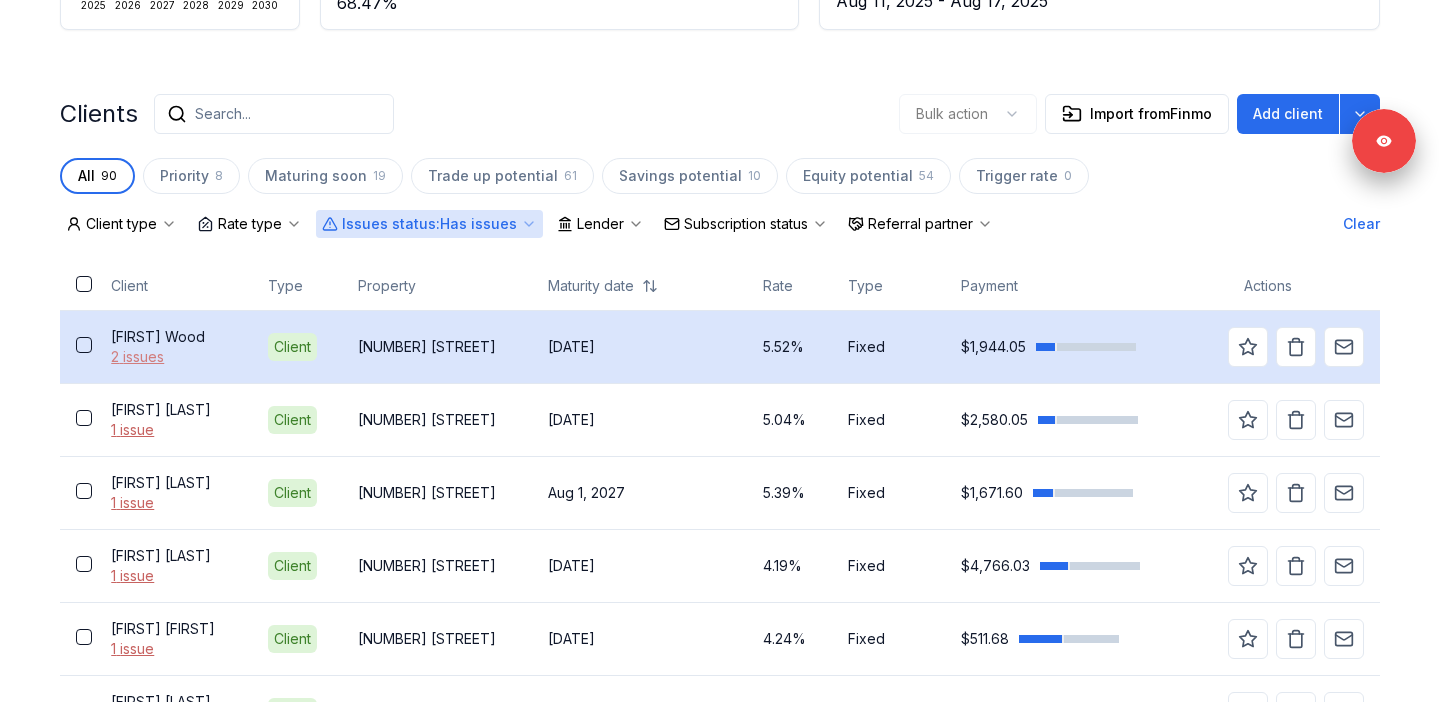 click on "2   issues" at bounding box center [173, 357] 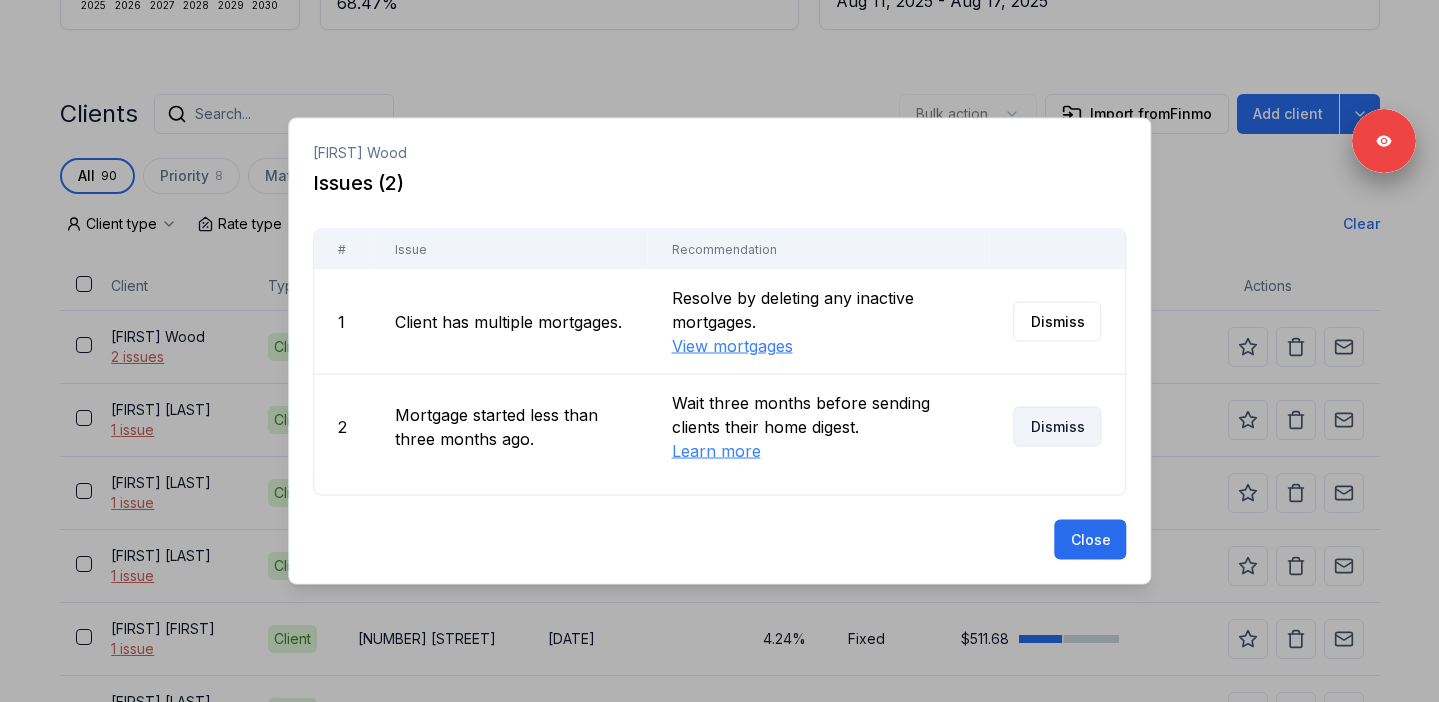 click on "Dismiss" at bounding box center (1057, 427) 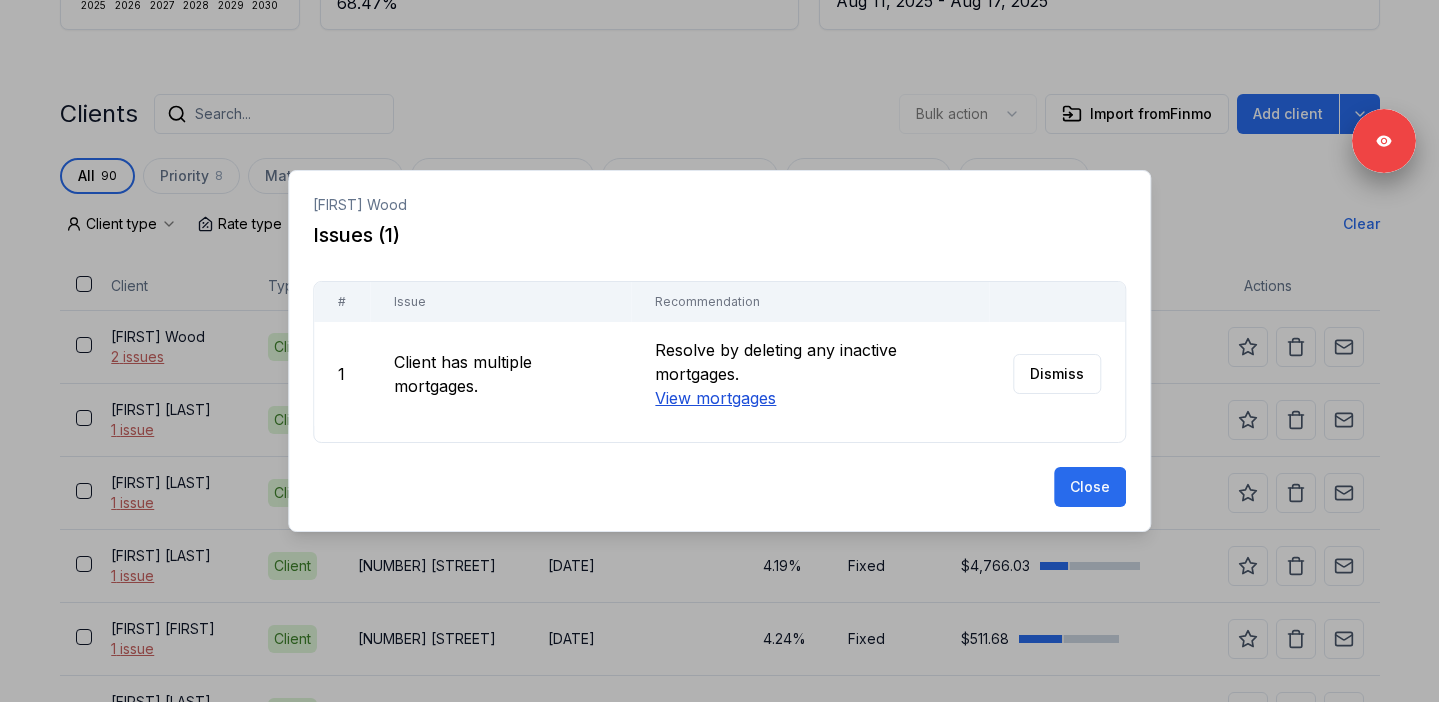 click on "View mortgages" at bounding box center [715, 398] 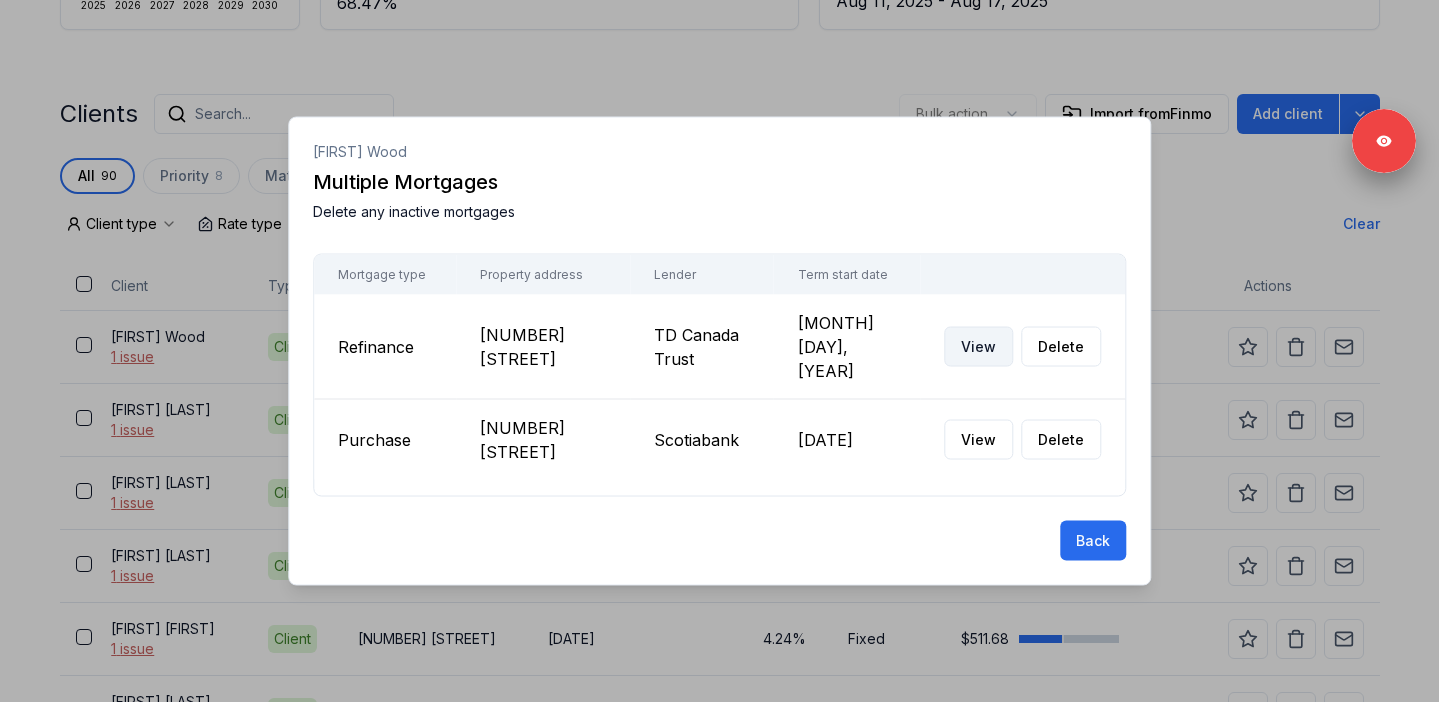 click on "View" at bounding box center (978, 347) 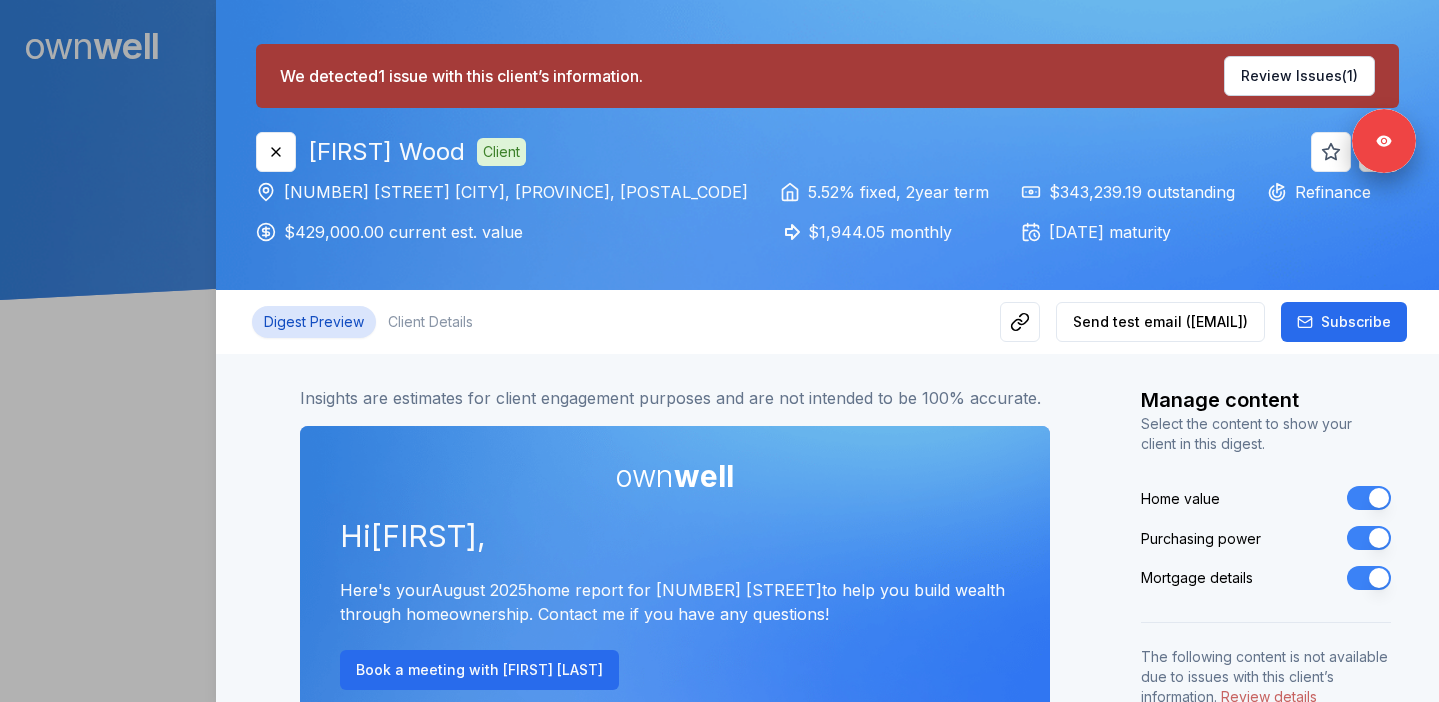 scroll, scrollTop: 0, scrollLeft: 0, axis: both 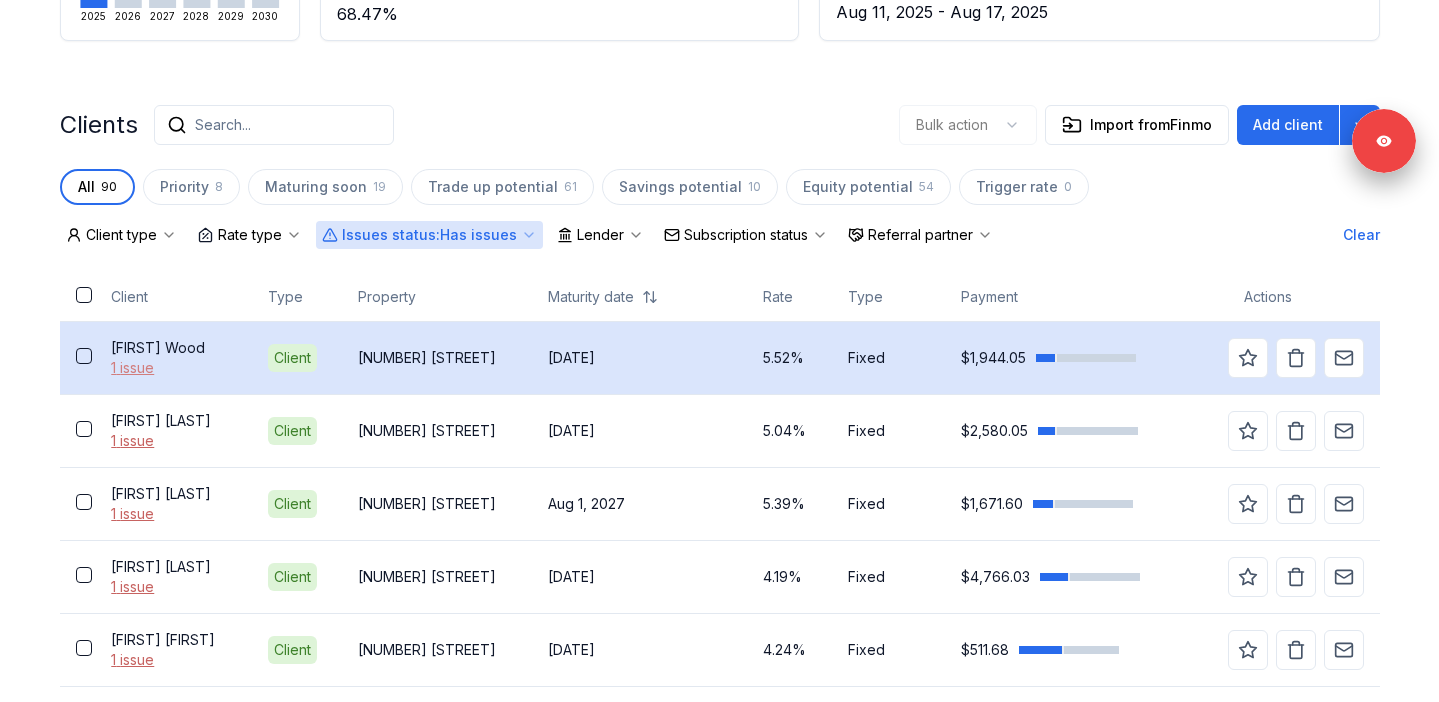 click on "1   issue" at bounding box center (173, 368) 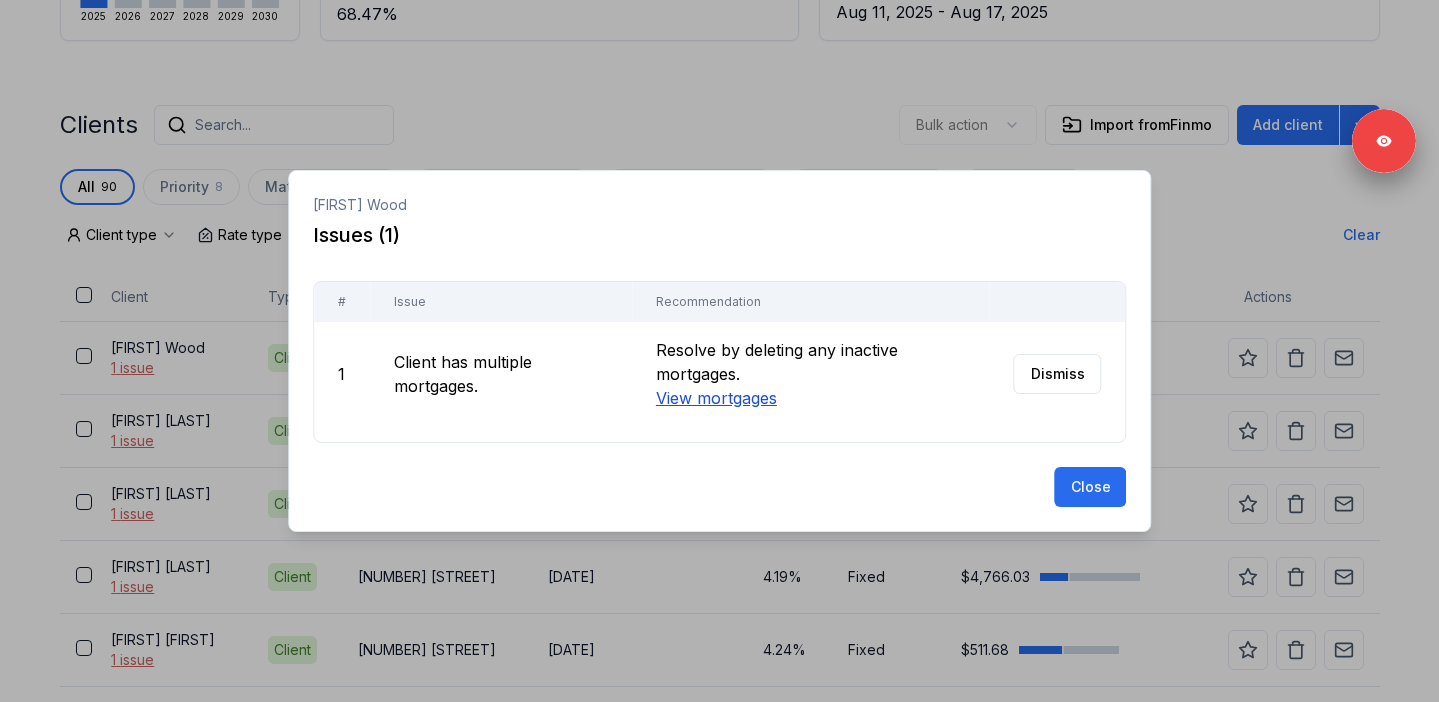 click on "View mortgages" at bounding box center [715, 398] 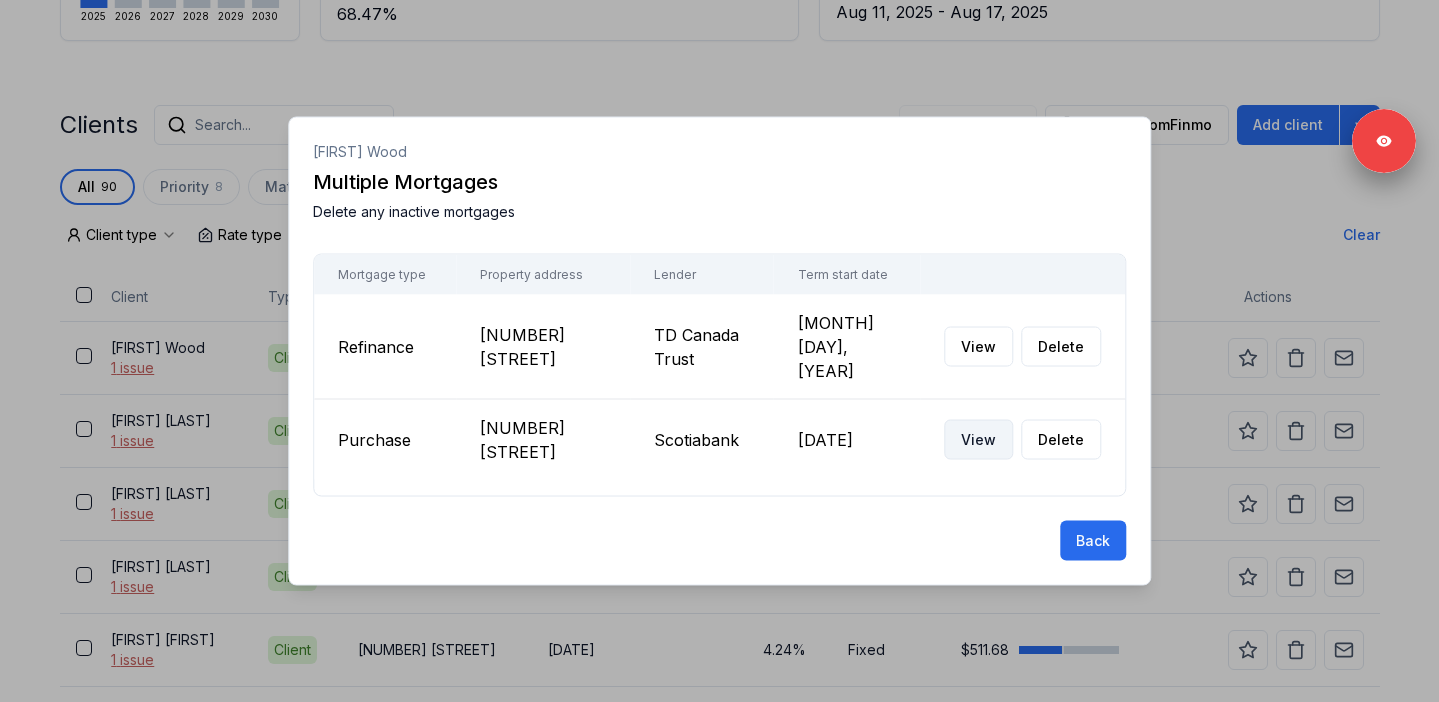 click on "View" at bounding box center (978, 440) 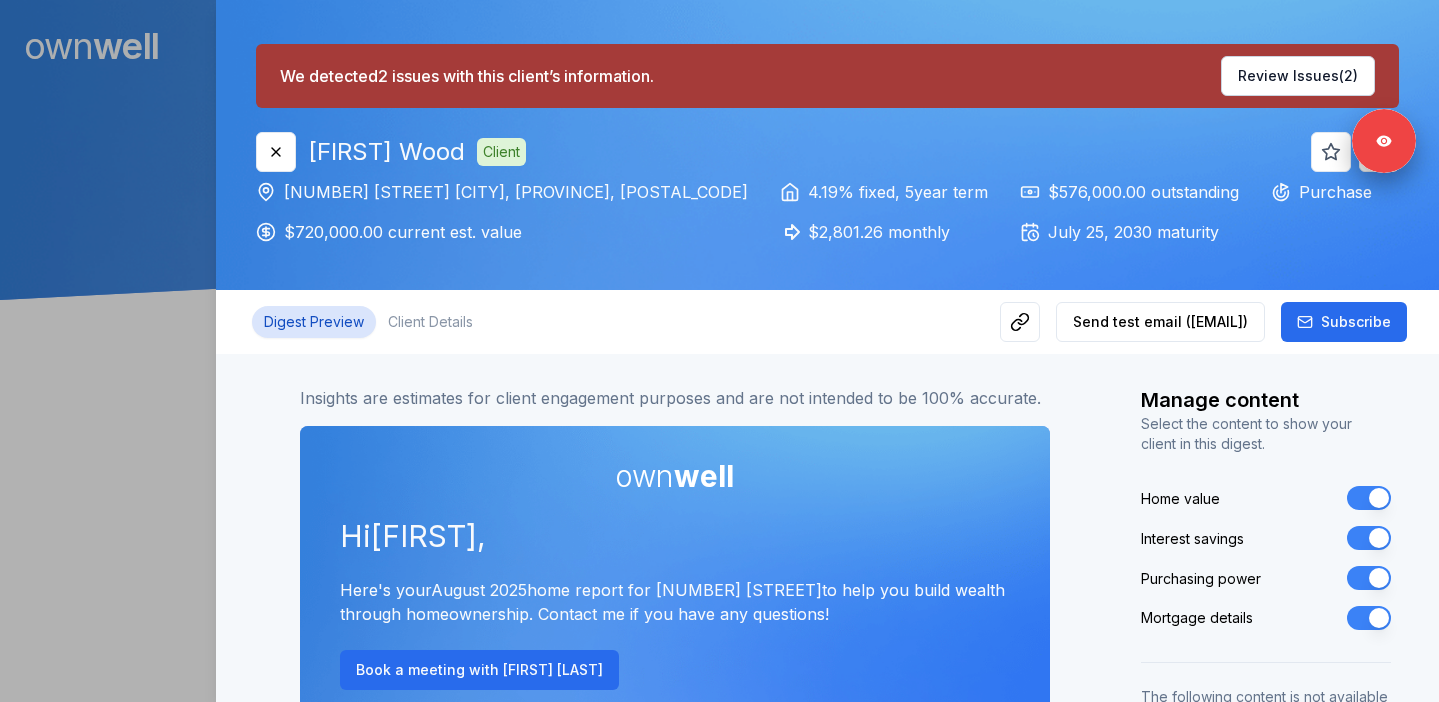 scroll, scrollTop: 0, scrollLeft: 0, axis: both 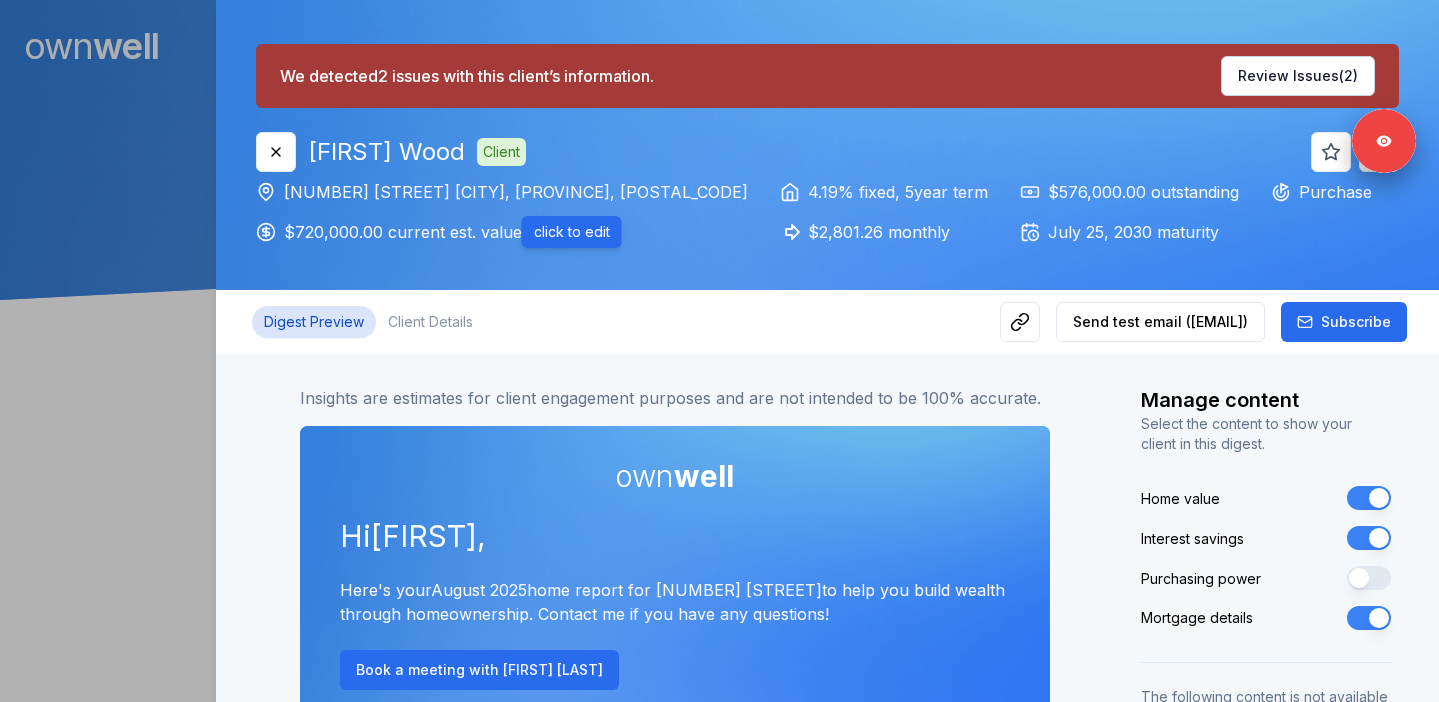 click at bounding box center (719, 351) 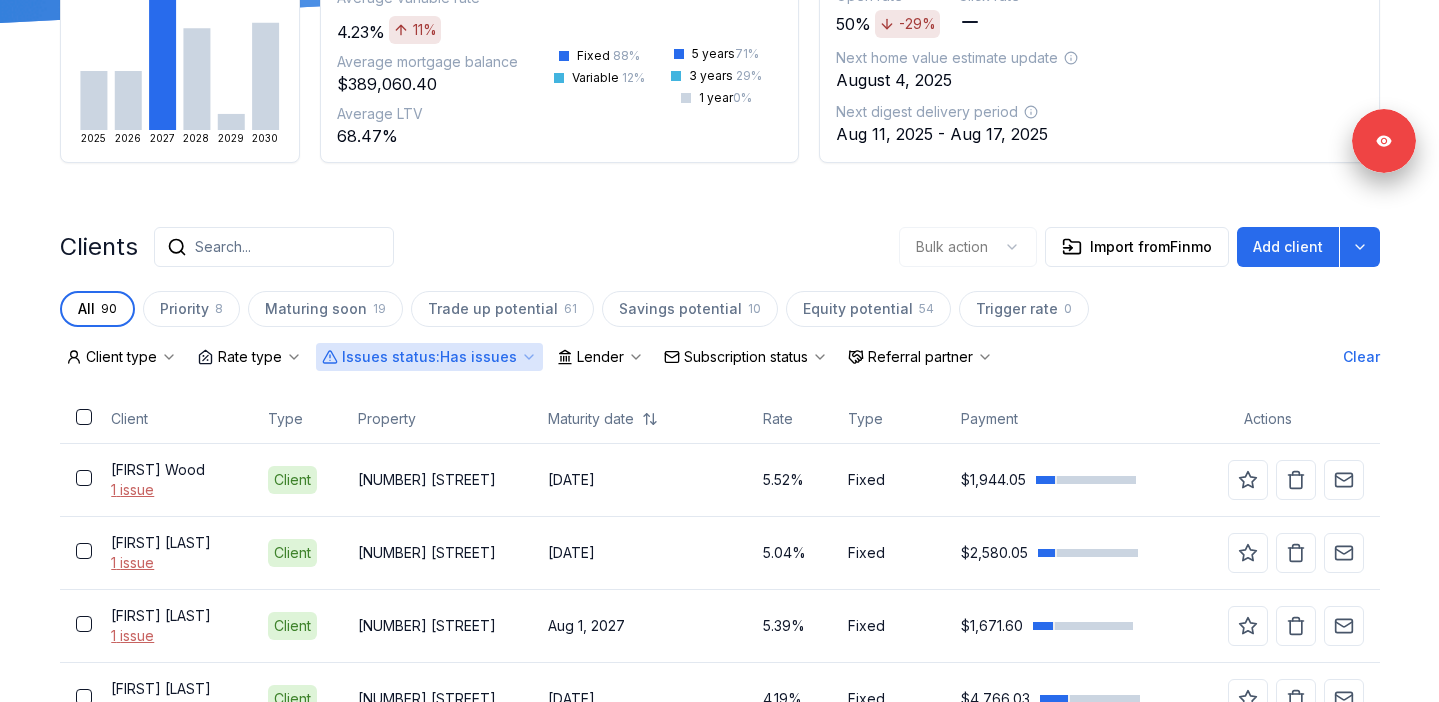 scroll, scrollTop: 650, scrollLeft: 0, axis: vertical 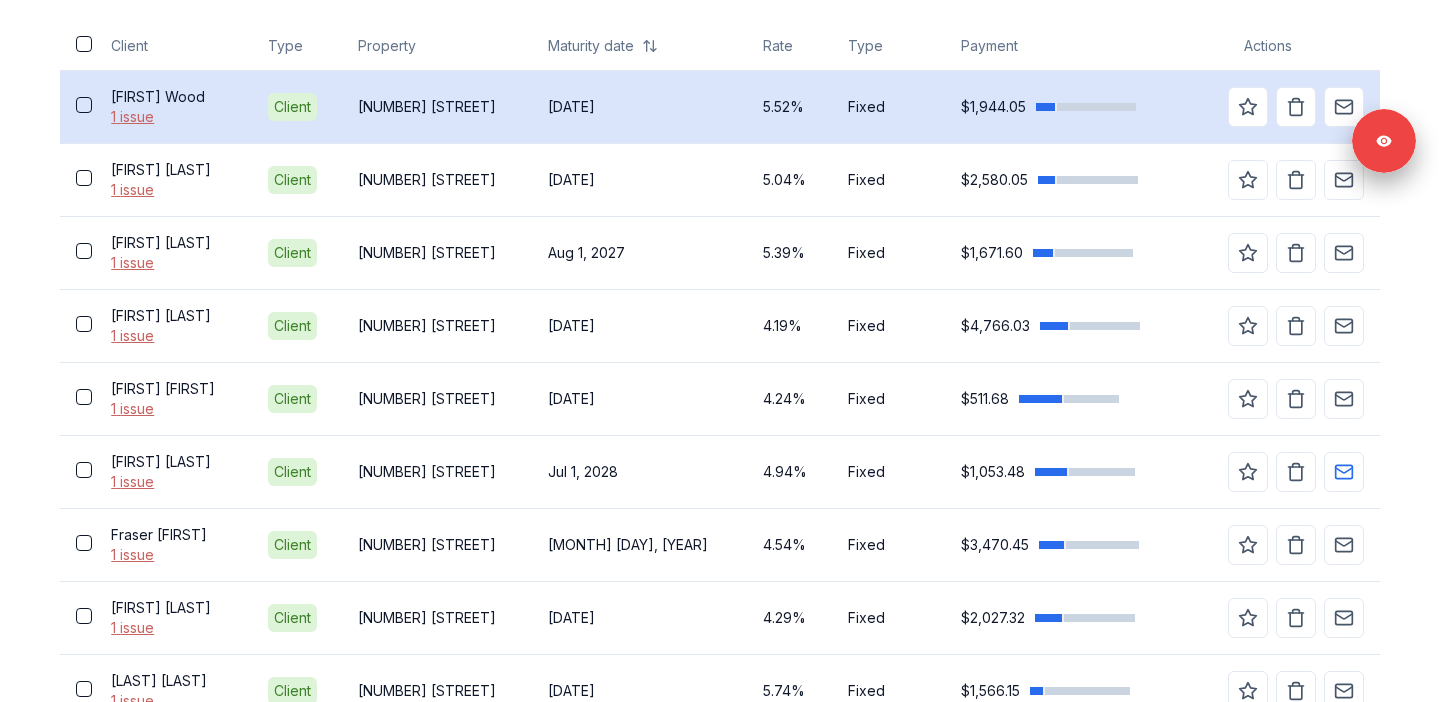 click on "[FIRST]   [LAST]" at bounding box center (173, 97) 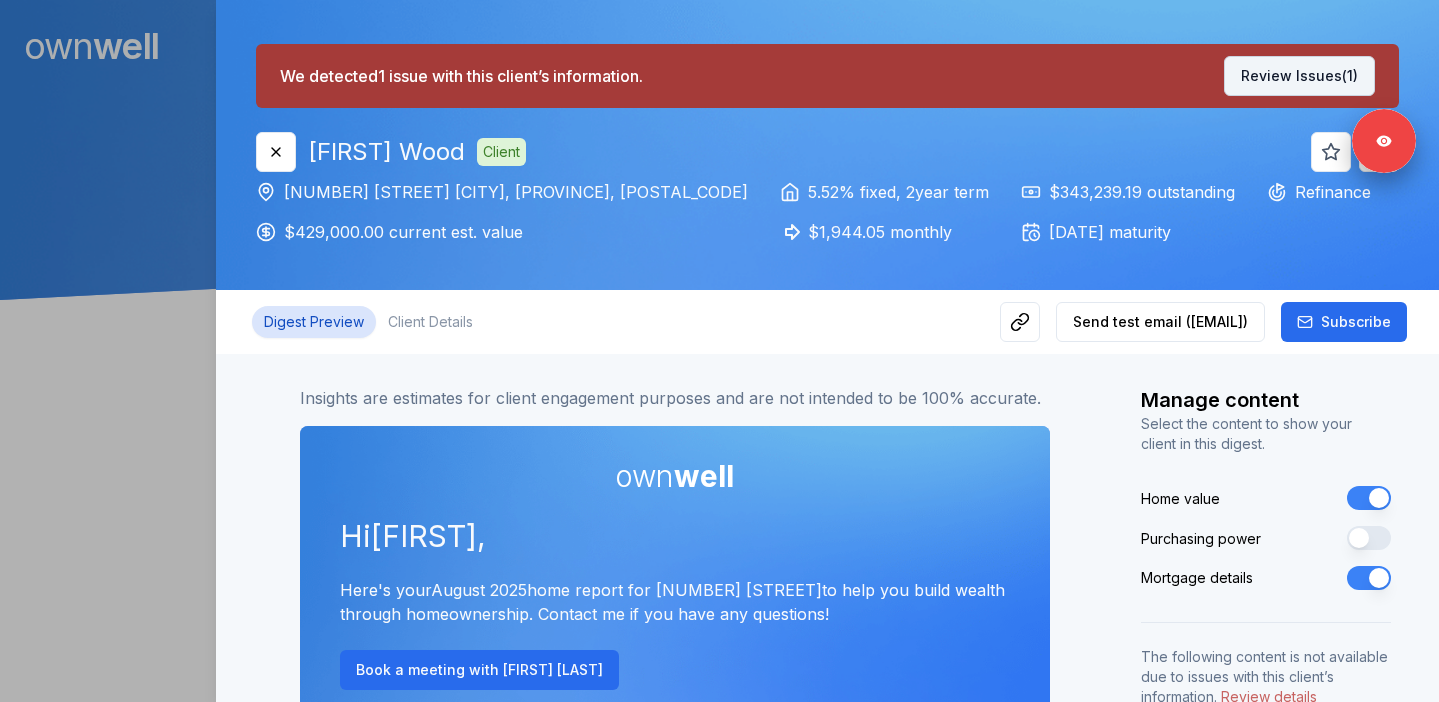 click on "Review Issues  (1)" at bounding box center (1299, 76) 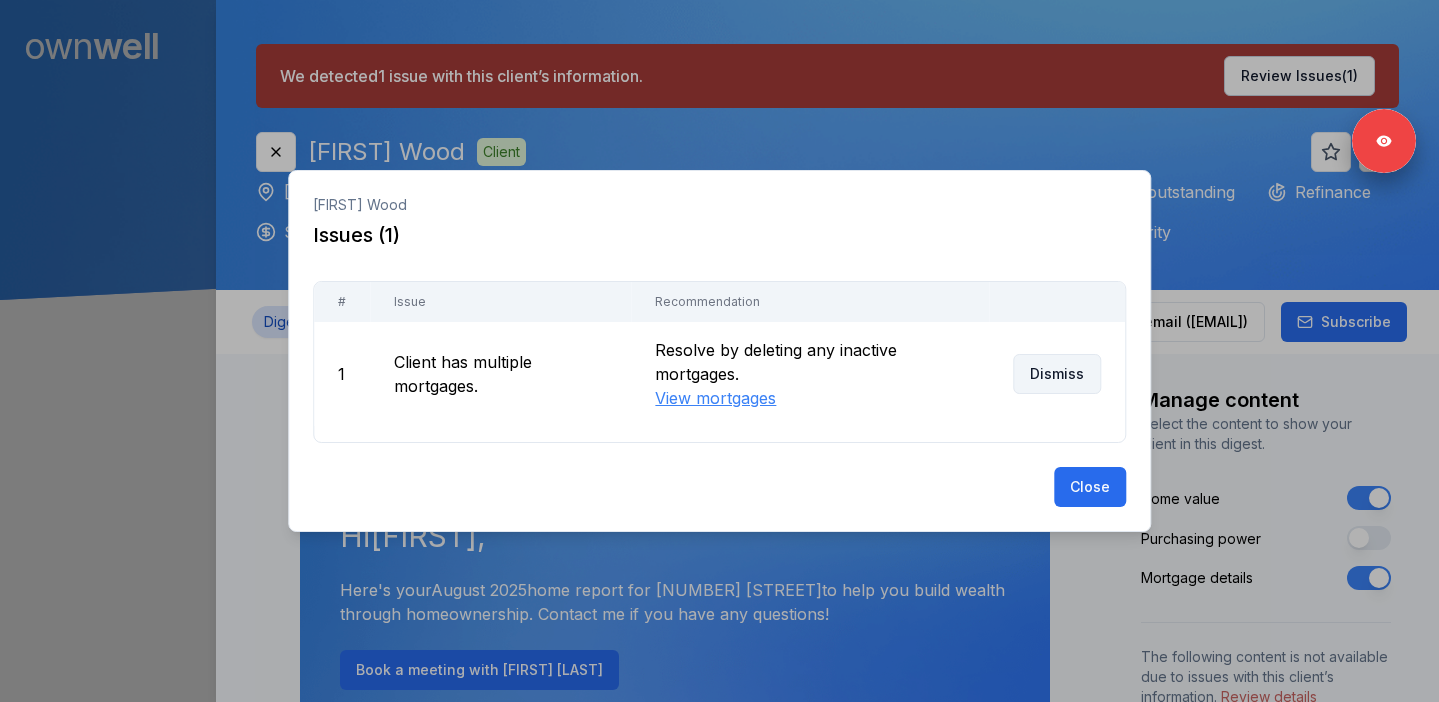 click on "Dismiss" at bounding box center (1057, 374) 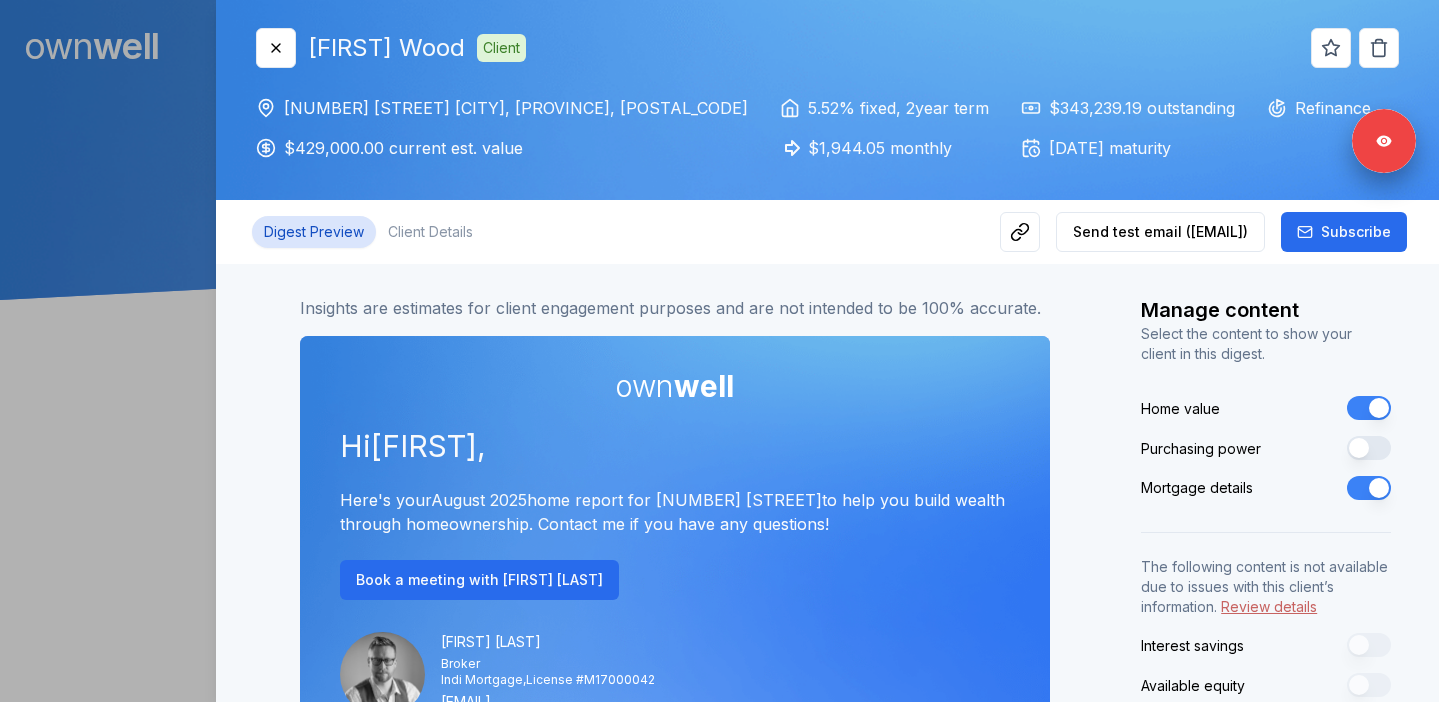 click at bounding box center [719, 351] 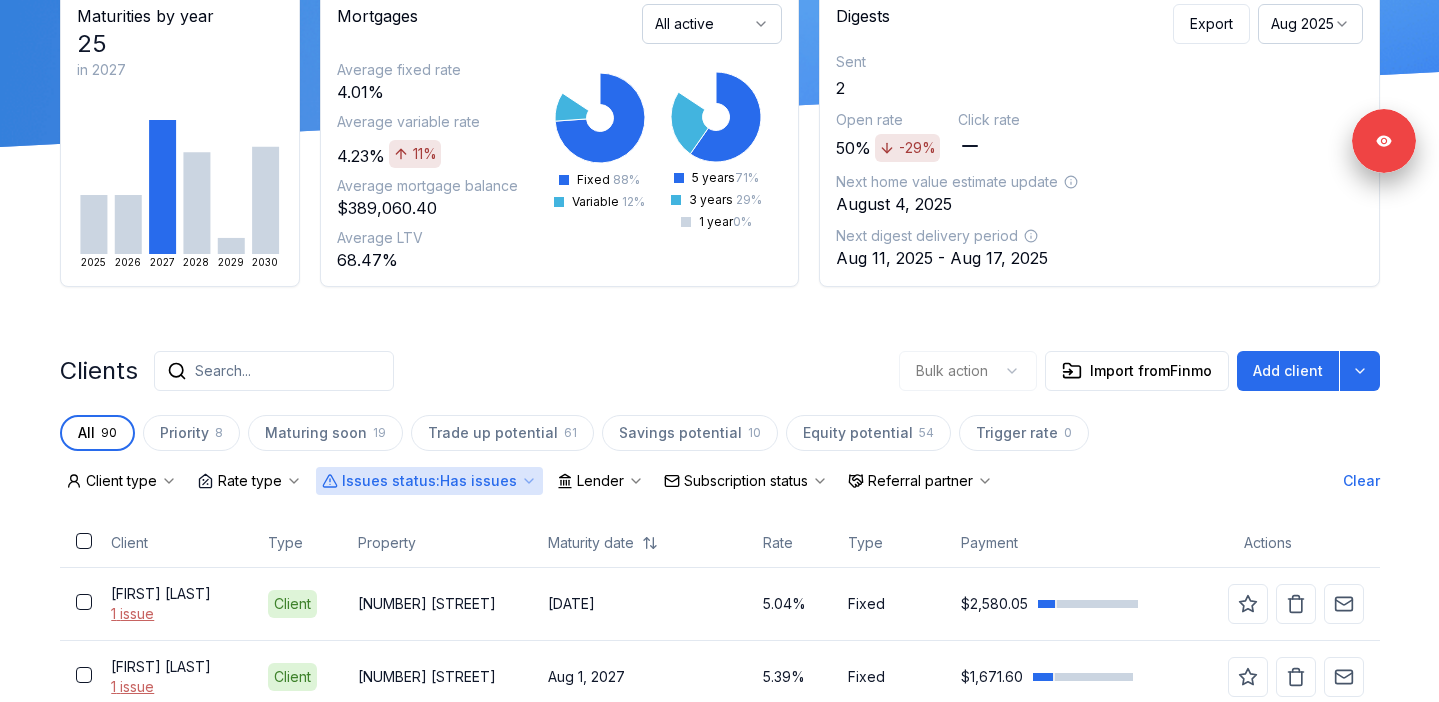 scroll, scrollTop: 212, scrollLeft: 0, axis: vertical 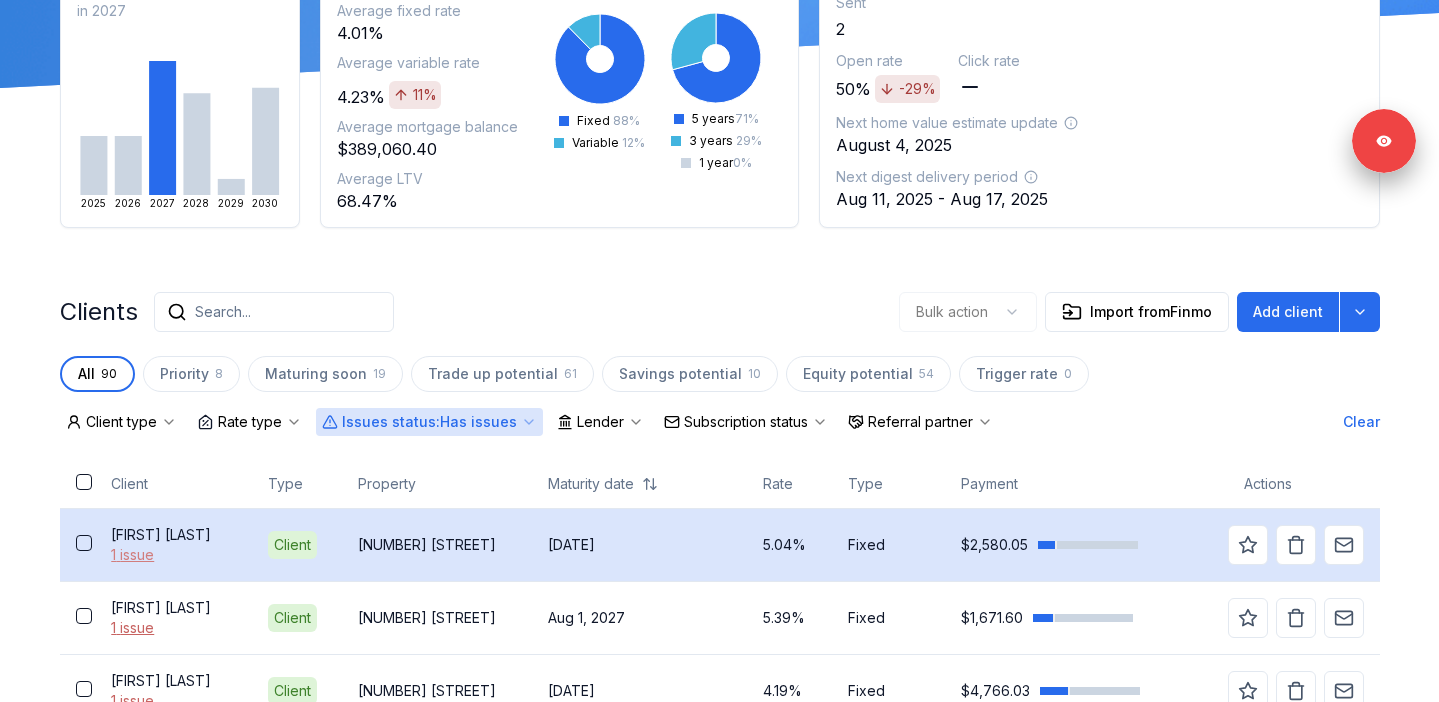 click on "1   issue" at bounding box center (173, 555) 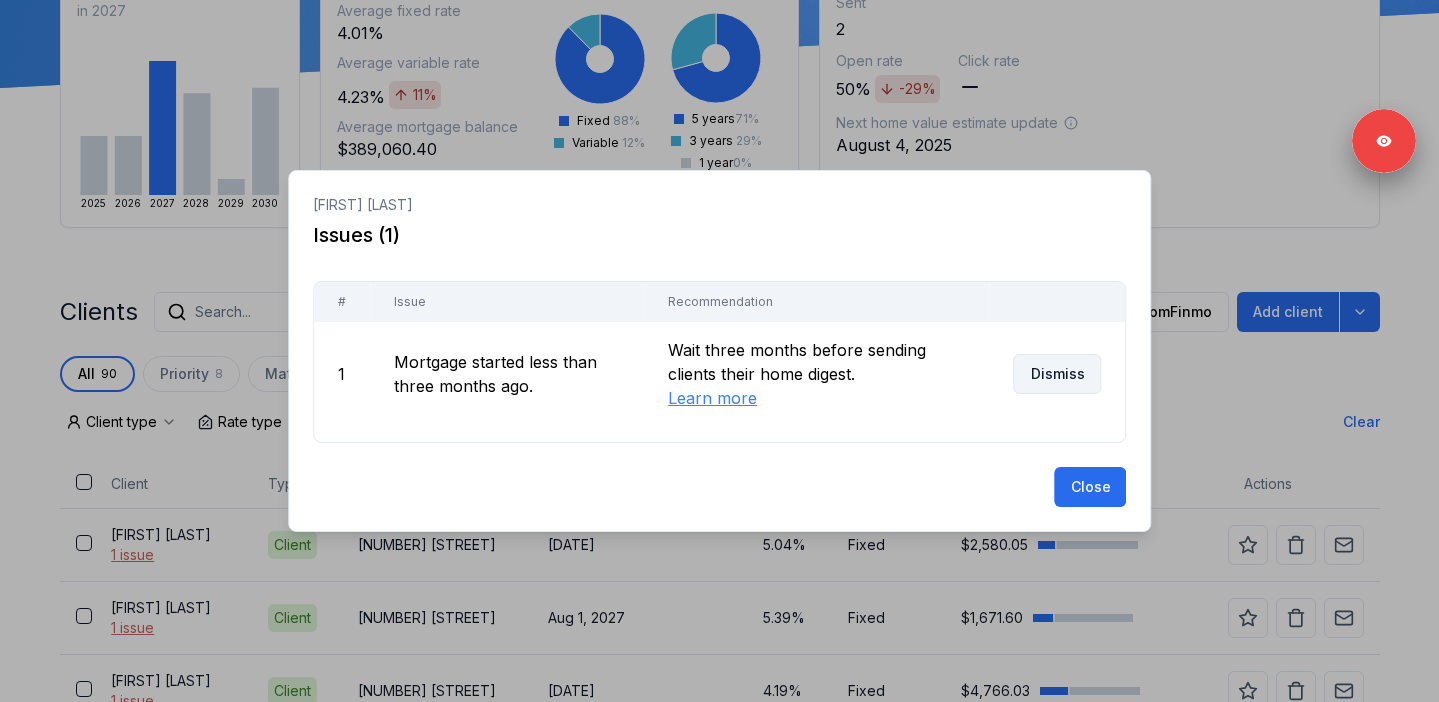 click on "Dismiss" at bounding box center [1057, 374] 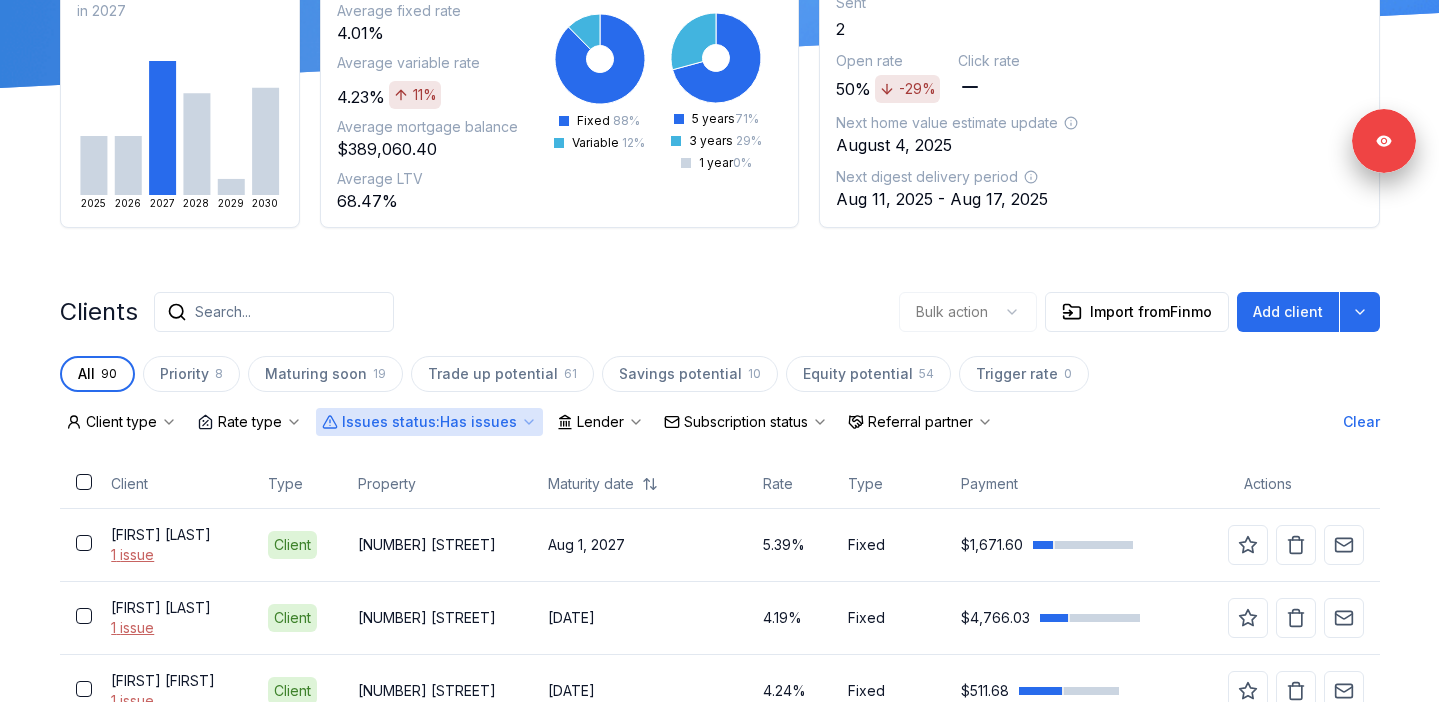click on "Search..." at bounding box center [274, 312] 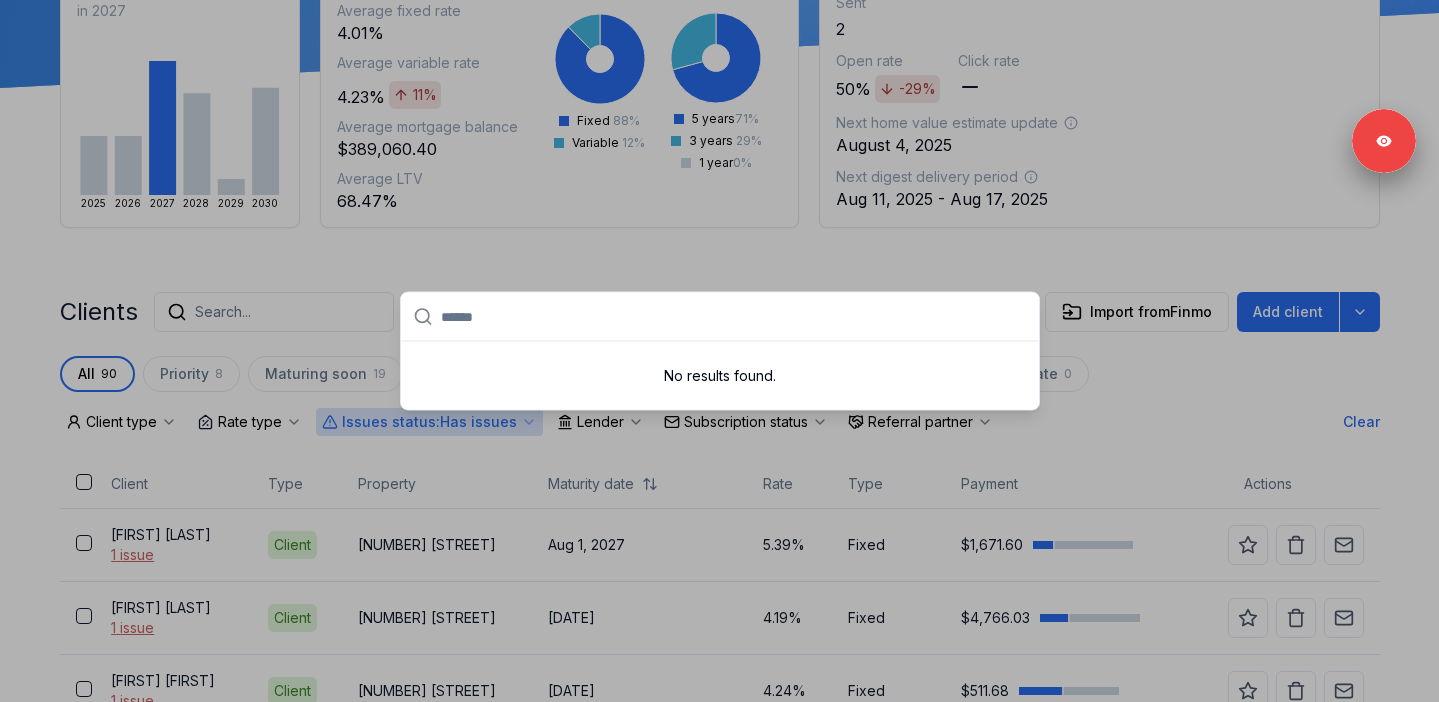 type on "********" 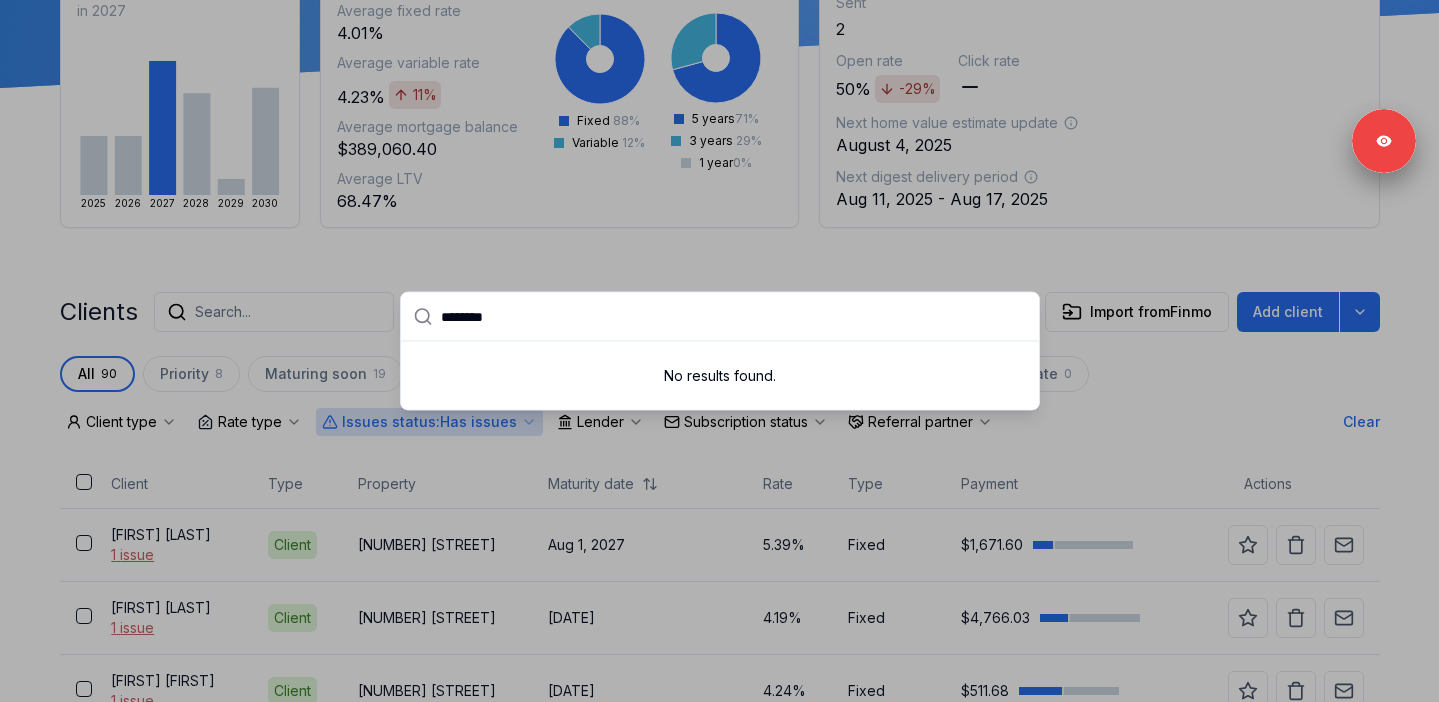drag, startPoint x: 639, startPoint y: 319, endPoint x: 407, endPoint y: 319, distance: 232 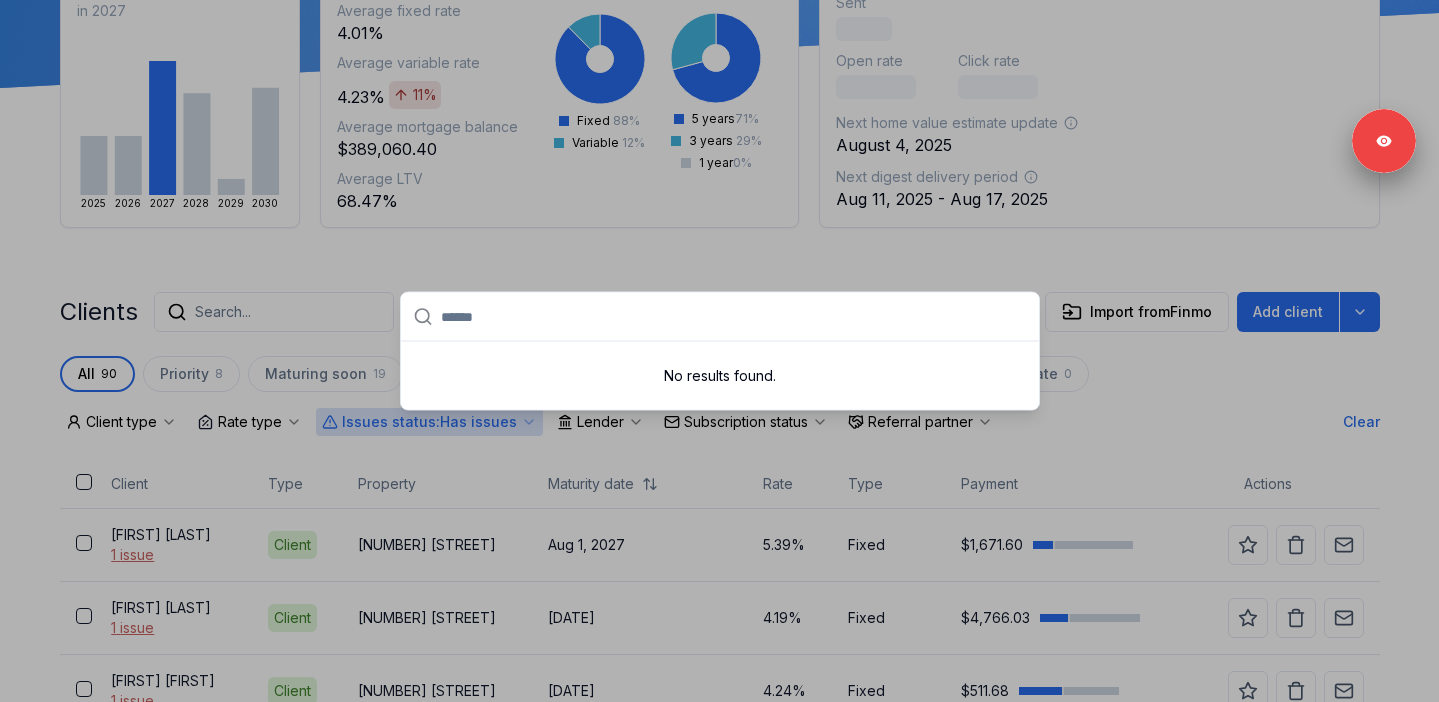 paste on "******" 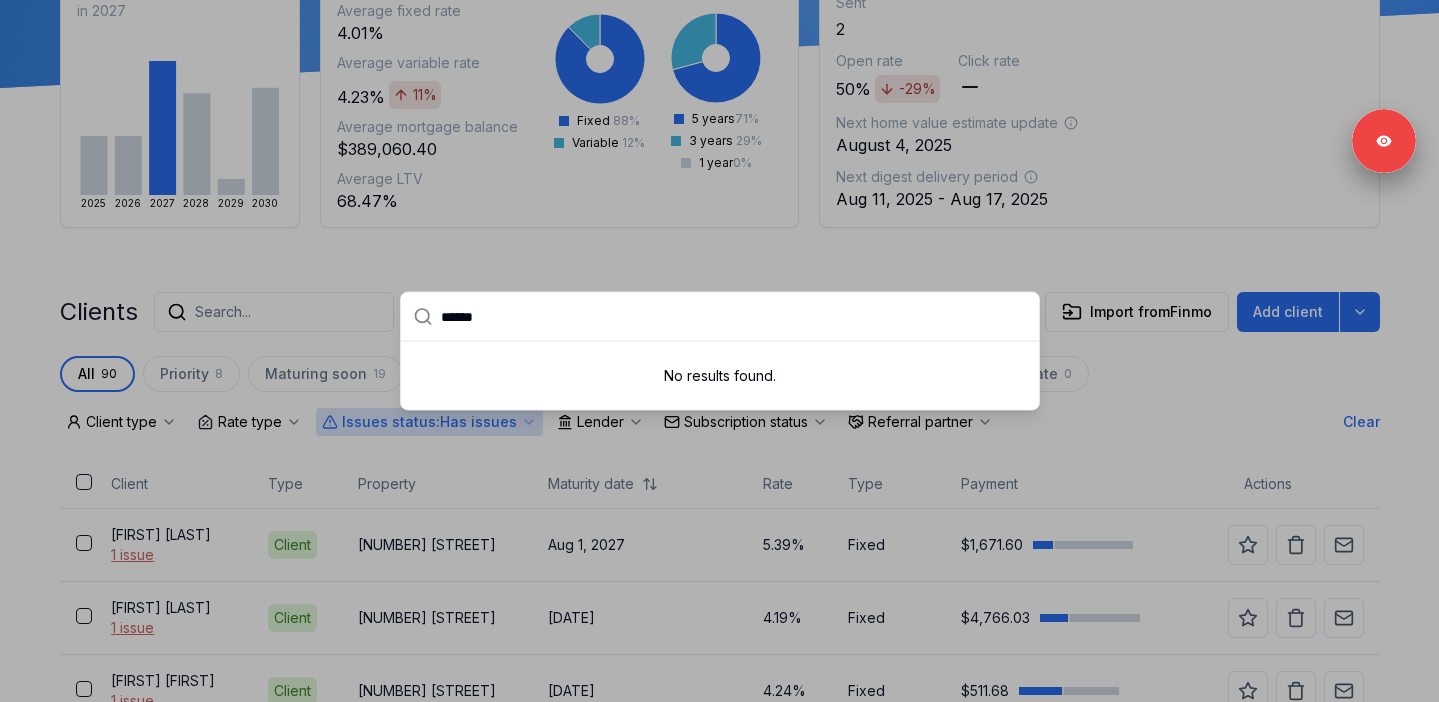 drag, startPoint x: 636, startPoint y: 315, endPoint x: 425, endPoint y: 315, distance: 211 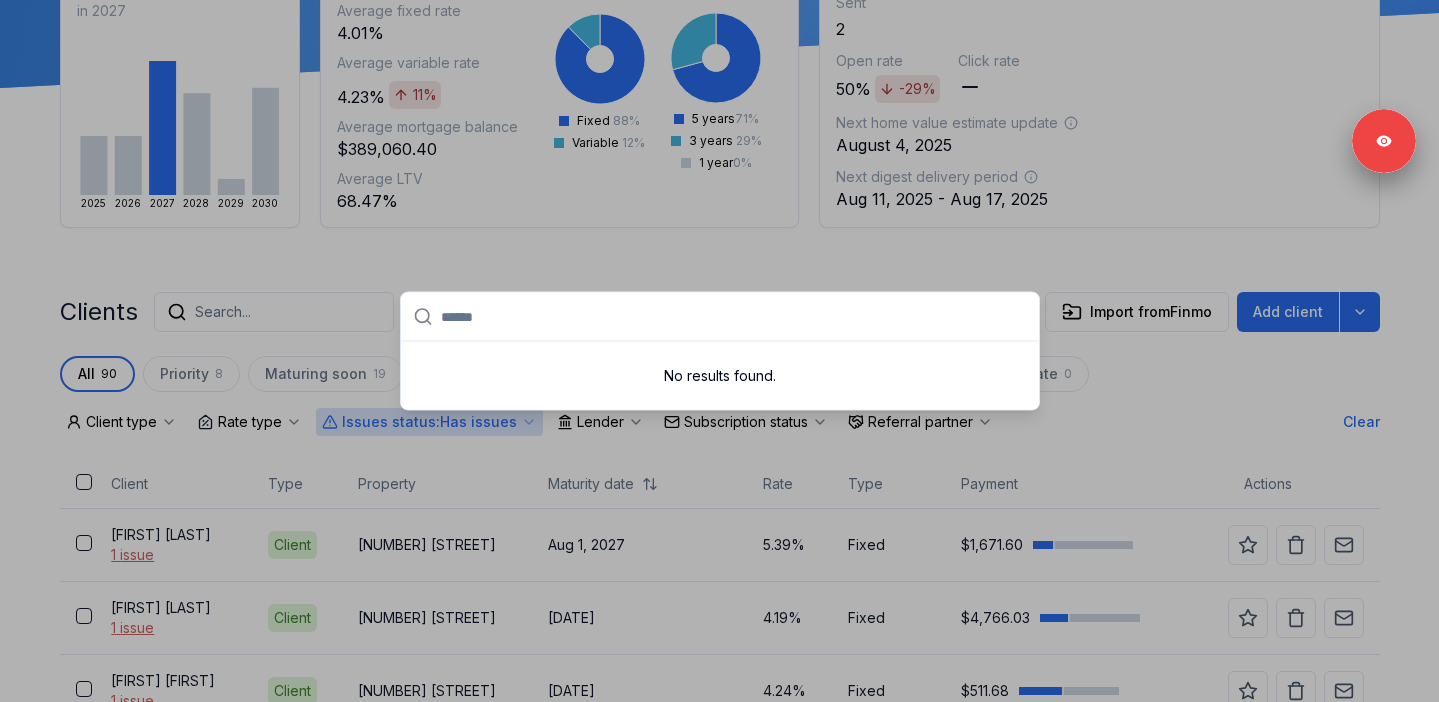 click at bounding box center (719, 351) 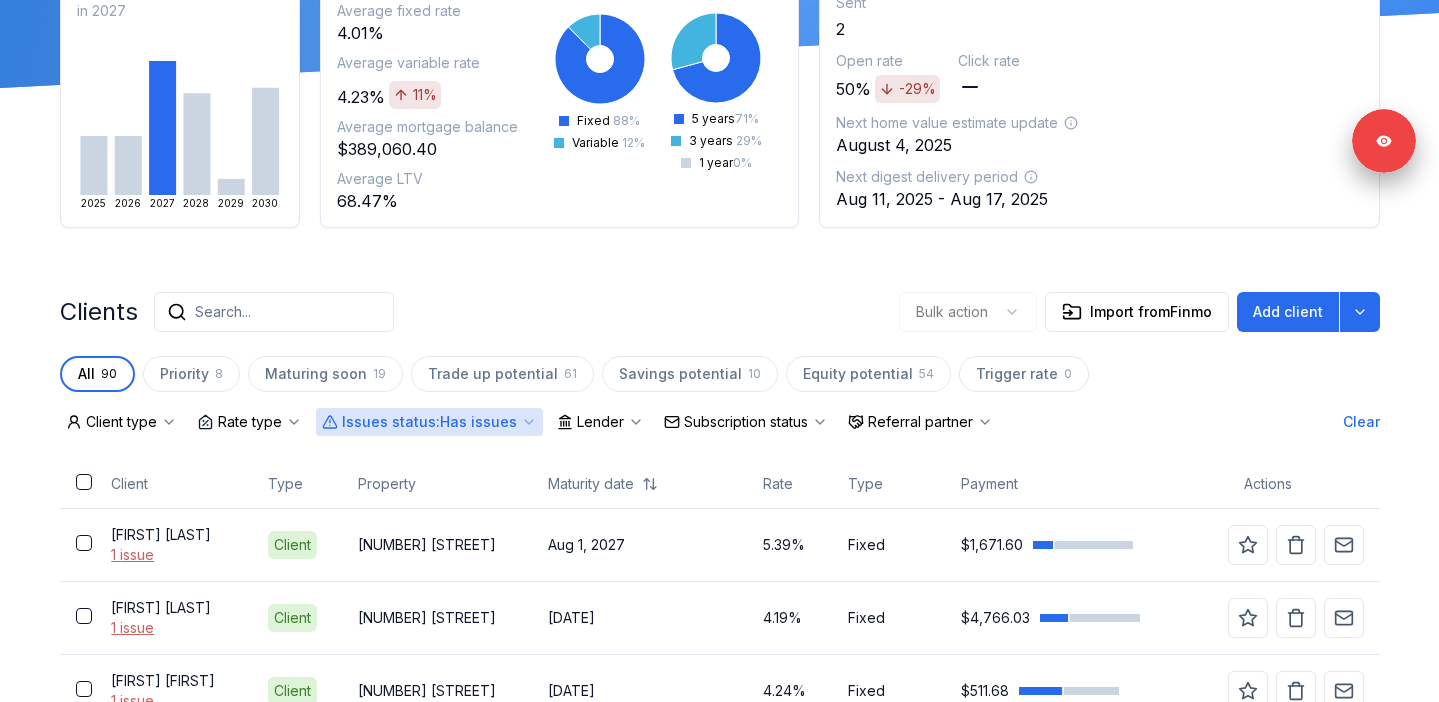 scroll, scrollTop: 0, scrollLeft: 0, axis: both 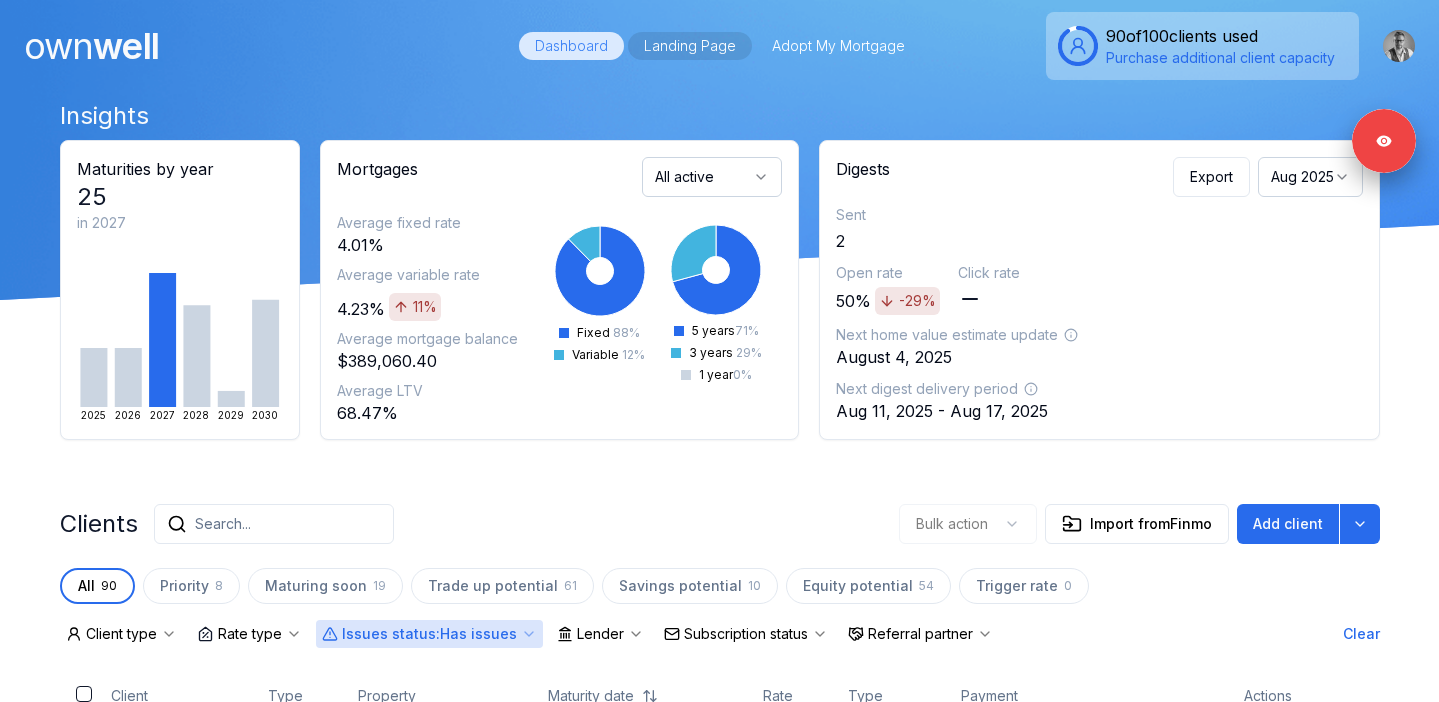 click on "Landing Page" at bounding box center [690, 46] 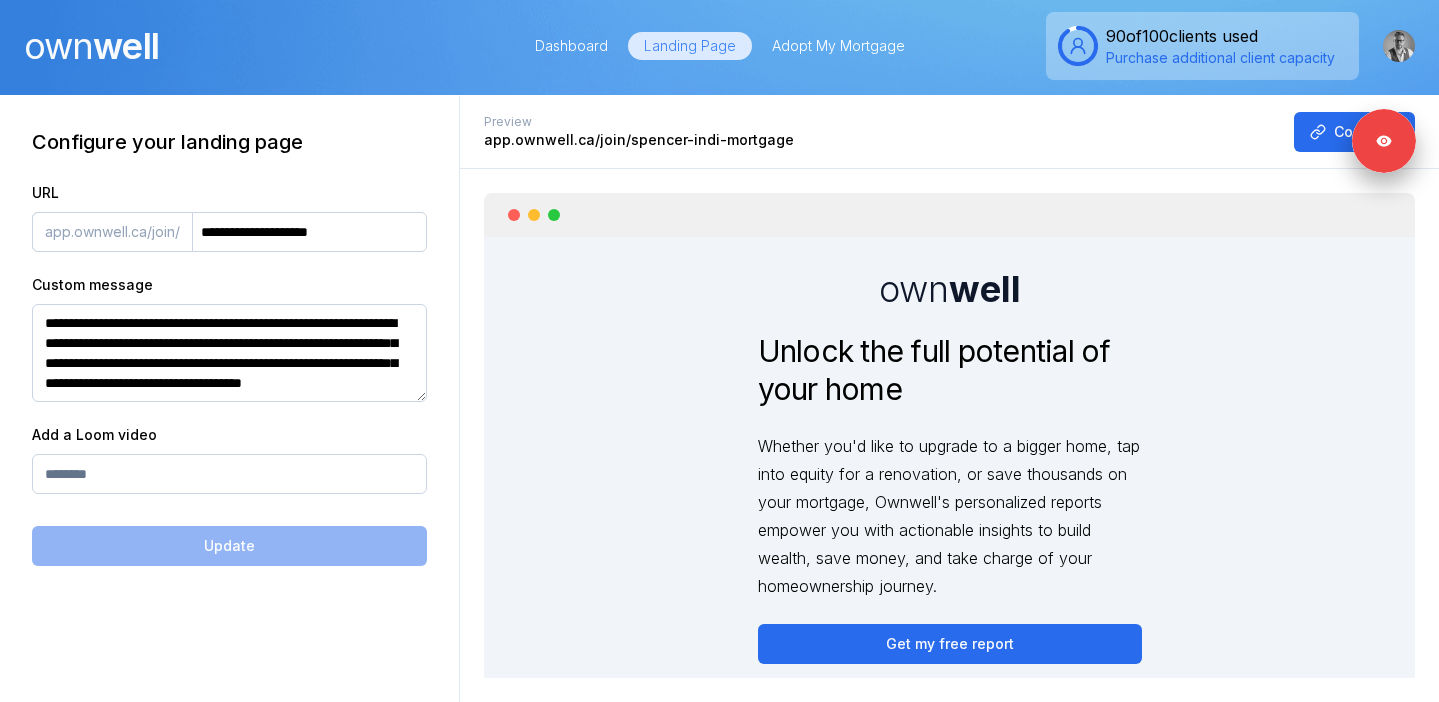 click on "Adopt My Mortgage" at bounding box center (838, 46) 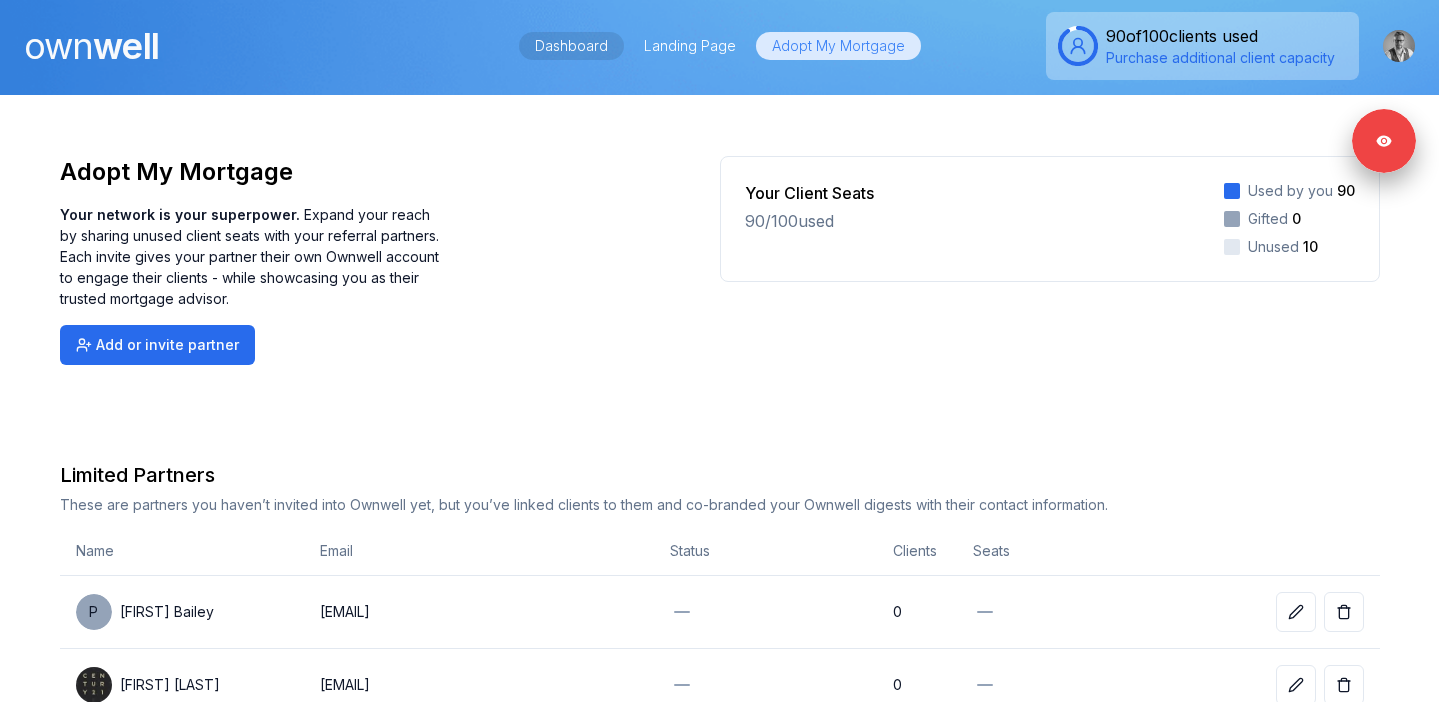 click on "Dashboard" at bounding box center (571, 46) 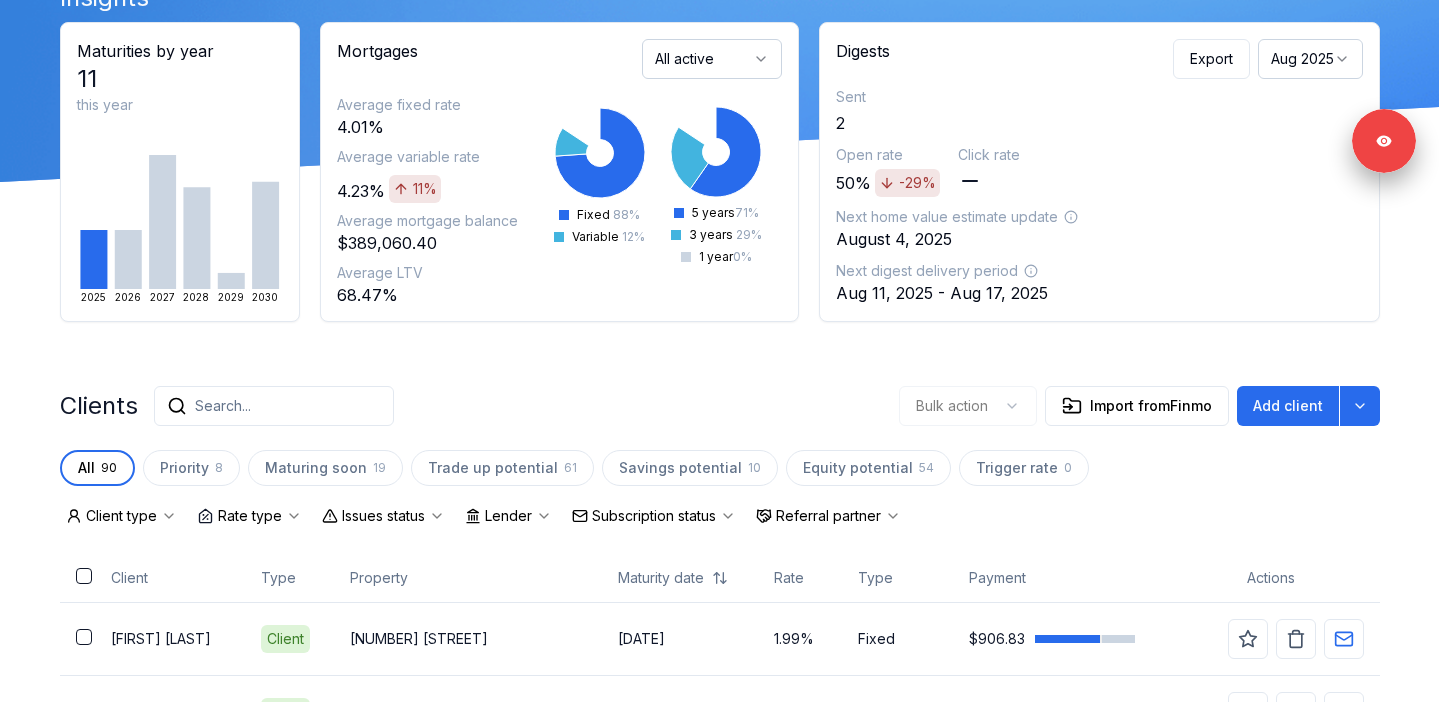 scroll, scrollTop: 202, scrollLeft: 0, axis: vertical 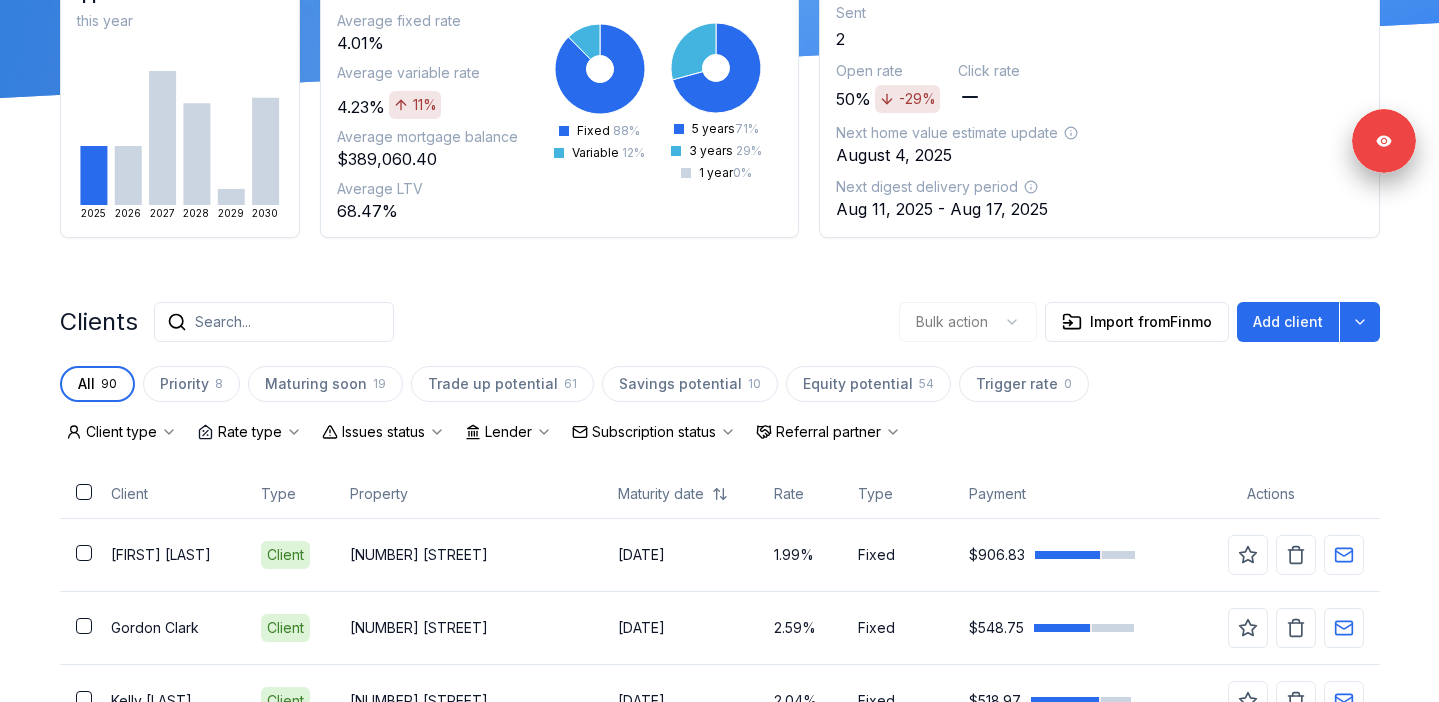 click on "Issues status" at bounding box center [383, 432] 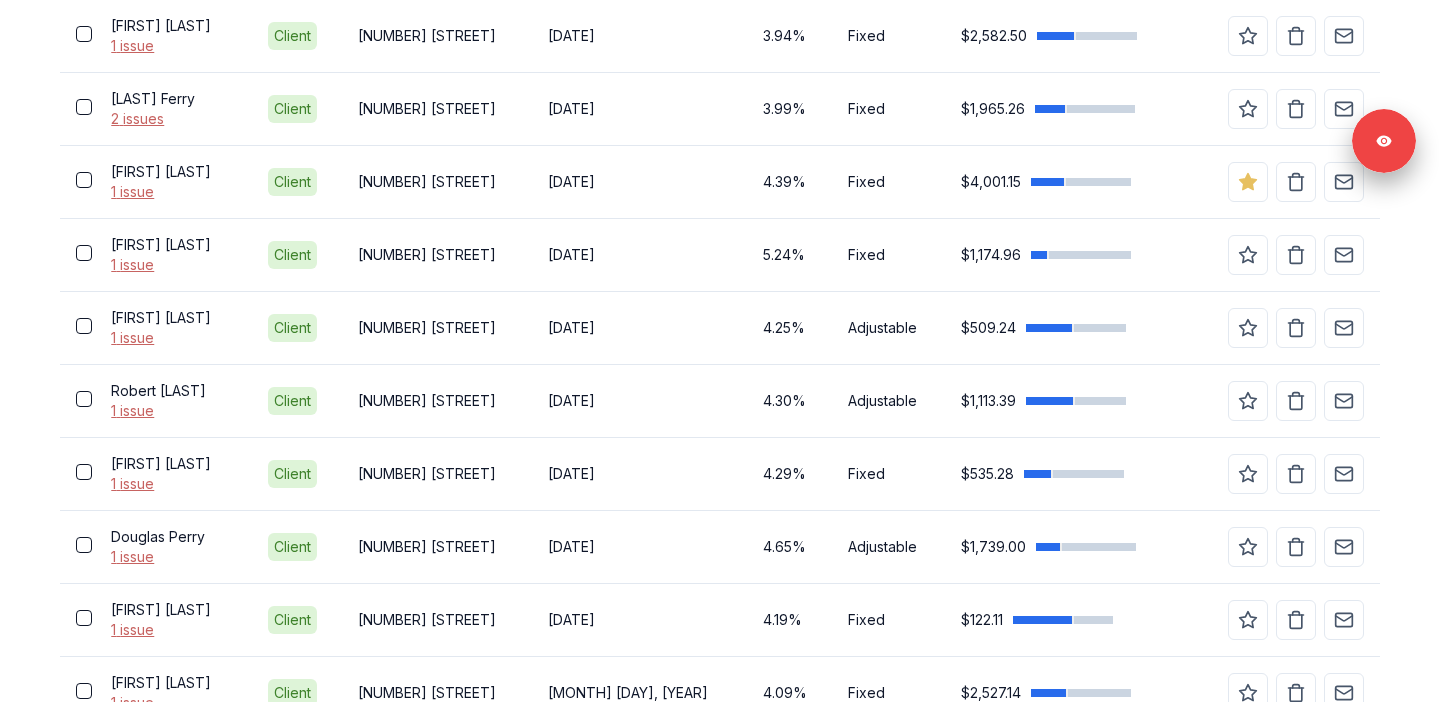 scroll, scrollTop: 1699, scrollLeft: 0, axis: vertical 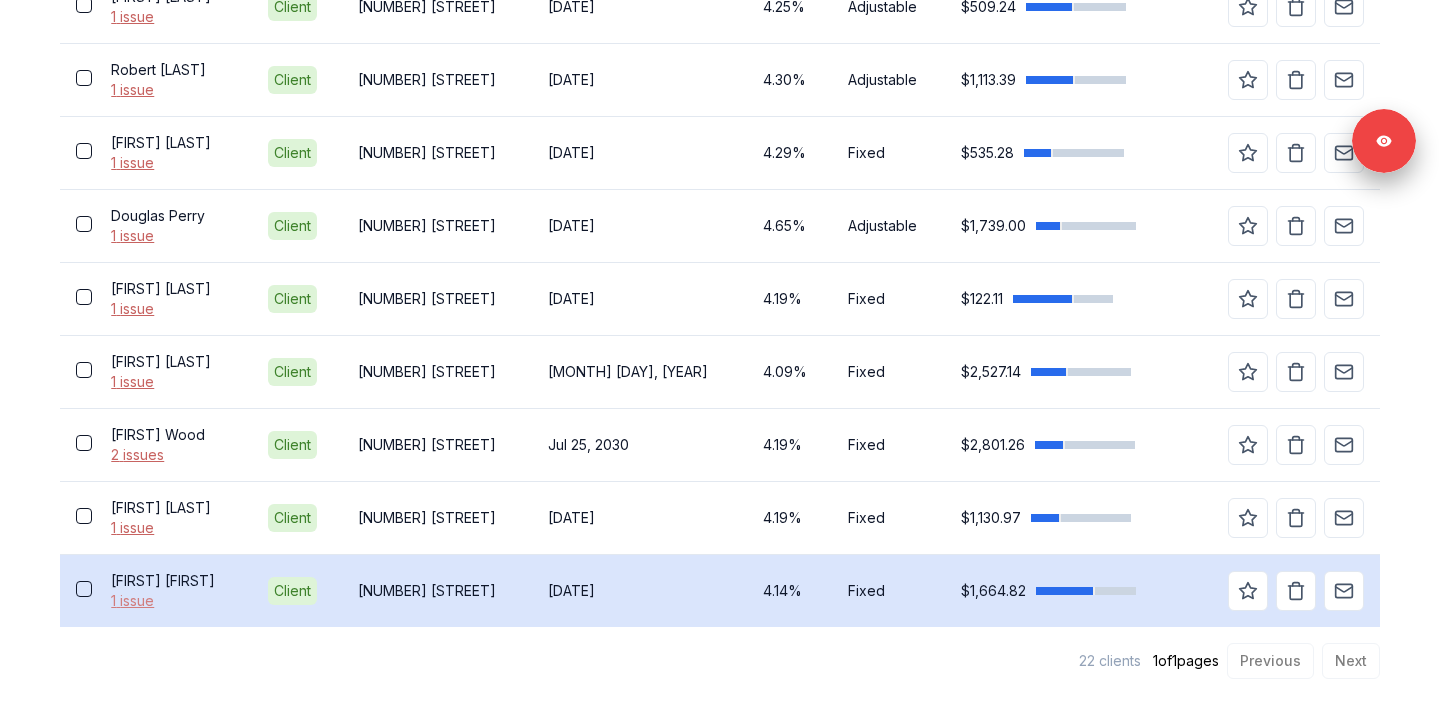 click on "1   issue" at bounding box center [173, 601] 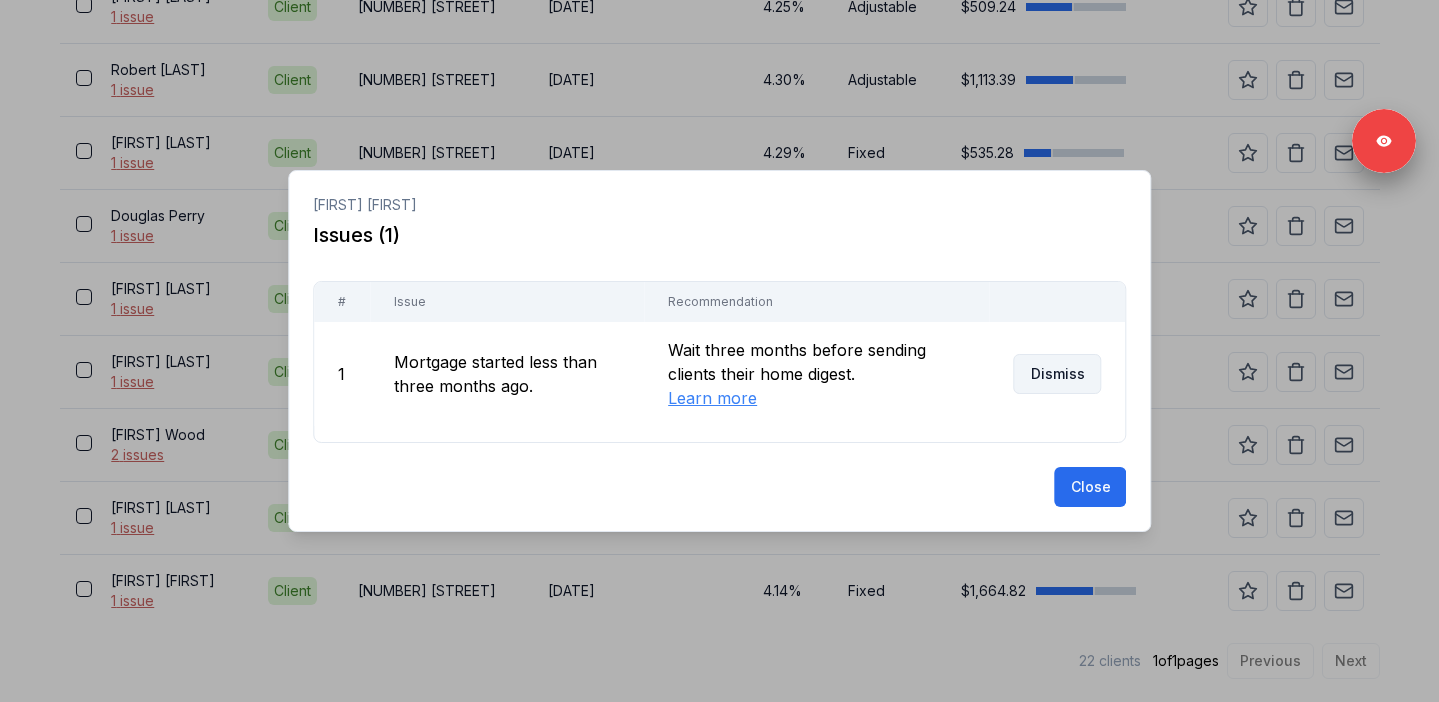 click on "Dismiss" at bounding box center (1057, 374) 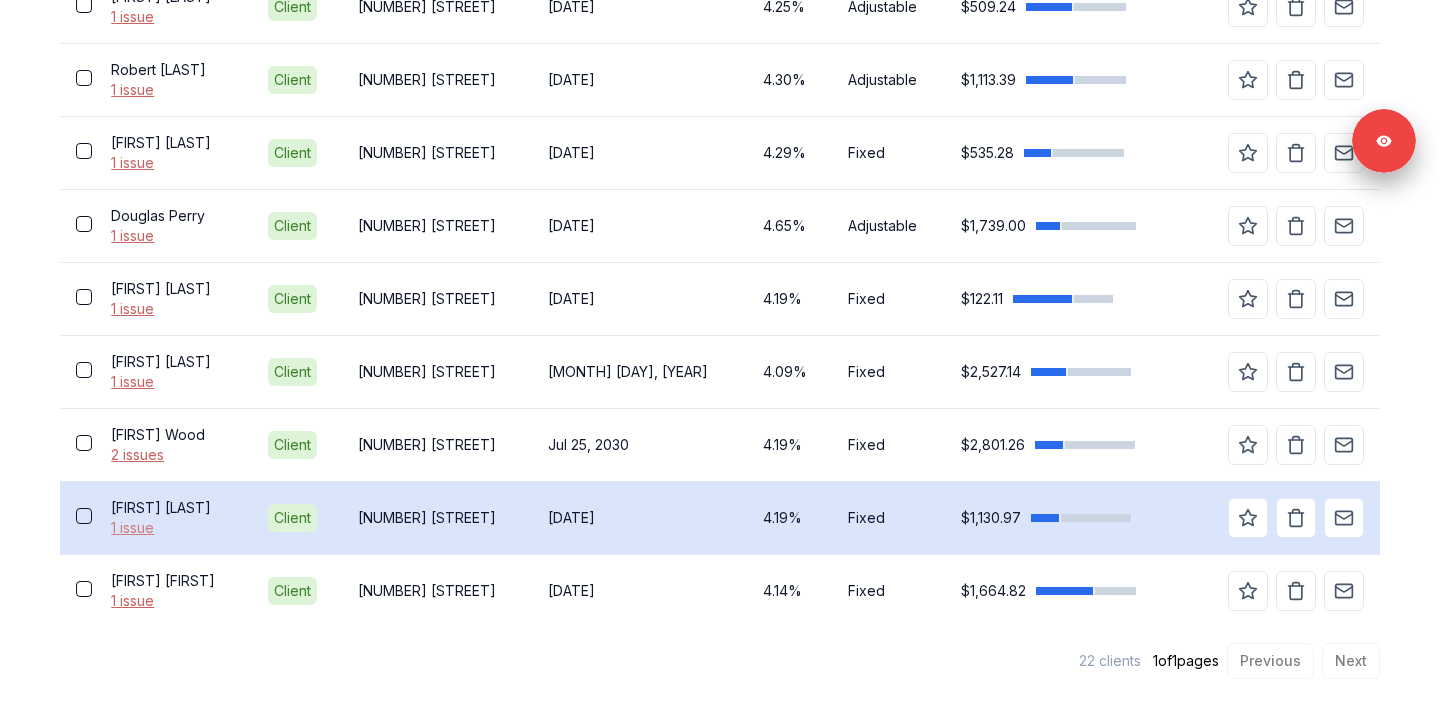 click on "1   issue" at bounding box center [173, 528] 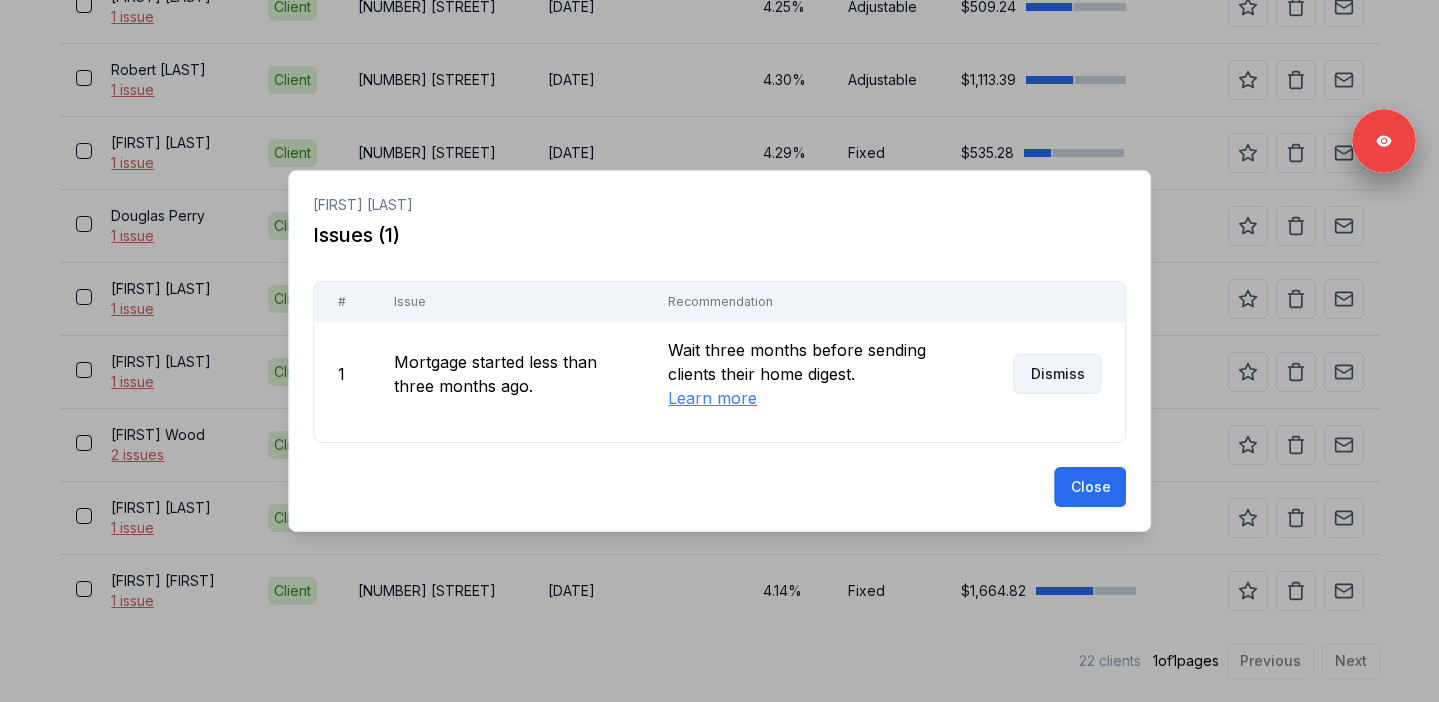 click on "Dismiss" at bounding box center [1057, 374] 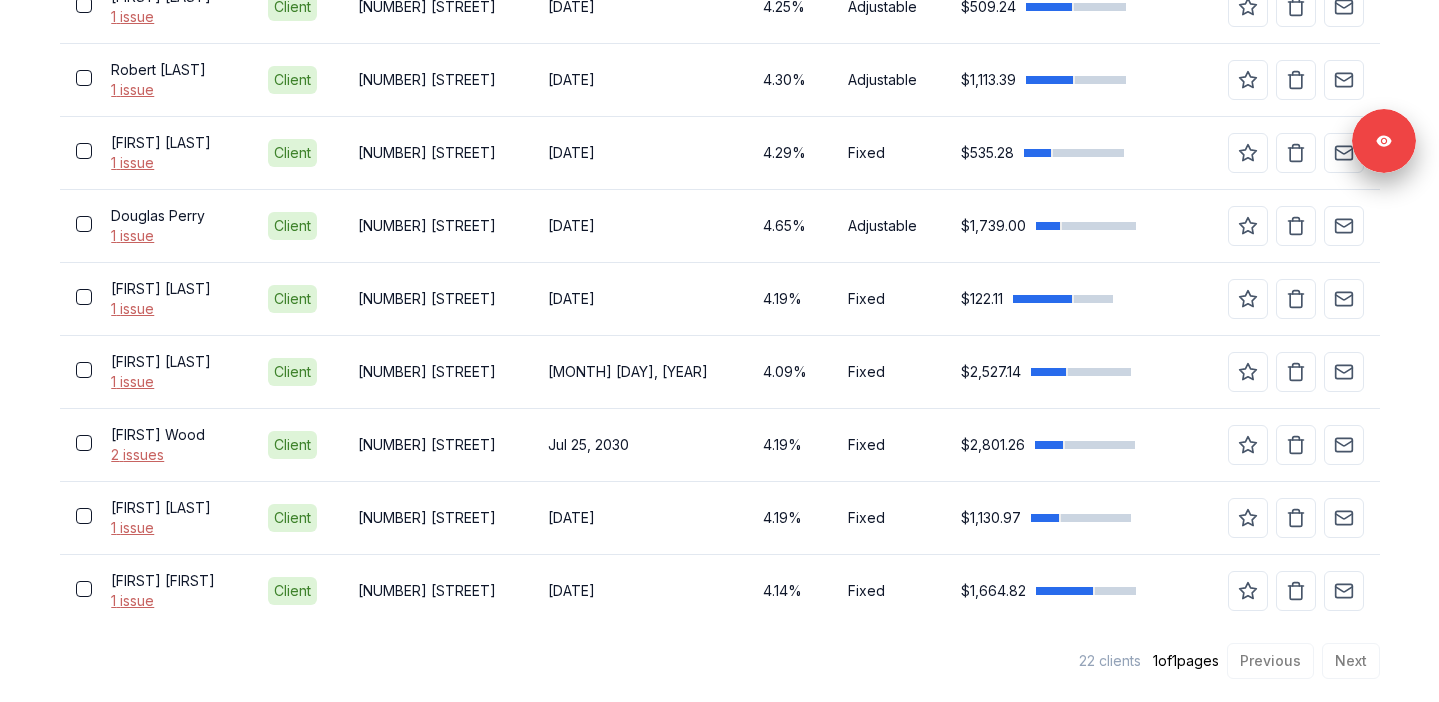 scroll, scrollTop: 1553, scrollLeft: 0, axis: vertical 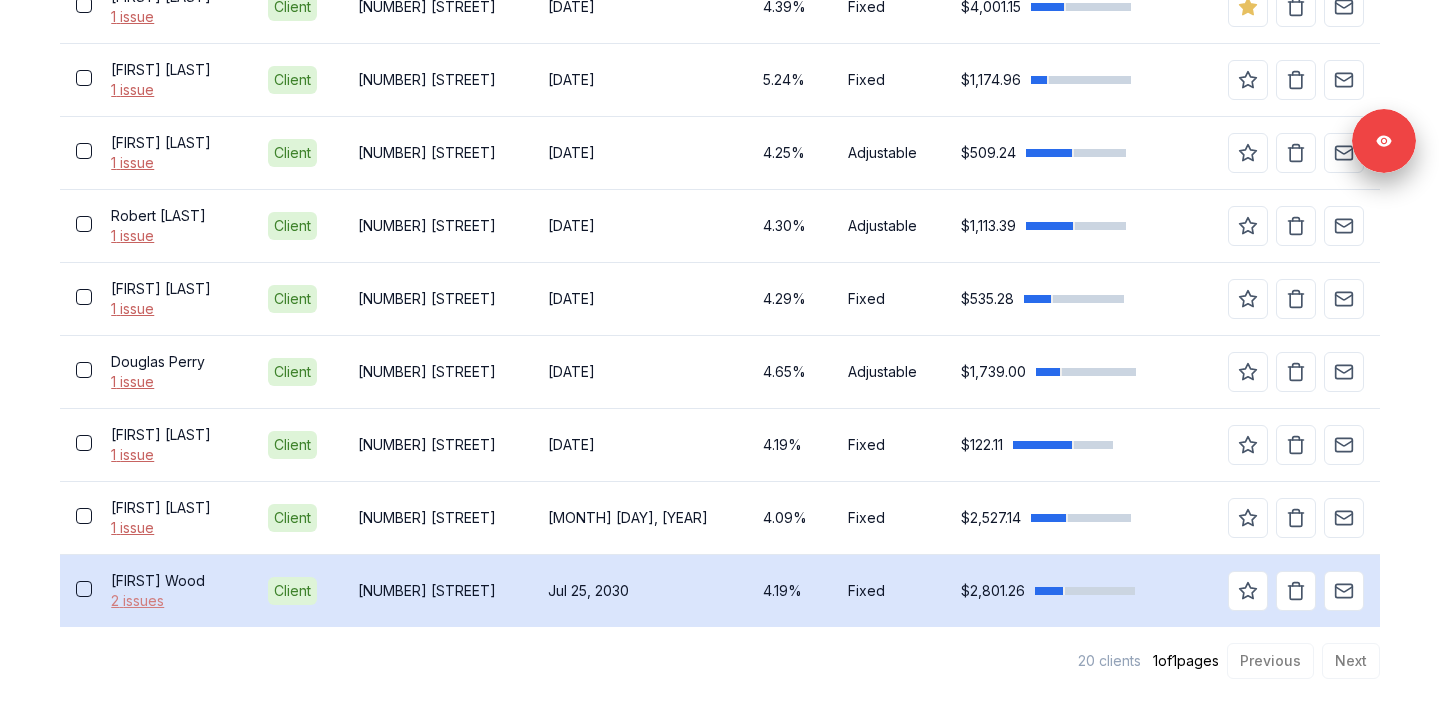 click on "2   issues" at bounding box center [173, 601] 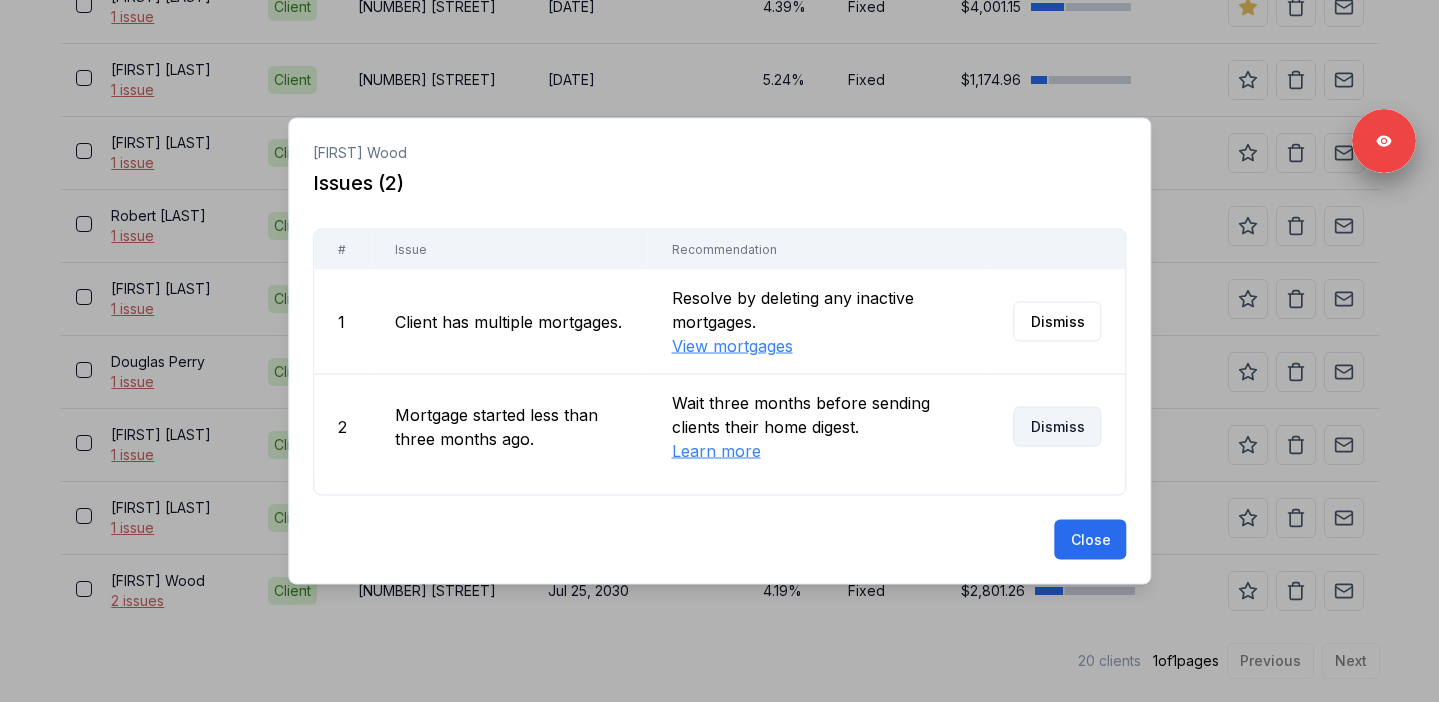 click on "Dismiss" at bounding box center (1057, 427) 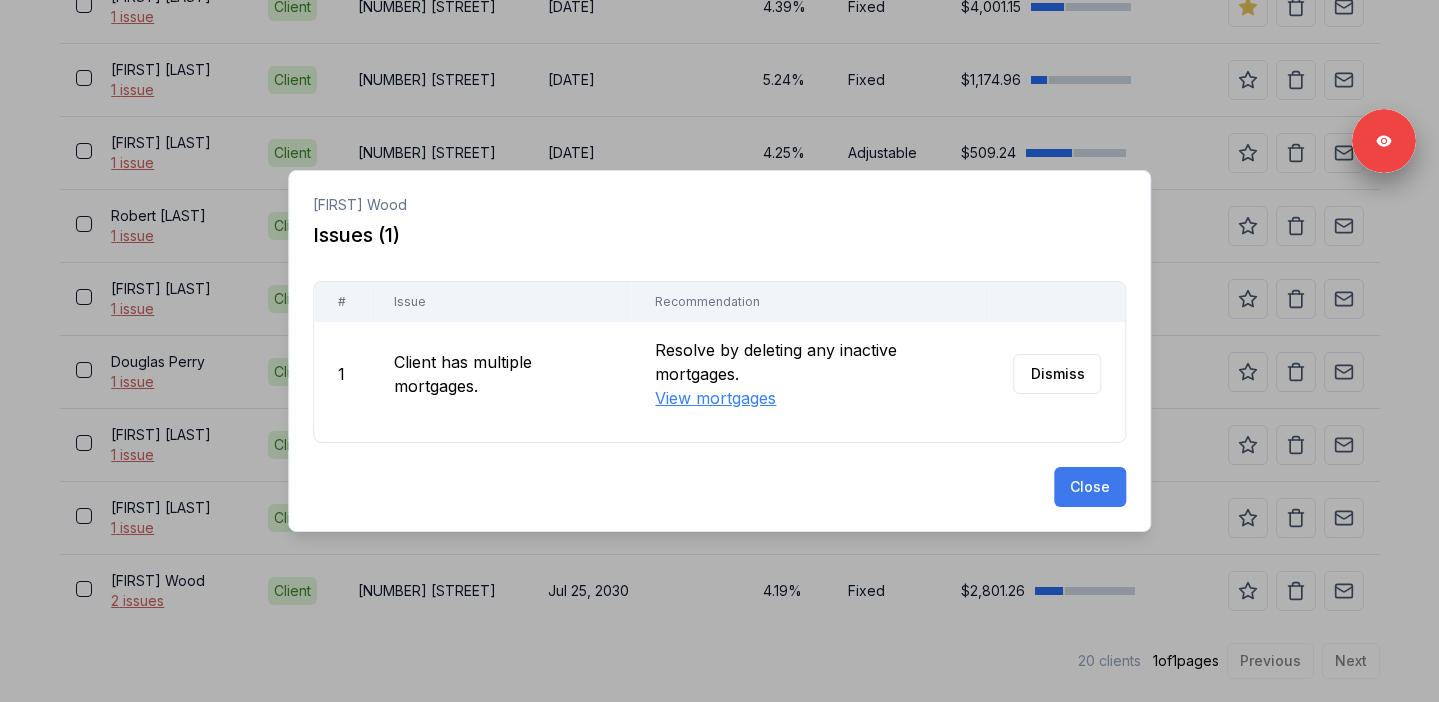 click on "Close" at bounding box center (1090, 487) 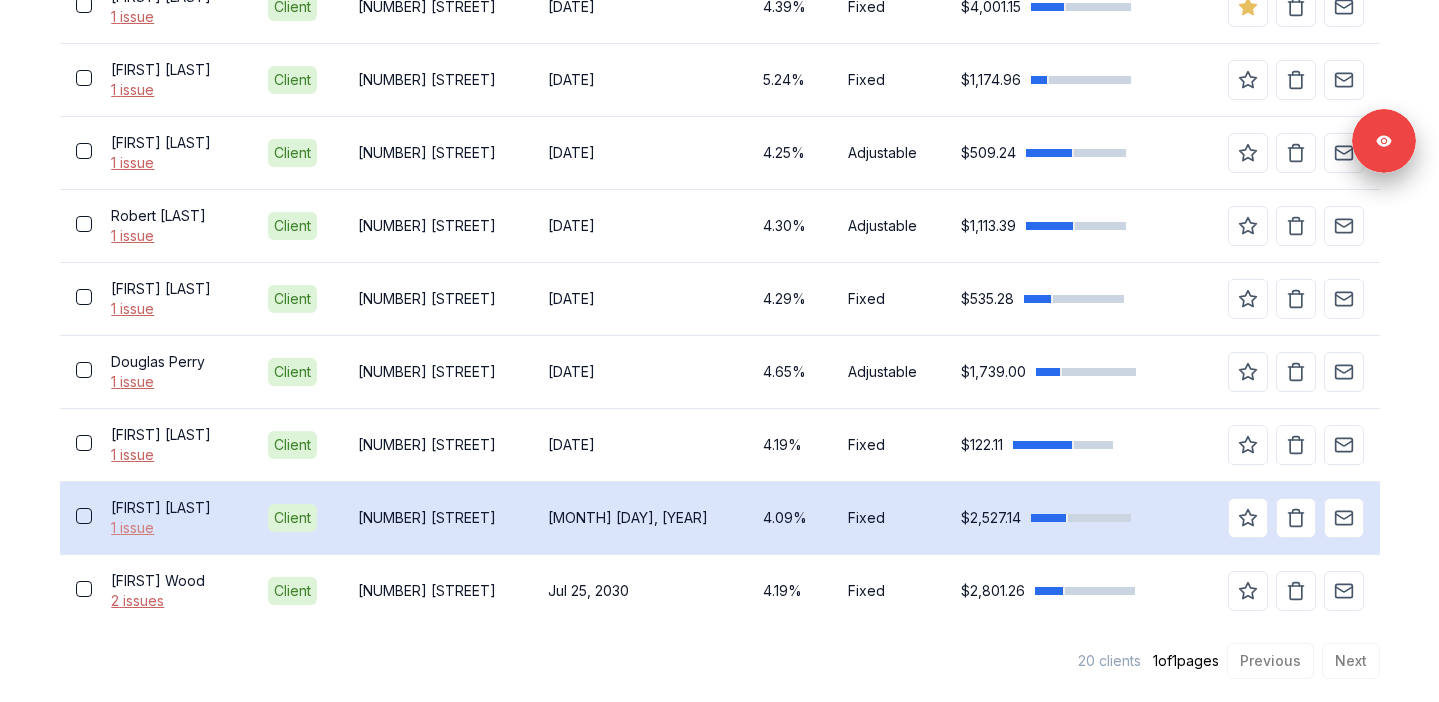click on "1   issue" at bounding box center [173, 528] 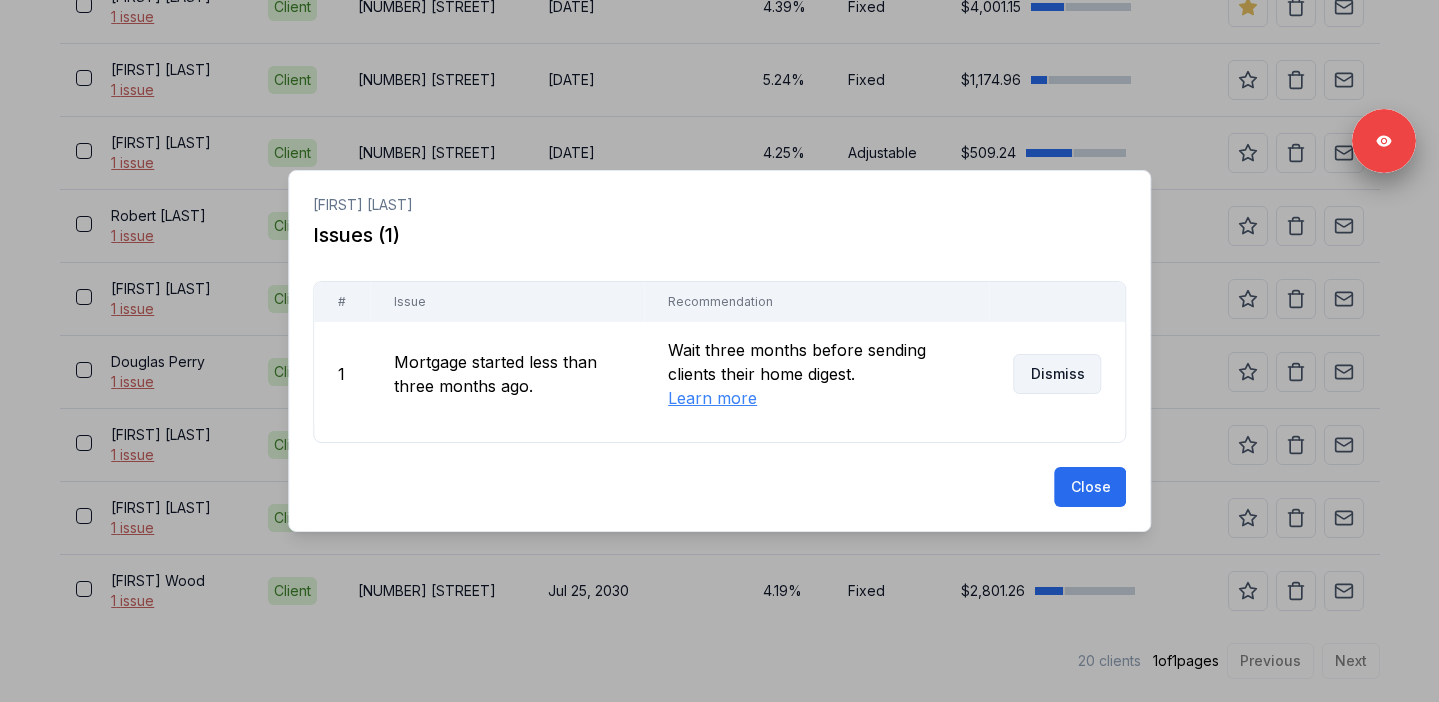 click on "Dismiss" at bounding box center [1057, 374] 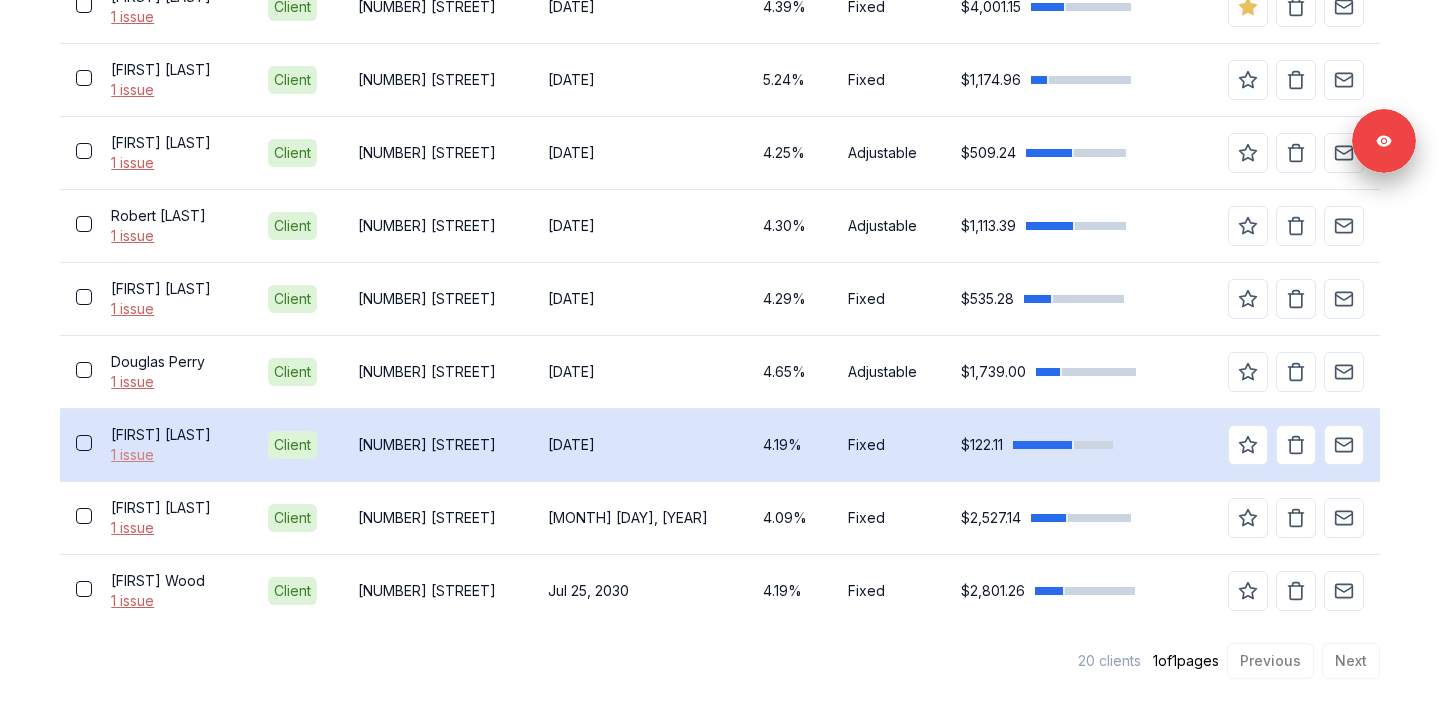 click on "1   issue" at bounding box center (173, 455) 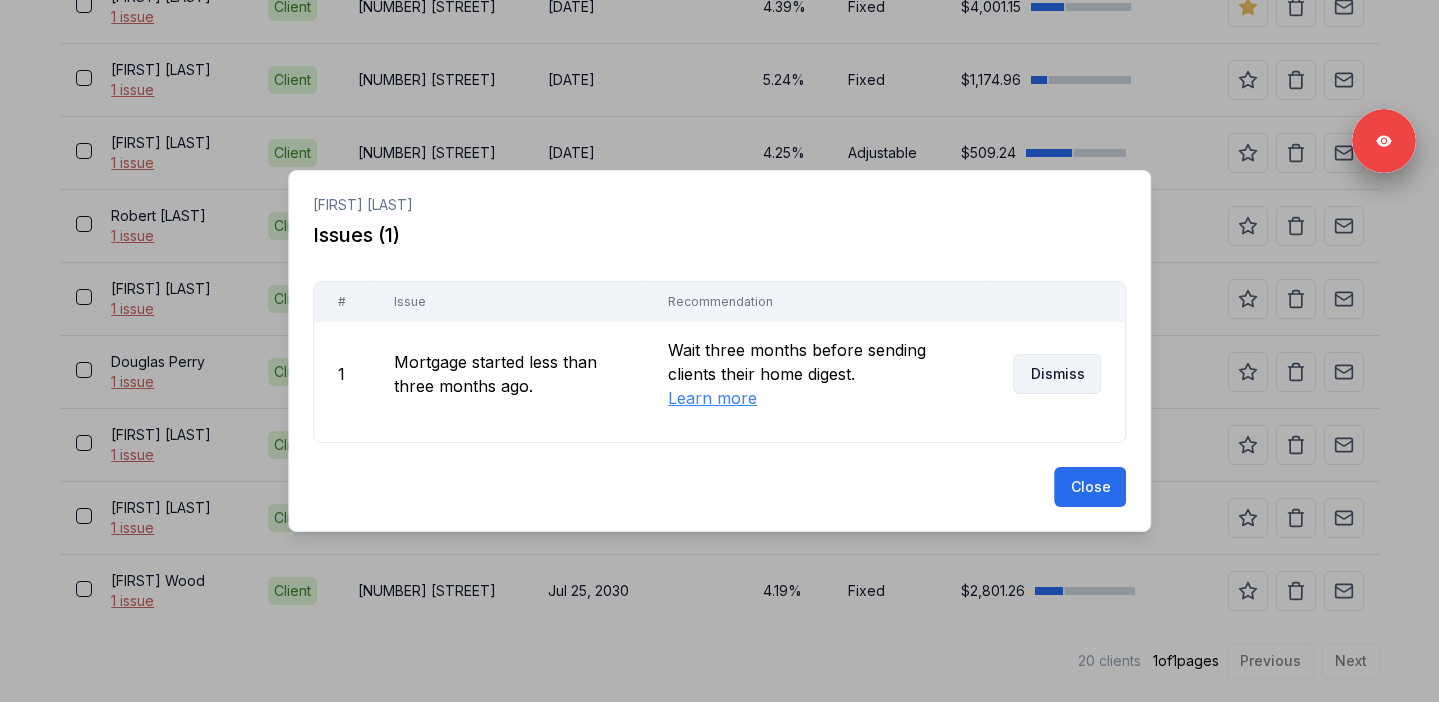 click on "Dismiss" at bounding box center [1057, 374] 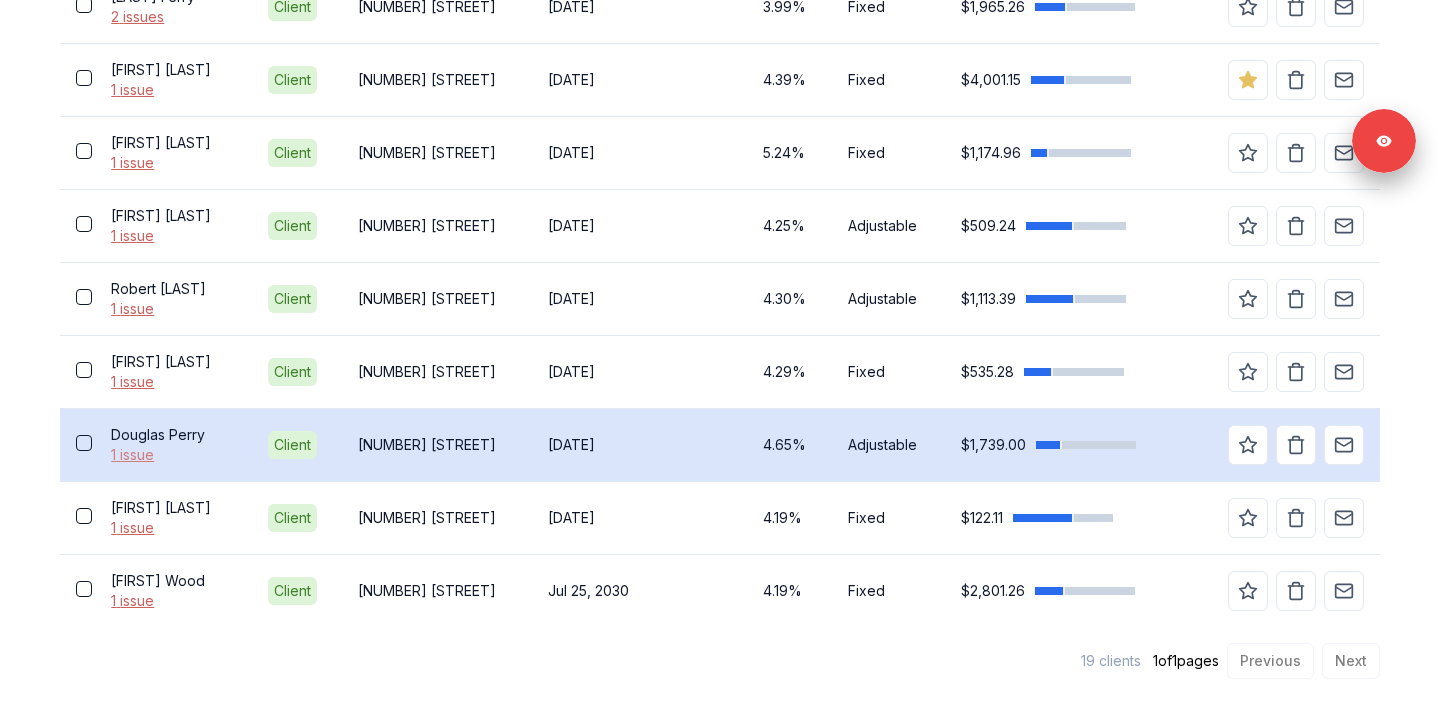 click on "1   issue" at bounding box center (173, 455) 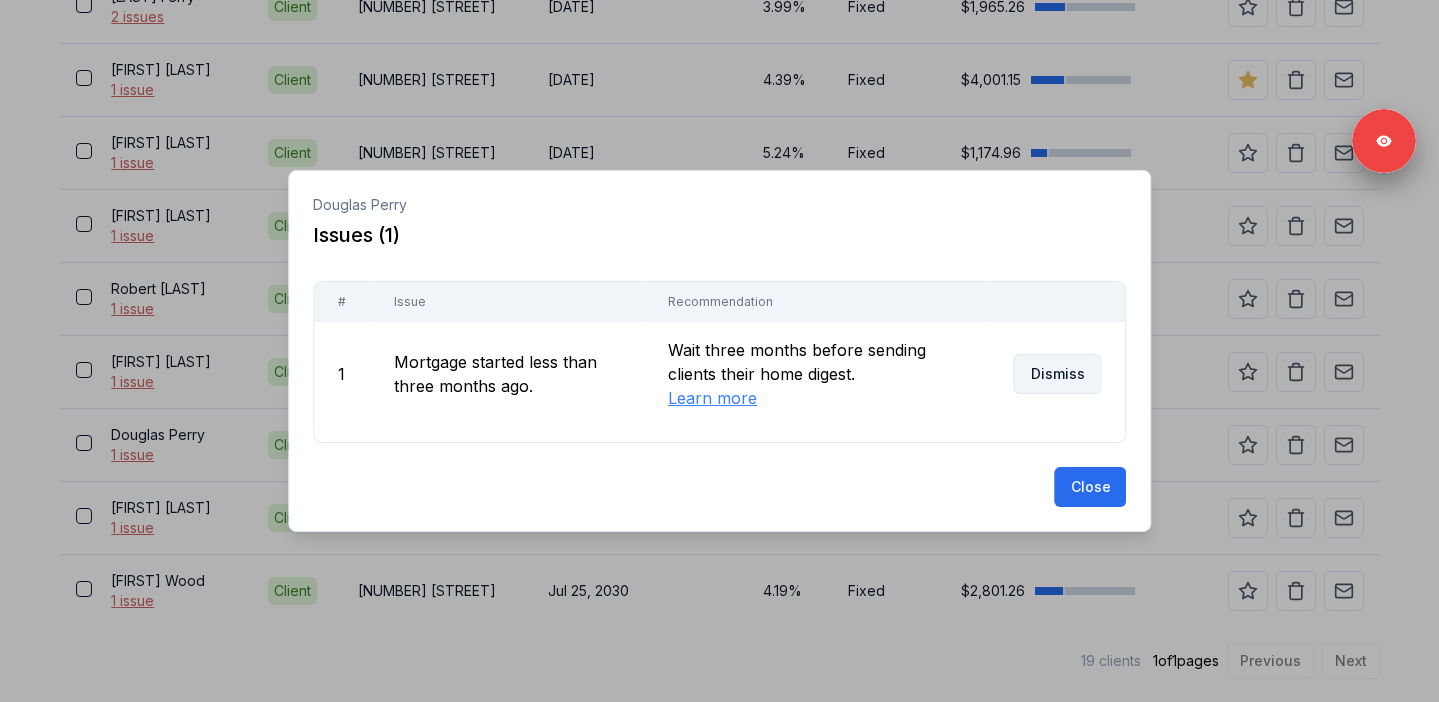 scroll, scrollTop: 1407, scrollLeft: 0, axis: vertical 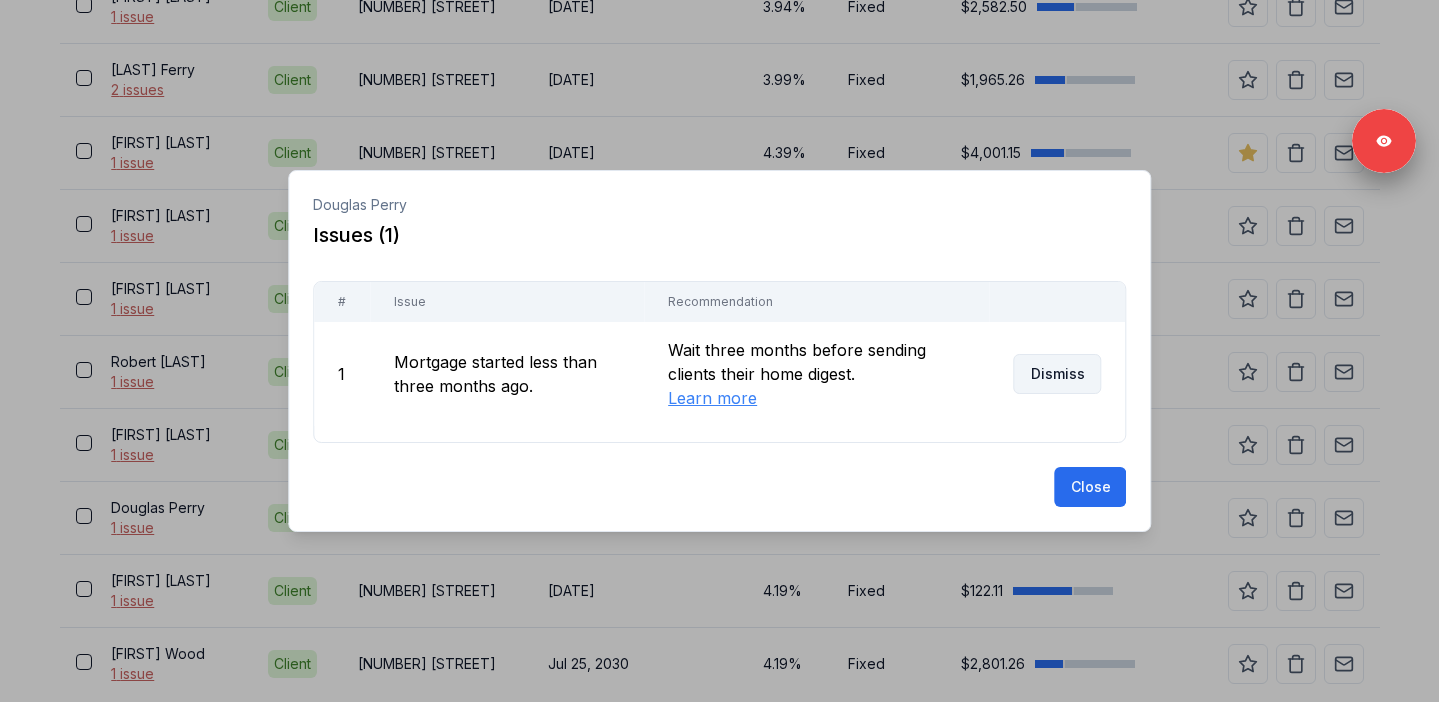 click on "Dismiss" at bounding box center (1057, 374) 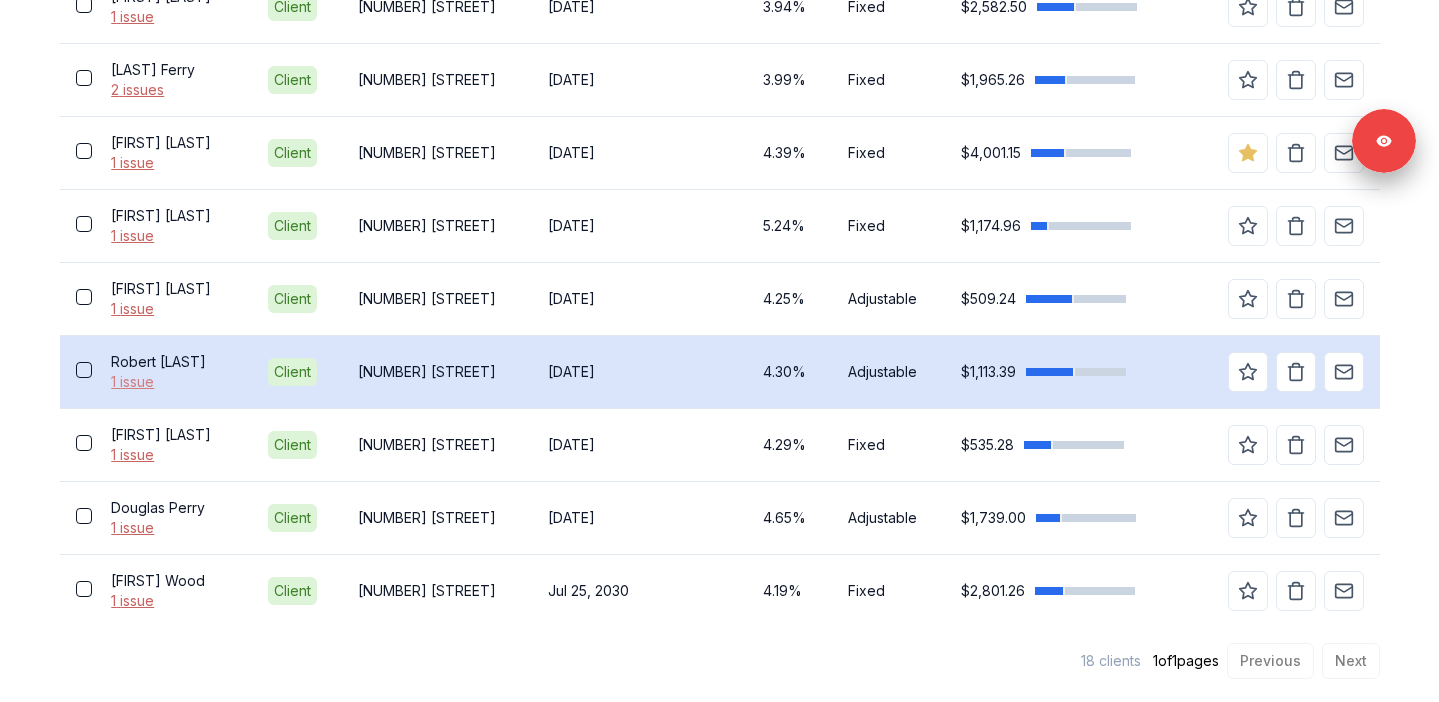 click on "1   issue" at bounding box center (173, 382) 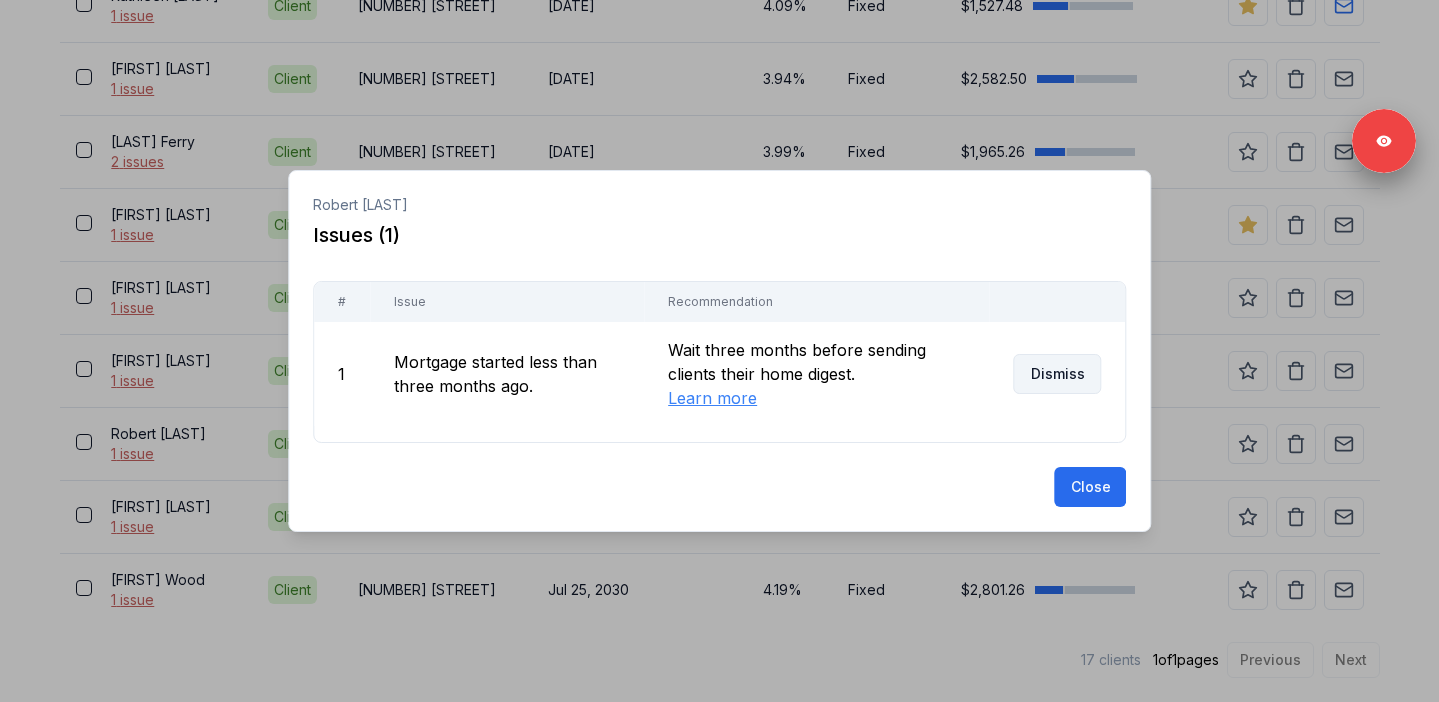 scroll, scrollTop: 1334, scrollLeft: 0, axis: vertical 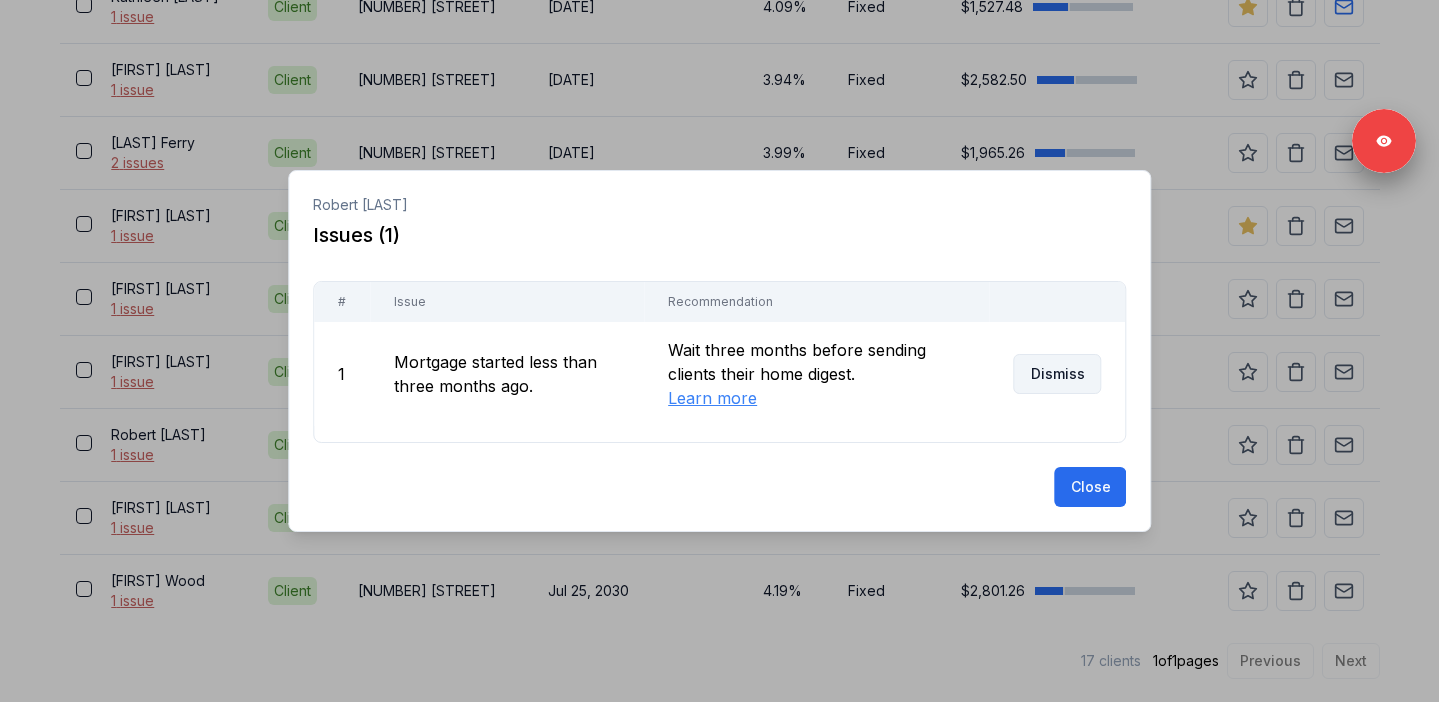 click on "Dismiss" at bounding box center (1057, 374) 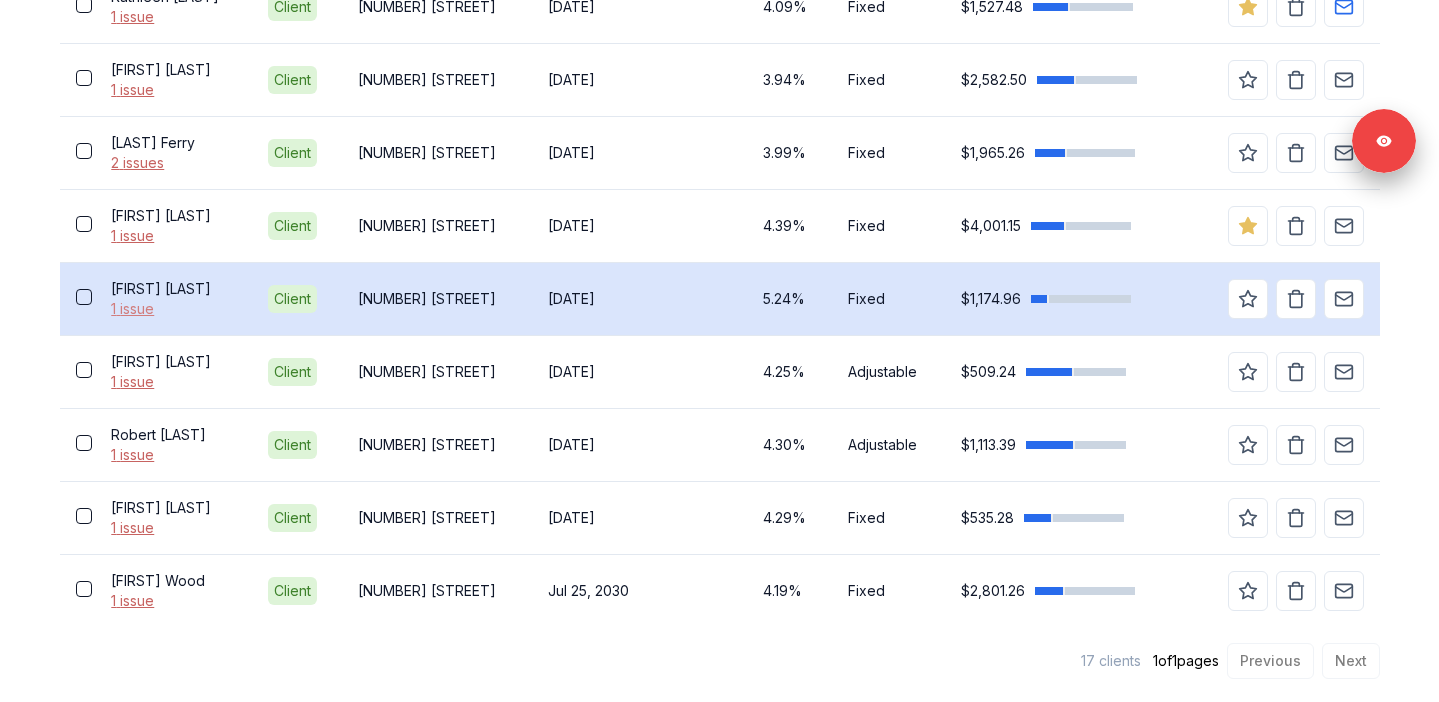 click on "1   issue" at bounding box center [173, 309] 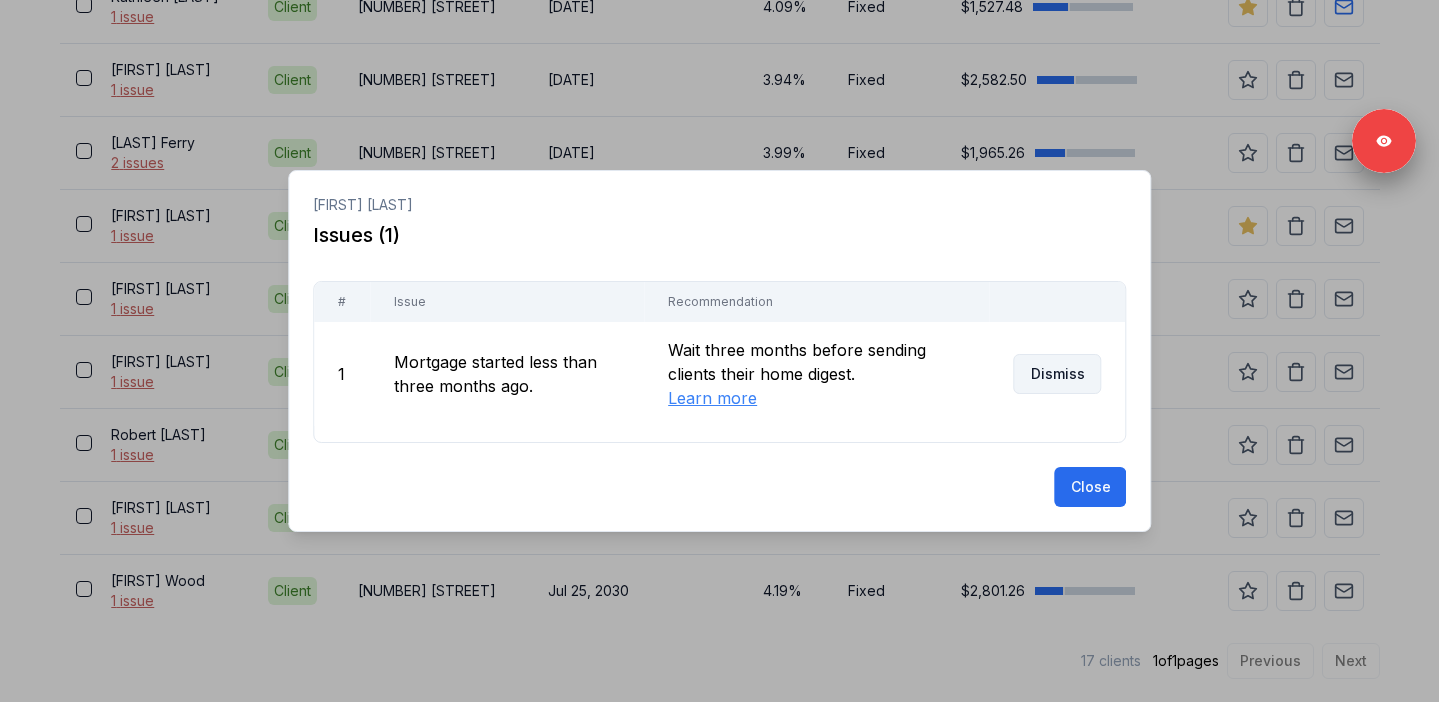 click on "Dismiss" at bounding box center (1057, 374) 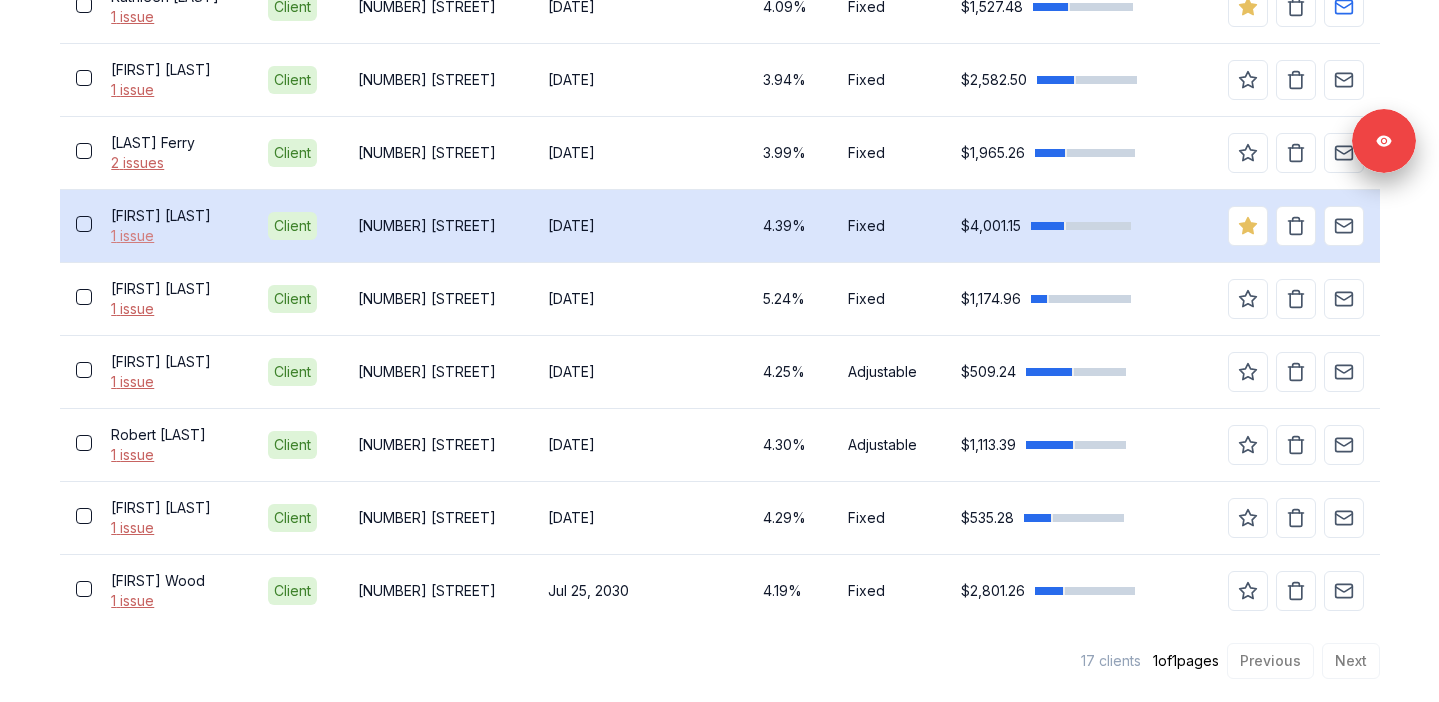 click on "1   issue" at bounding box center [173, 236] 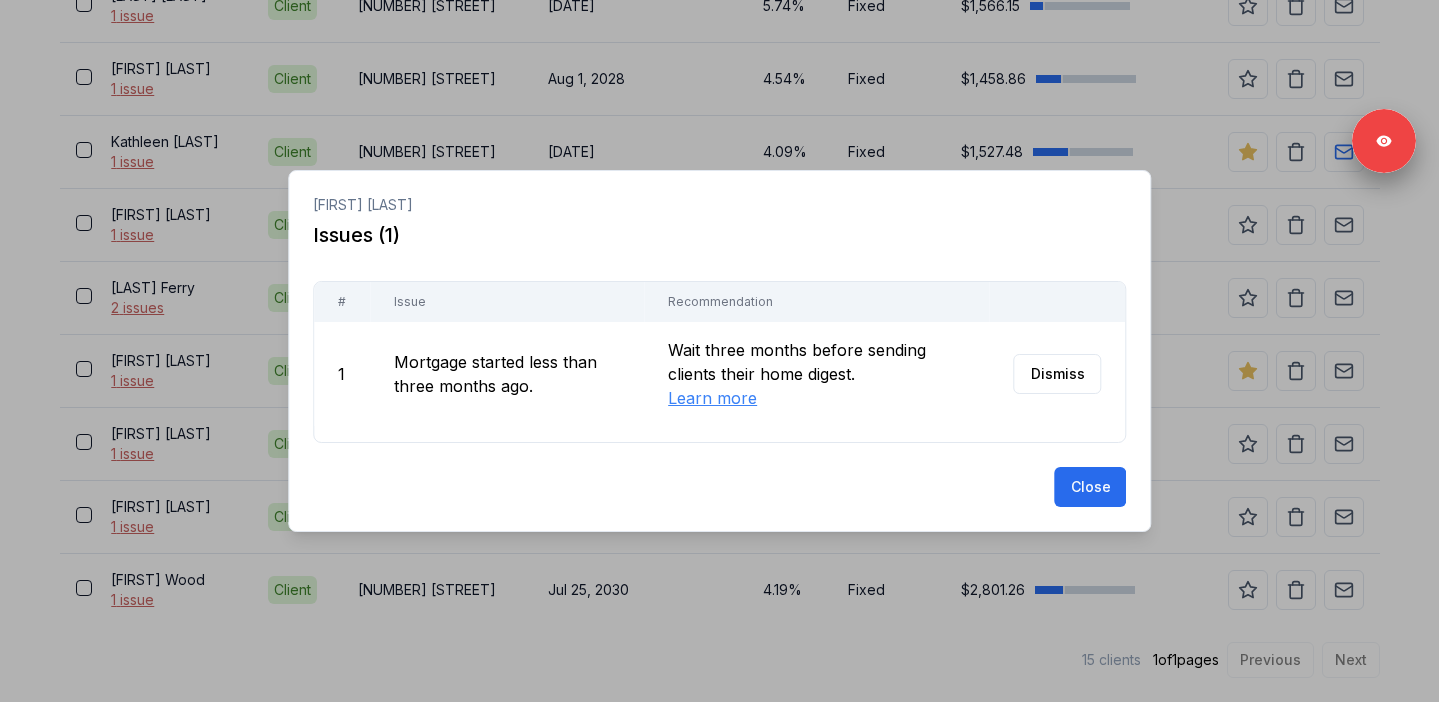 scroll, scrollTop: 1188, scrollLeft: 0, axis: vertical 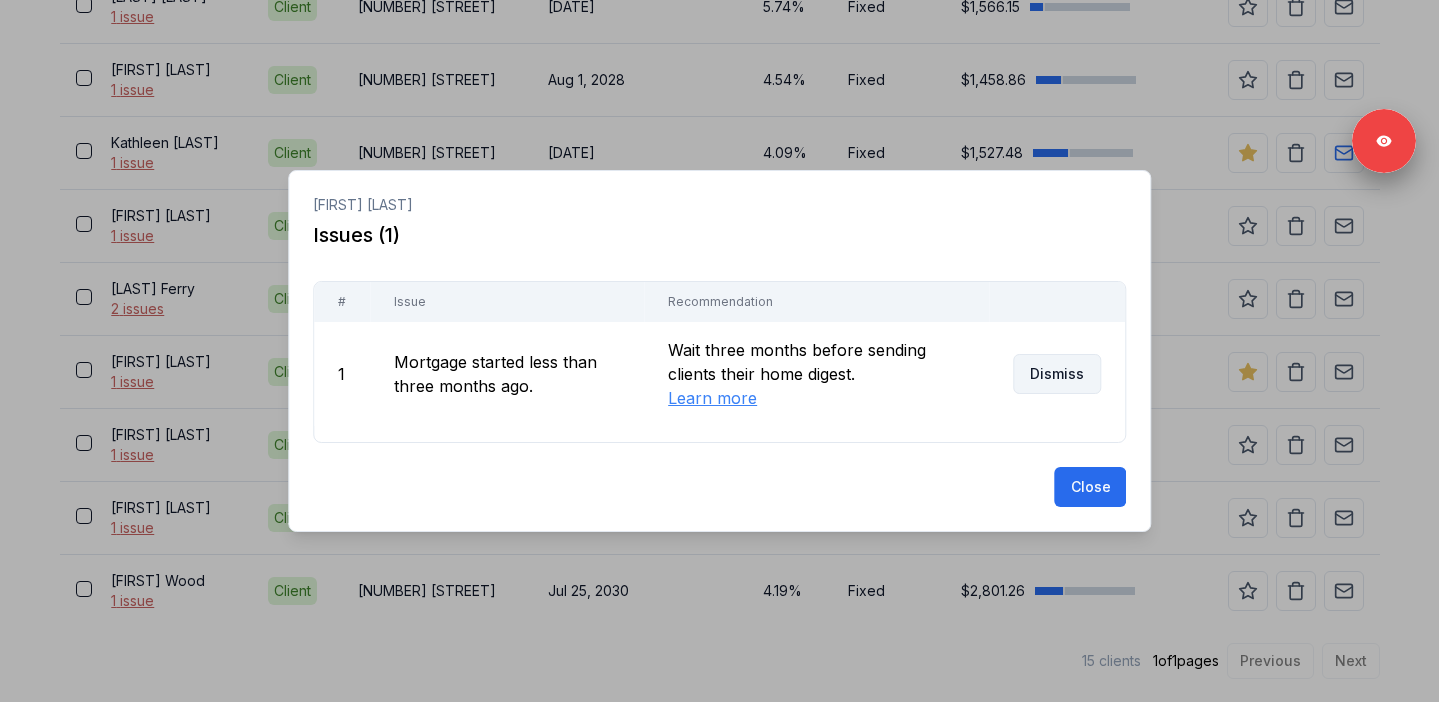 click on "Dismiss" at bounding box center (1057, 374) 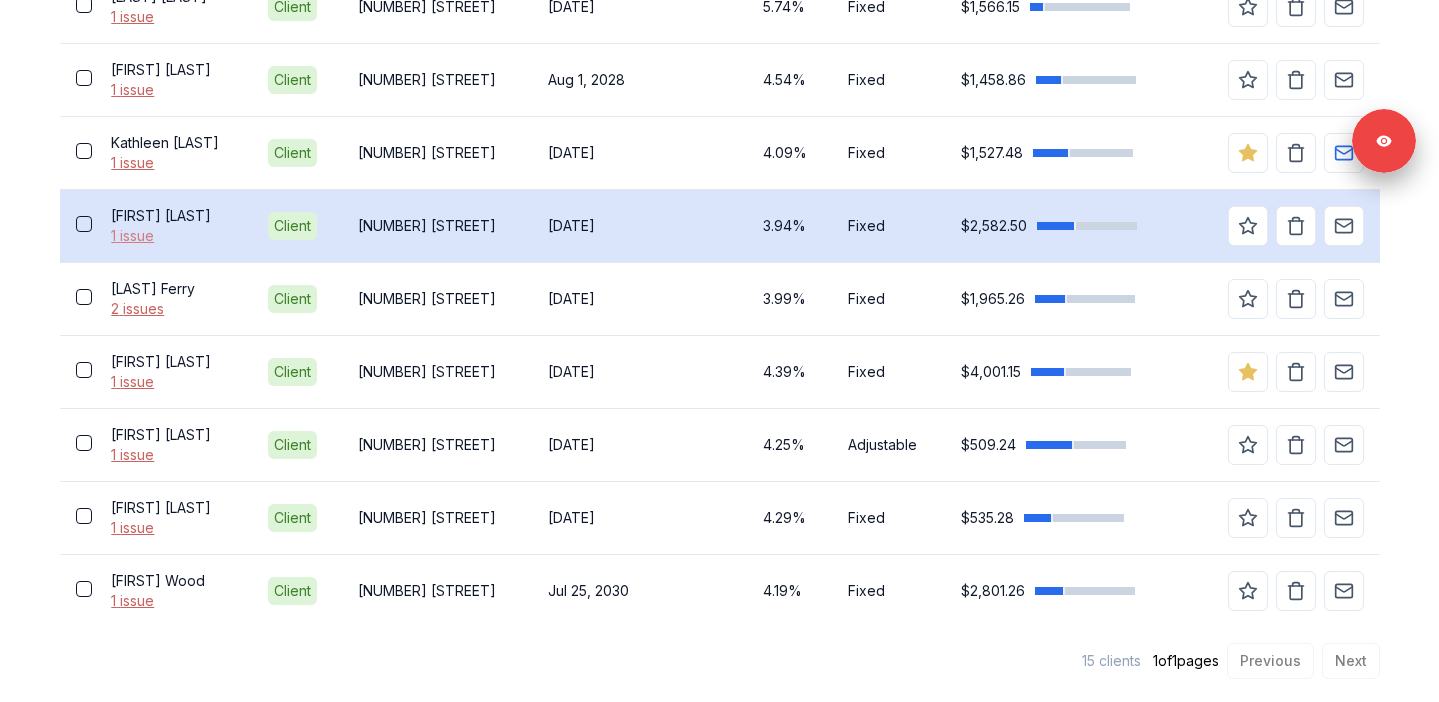 click on "1   issue" at bounding box center (173, 236) 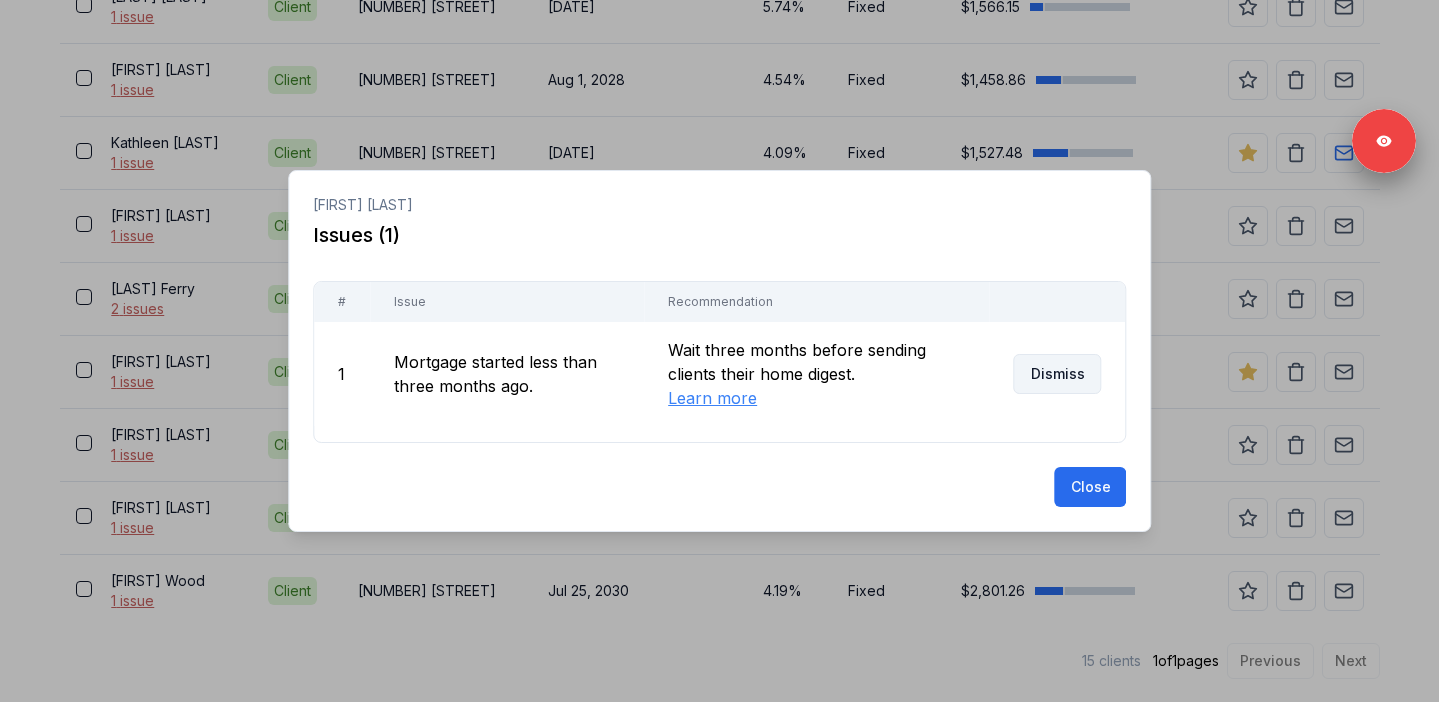 scroll, scrollTop: 1115, scrollLeft: 0, axis: vertical 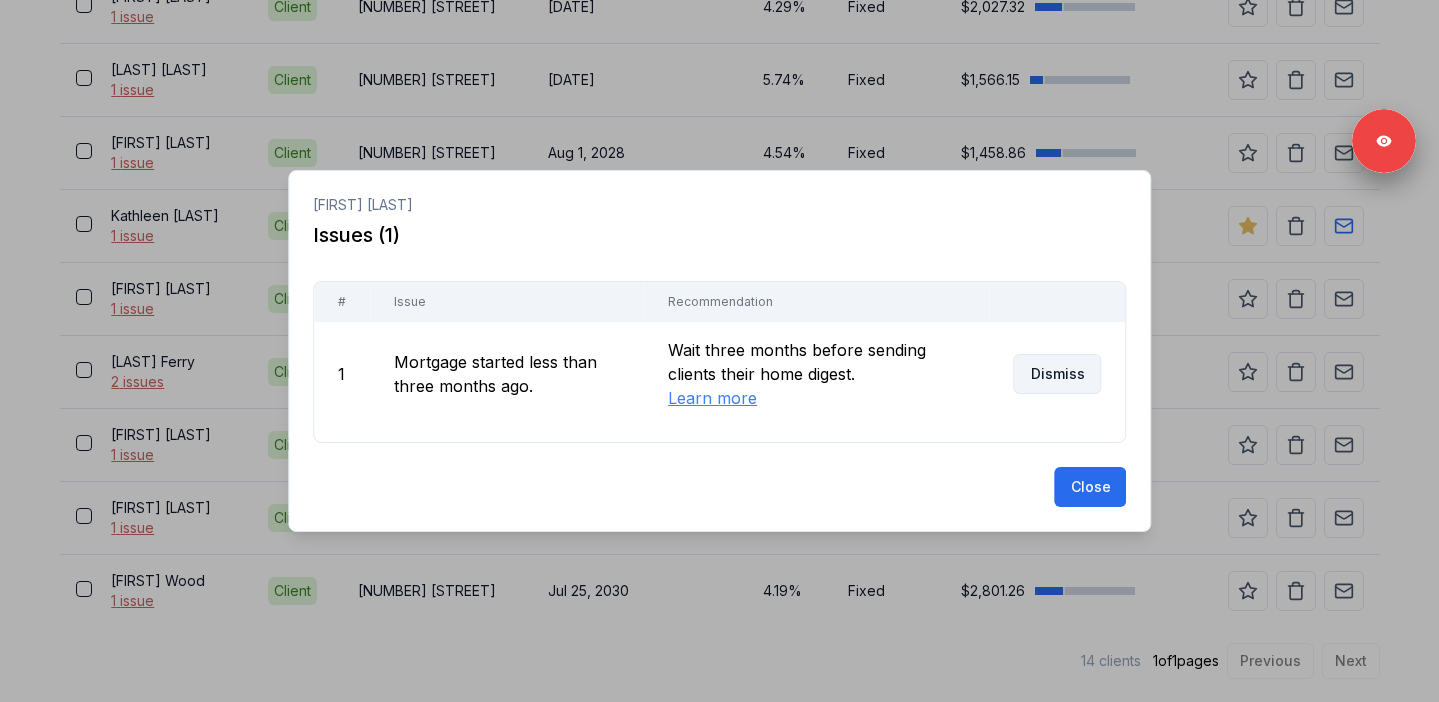 click on "Dismiss" at bounding box center (1057, 374) 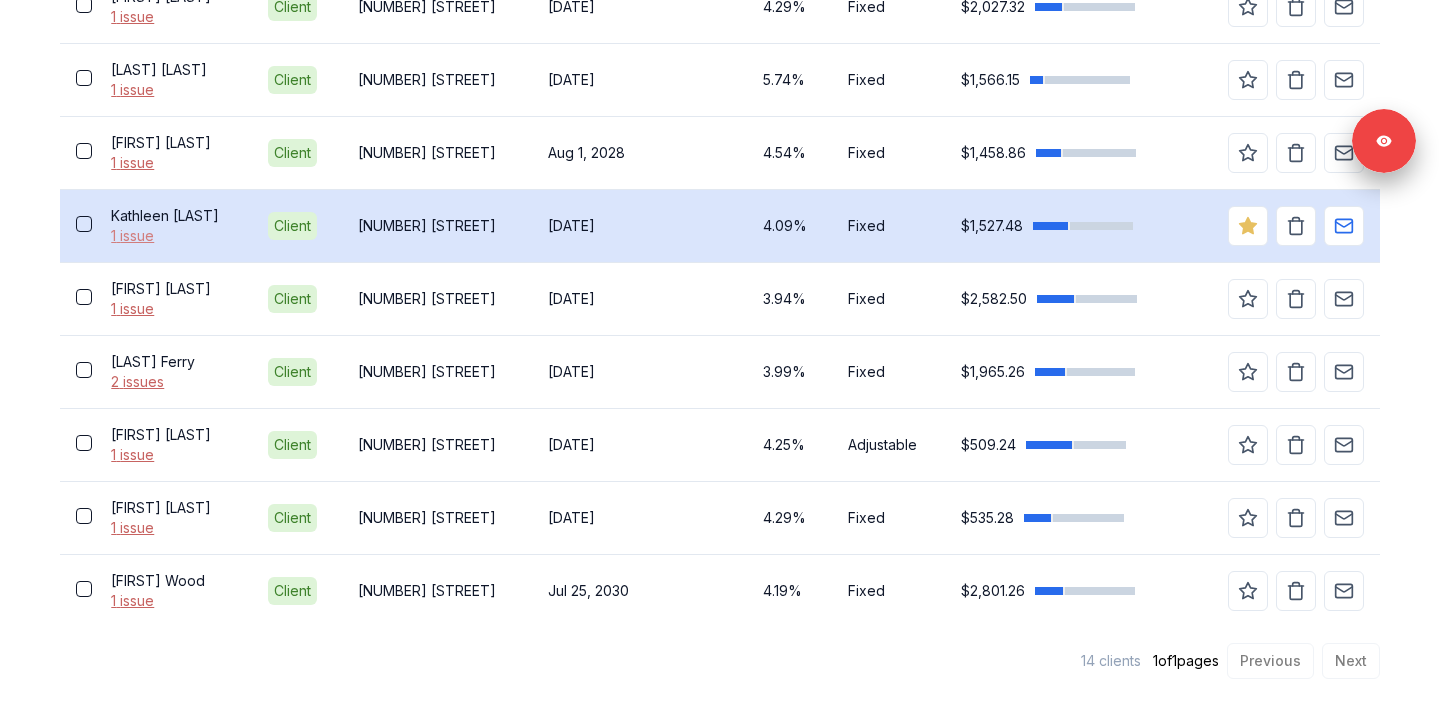 click on "1   issue" at bounding box center (173, 236) 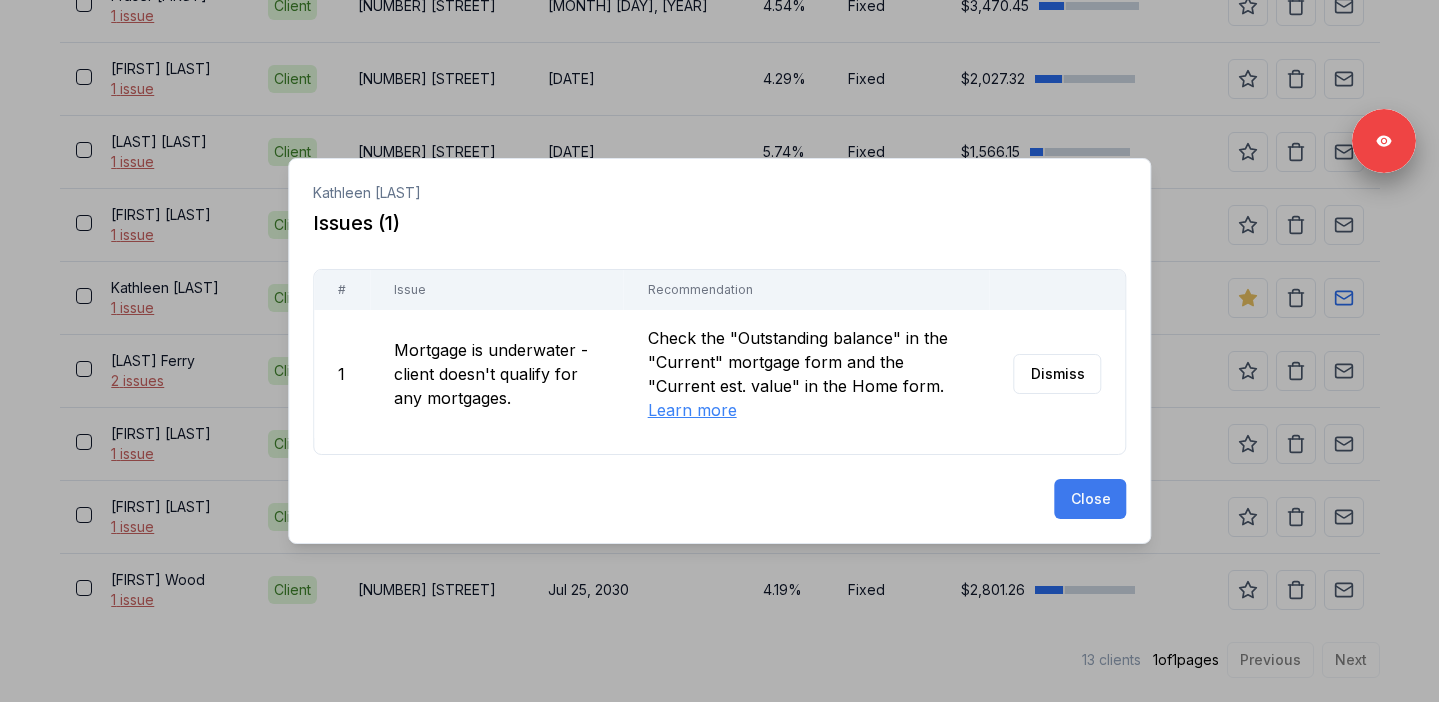 scroll, scrollTop: 1042, scrollLeft: 0, axis: vertical 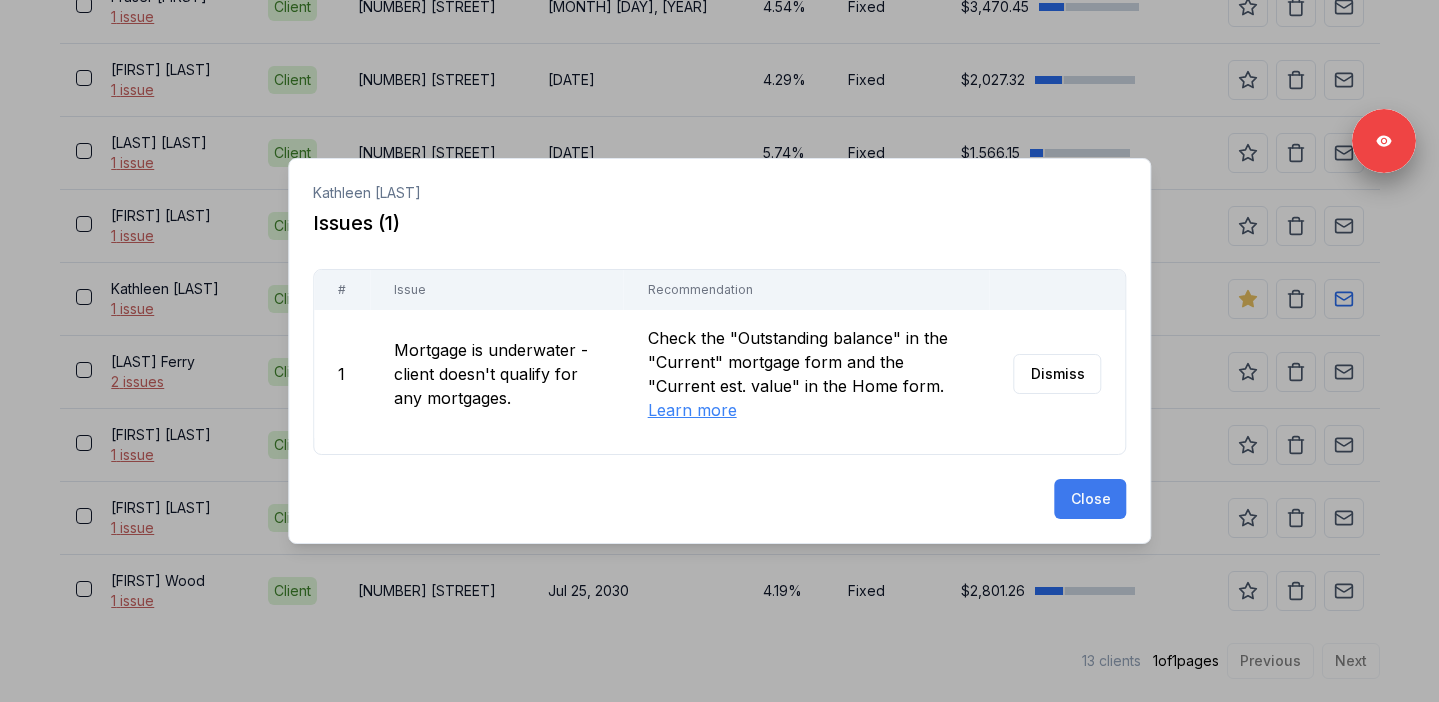 click on "Close" at bounding box center (1090, 499) 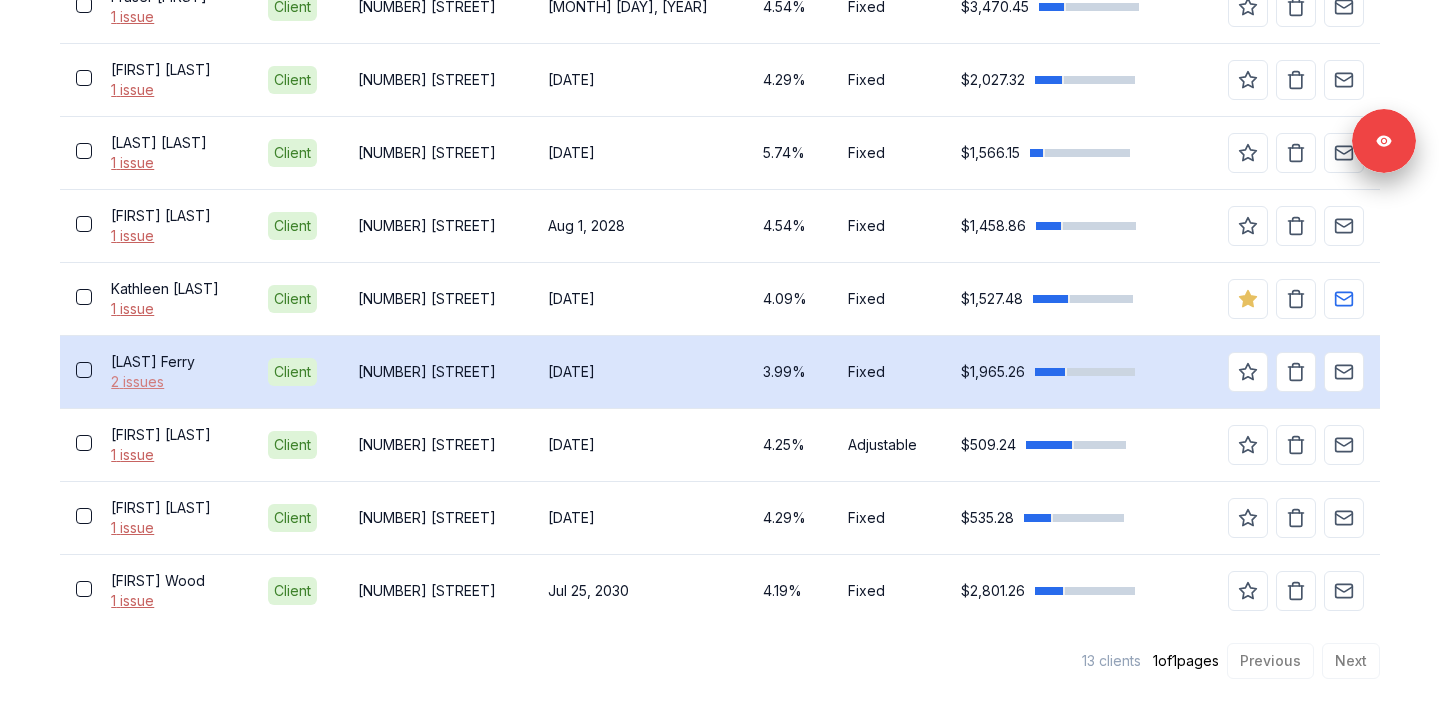 click on "2   issues" at bounding box center [173, 382] 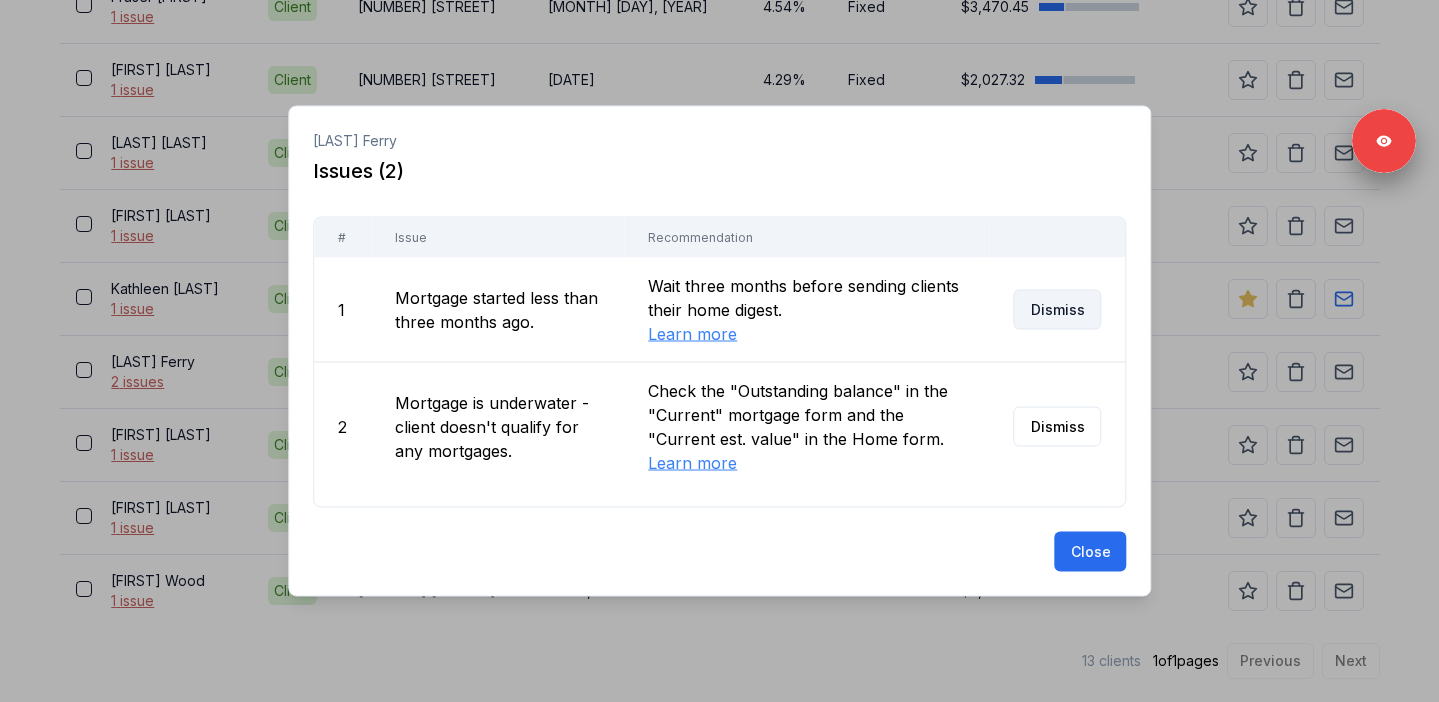 click on "Dismiss" at bounding box center (1057, 310) 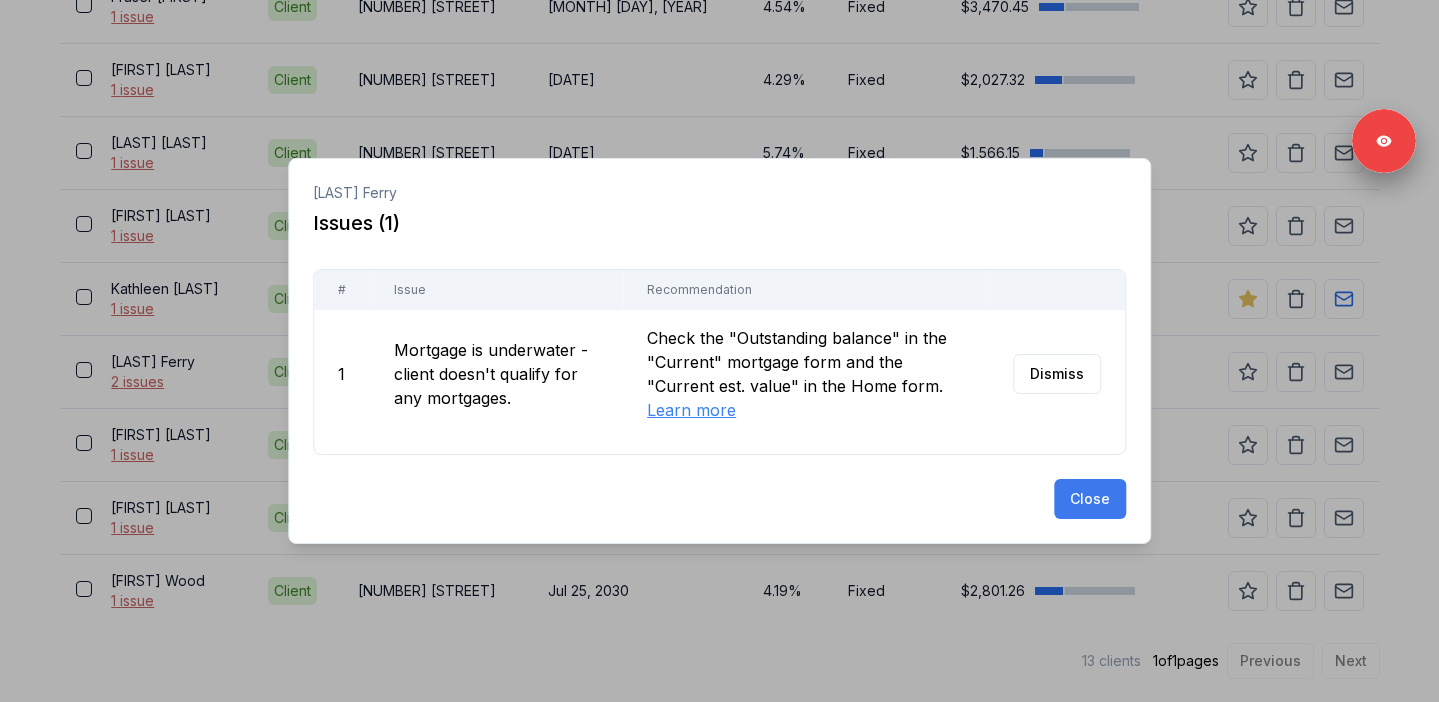 click on "Close" at bounding box center (1090, 499) 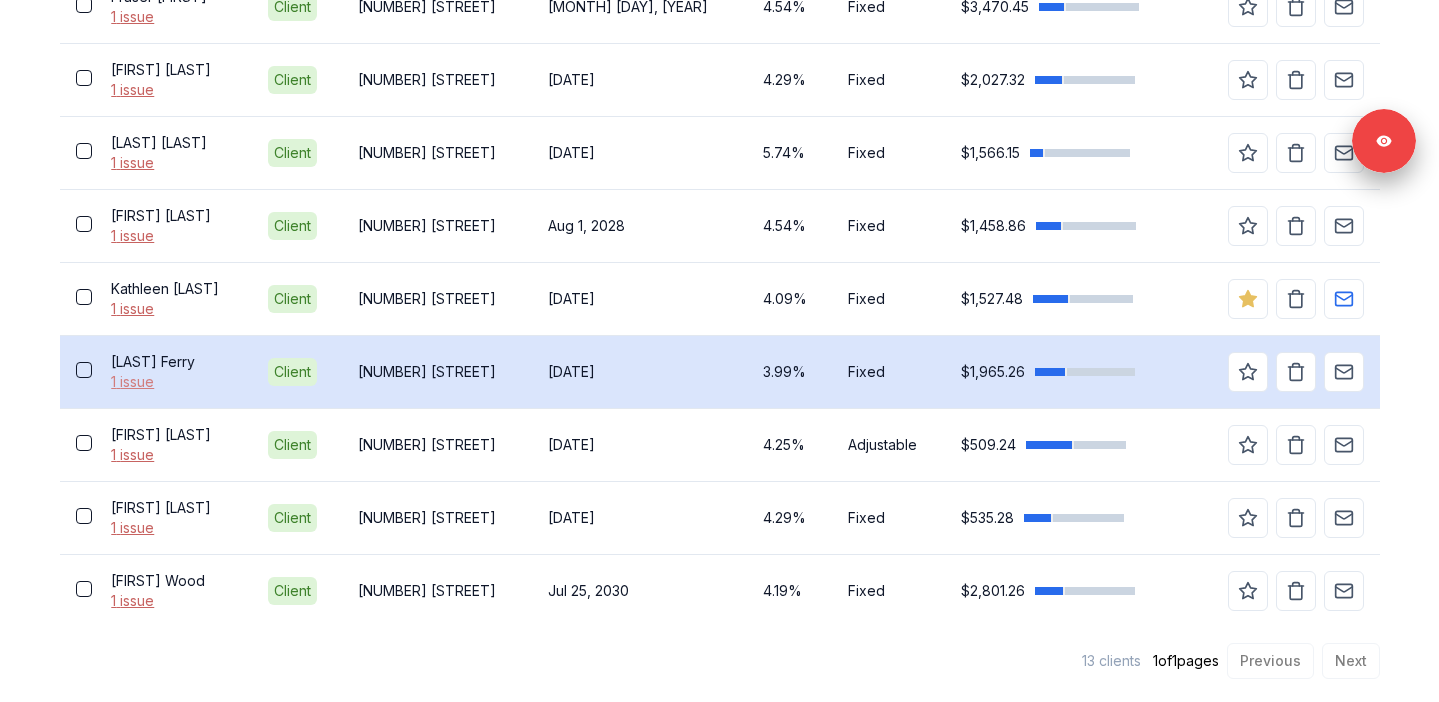 click on "1   issue" at bounding box center [173, 382] 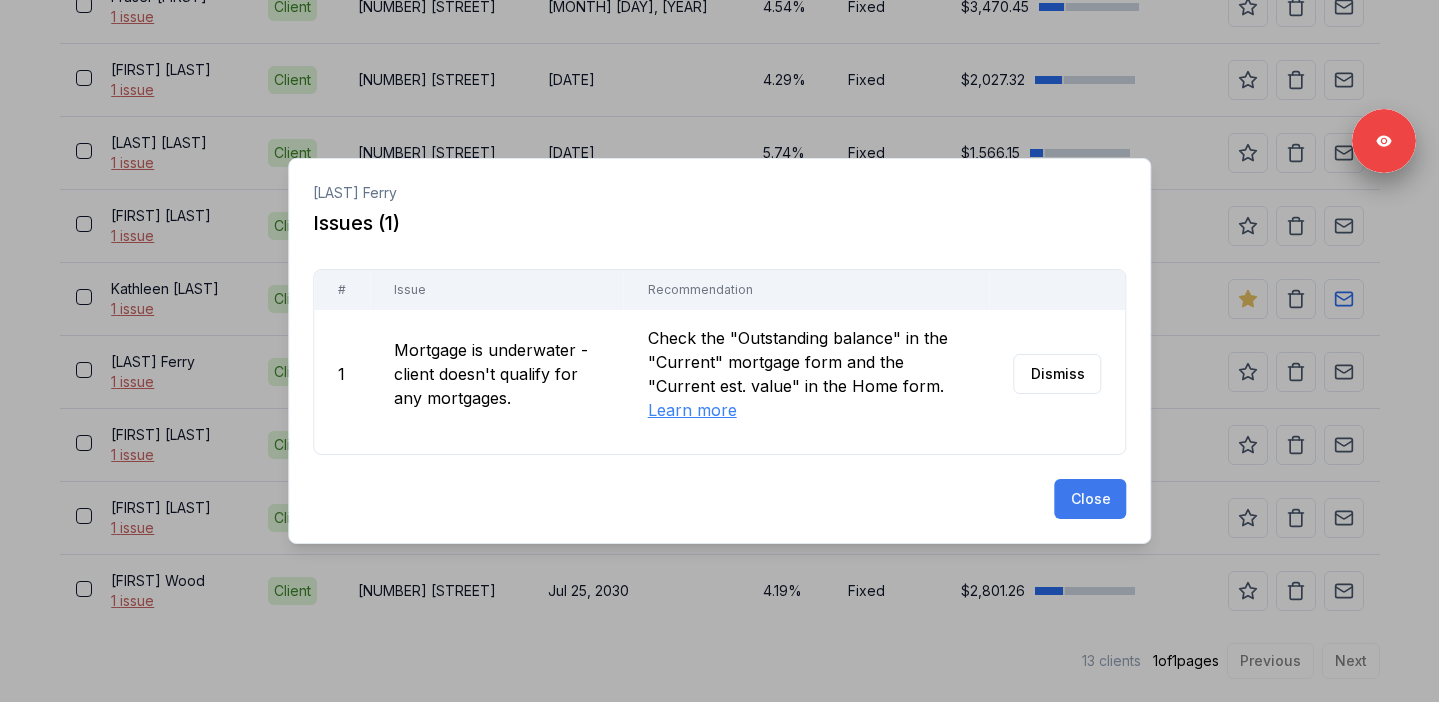 click on "Close" at bounding box center (1090, 499) 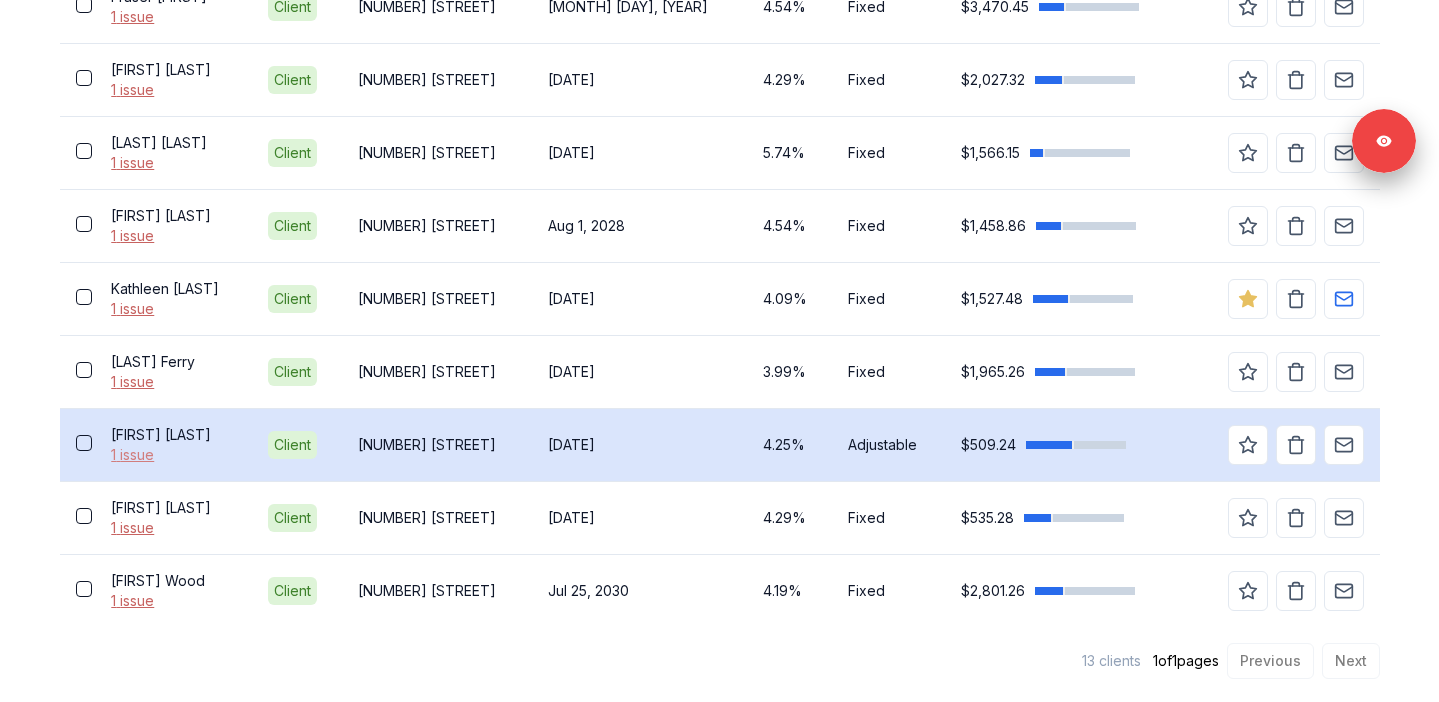 click on "1   issue" at bounding box center [173, 455] 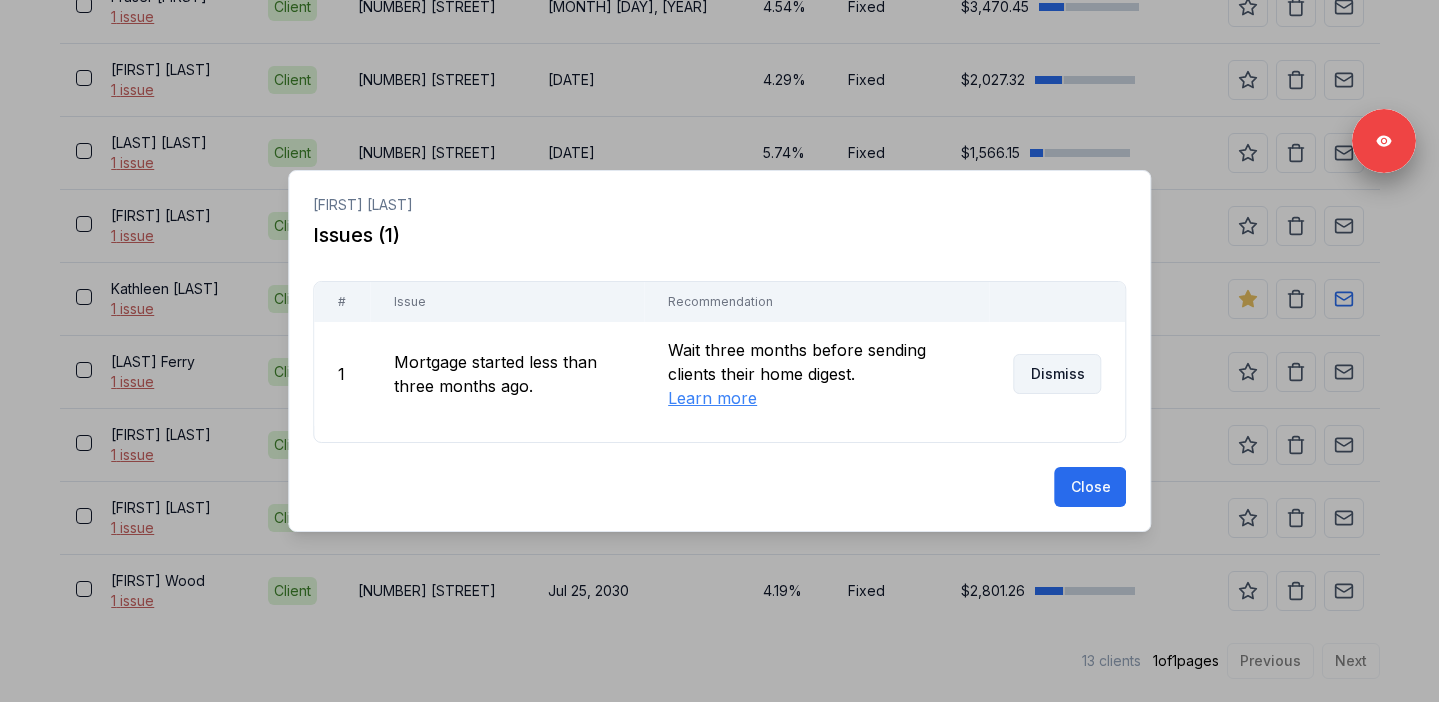 click on "Dismiss" at bounding box center (1057, 374) 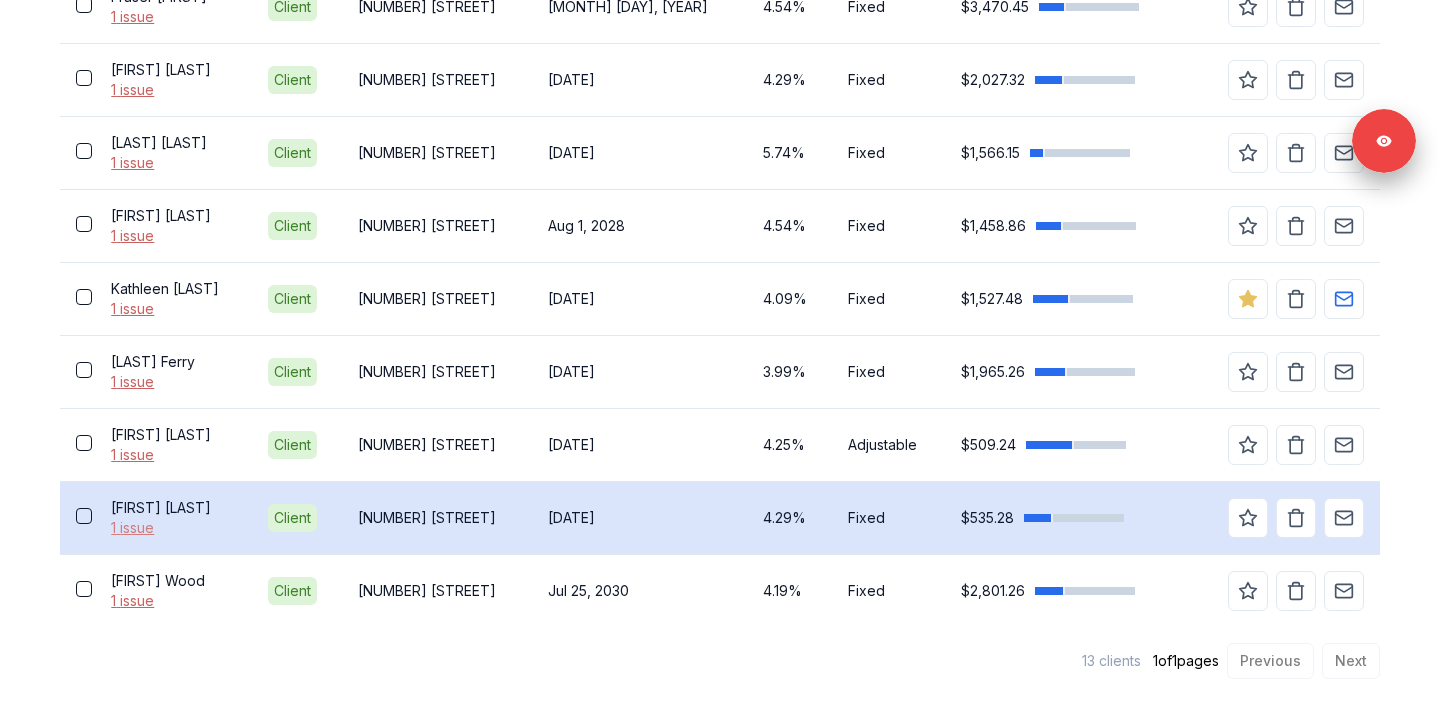 click on "1   issue" at bounding box center (173, 528) 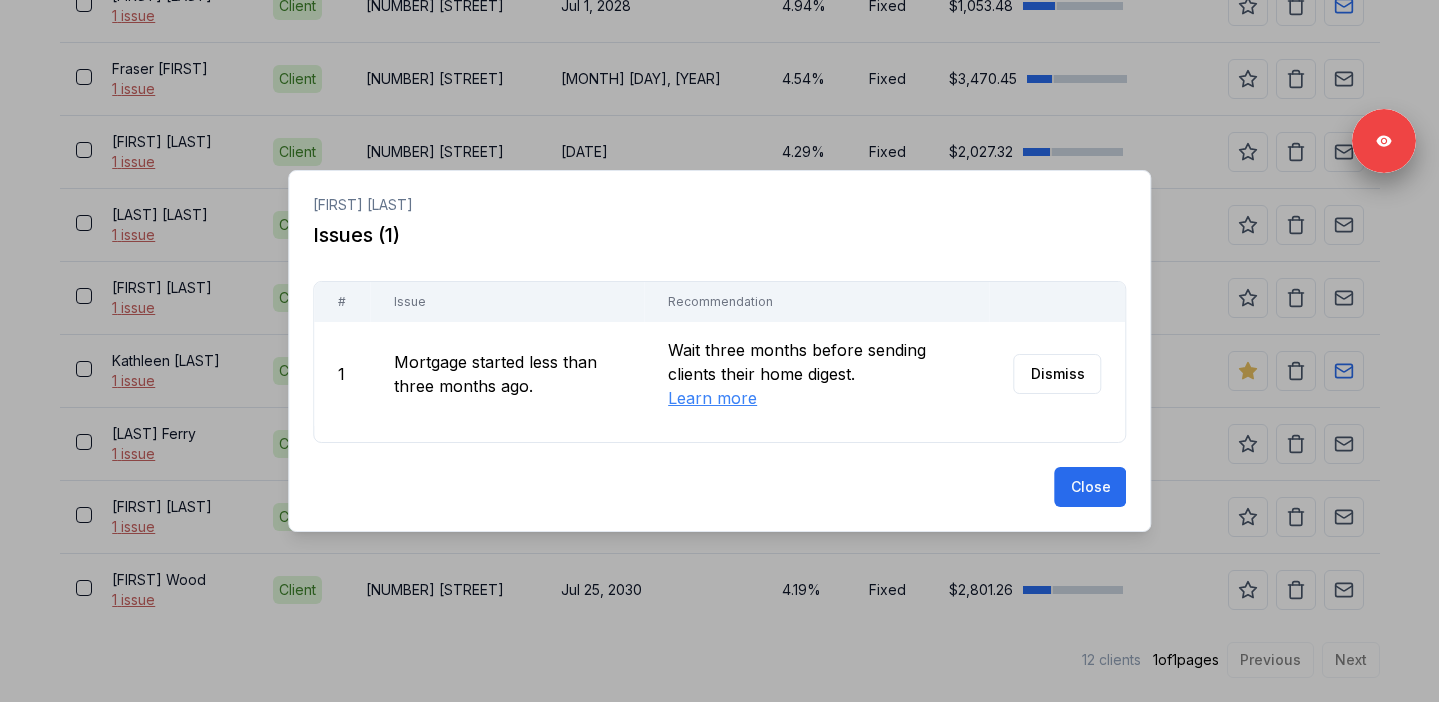 scroll, scrollTop: 969, scrollLeft: 0, axis: vertical 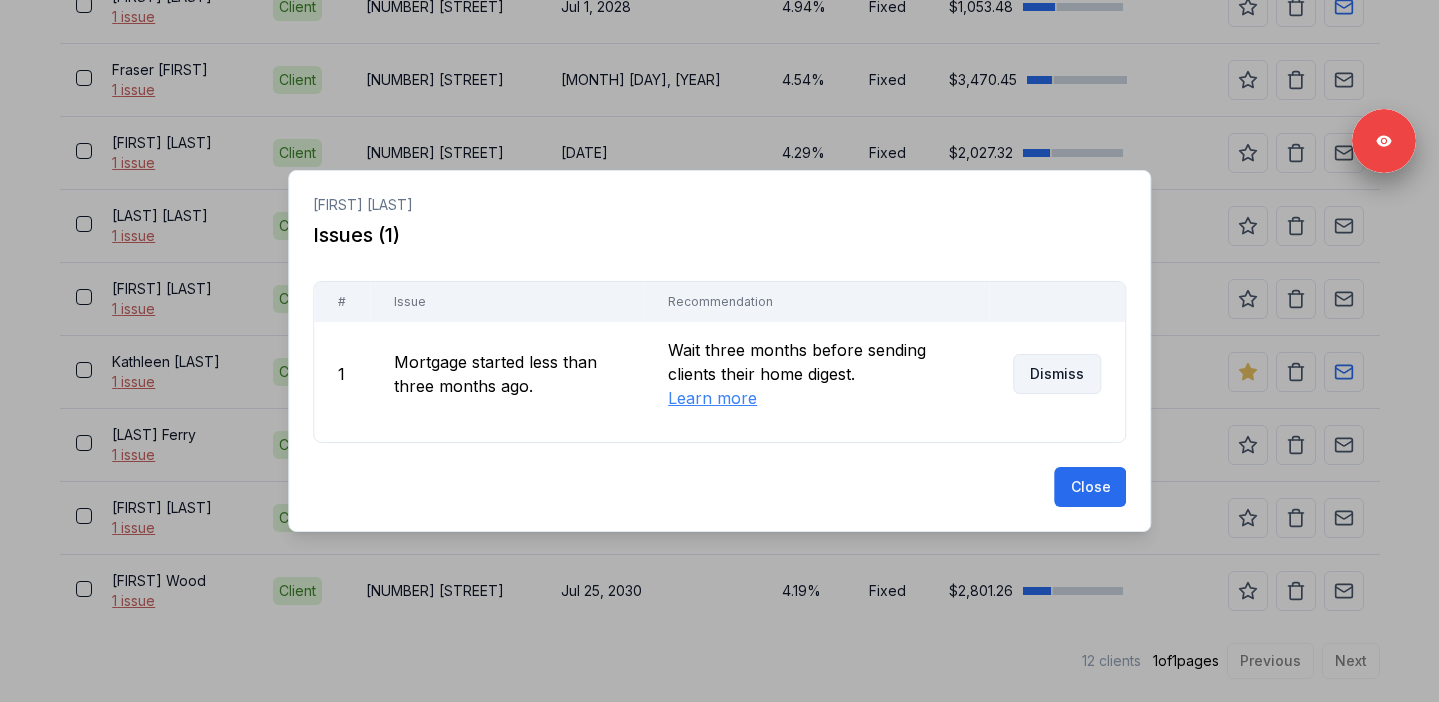 click on "Dismiss" at bounding box center [1057, 374] 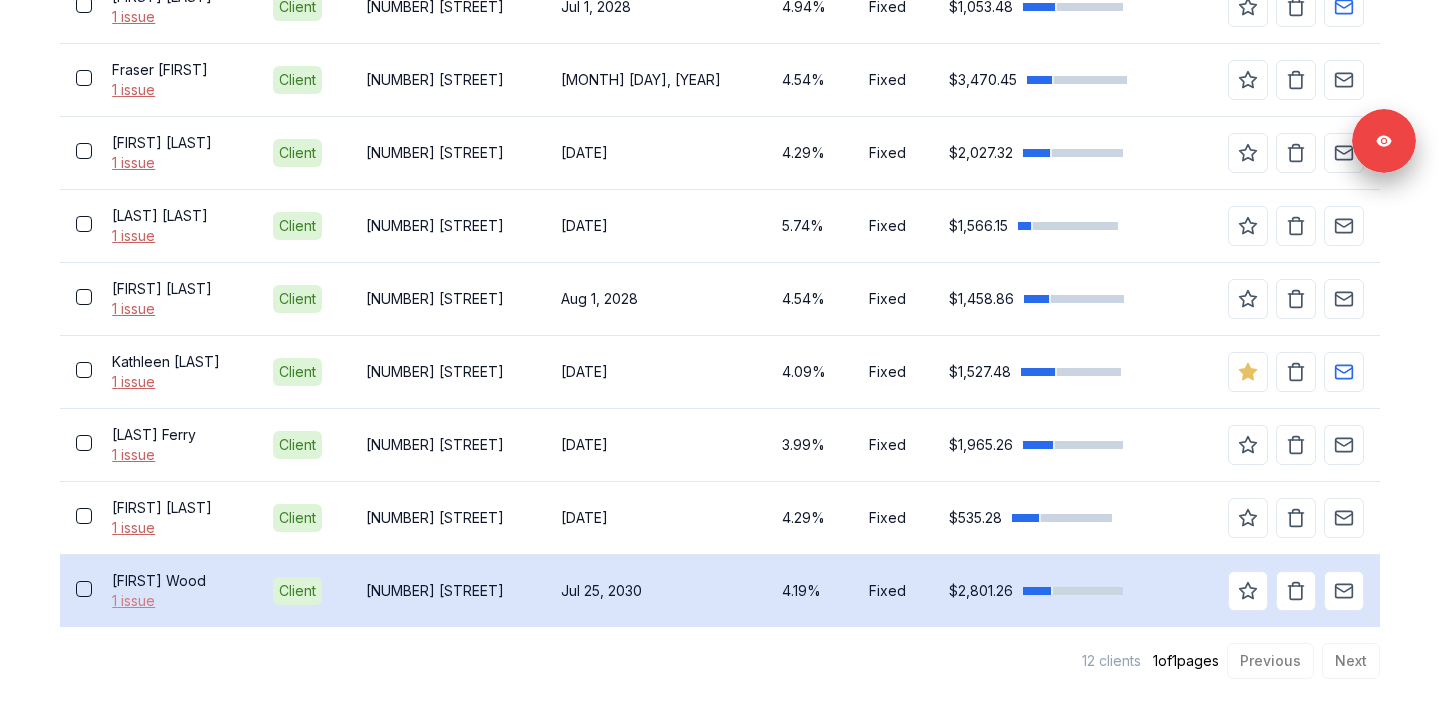 scroll, scrollTop: 896, scrollLeft: 0, axis: vertical 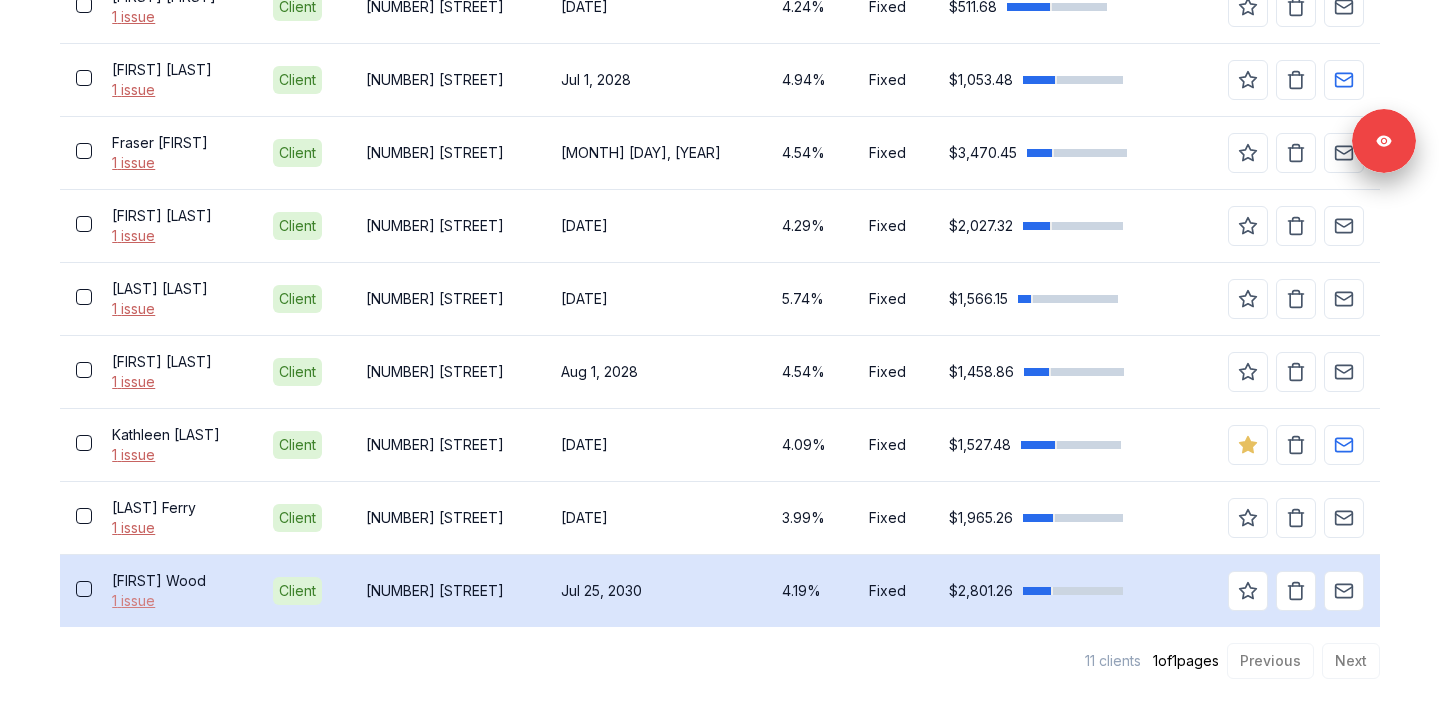 click on "1   issue" at bounding box center [176, 601] 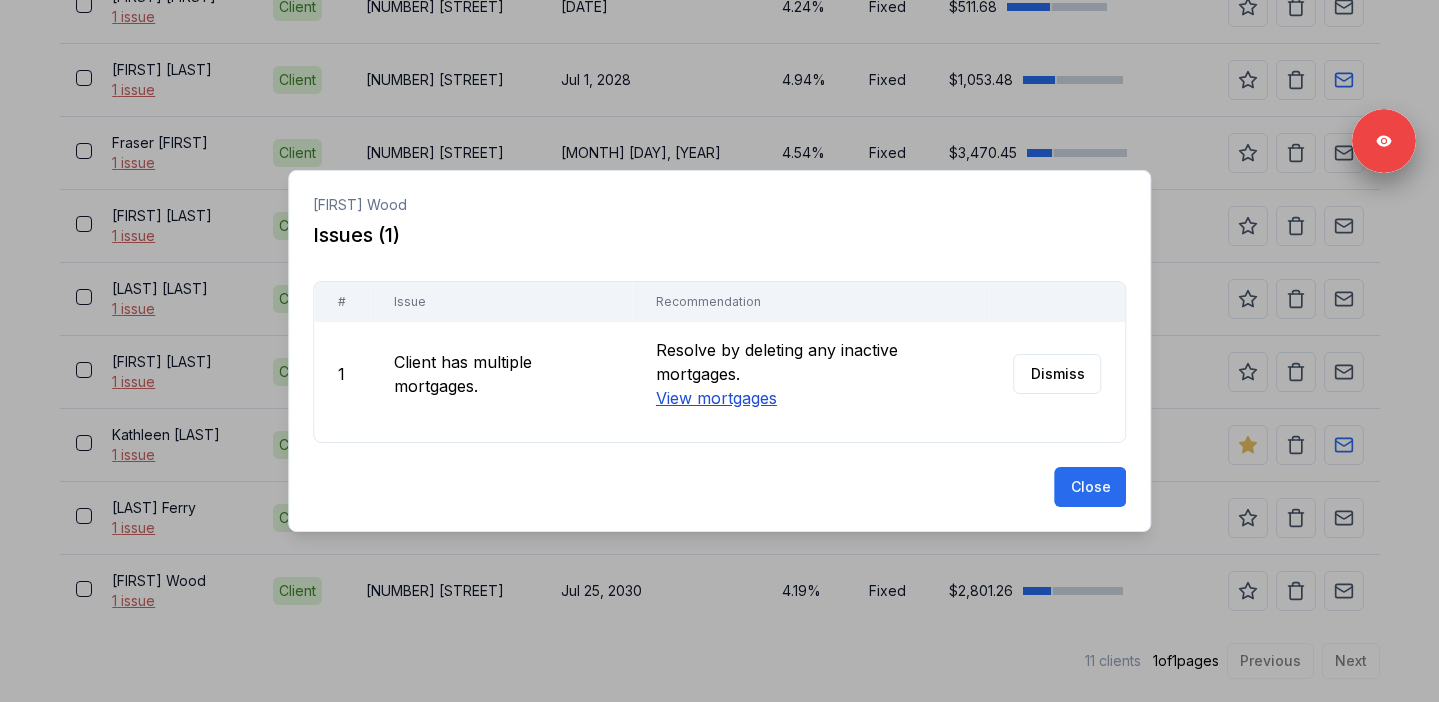 click on "View mortgages" at bounding box center [715, 398] 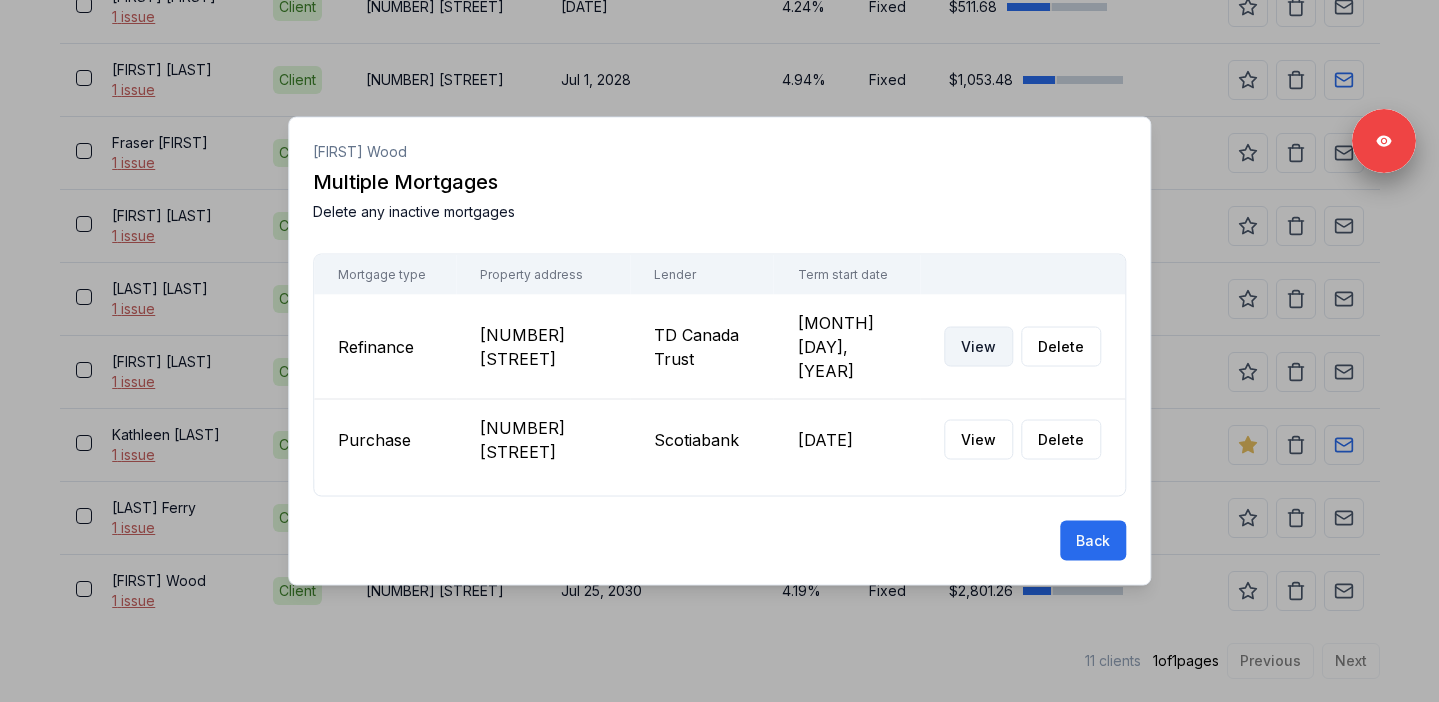 click on "View" at bounding box center (978, 347) 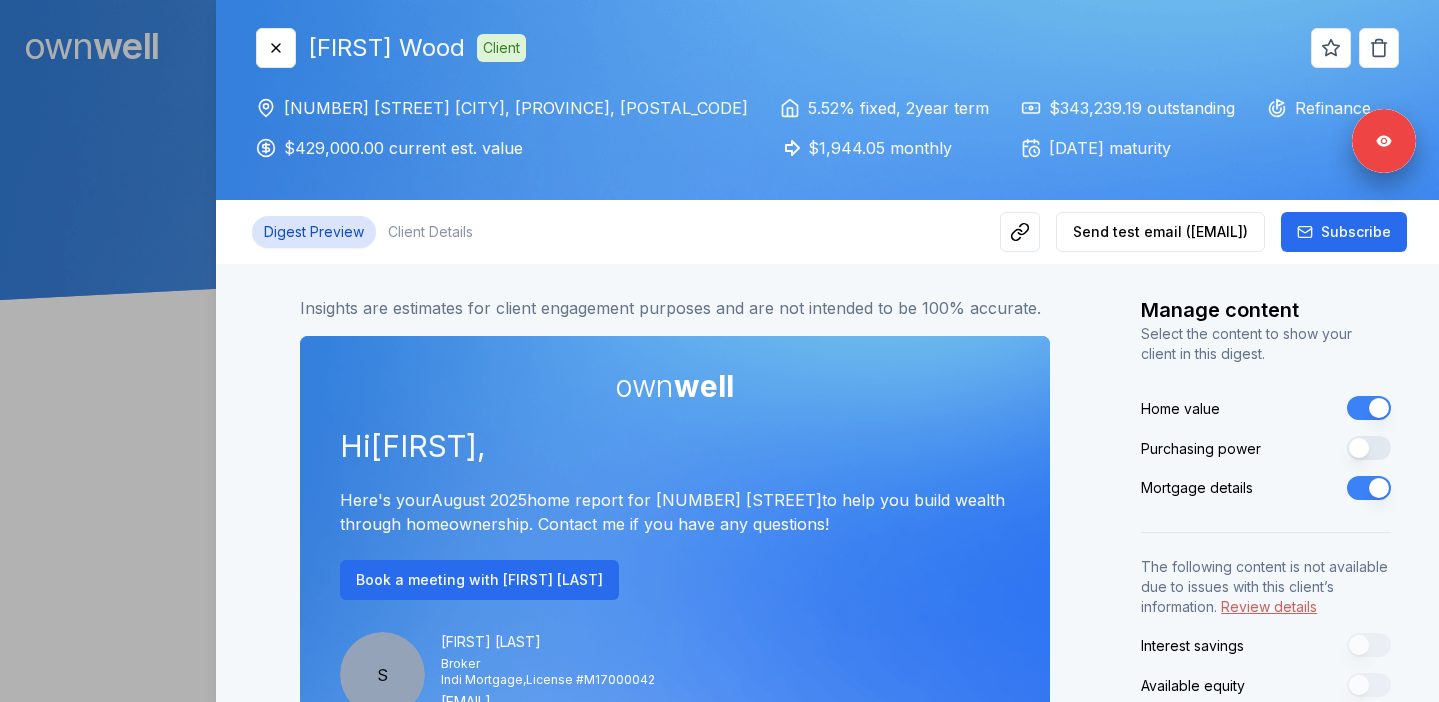 scroll, scrollTop: 0, scrollLeft: 0, axis: both 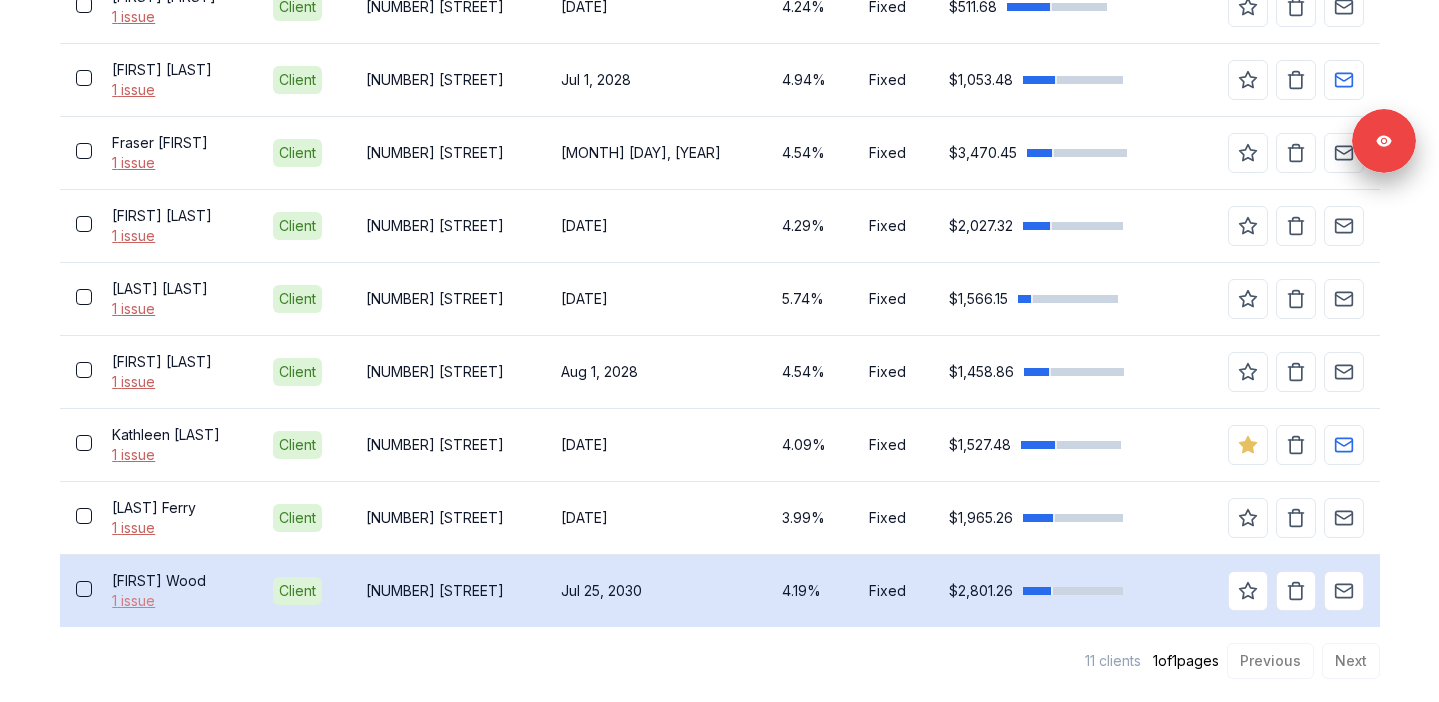 click on "1   issue" at bounding box center (176, 601) 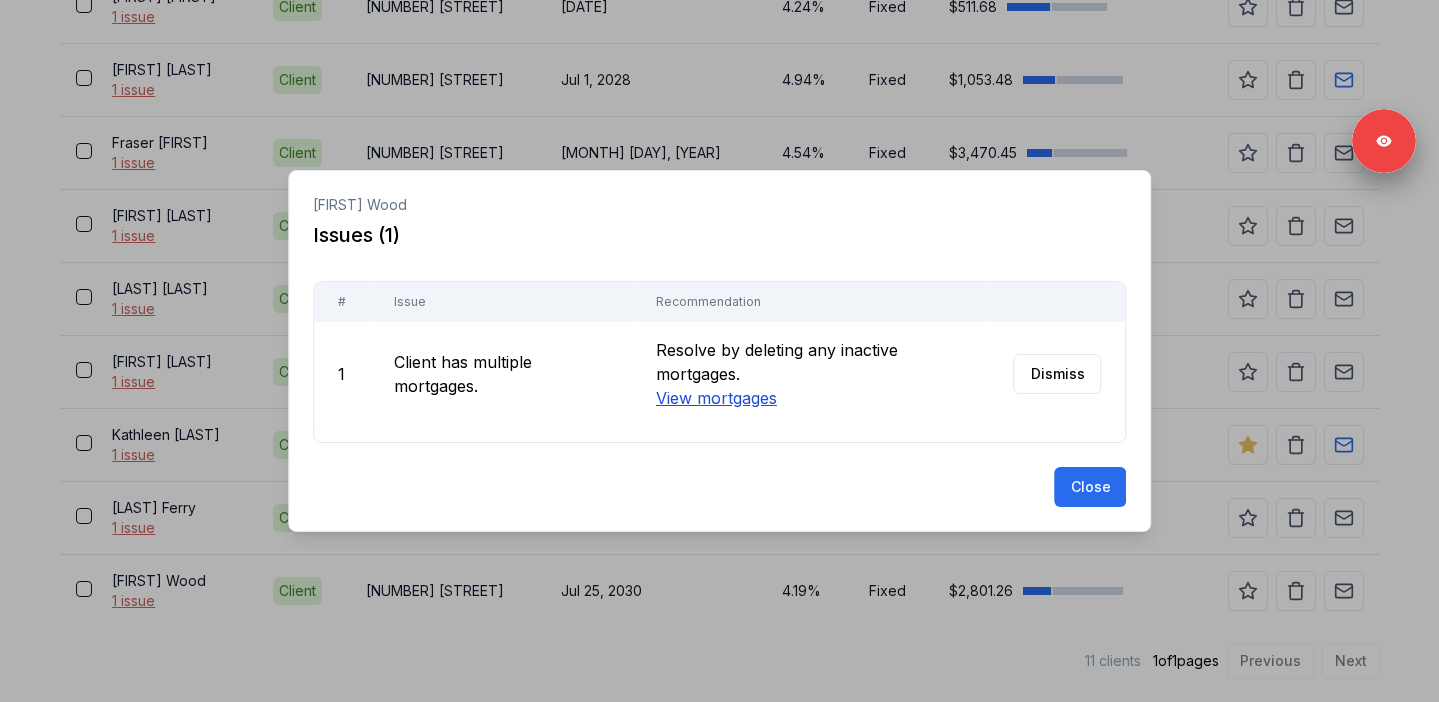click on "View mortgages" at bounding box center (715, 398) 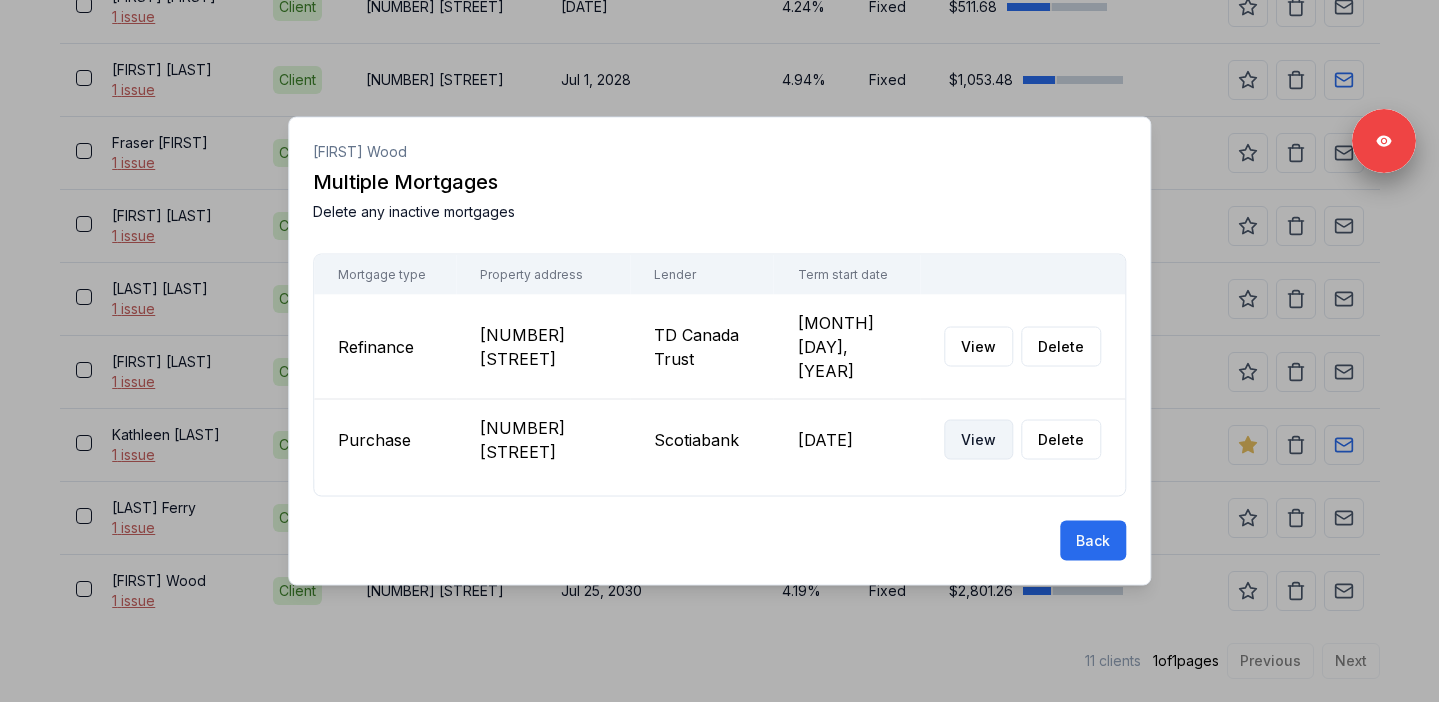click on "View" at bounding box center [978, 440] 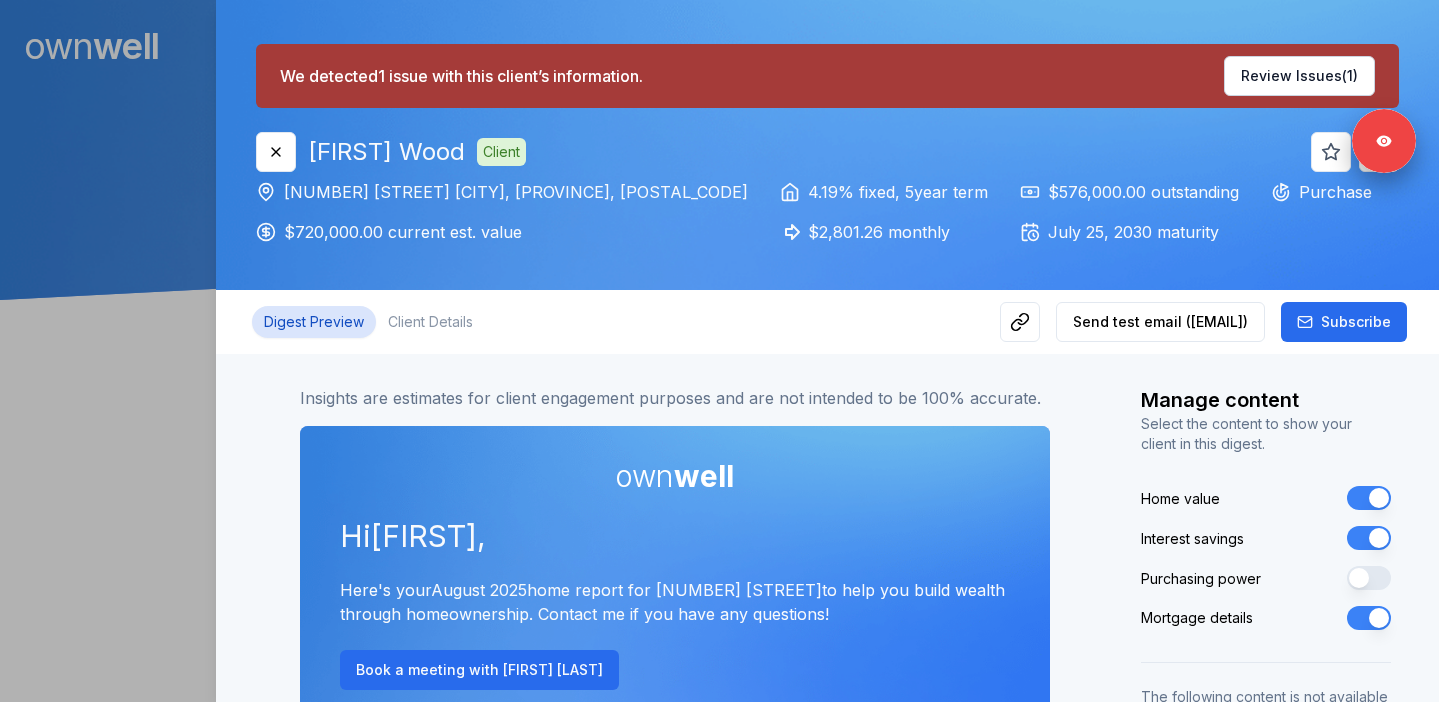 scroll, scrollTop: 0, scrollLeft: 0, axis: both 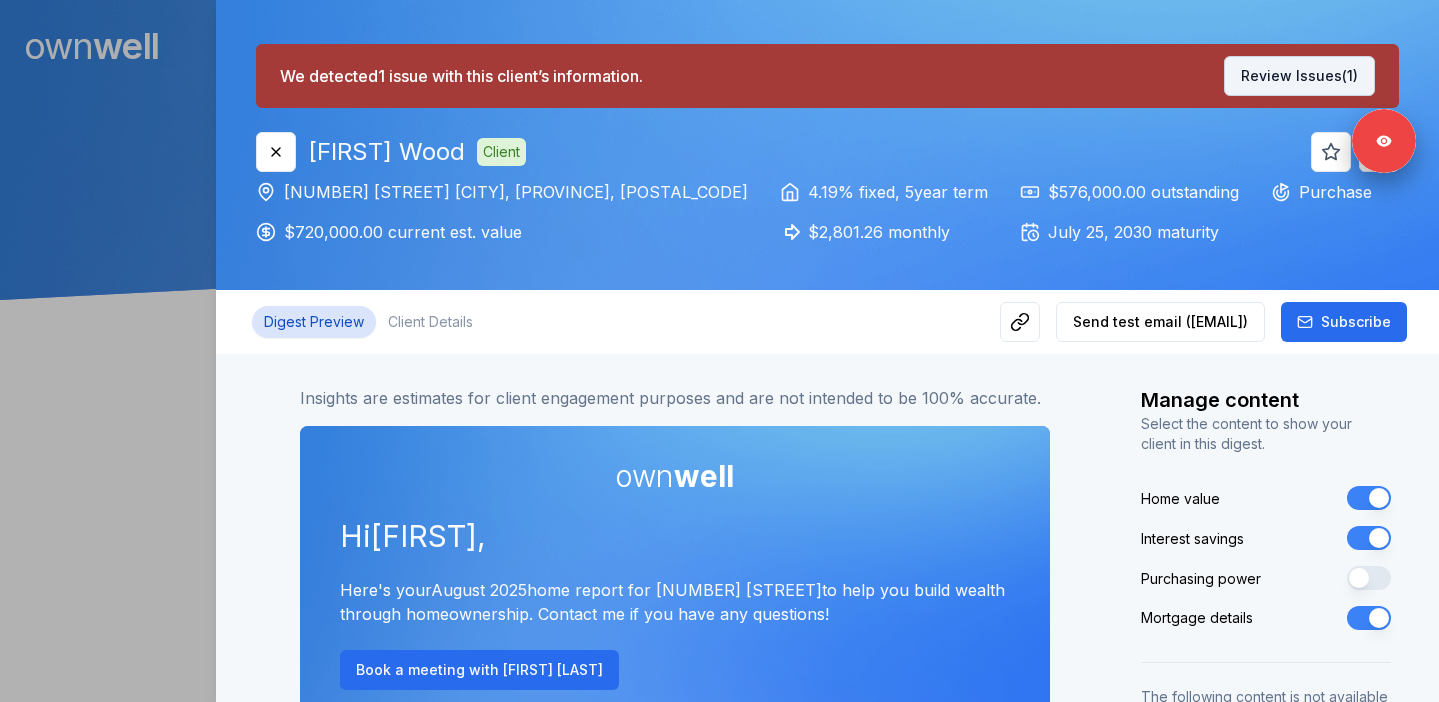 click on "Review Issues  (1)" at bounding box center (1299, 76) 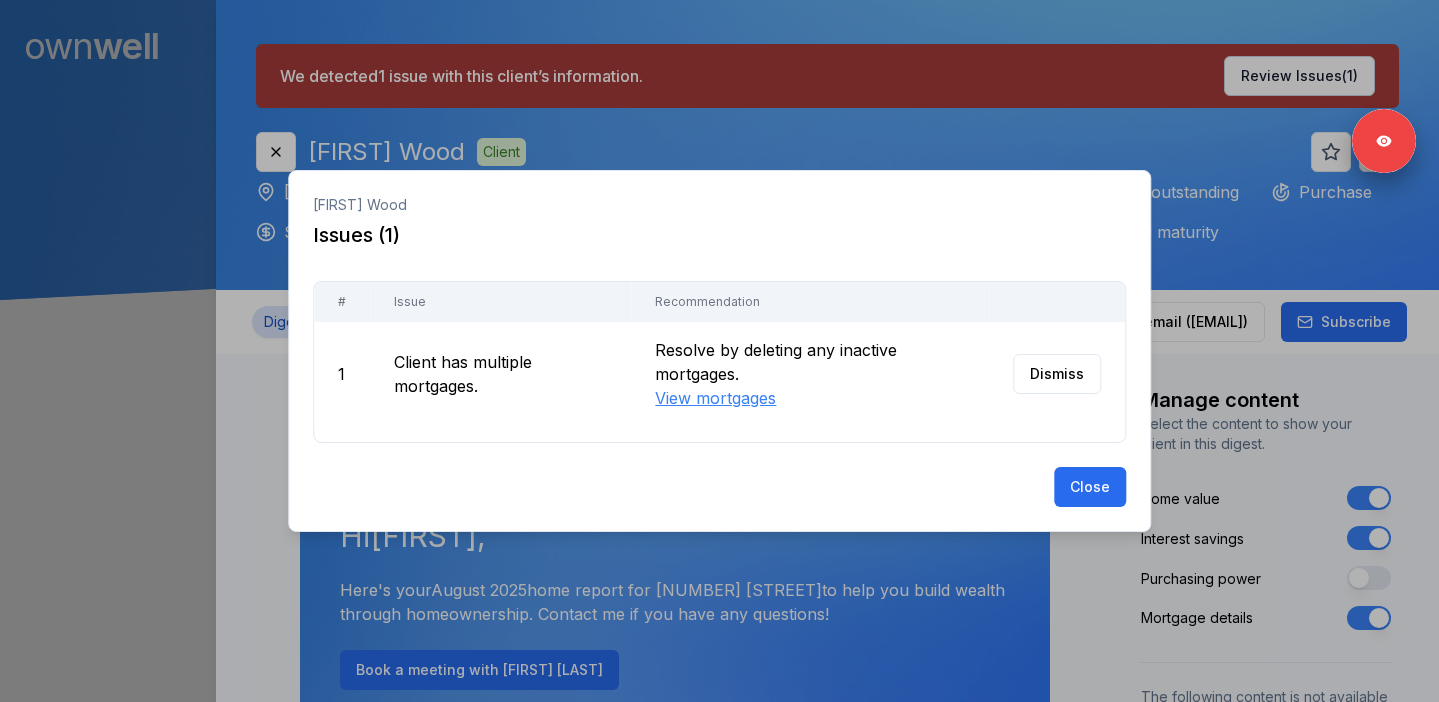 click on "Dismiss" at bounding box center [1057, 374] 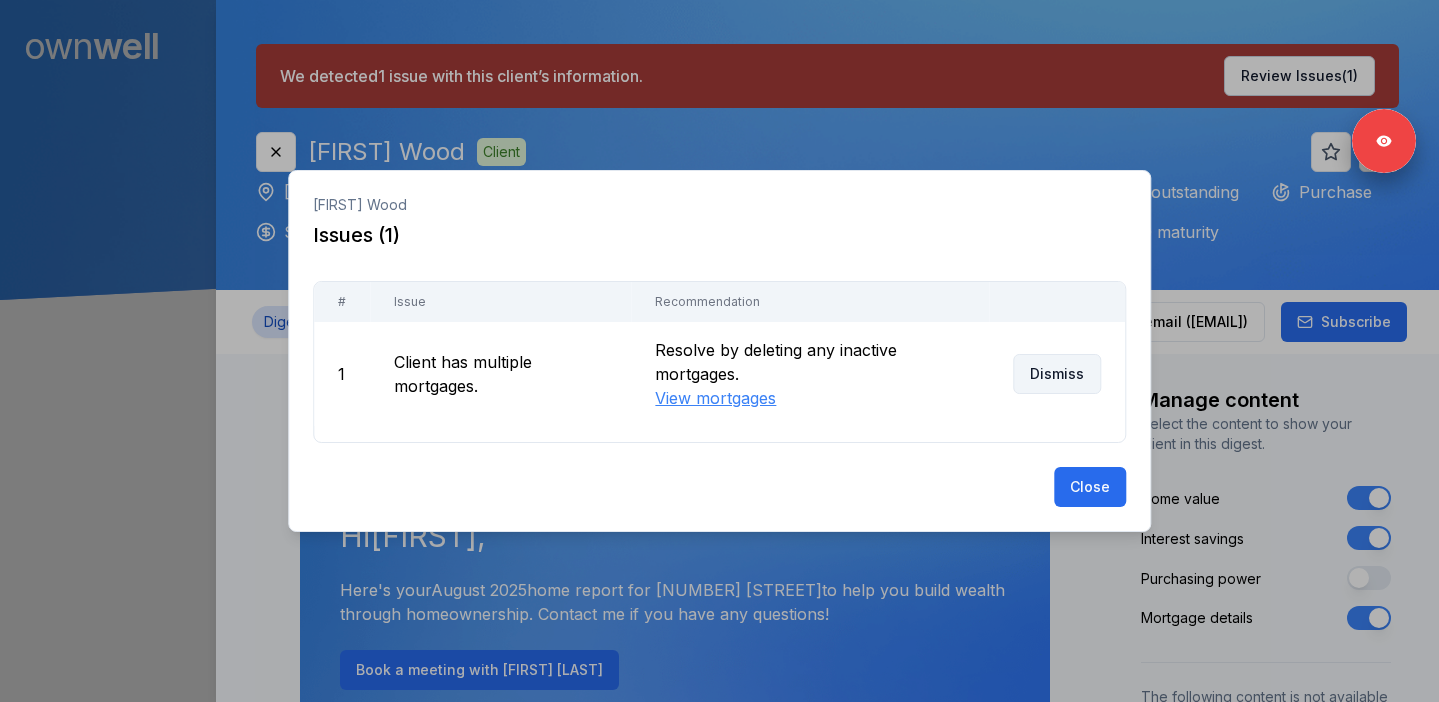 click on "Dismiss" at bounding box center (1057, 374) 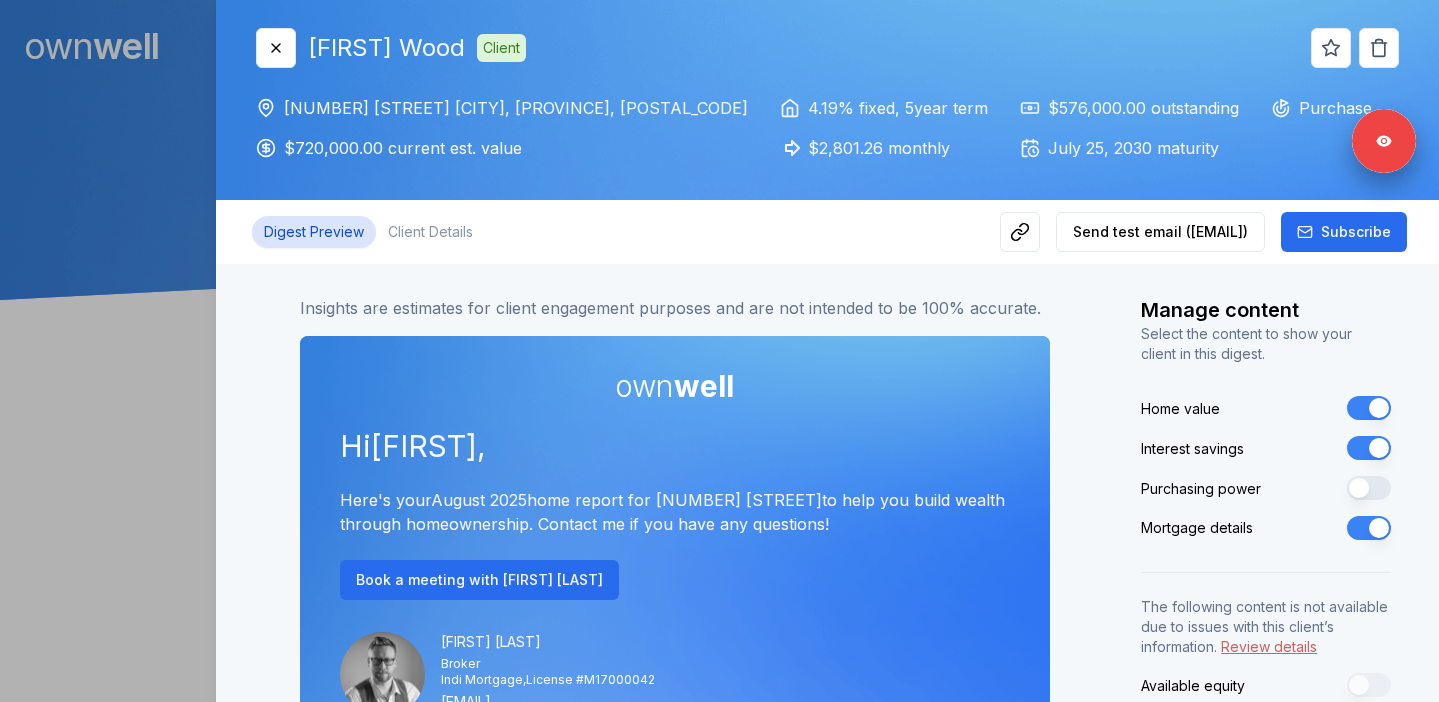 click at bounding box center (719, 351) 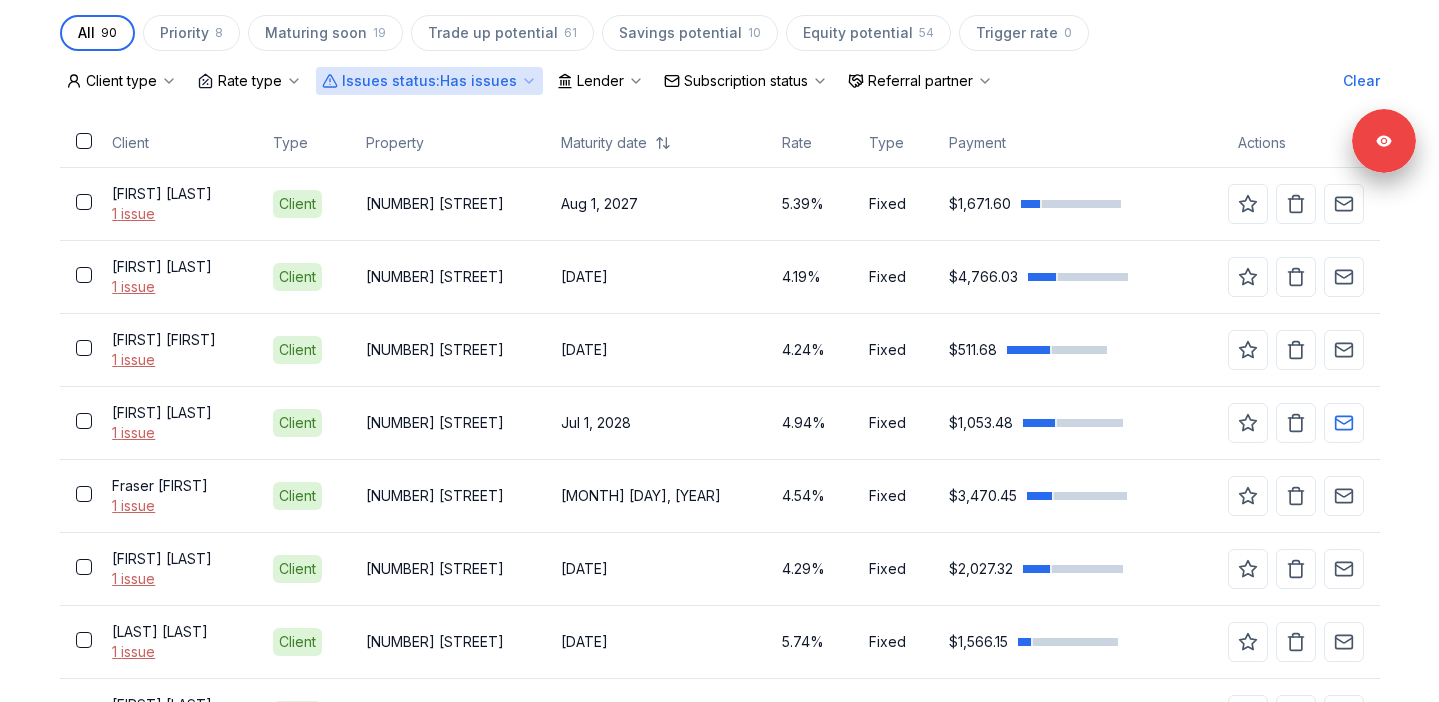 scroll, scrollTop: 823, scrollLeft: 0, axis: vertical 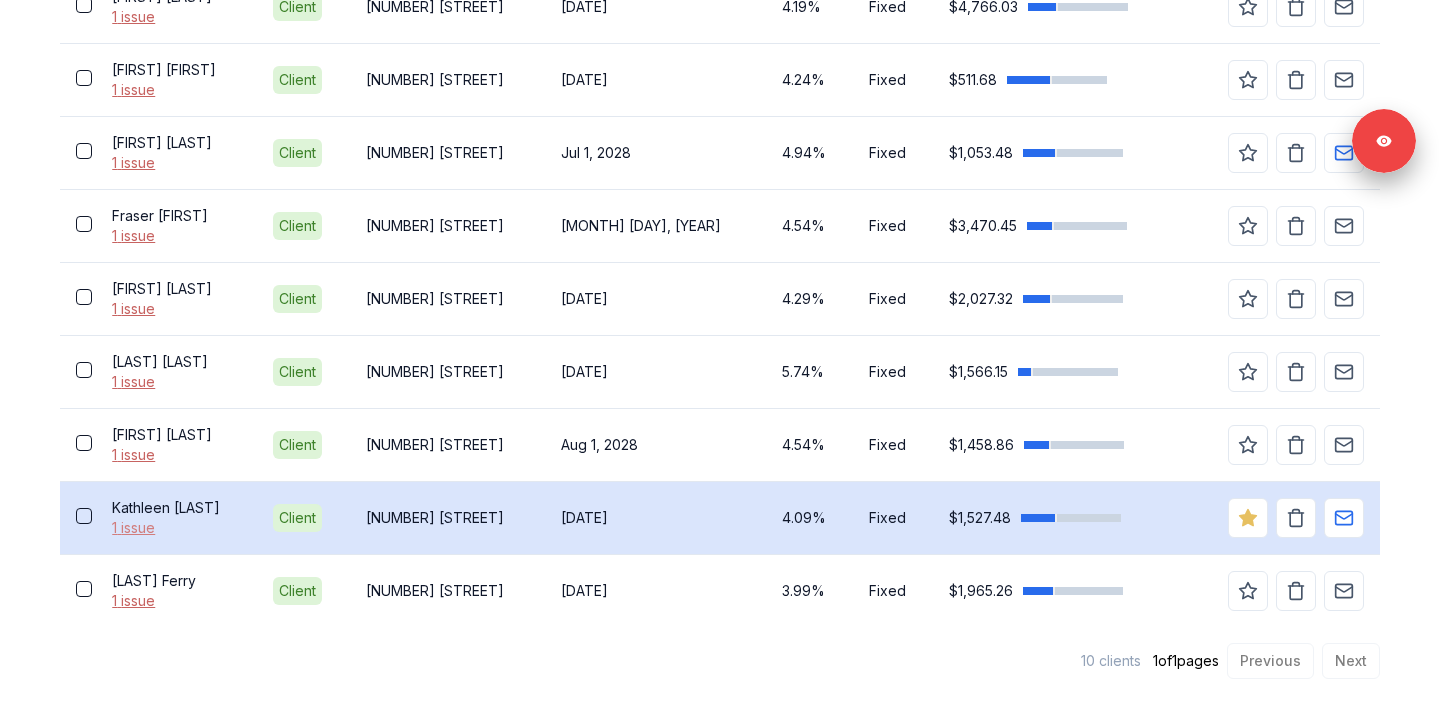 click on "1   issue" at bounding box center [176, 528] 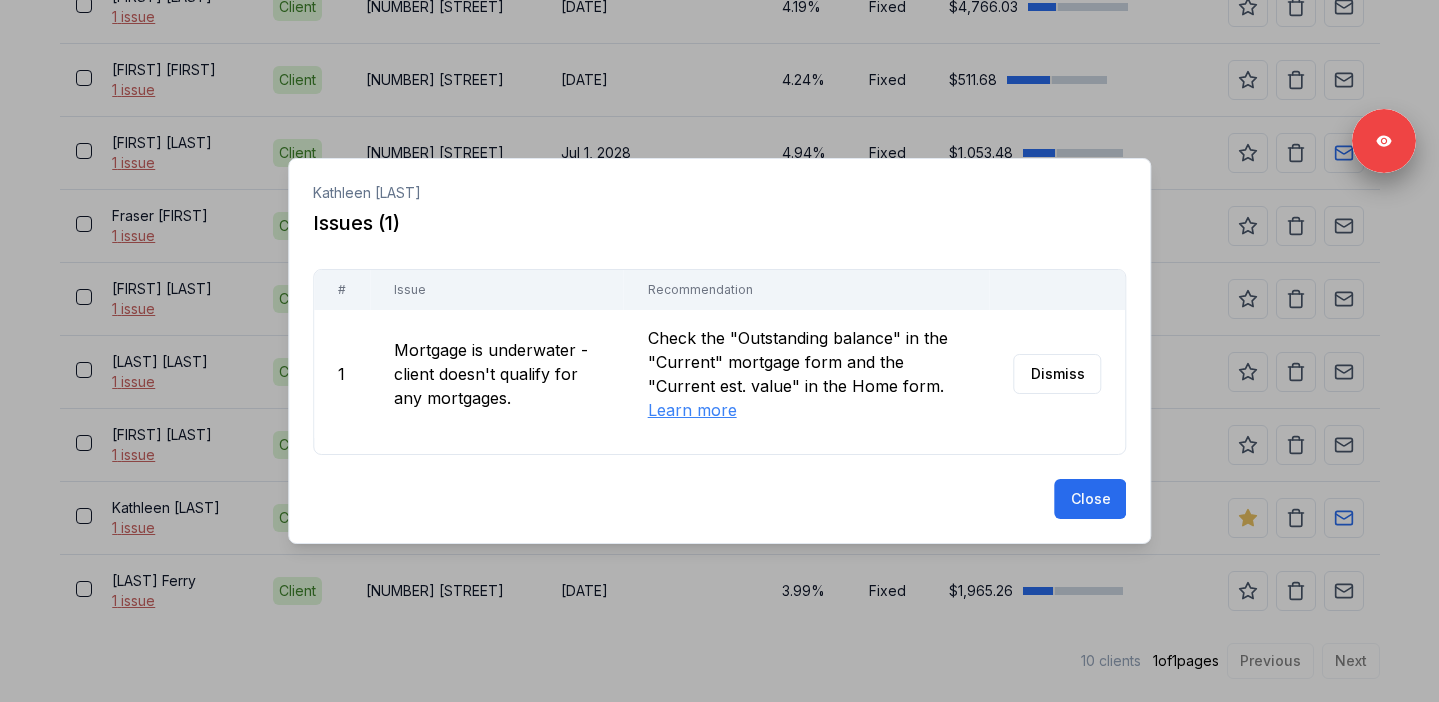 click at bounding box center [719, 351] 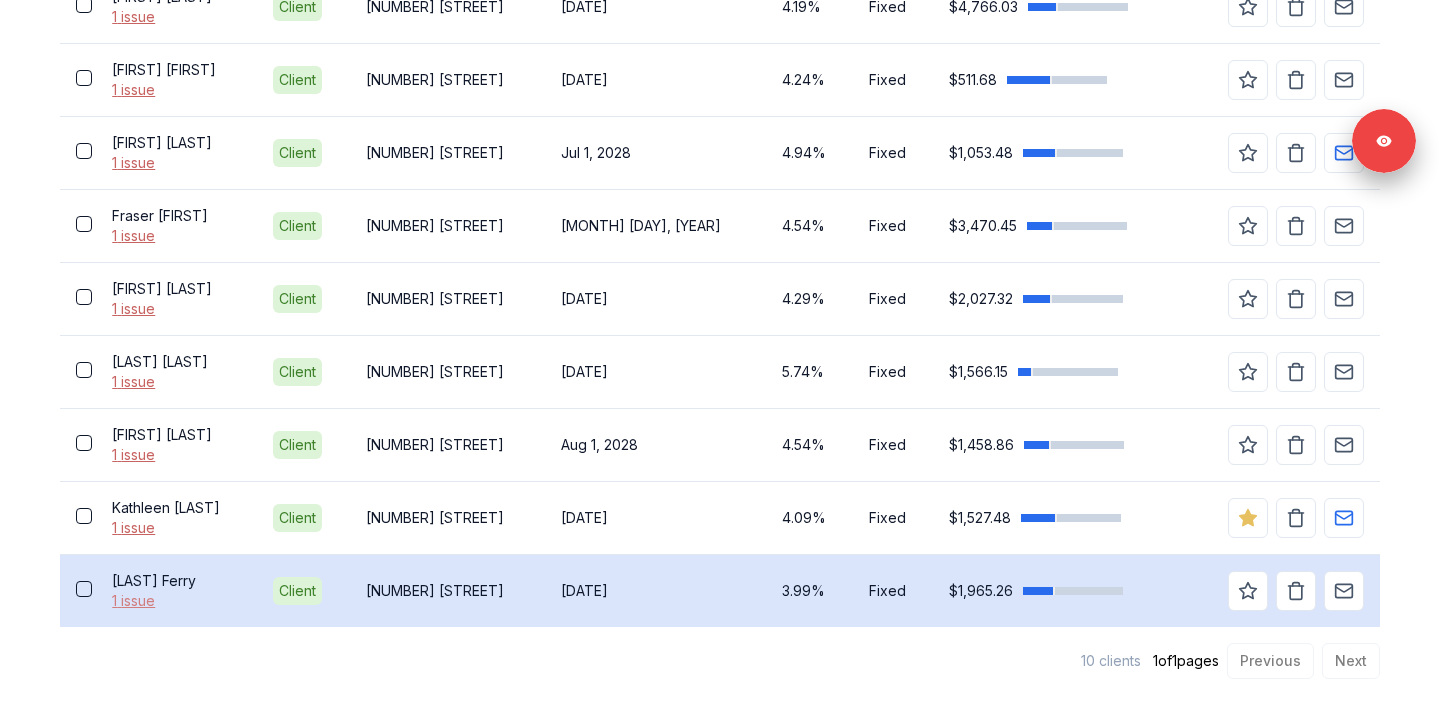 click on "1   issue" at bounding box center (176, 601) 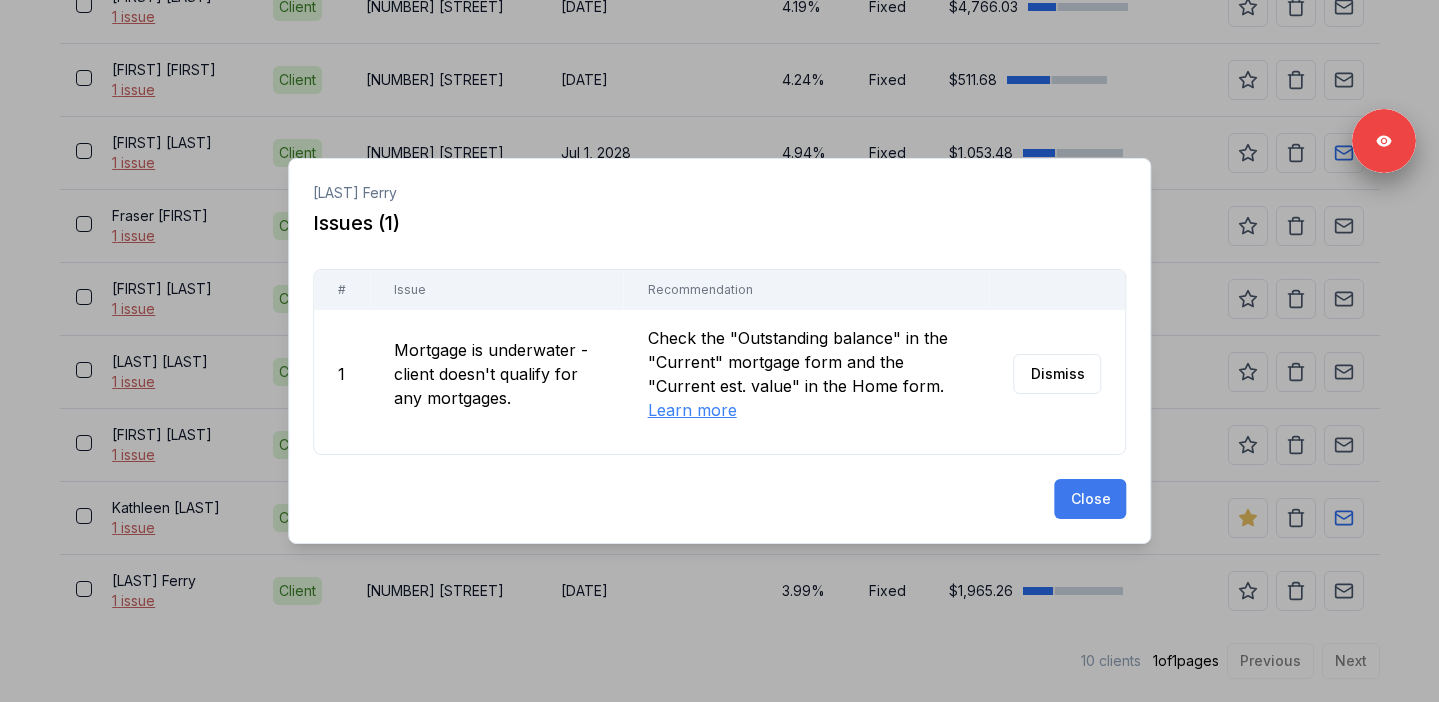 click on "Close" at bounding box center (1090, 499) 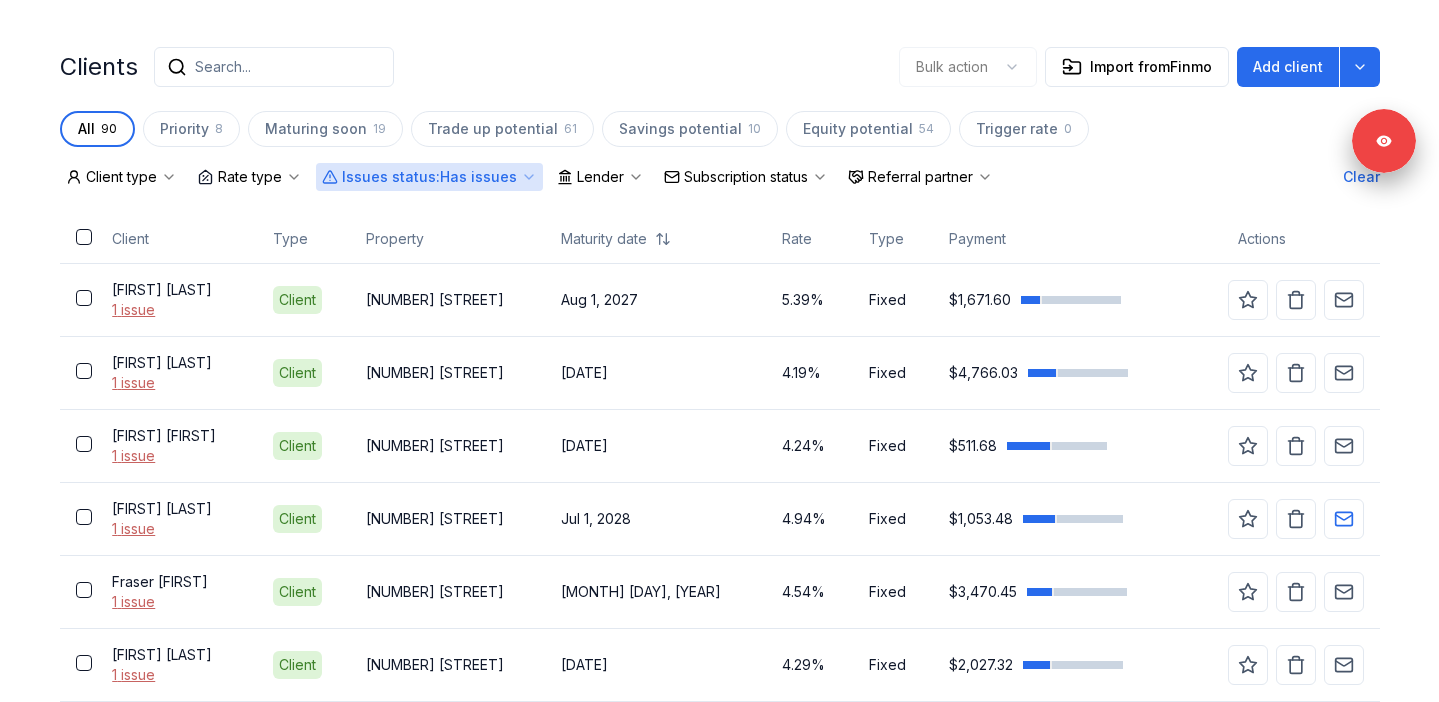 scroll, scrollTop: 384, scrollLeft: 0, axis: vertical 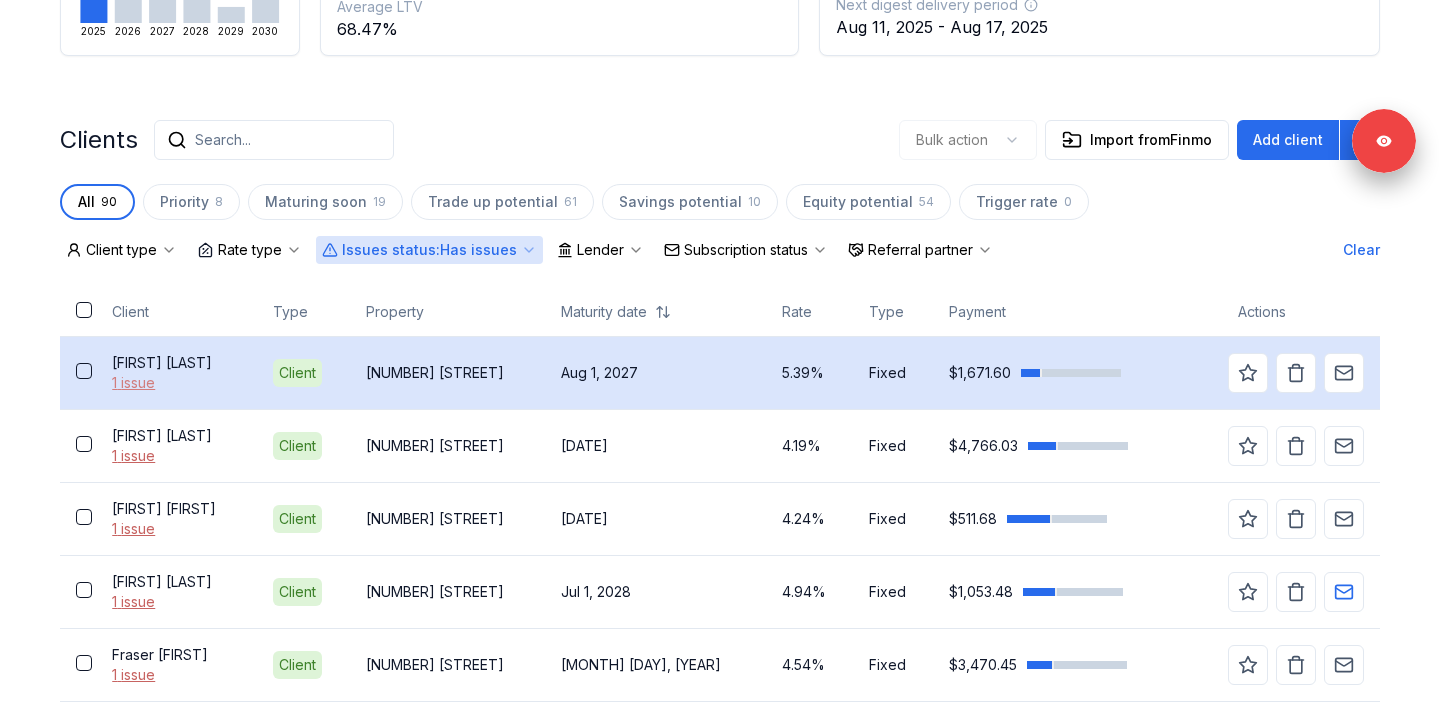 click on "1   issue" at bounding box center (176, 383) 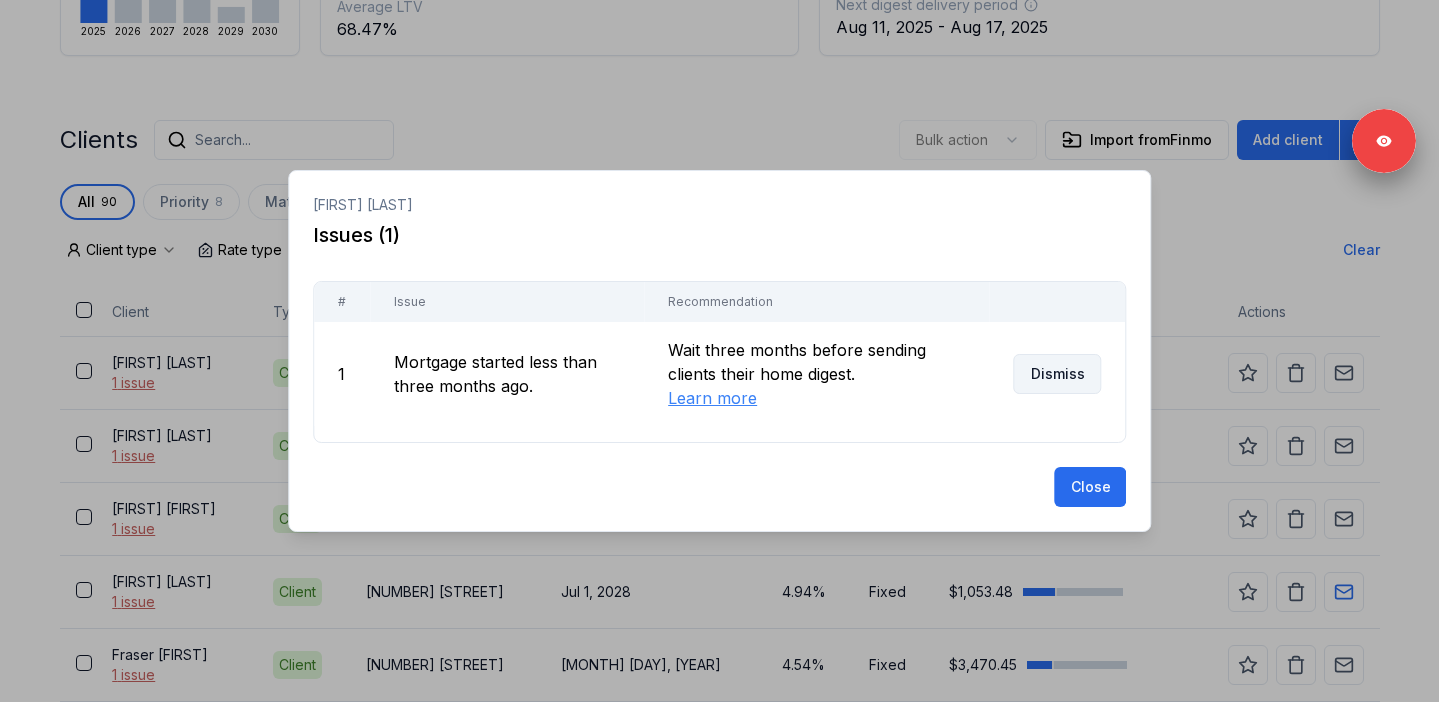 click on "Dismiss" at bounding box center [1057, 374] 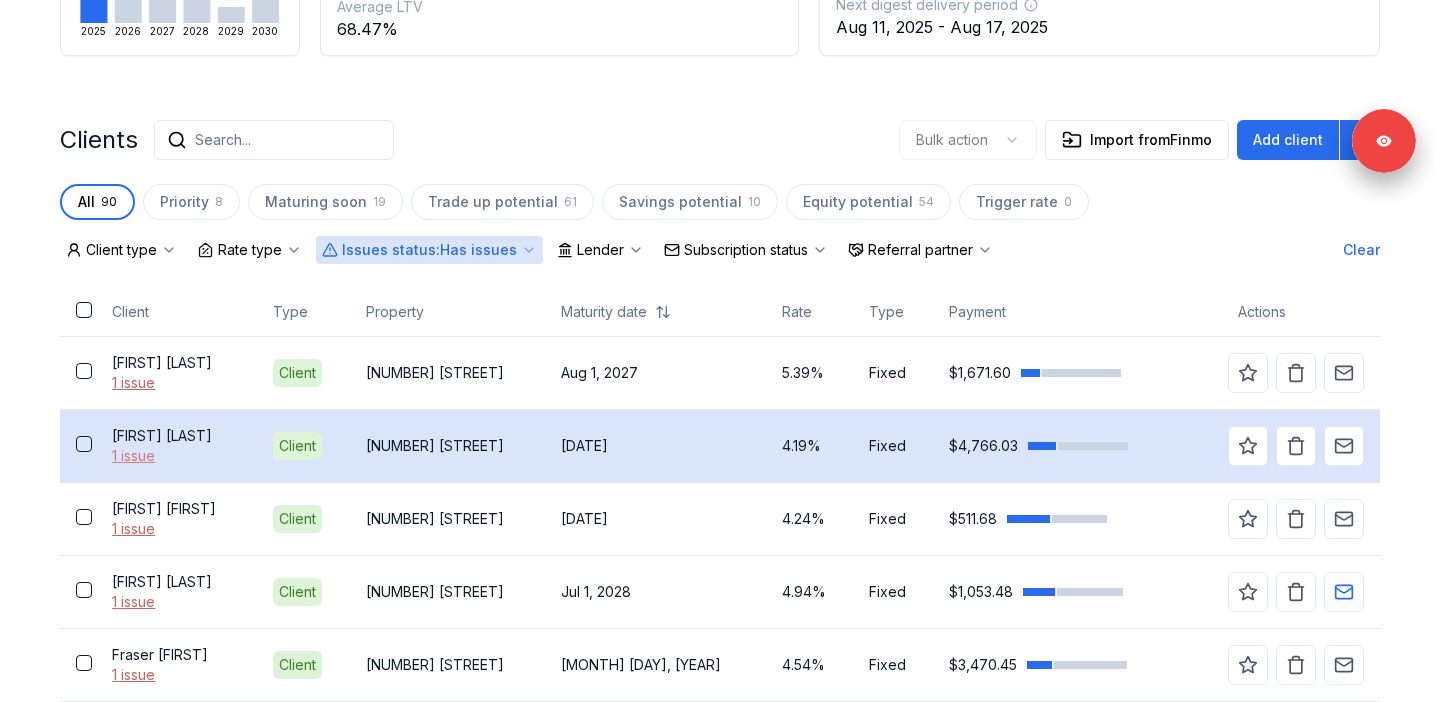 click on "1   issue" at bounding box center (176, 456) 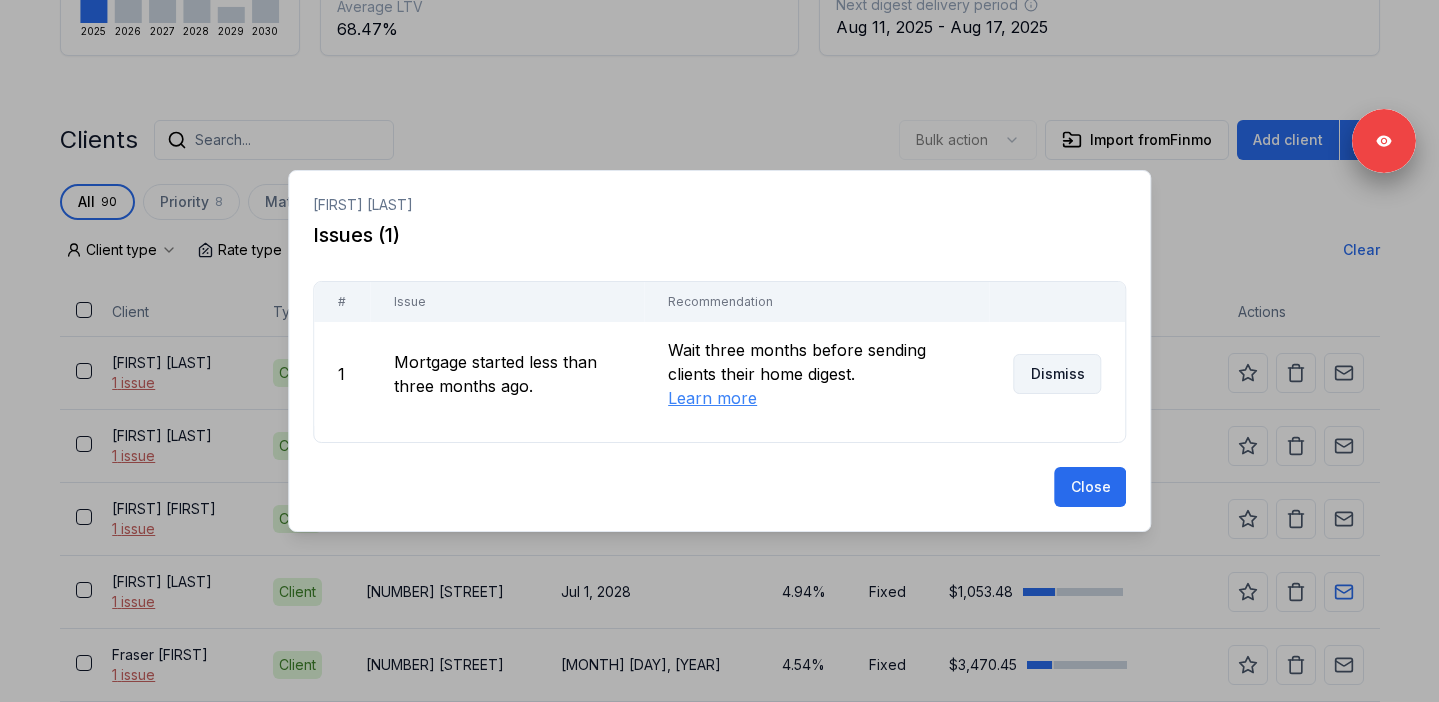 click on "Dismiss" at bounding box center [1057, 374] 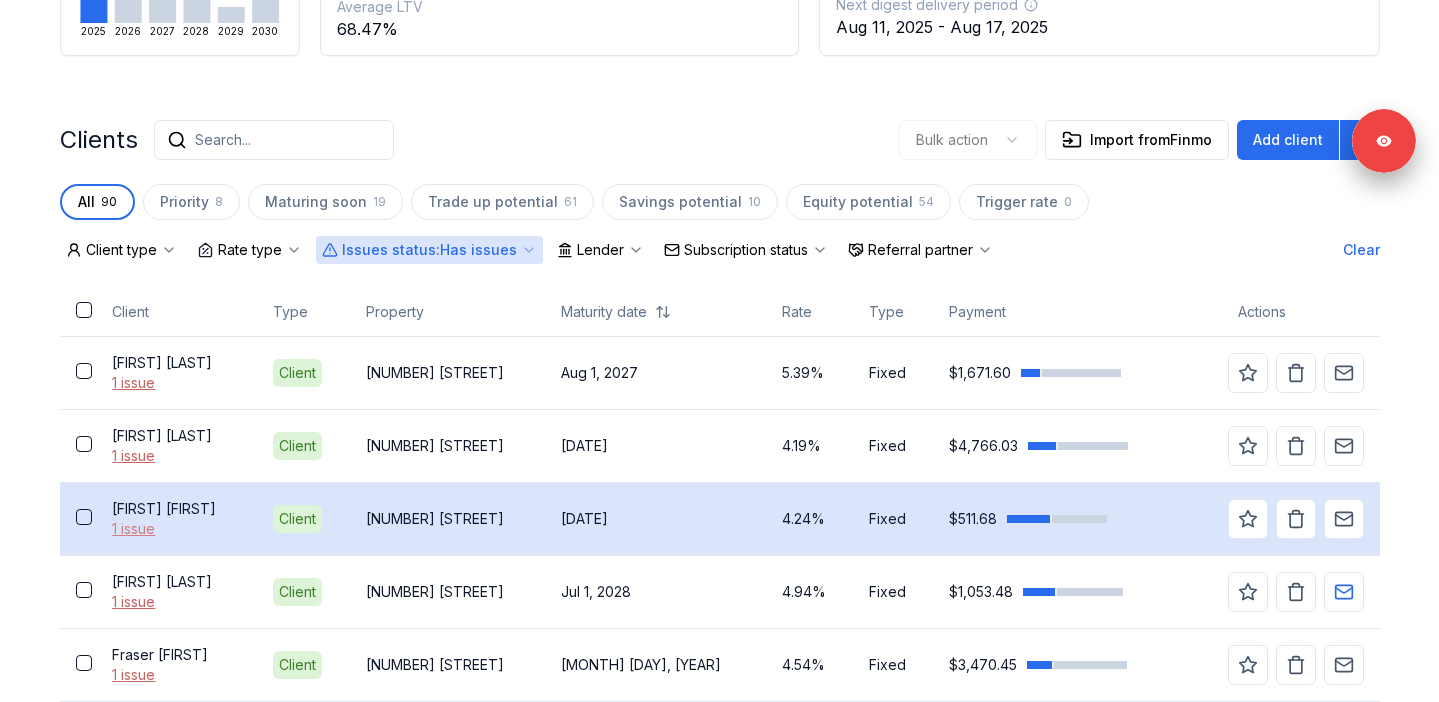 click on "1   issue" at bounding box center [176, 529] 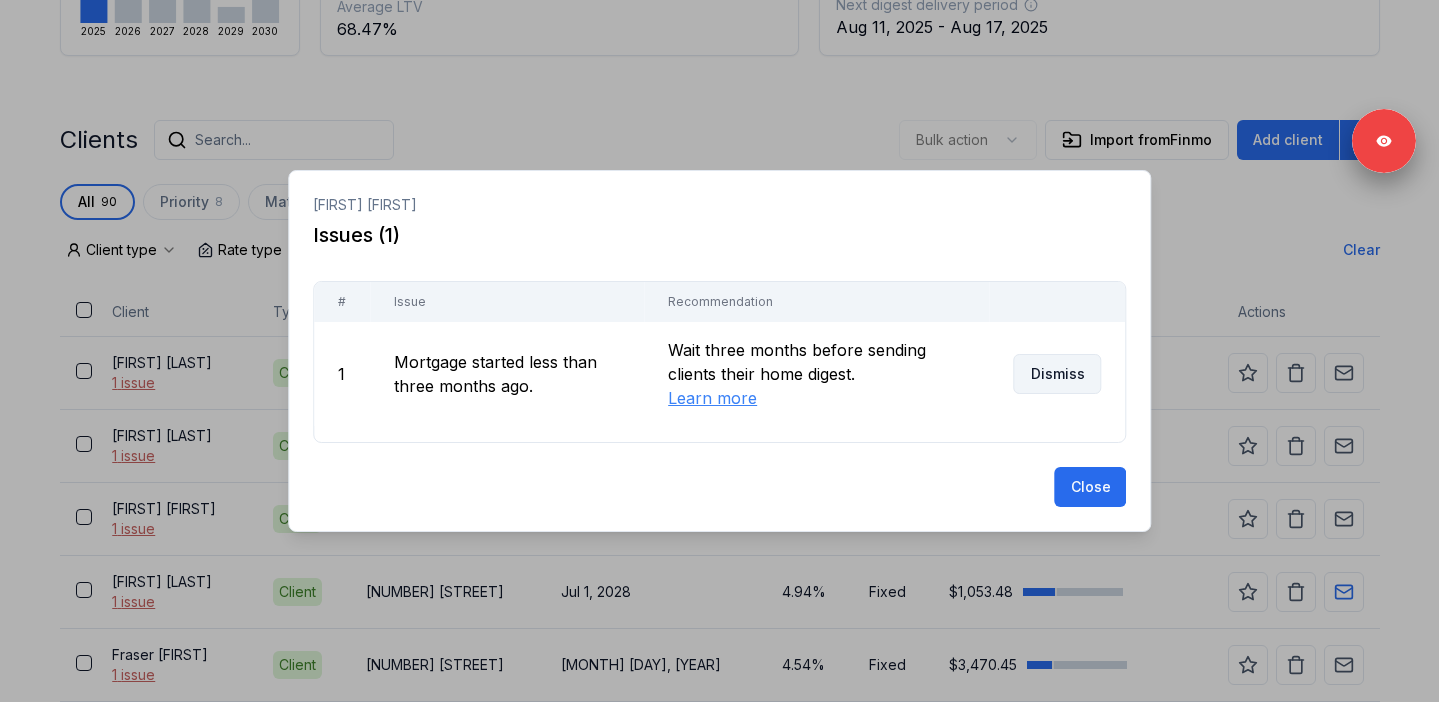 click on "Dismiss" at bounding box center (1057, 374) 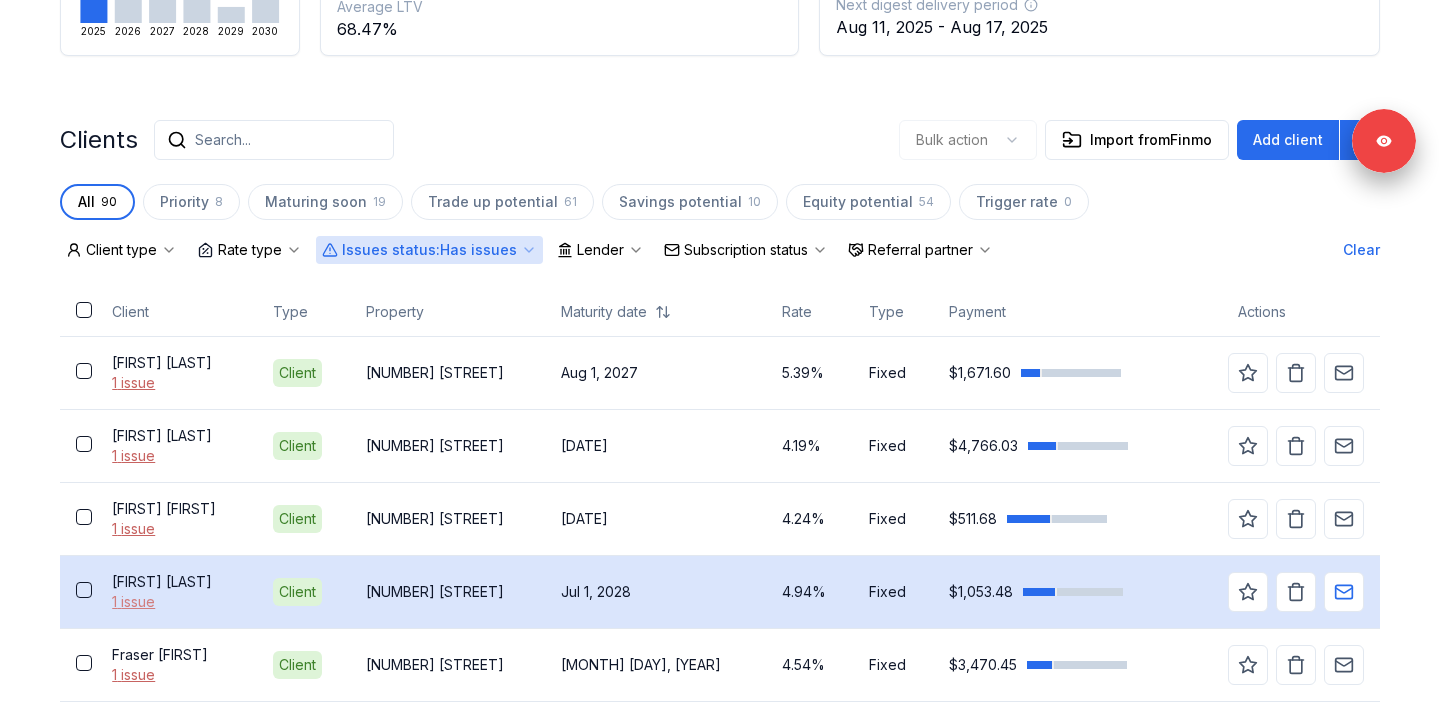 click on "1   issue" at bounding box center [176, 602] 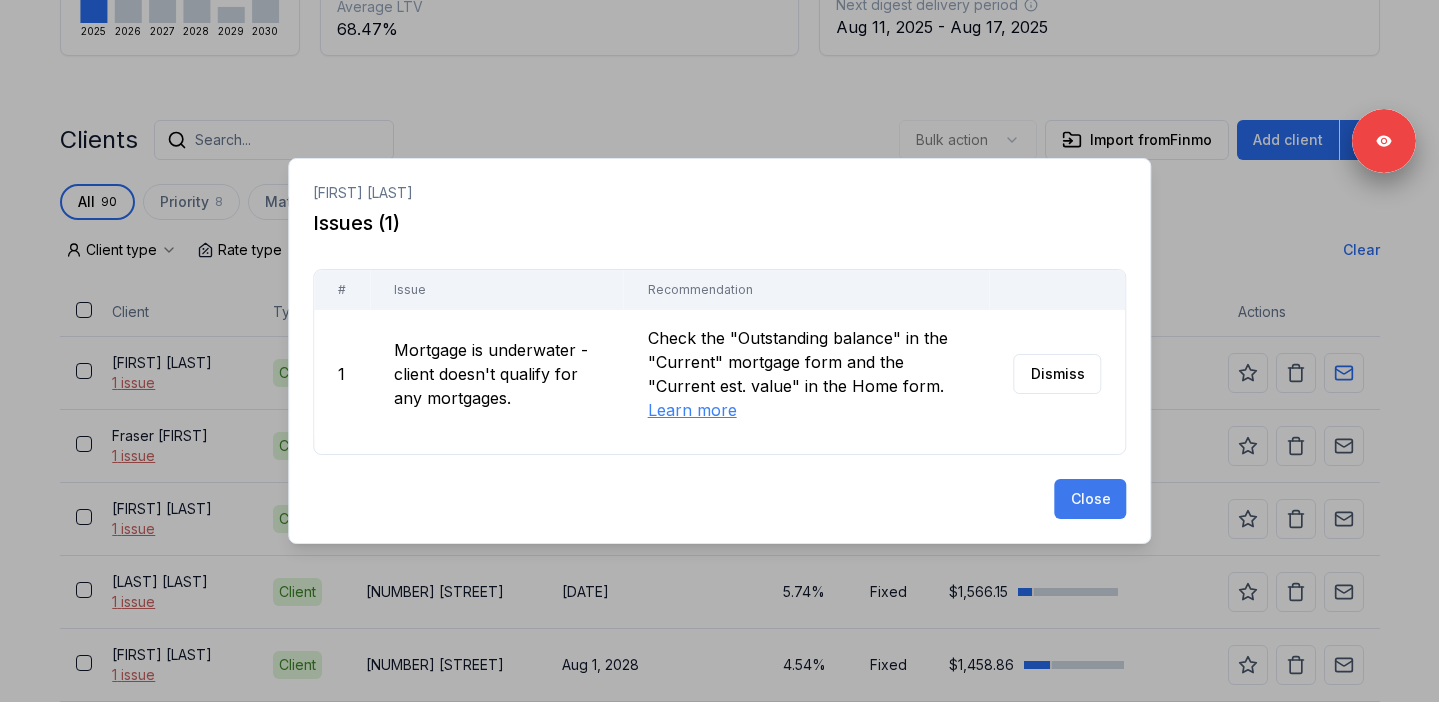 click on "Close" at bounding box center [1090, 499] 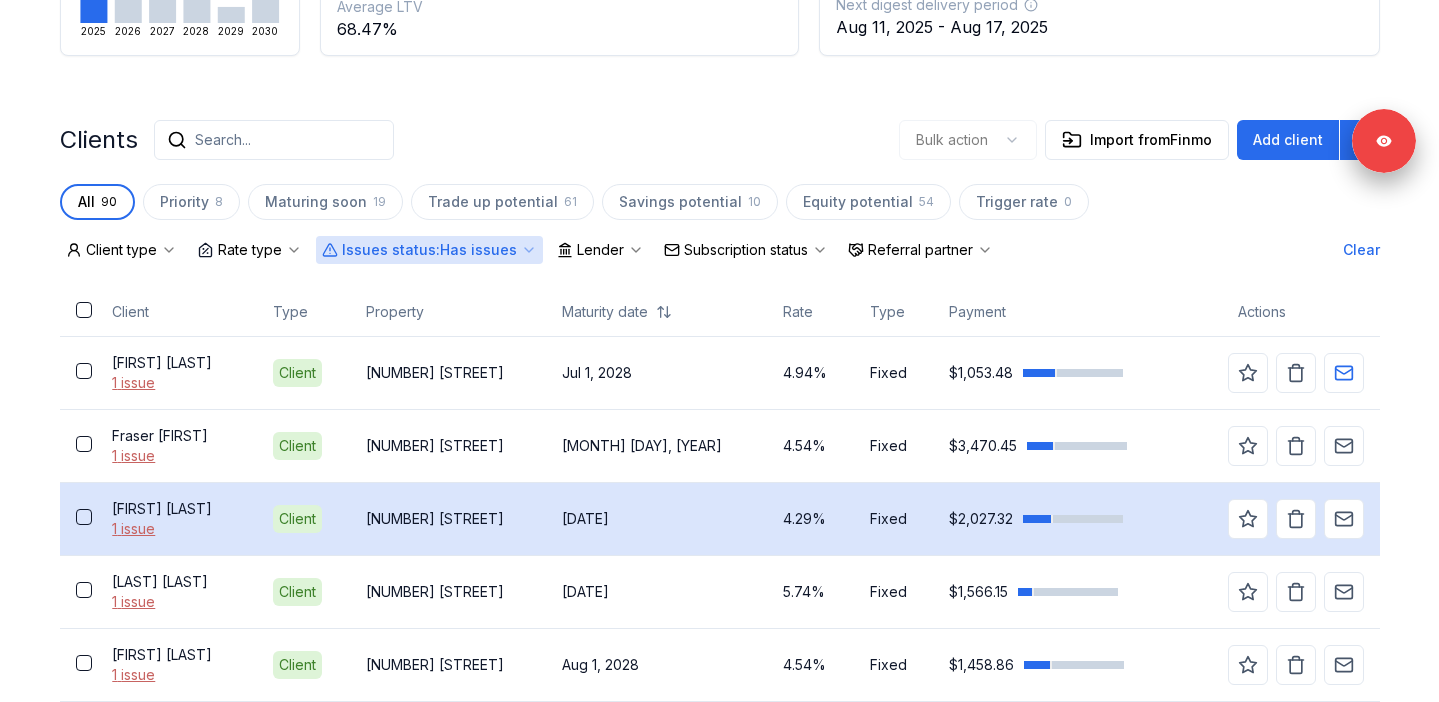 scroll, scrollTop: 604, scrollLeft: 0, axis: vertical 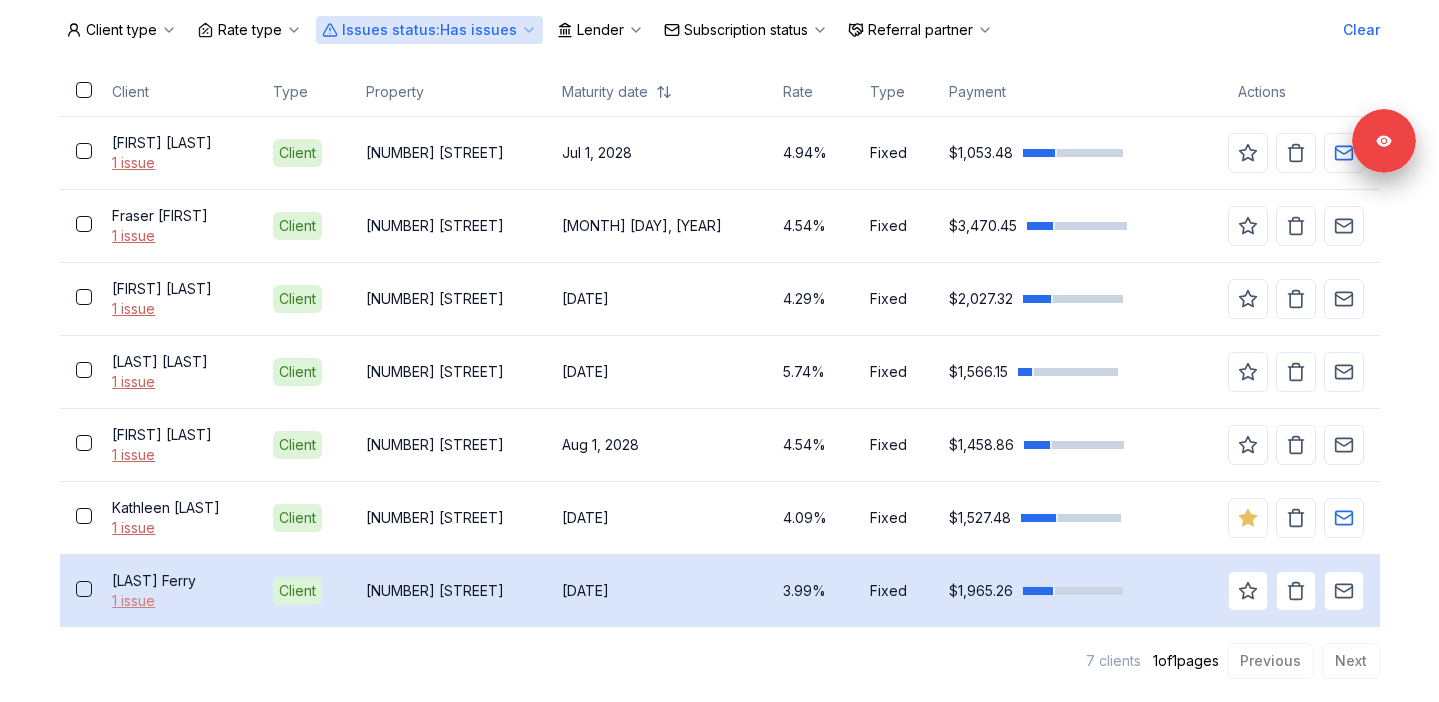 click on "1   issue" at bounding box center [176, 601] 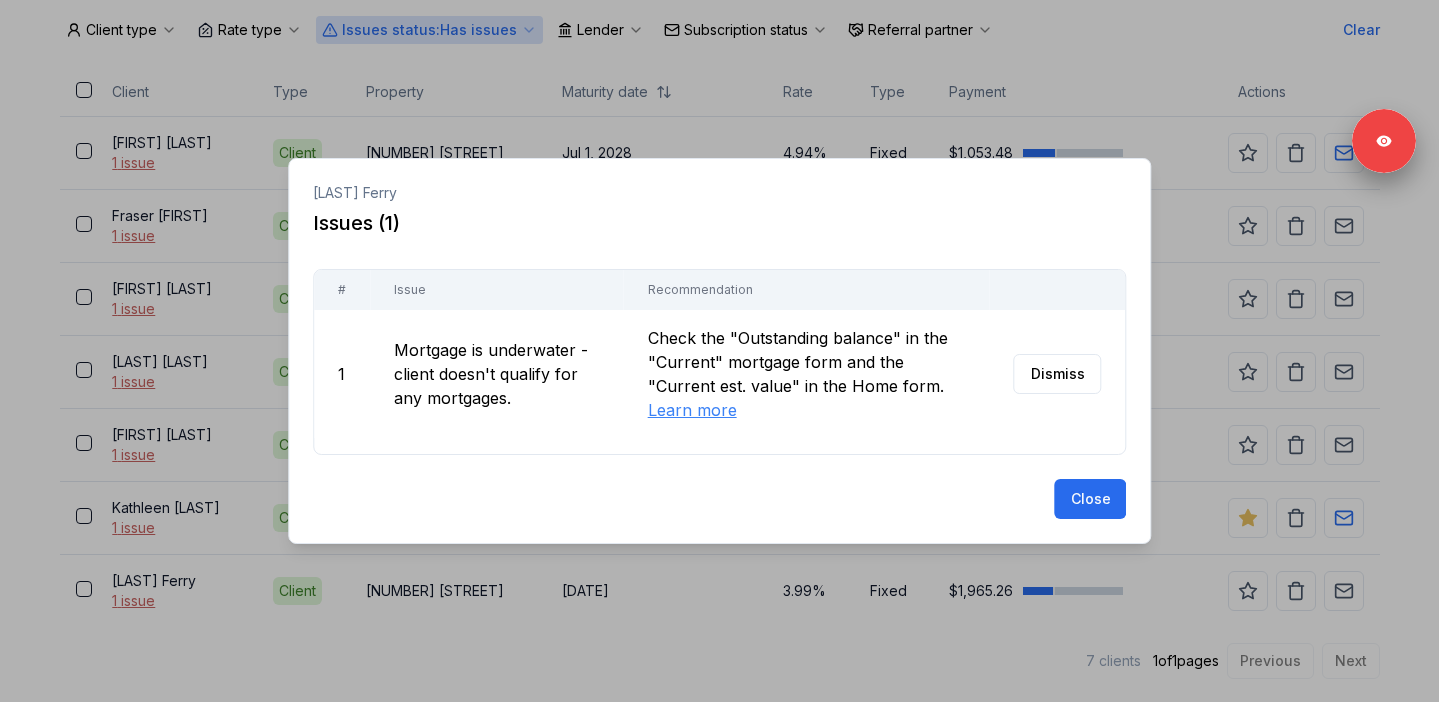 click at bounding box center (719, 351) 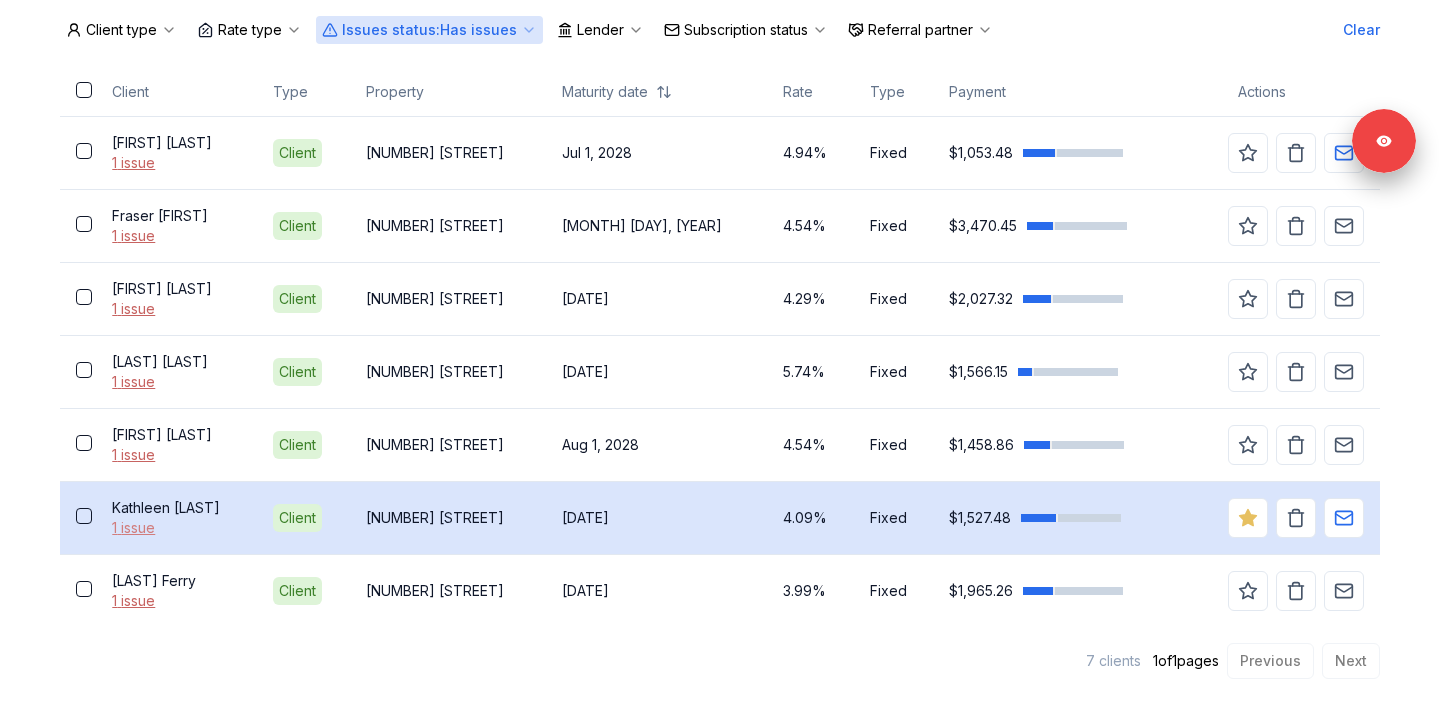 click on "1   issue" at bounding box center [176, 528] 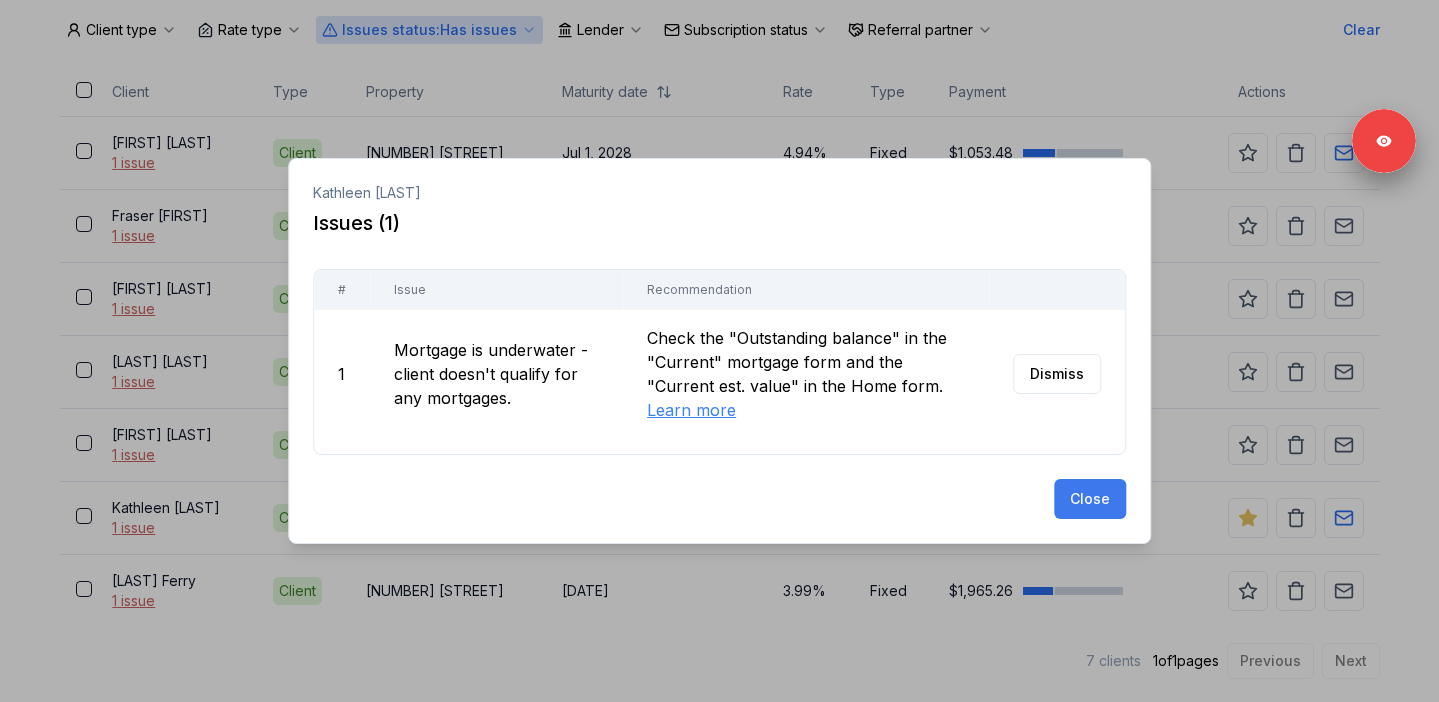 click on "Close" at bounding box center (1090, 499) 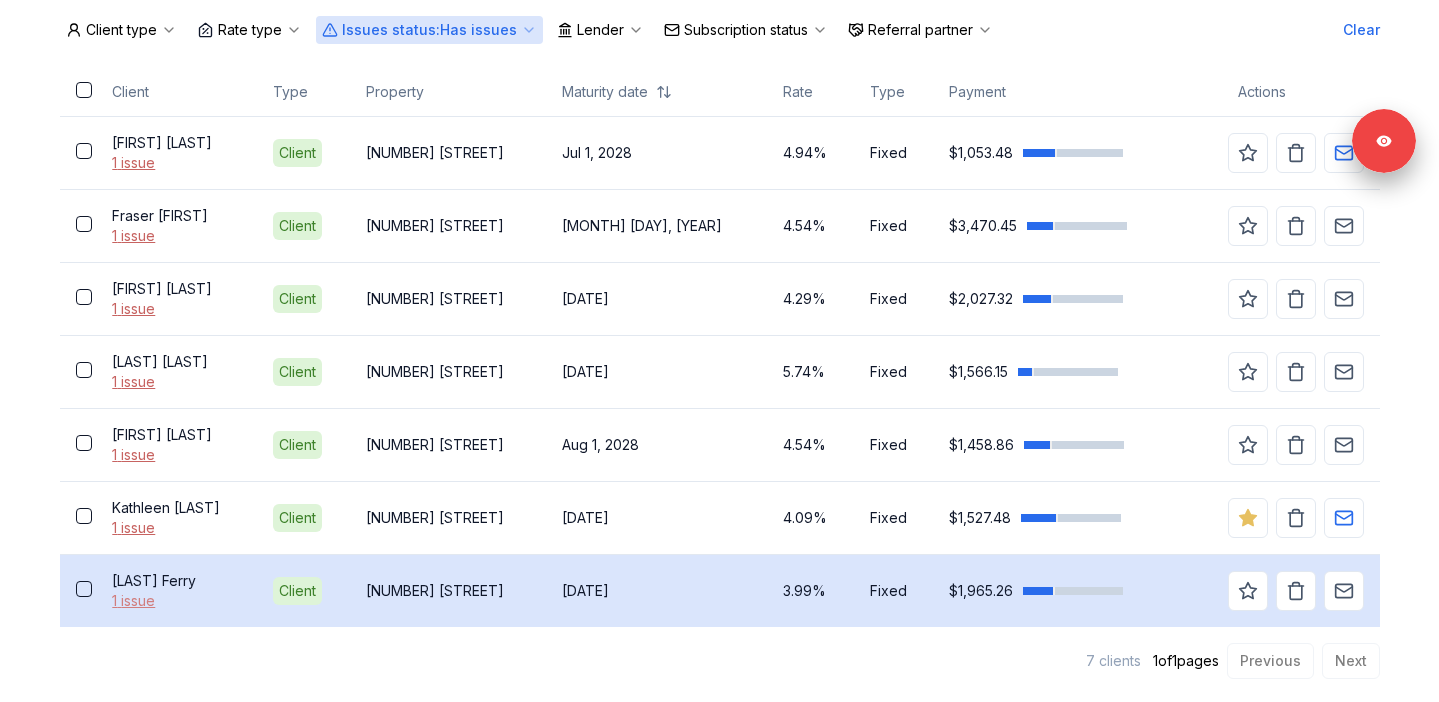 click on "1   issue" at bounding box center [176, 601] 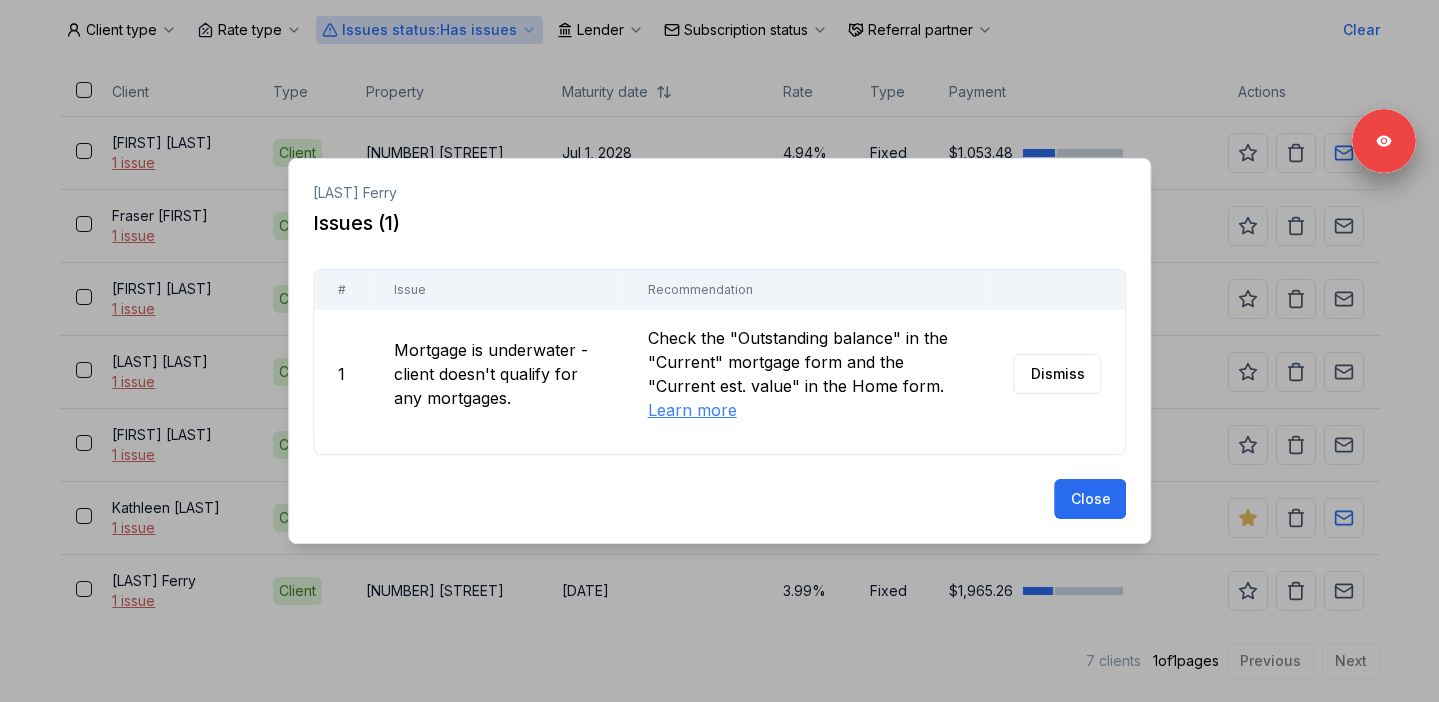 click at bounding box center (719, 351) 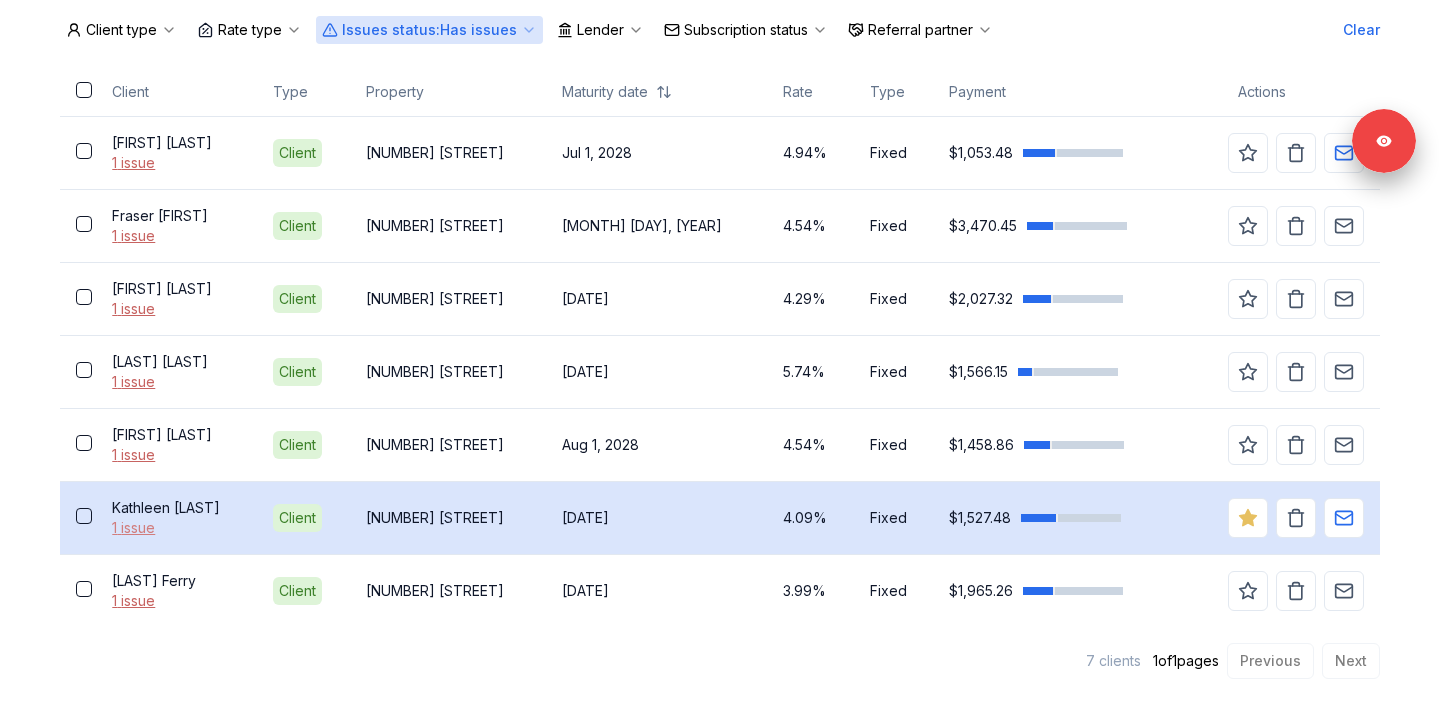click on "1   issue" at bounding box center (176, 528) 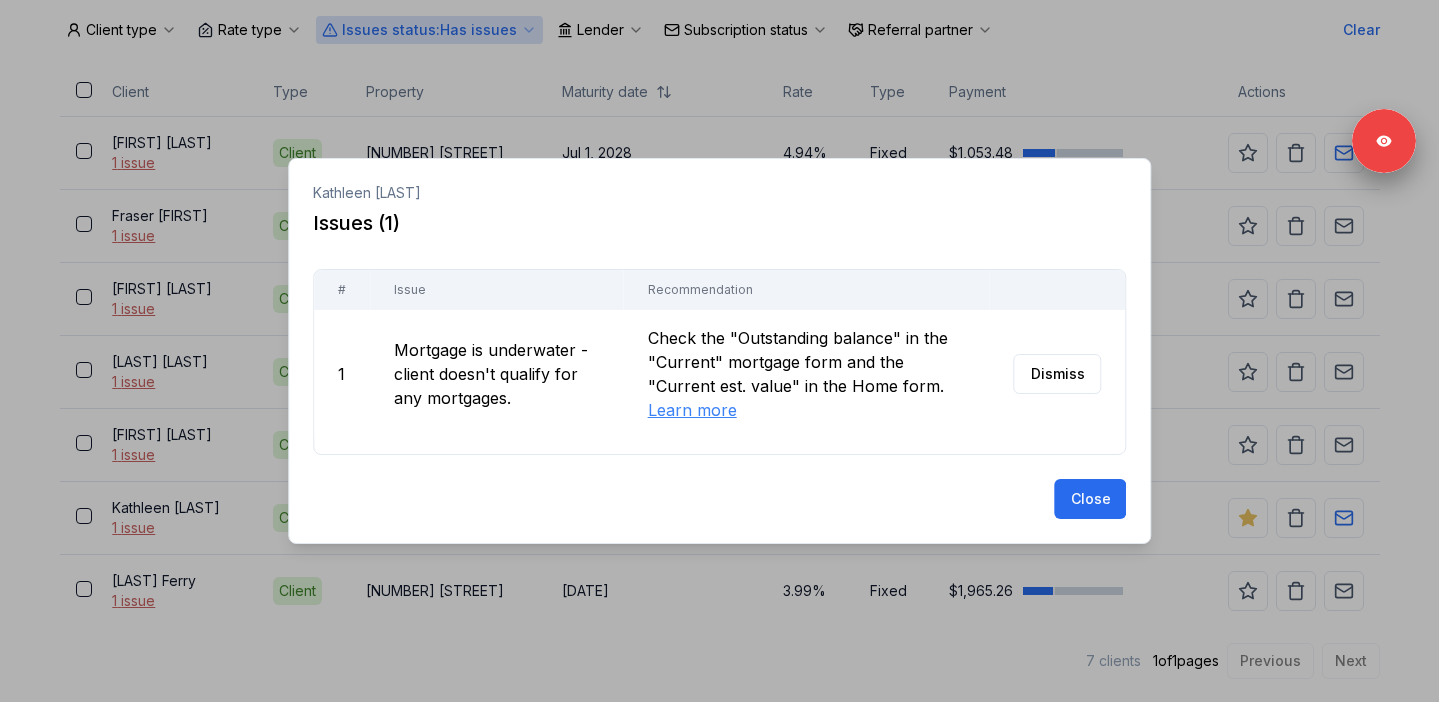 click at bounding box center [719, 351] 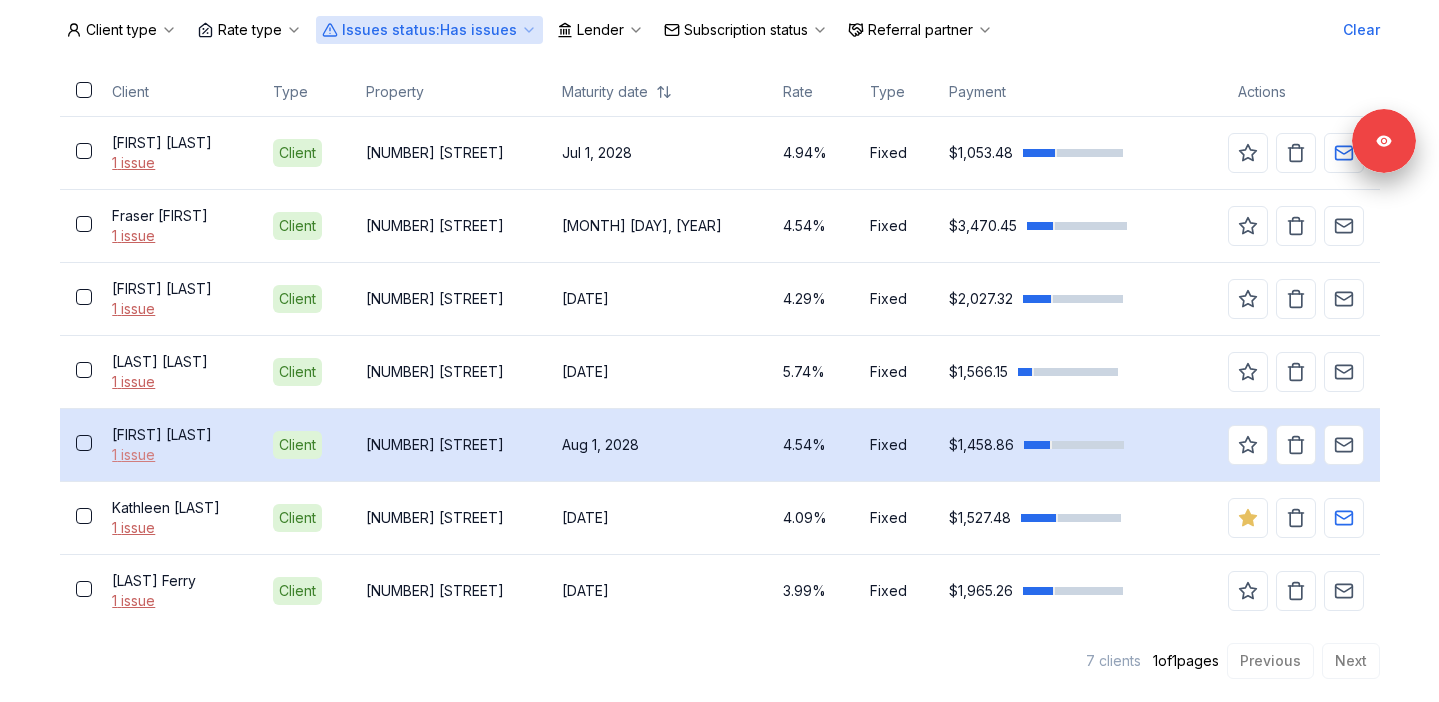 click on "1   issue" at bounding box center (176, 455) 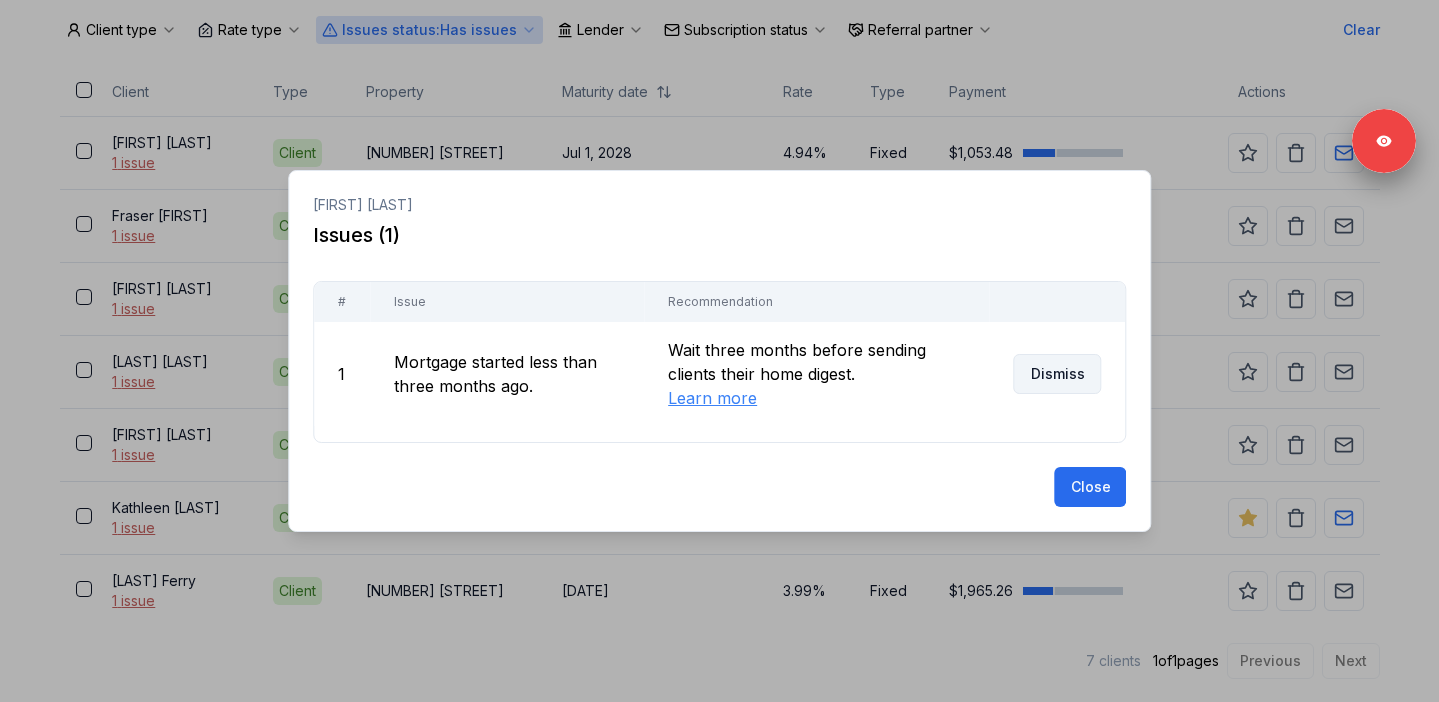click on "Dismiss" at bounding box center [1057, 374] 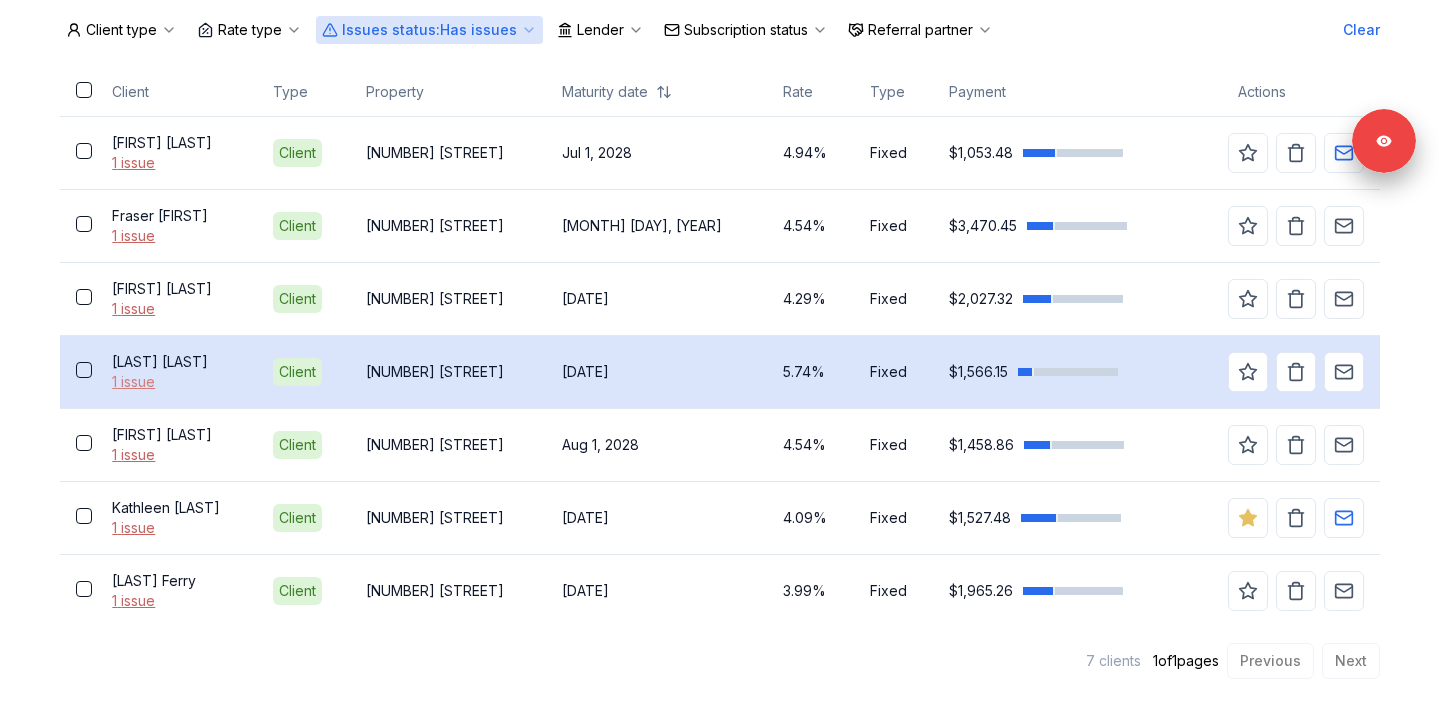click on "1   issue" at bounding box center [176, 382] 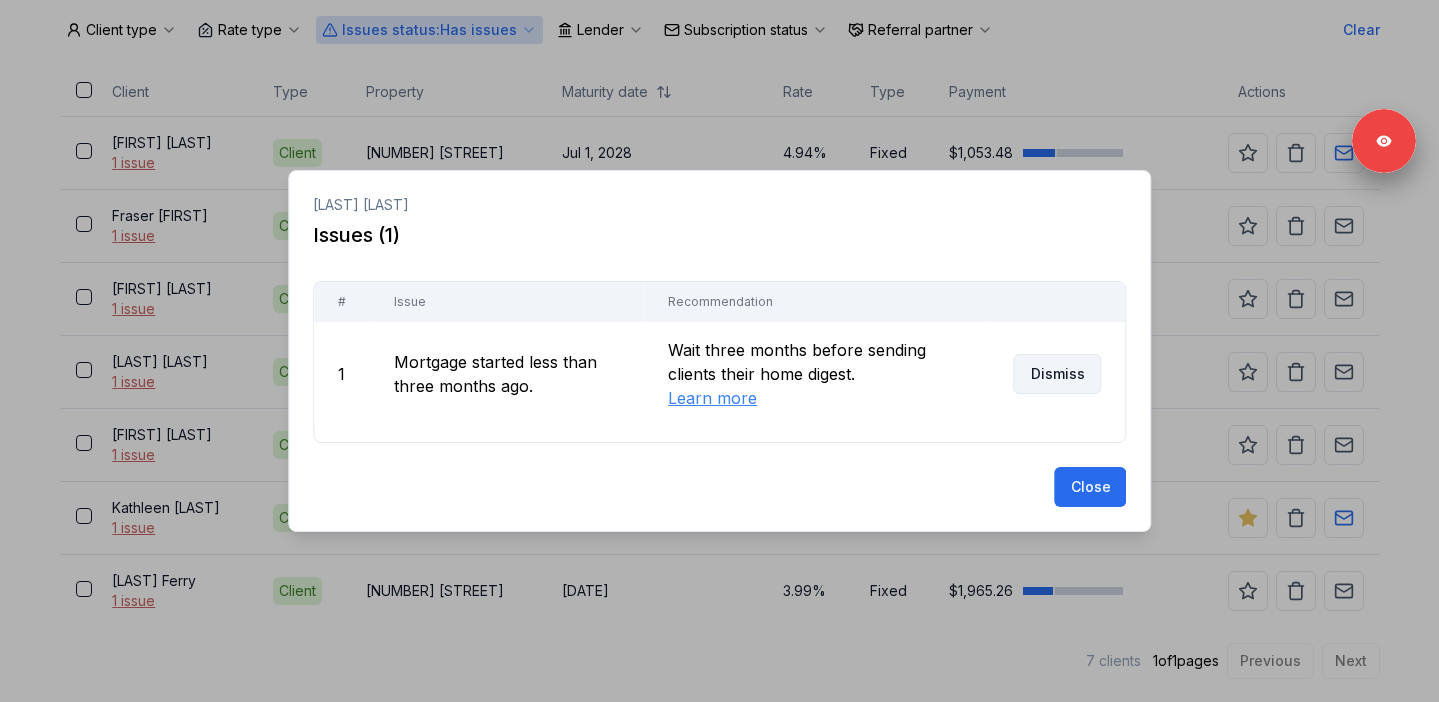 click on "Dismiss" at bounding box center (1057, 374) 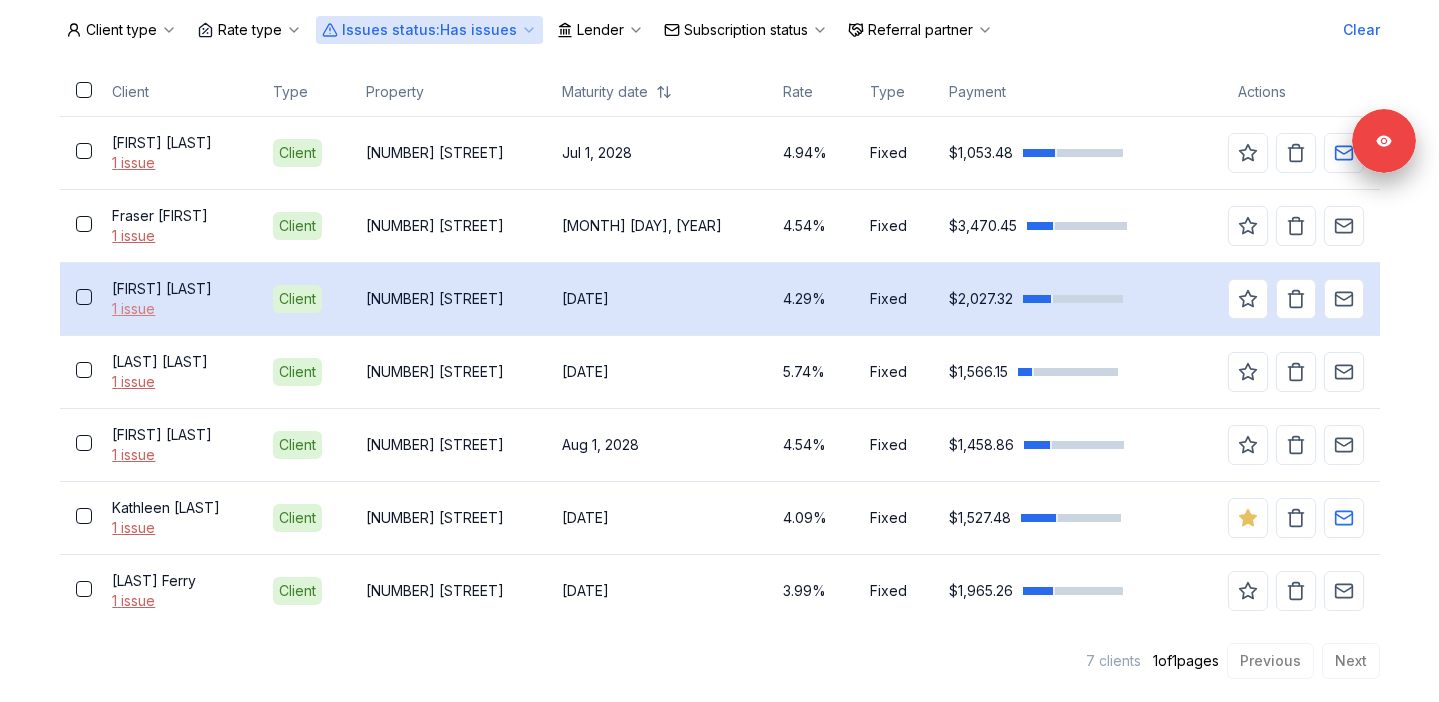click on "1   issue" at bounding box center (176, 309) 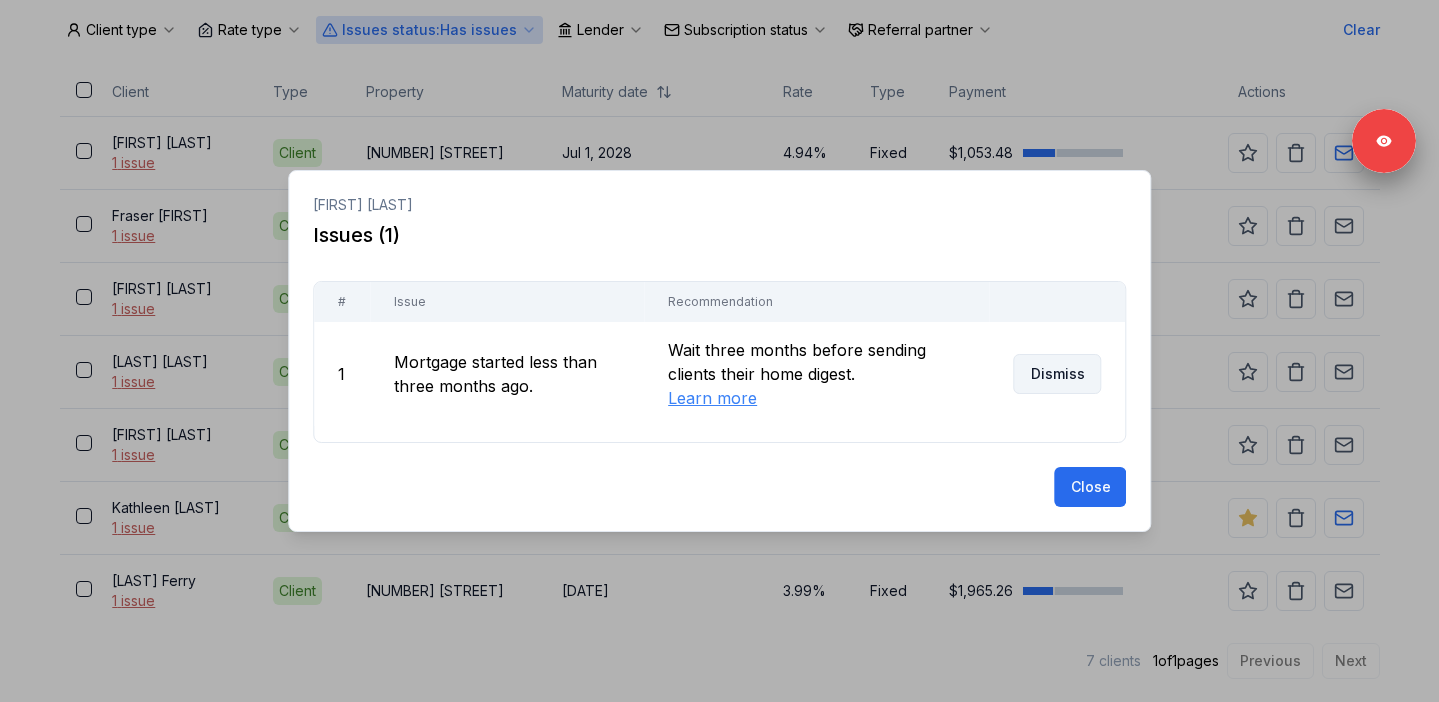 scroll, scrollTop: 458, scrollLeft: 0, axis: vertical 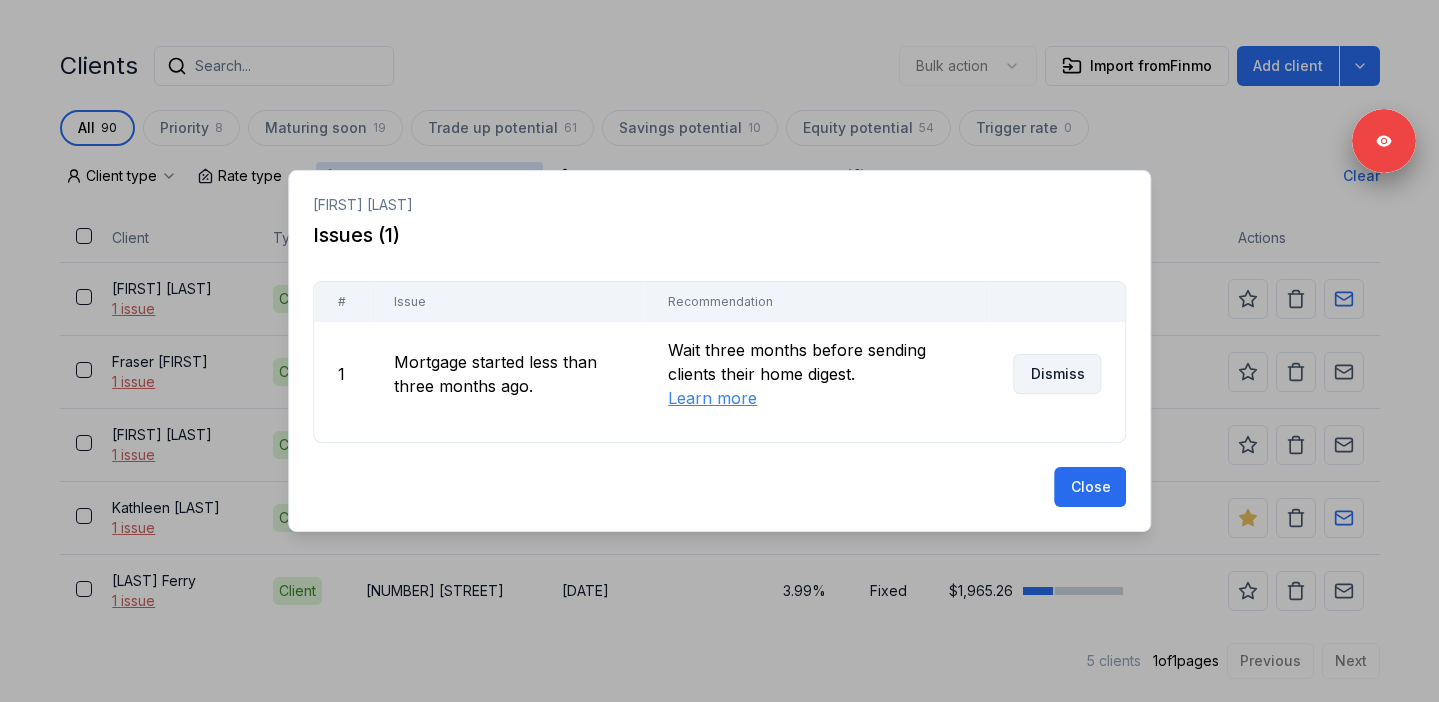 click on "Dismiss" at bounding box center (1057, 374) 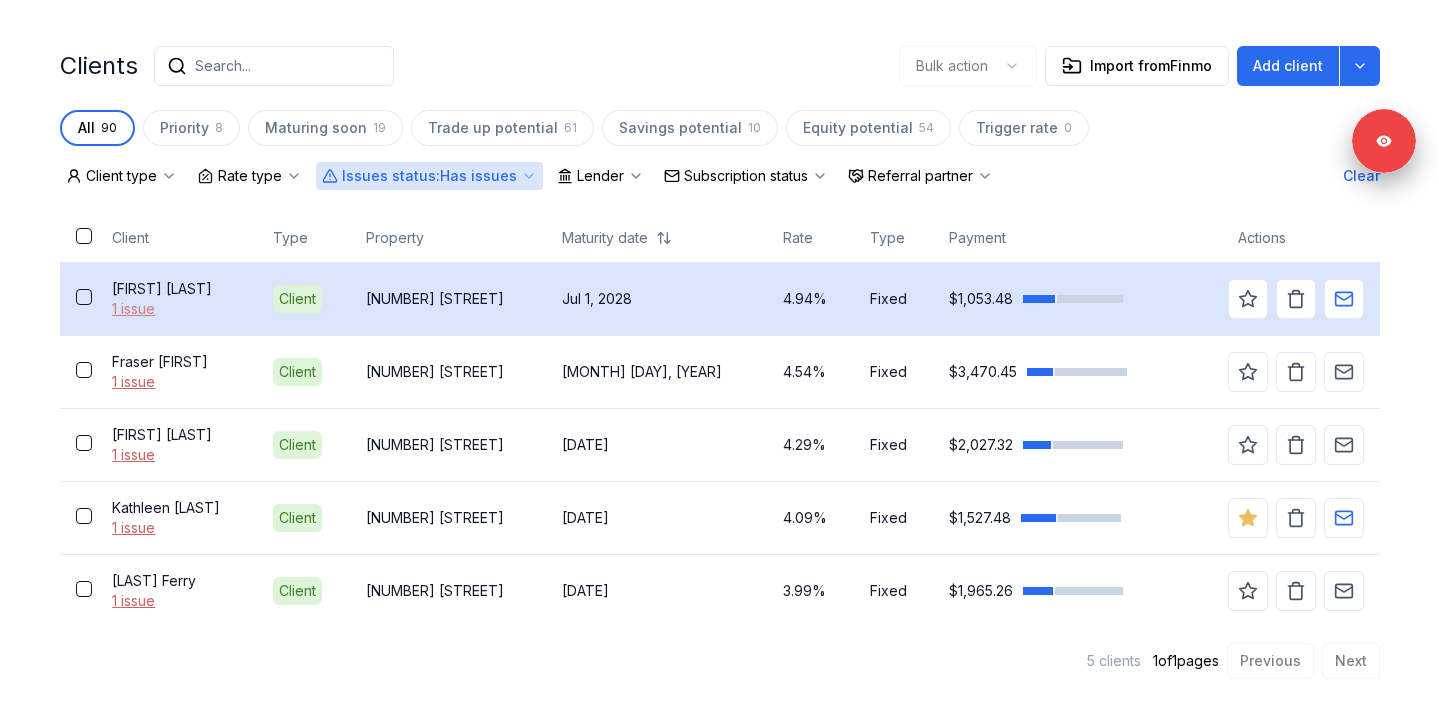click on "1   issue" at bounding box center (176, 309) 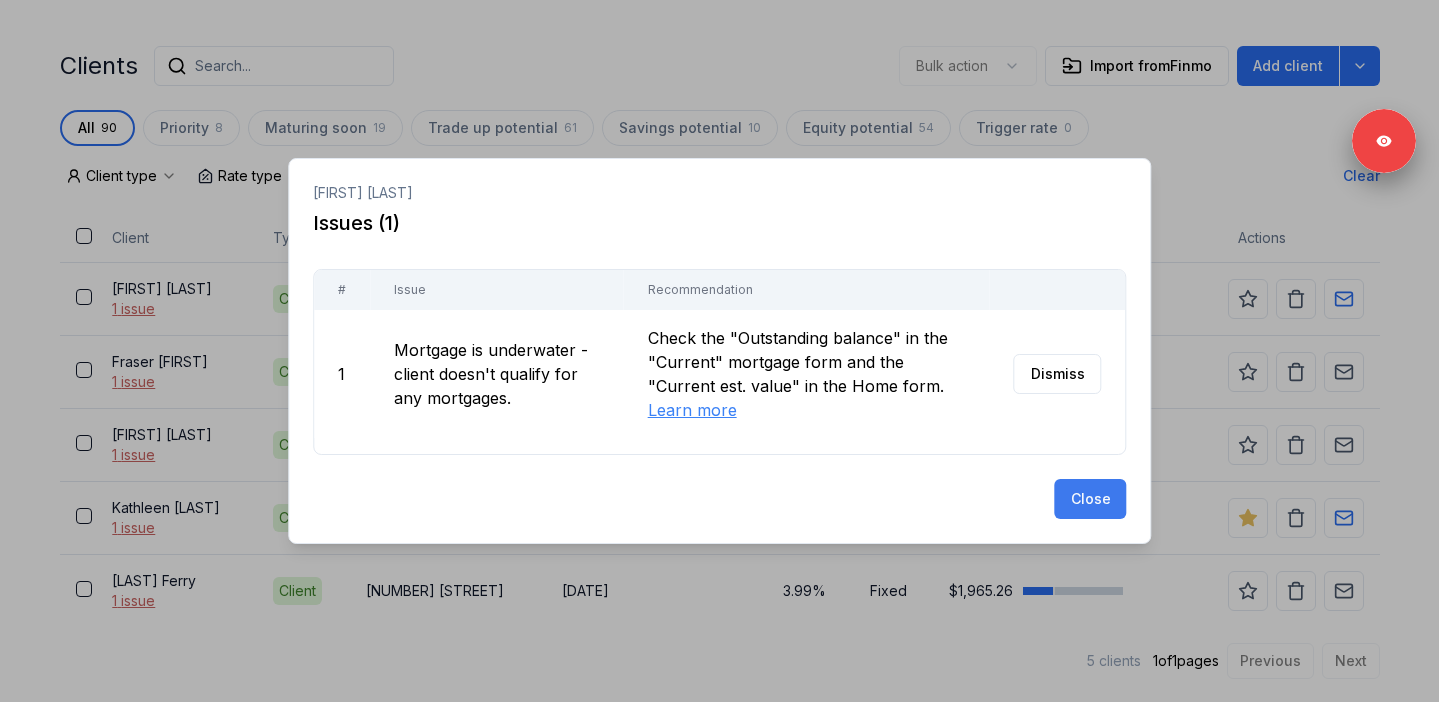 click on "Close" at bounding box center [1090, 499] 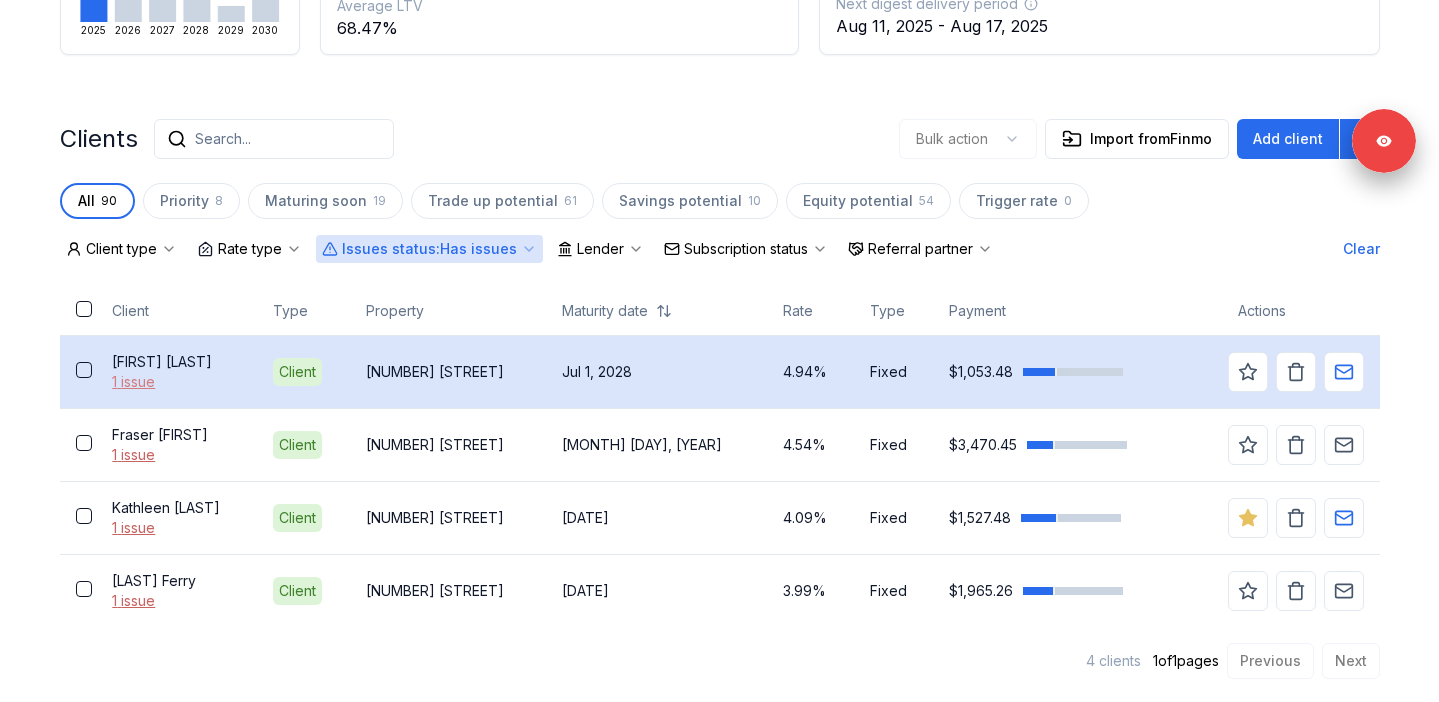 click on "1   issue" at bounding box center [176, 382] 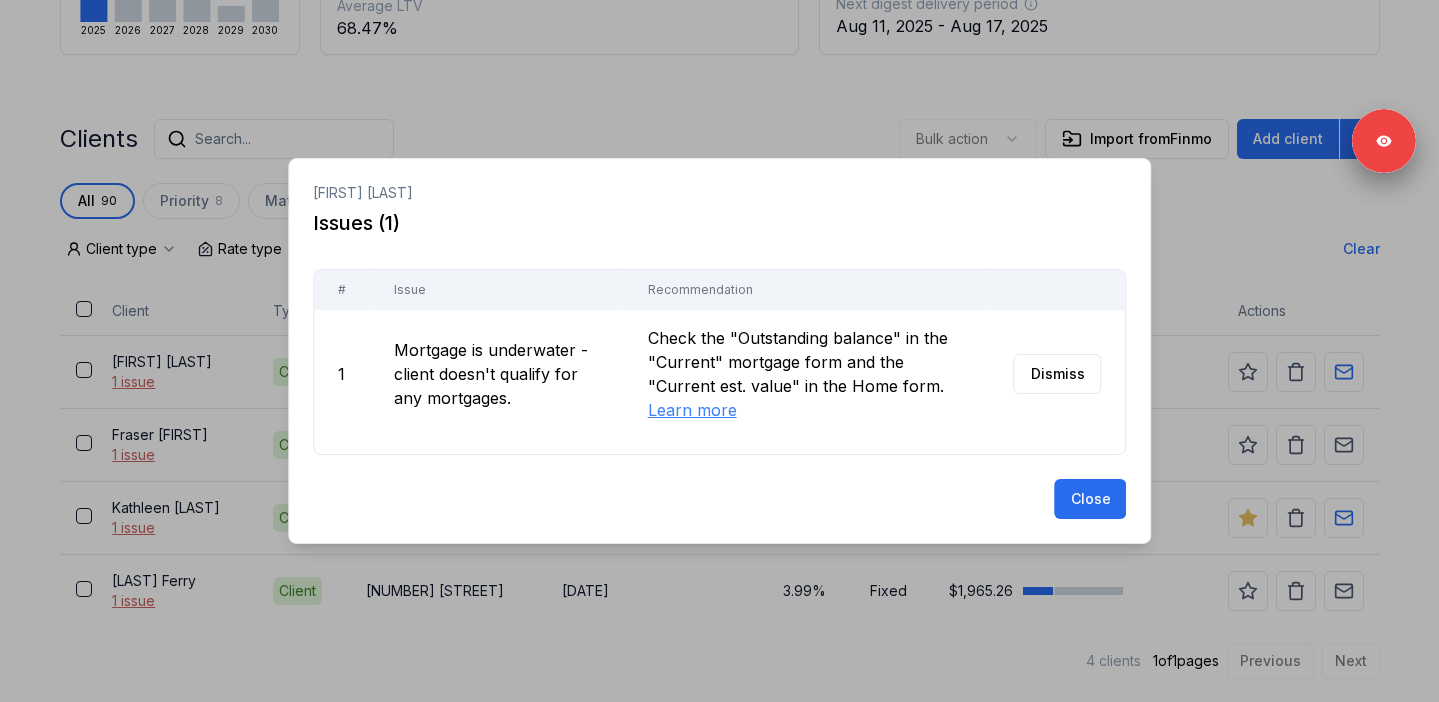 click at bounding box center [719, 351] 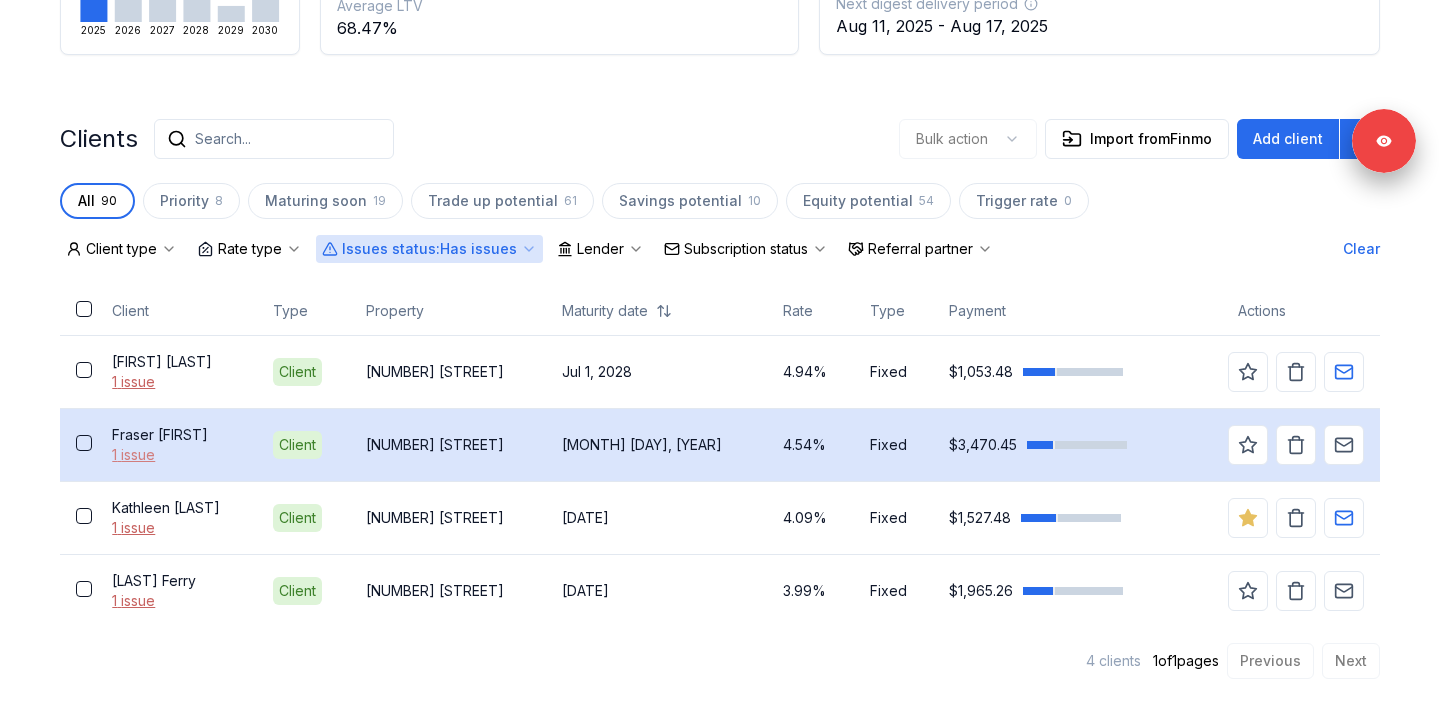 click on "1   issue" at bounding box center [176, 455] 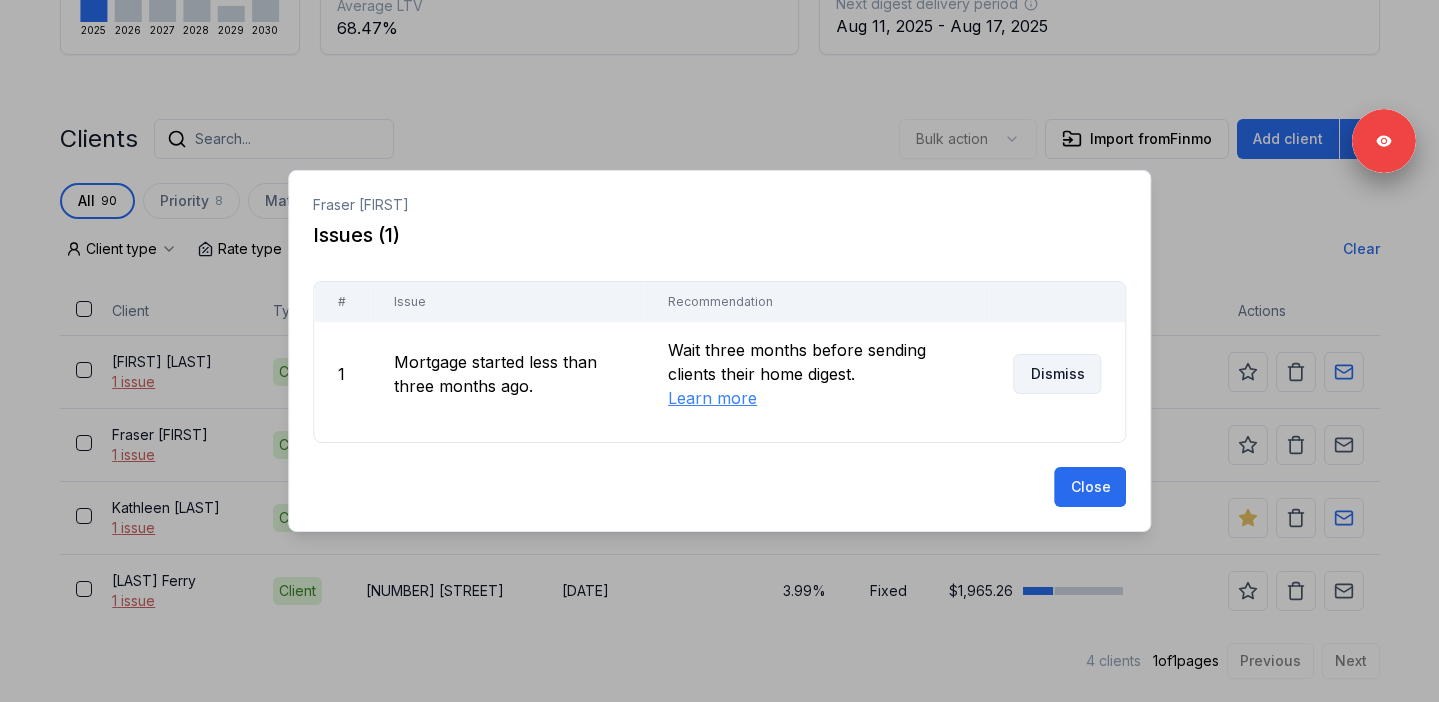 click on "Dismiss" at bounding box center [1057, 374] 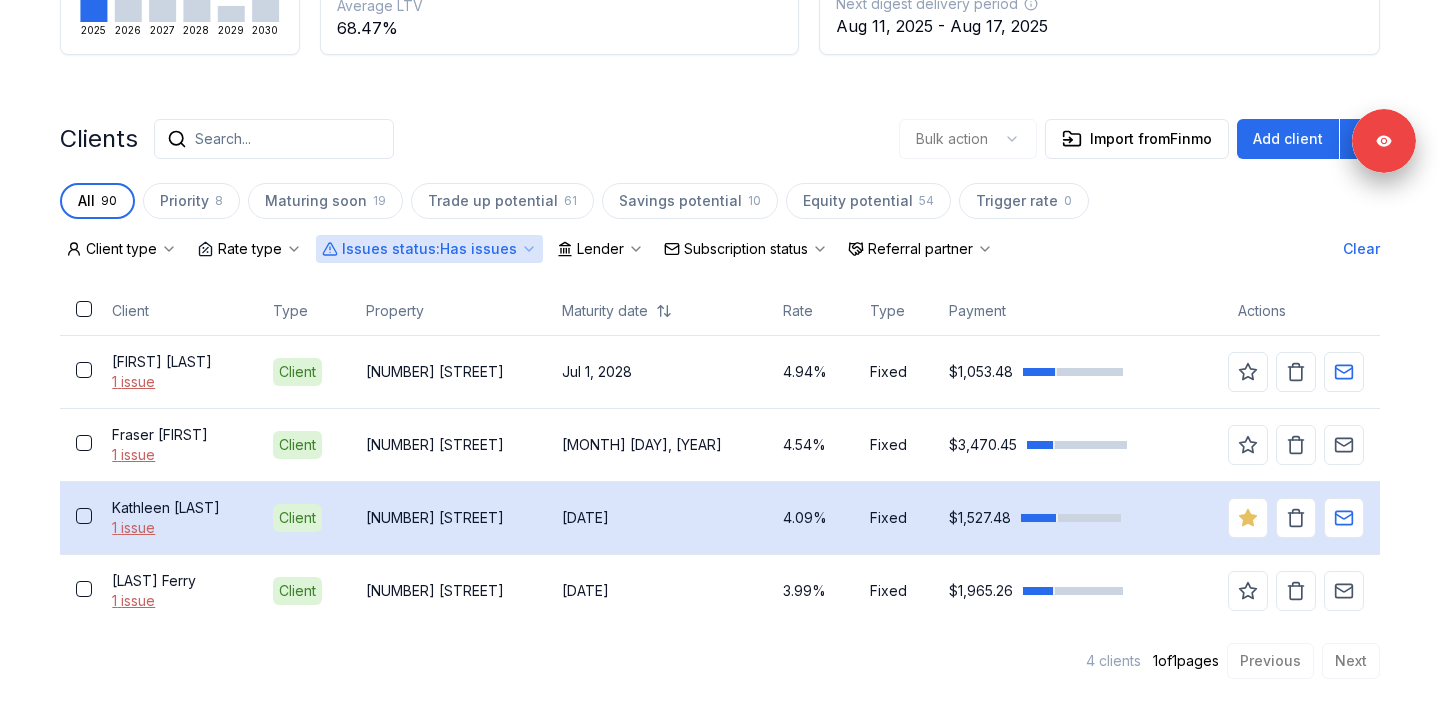 scroll, scrollTop: 312, scrollLeft: 0, axis: vertical 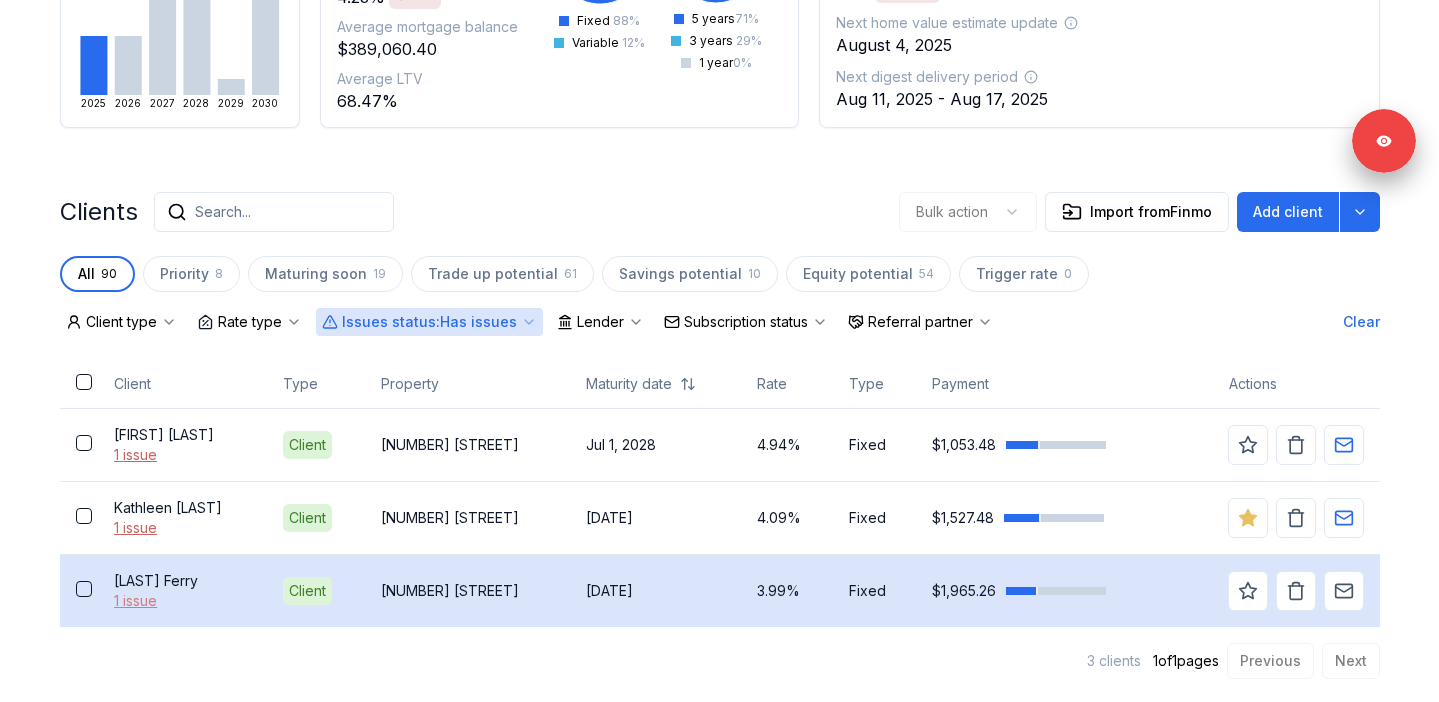 click on "1   issue" at bounding box center (182, 601) 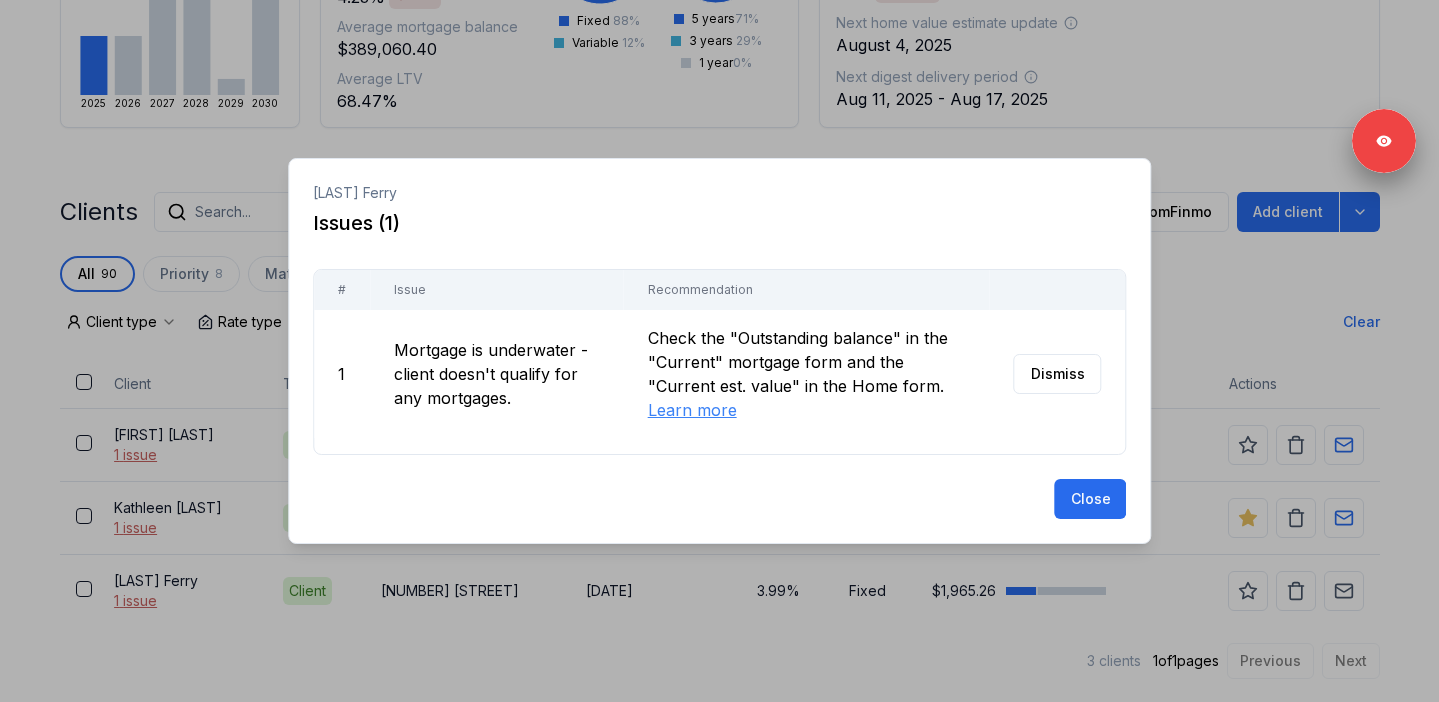 click at bounding box center [719, 351] 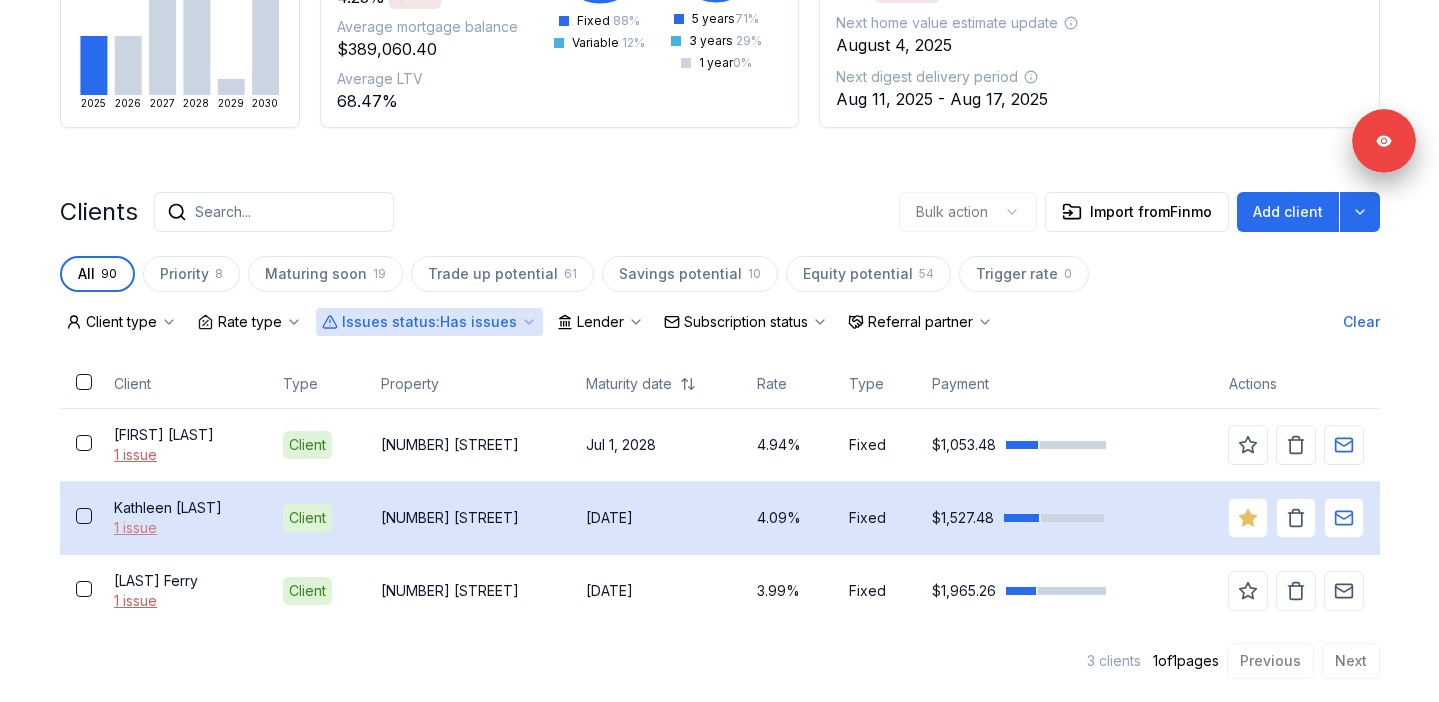 click on "1   issue" at bounding box center (182, 528) 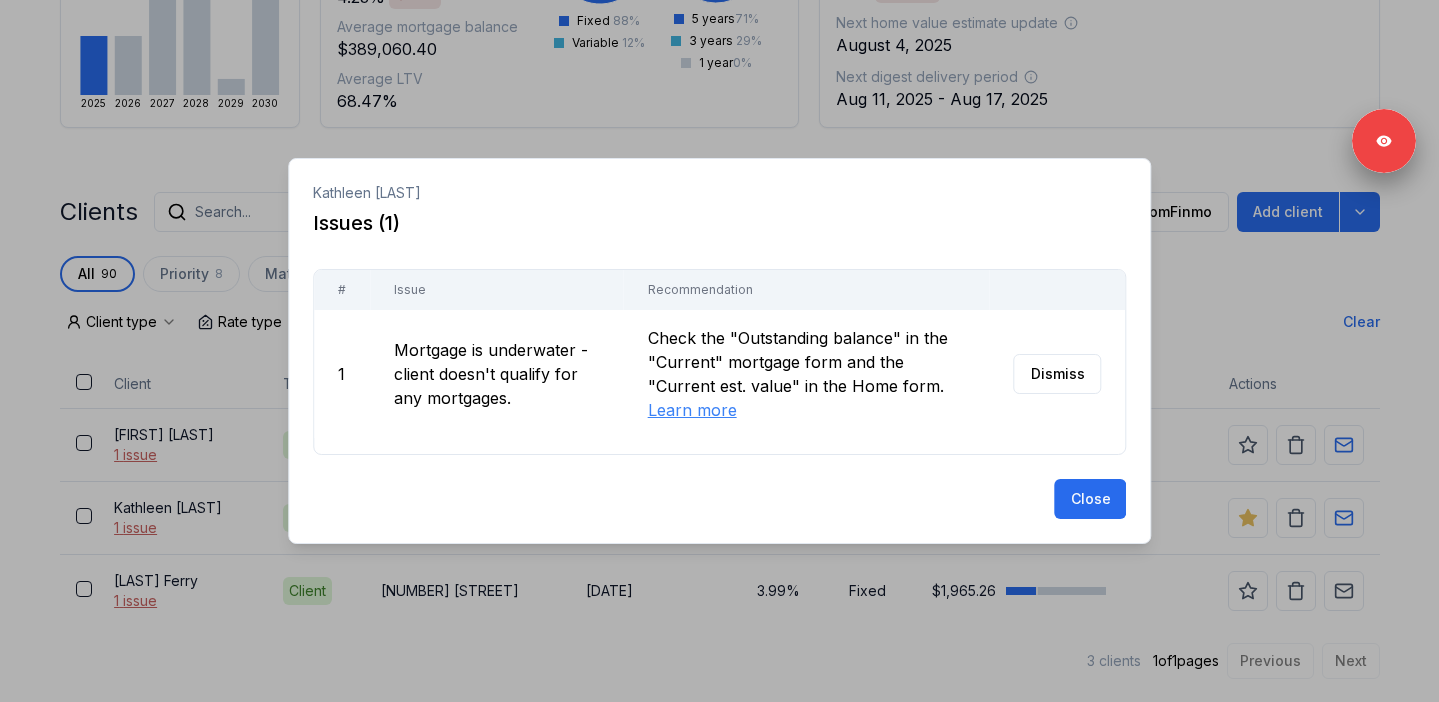 click at bounding box center (719, 351) 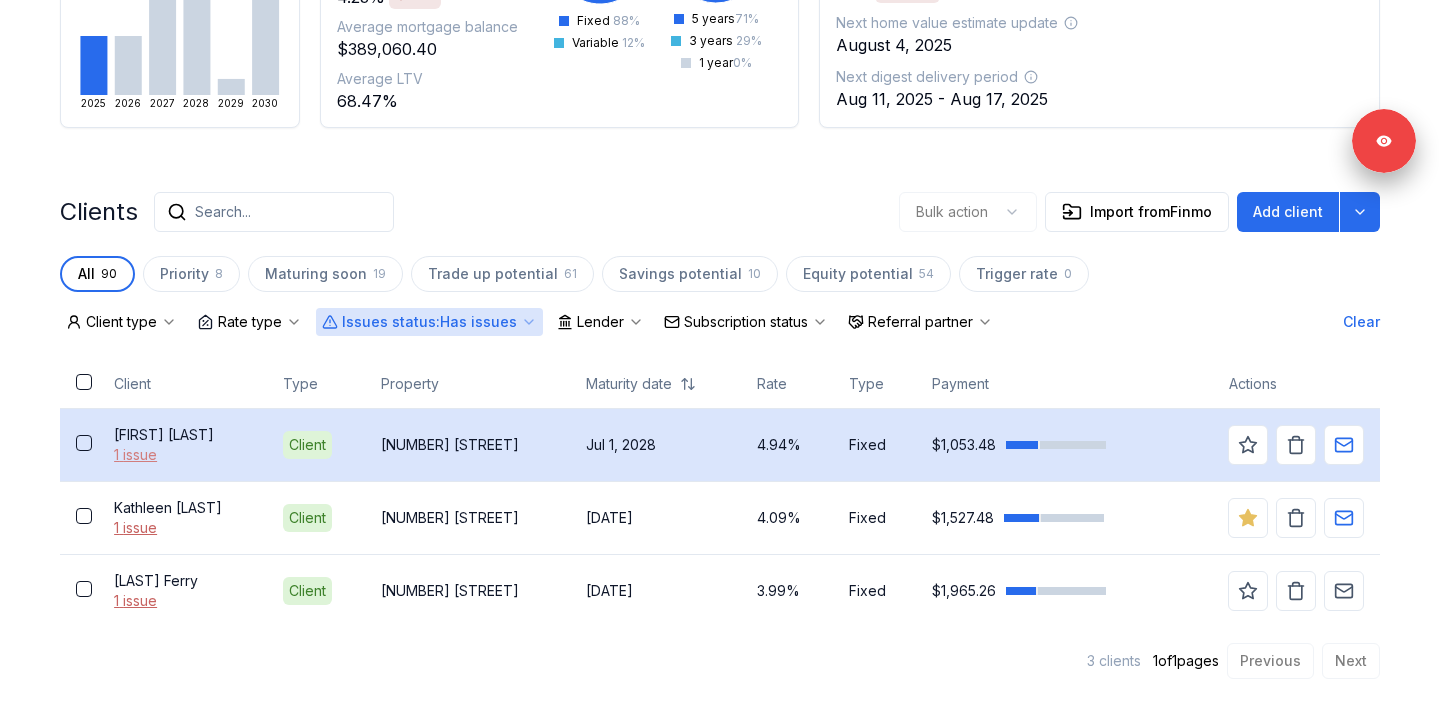 click on "1   issue" at bounding box center [182, 455] 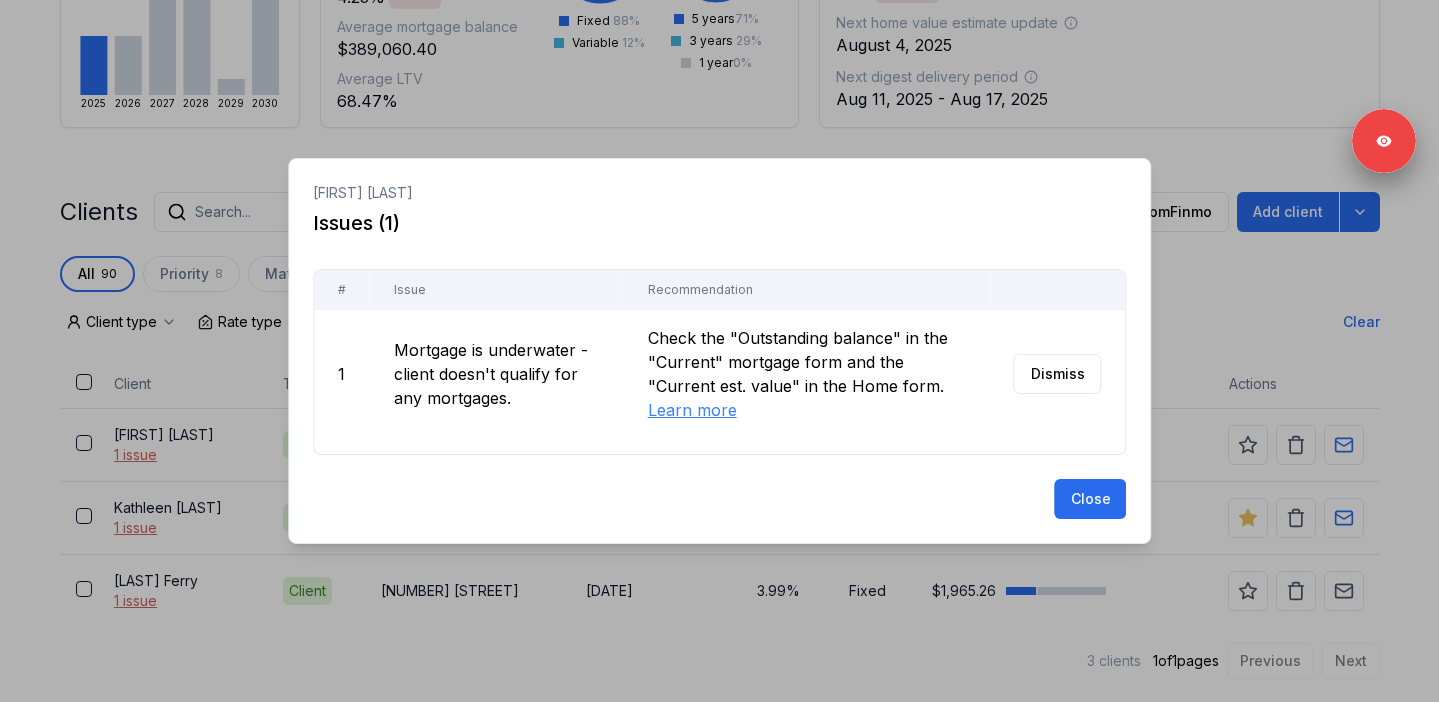 click at bounding box center (719, 351) 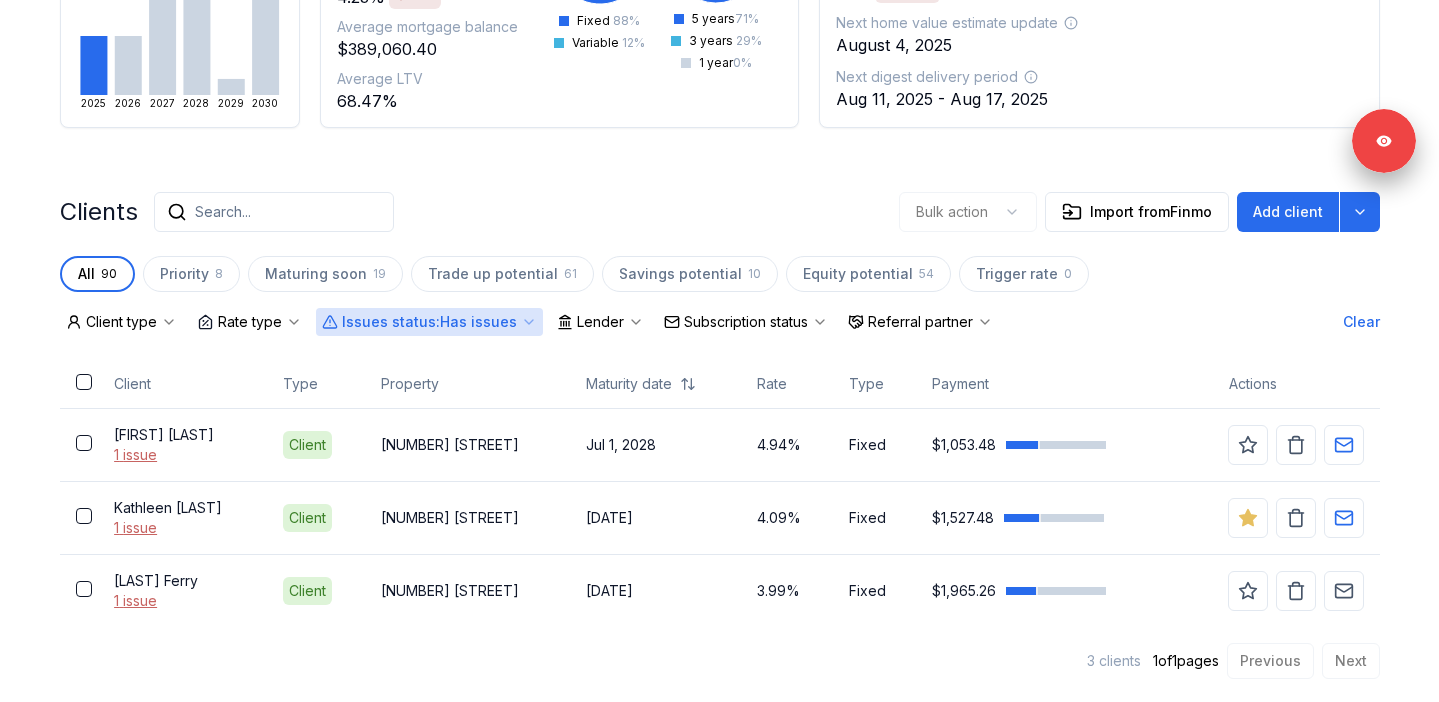 click on "Issues status :  Has issues" at bounding box center (429, 322) 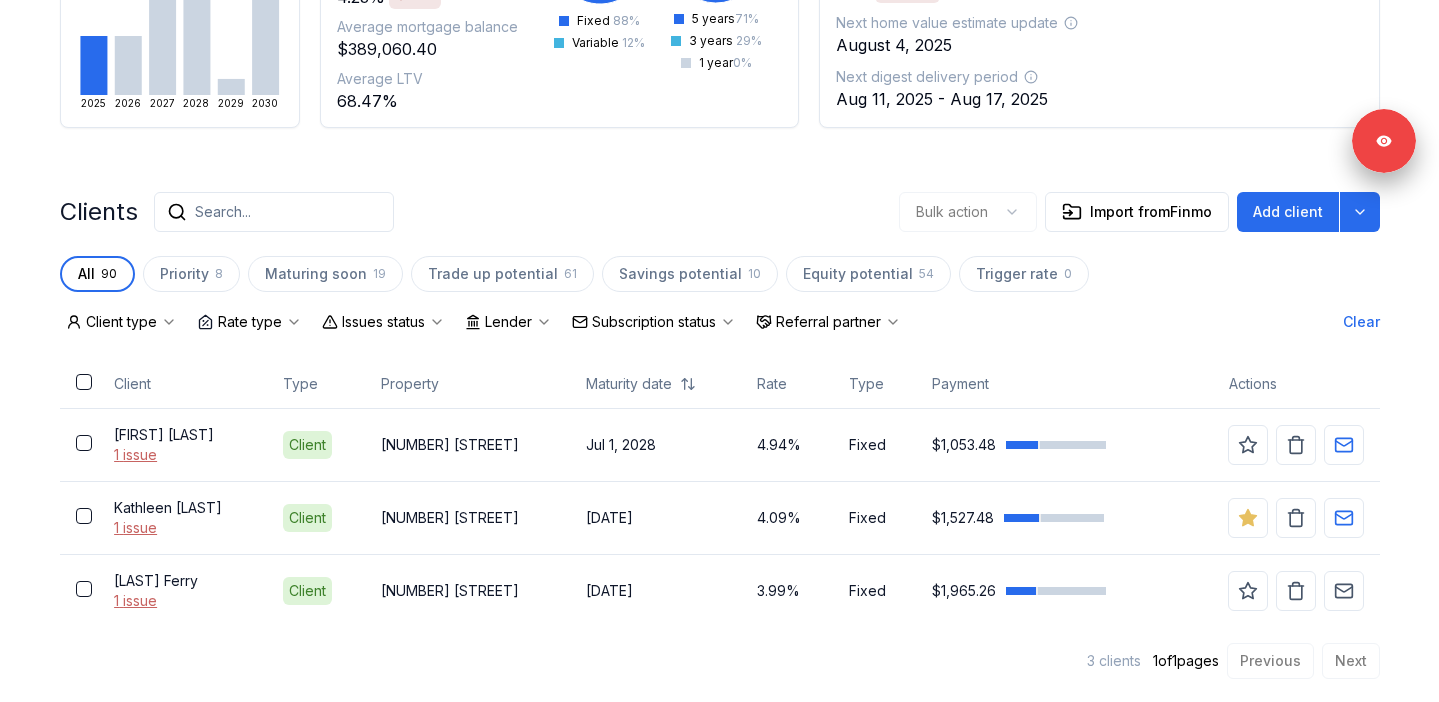 click on "Client type Rate type Issues status Lender Subscription status Referral partner Clear Client Type Property Maturity date Rate Type Payment Actions [FIRST]   [LAST] 1   issue Client 20769 Mayfair Road [DATE] 4.94% Fixed $[MONEY] [FIRST]   [LAST] 1   issue Client 1254 Woodside Drive [DATE] 4.09% Fixed $[MONEY] [FIRST]   [LAST] 1   issue Client 132 Craig Street [DATE] 3.99% Fixed $[MONEY] 3   clients 1  of  1  pages Previous Next" at bounding box center (720, 501) 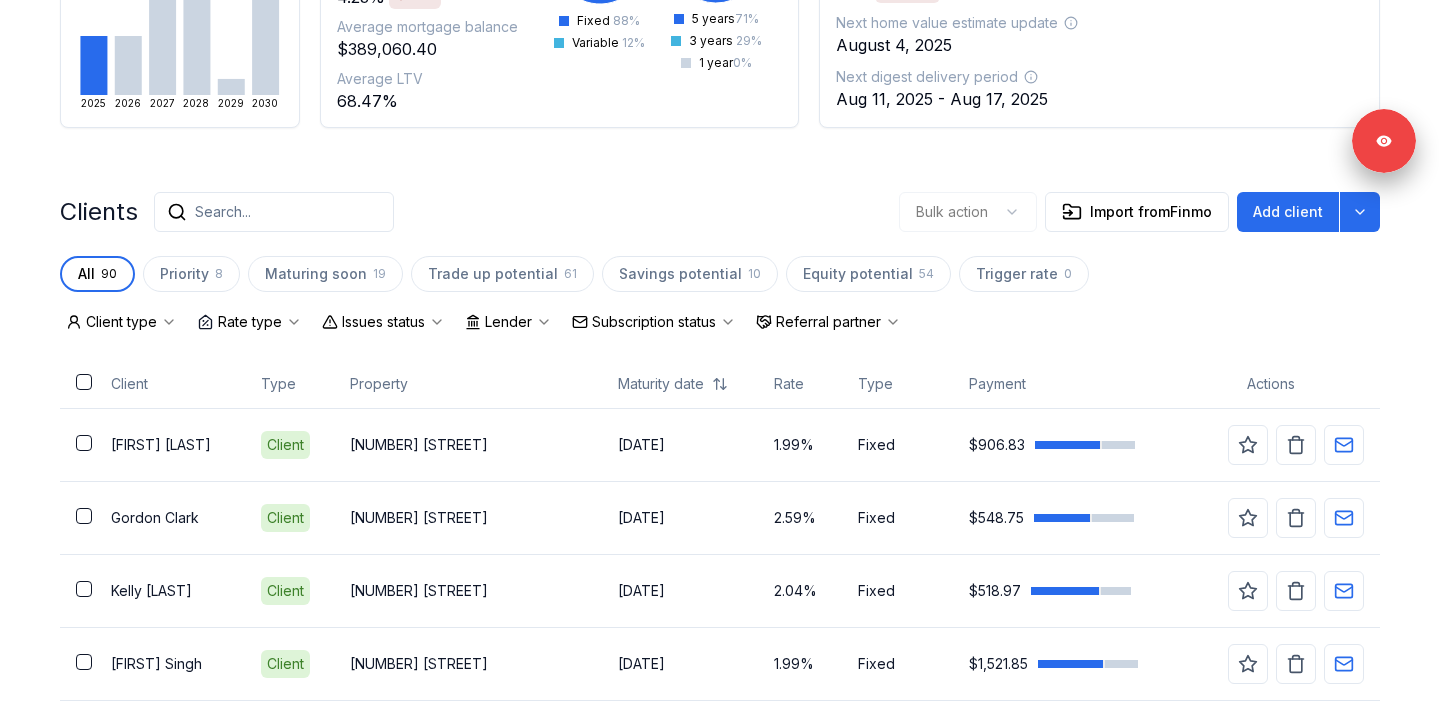 click on "Subscription status" at bounding box center (654, 322) 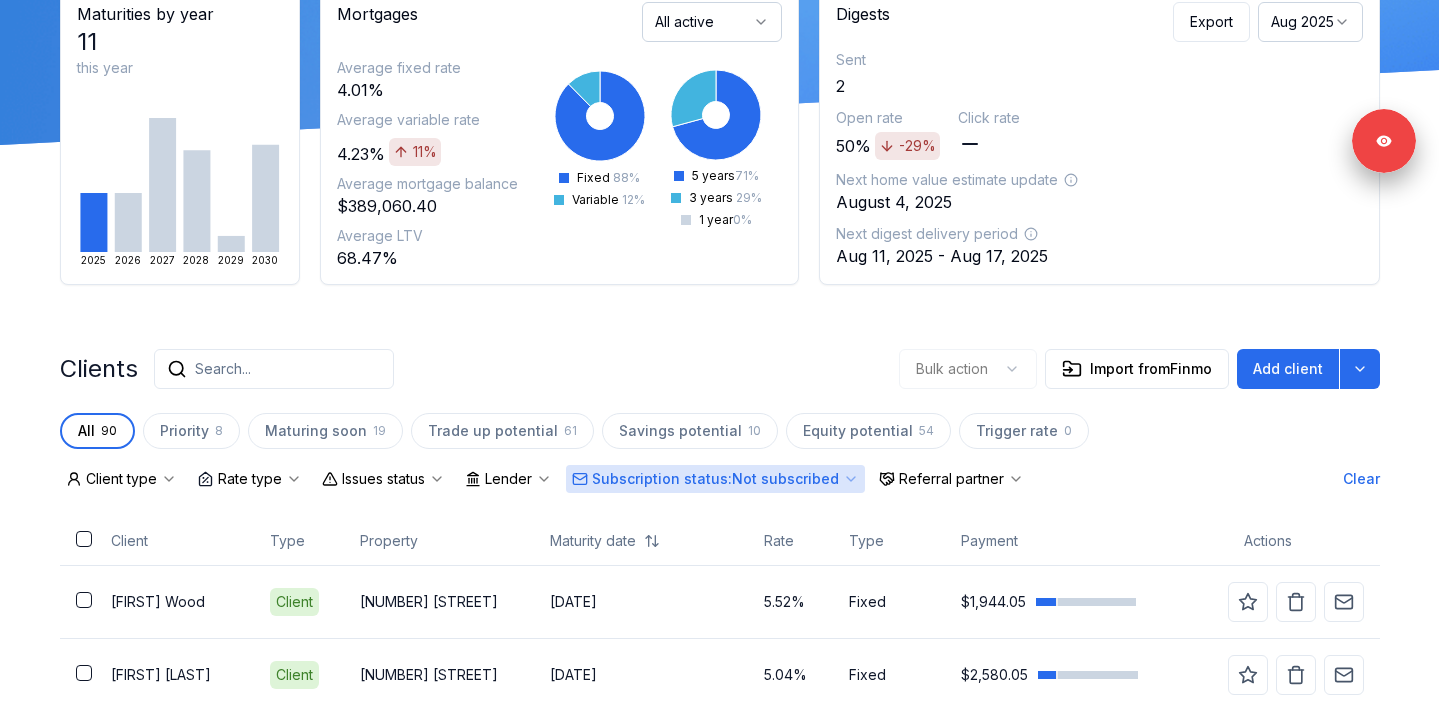 scroll, scrollTop: 0, scrollLeft: 0, axis: both 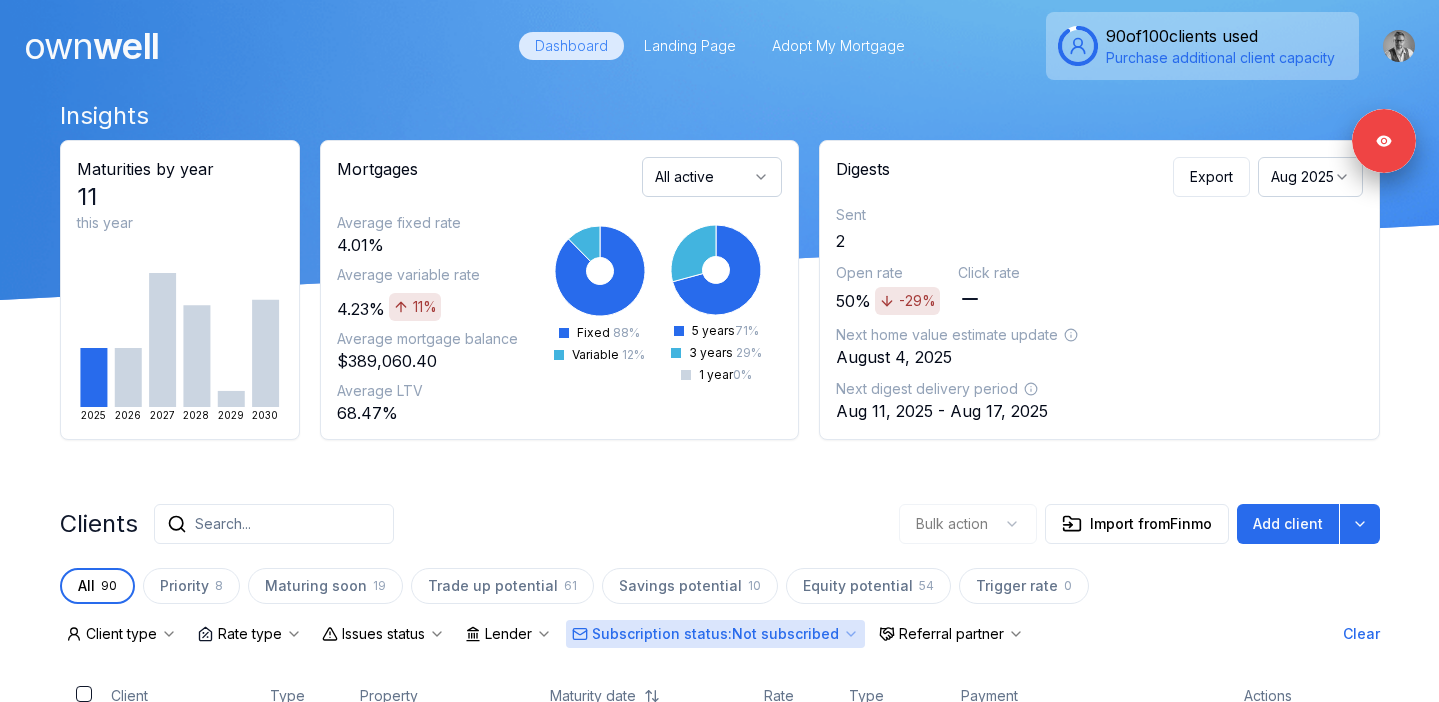 click on "own well Dashboard Landing Page Adopt My Mortgage 90  of  100  clients used Purchase additional client capacity" at bounding box center (719, 46) 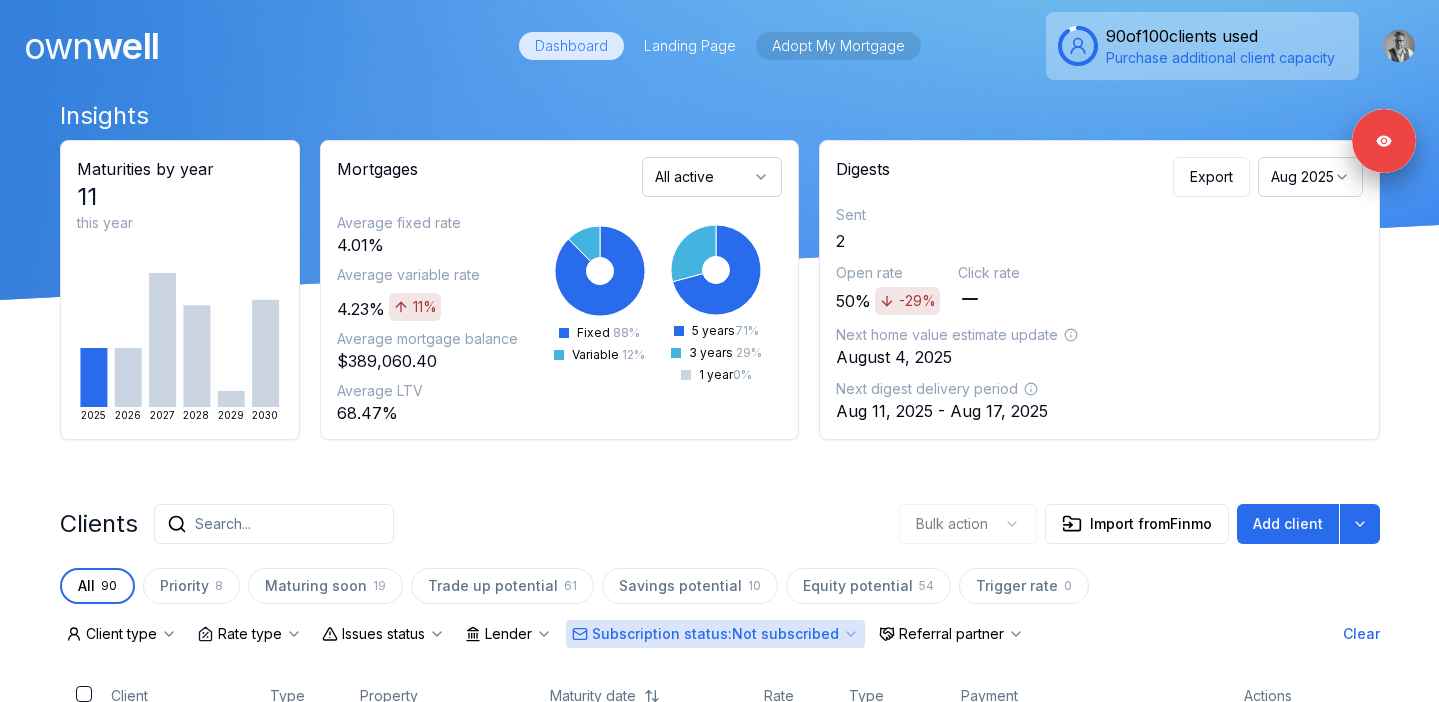 click on "Adopt My Mortgage" at bounding box center (838, 46) 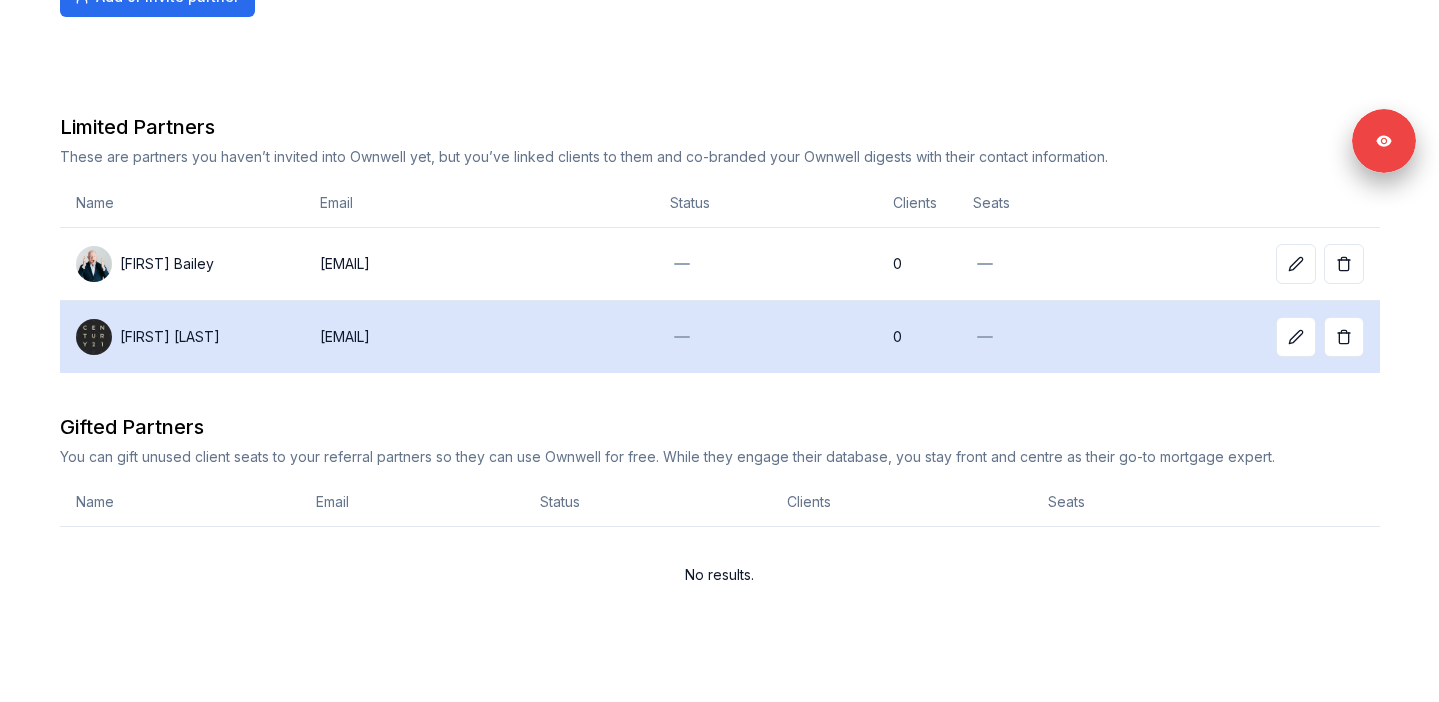 scroll, scrollTop: 0, scrollLeft: 0, axis: both 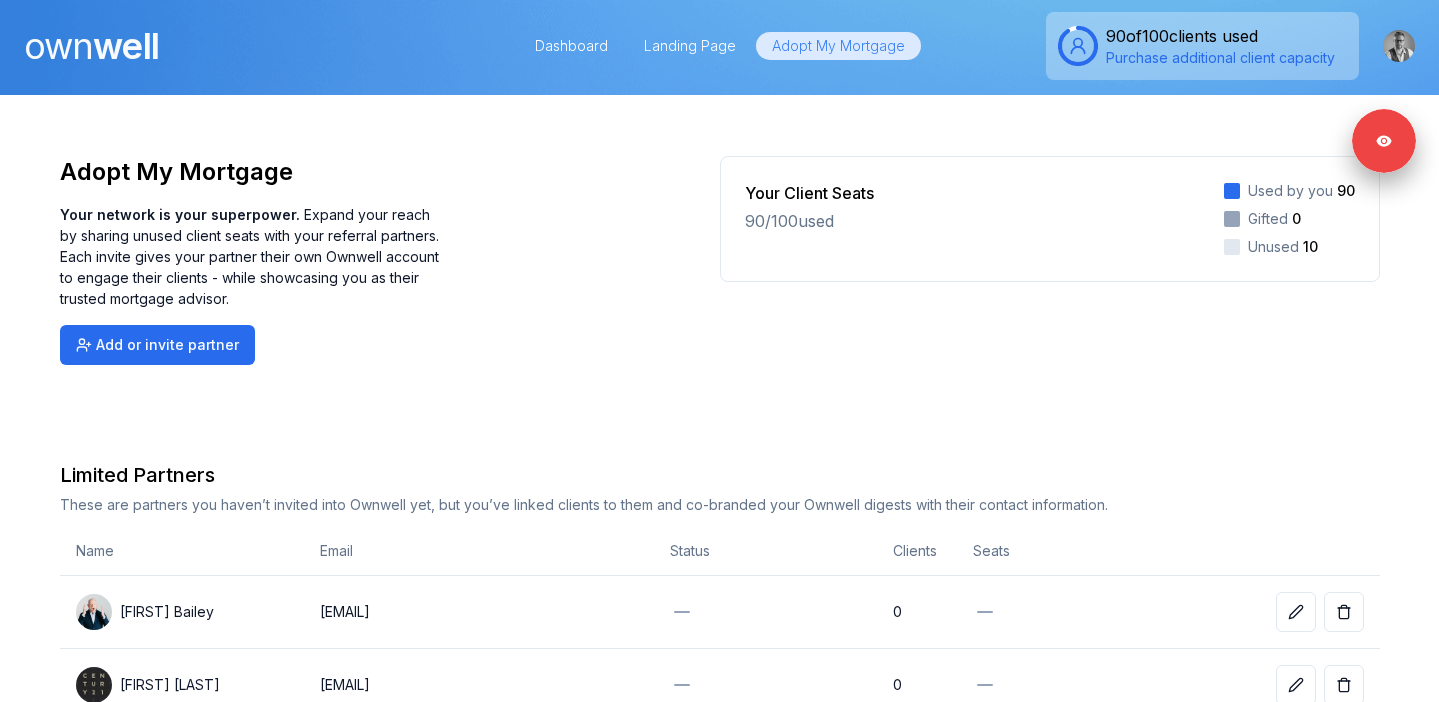 click on "own well" at bounding box center [91, 46] 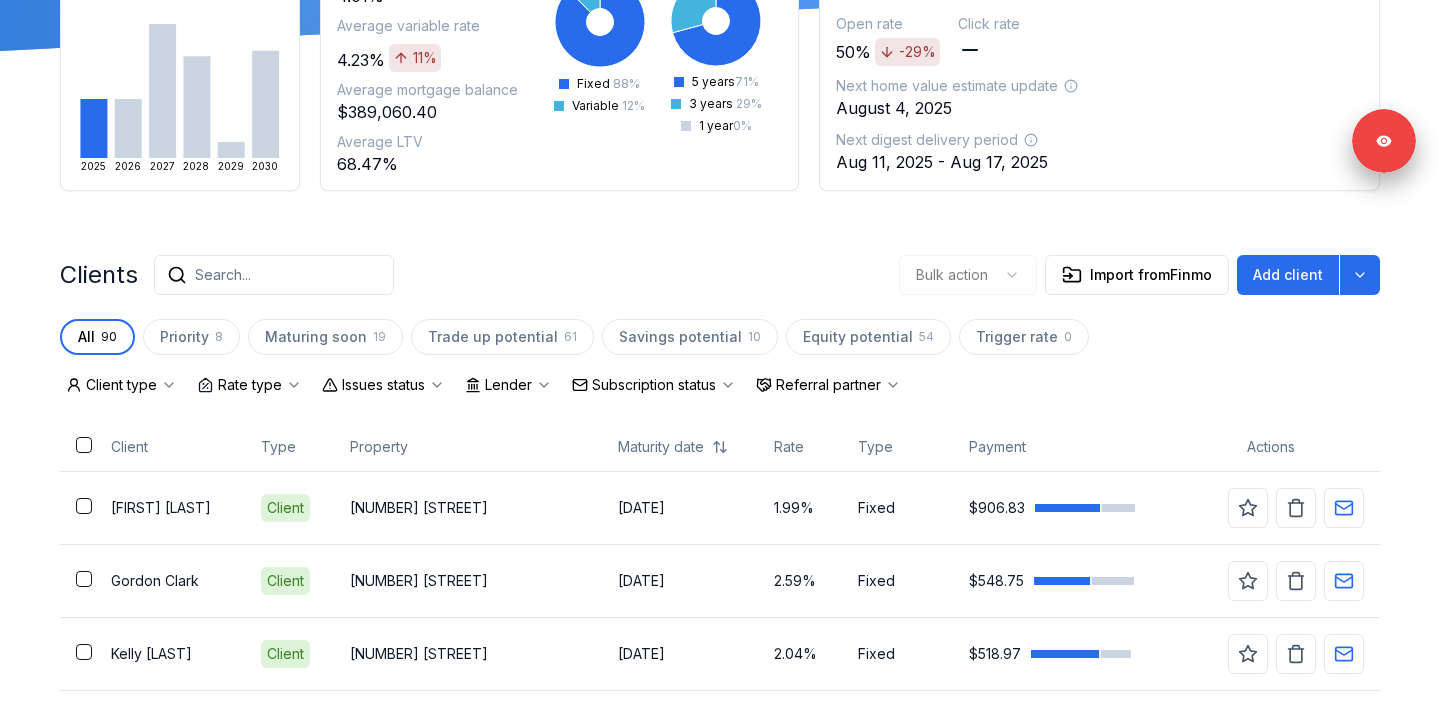 scroll, scrollTop: 0, scrollLeft: 0, axis: both 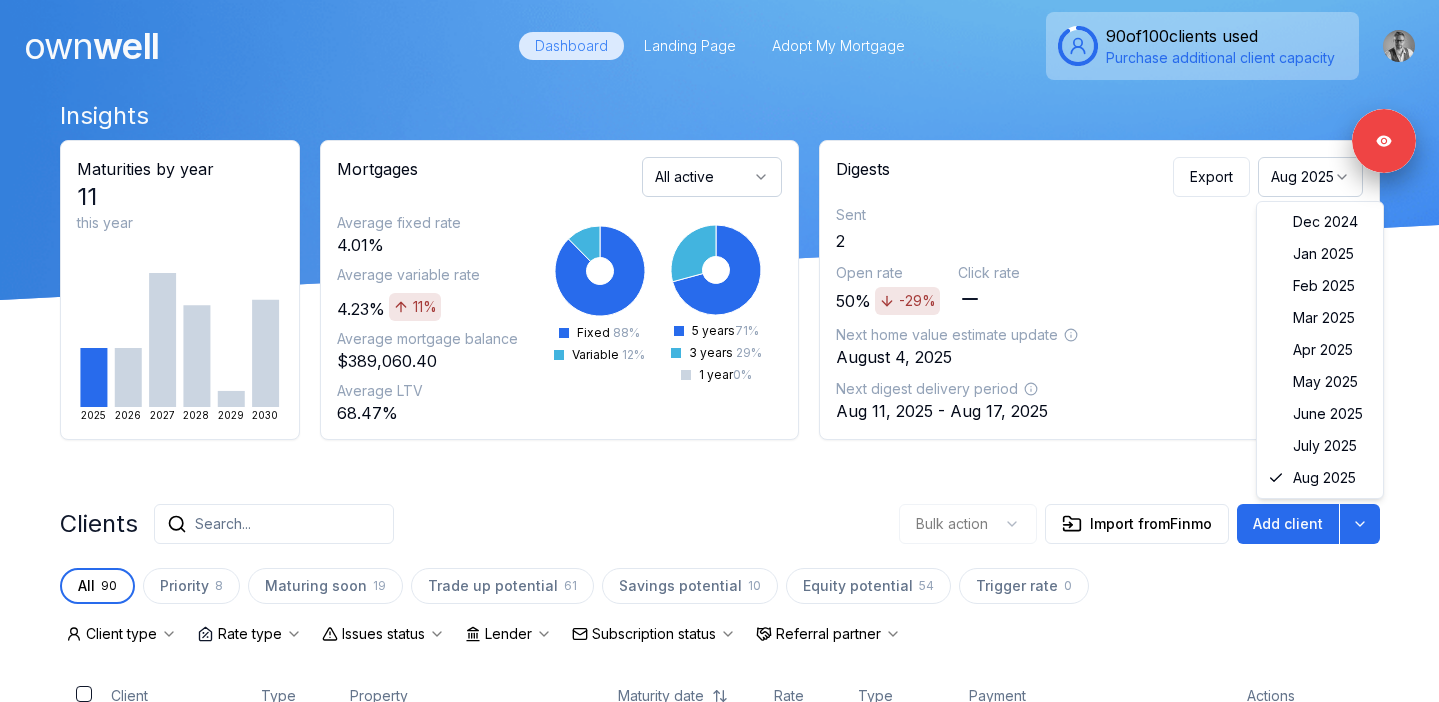 click on "Aug 2025" at bounding box center [1310, 177] 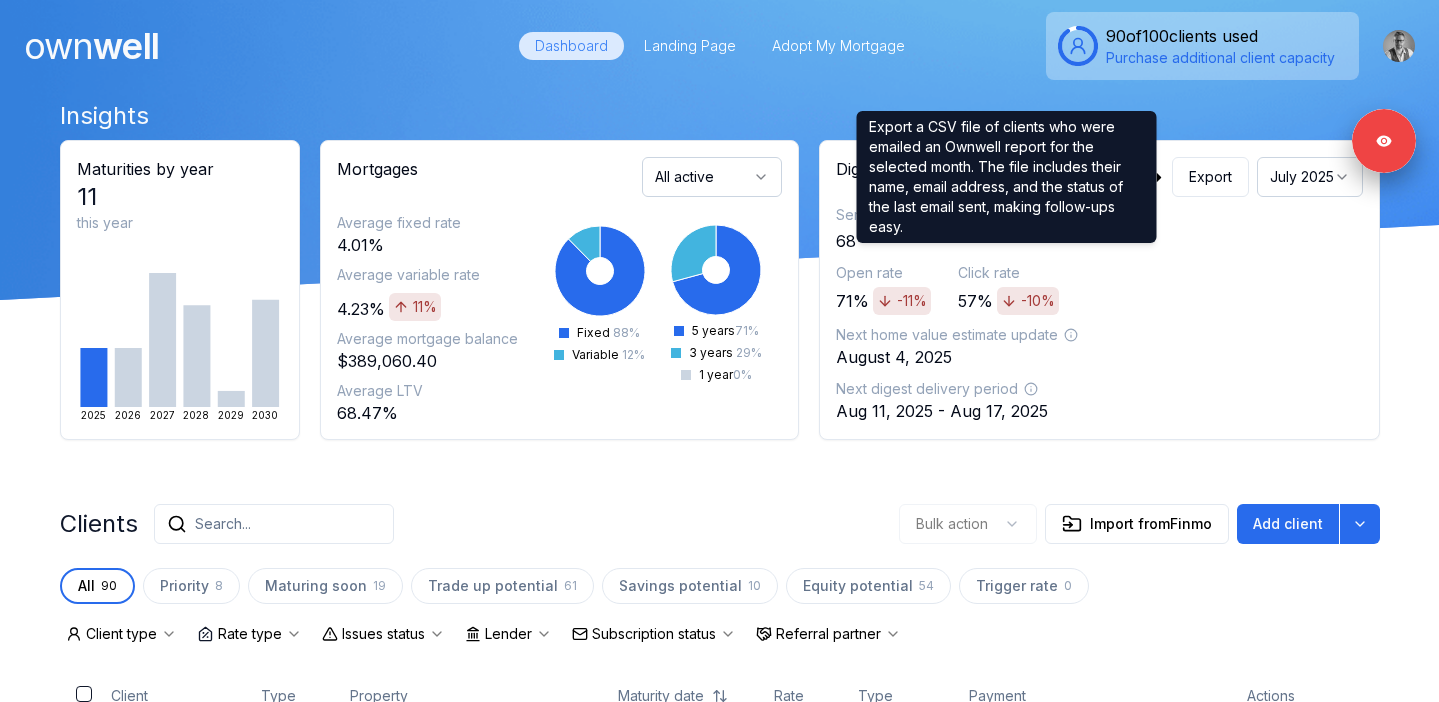 click on "July 2025" at bounding box center (1310, 177) 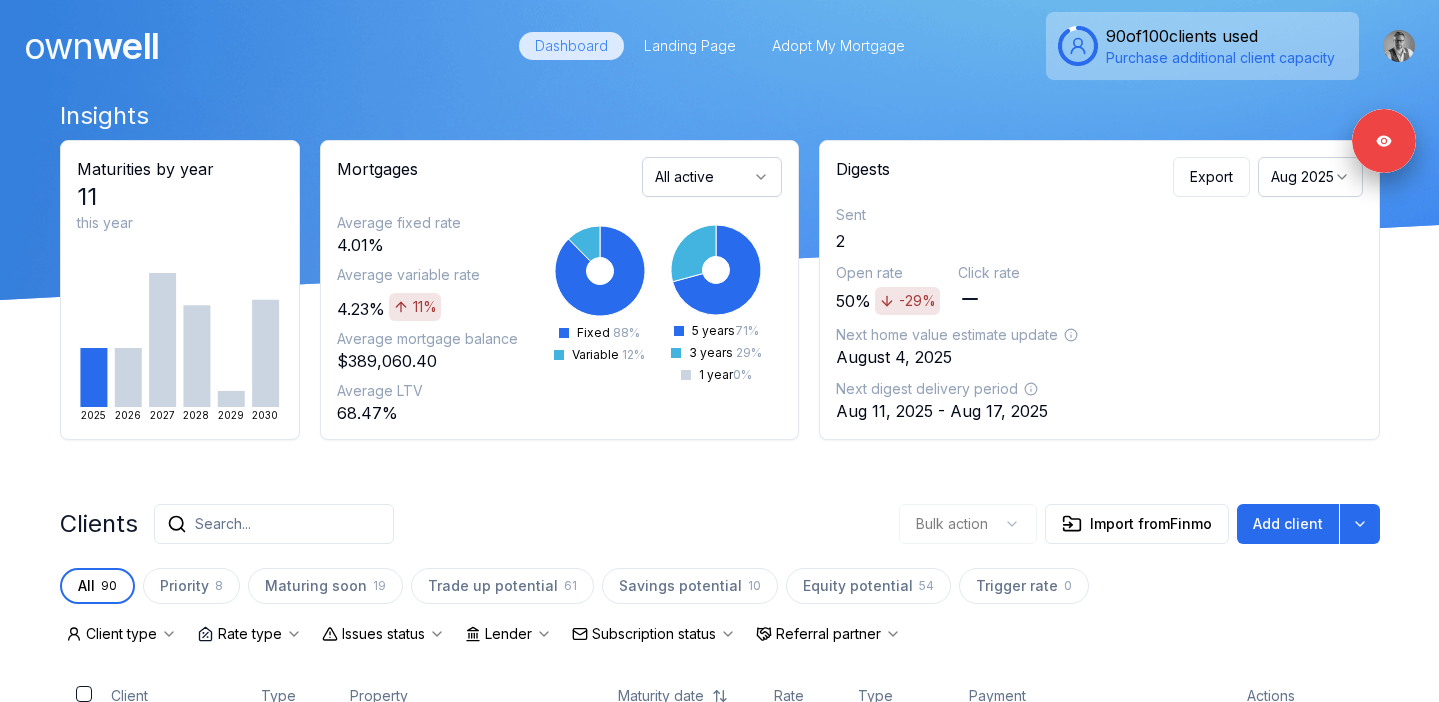 click on "Insights Maturities by year 11 this year 2025 2026 2027 2028 2029 2030 Mortgages All active Average fixed rate 4.01% Average variable rate 4.23% 11% Average mortgage balance $[MONEY] Average LTV 68.47% Fixed   88 % Variable   12 % 5 years  71 % 3 years   29 % 1 year  0 % Digests Export Aug 2025 Sent 2 Open rate 50% -29% Click rate Next home value estimate update August 4, 2025 Next digest delivery period Aug 11, 2025 - Aug 17, 2025 Clients Search... Bulk action   Import from  Finmo Add client All 90 Priority 8 Maturing soon 19 Trade up potential 61 Savings potential 10 Equity potential 54 Trigger rate 0 Client type Rate type Issues status Lender Subscription status Referral partner Client Type Property Maturity date Rate Type Payment Actions [FIRST]   [LAST] Client 237 Huron Street [DATE] 1.99% Fixed $[MONEY] [FIRST]   [LAST] Client 96 Maxwell Court [DATE] 2.59% Fixed $[MONEY] [FIRST]   [LAST] Client 2431 Irish Moss Road [DATE] 2.04% Fixed $[MONEY] [FIRST]   [LAST]" at bounding box center (720, 2269) 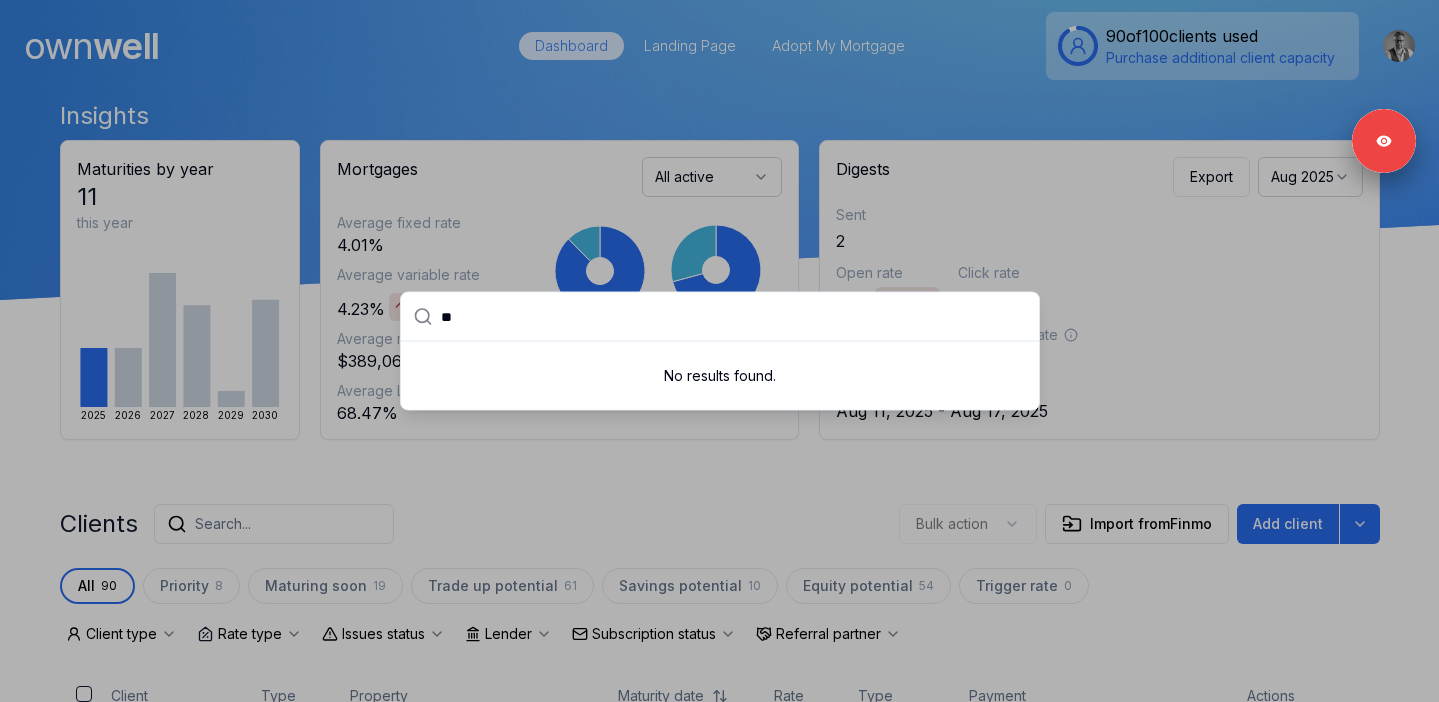 type on "*" 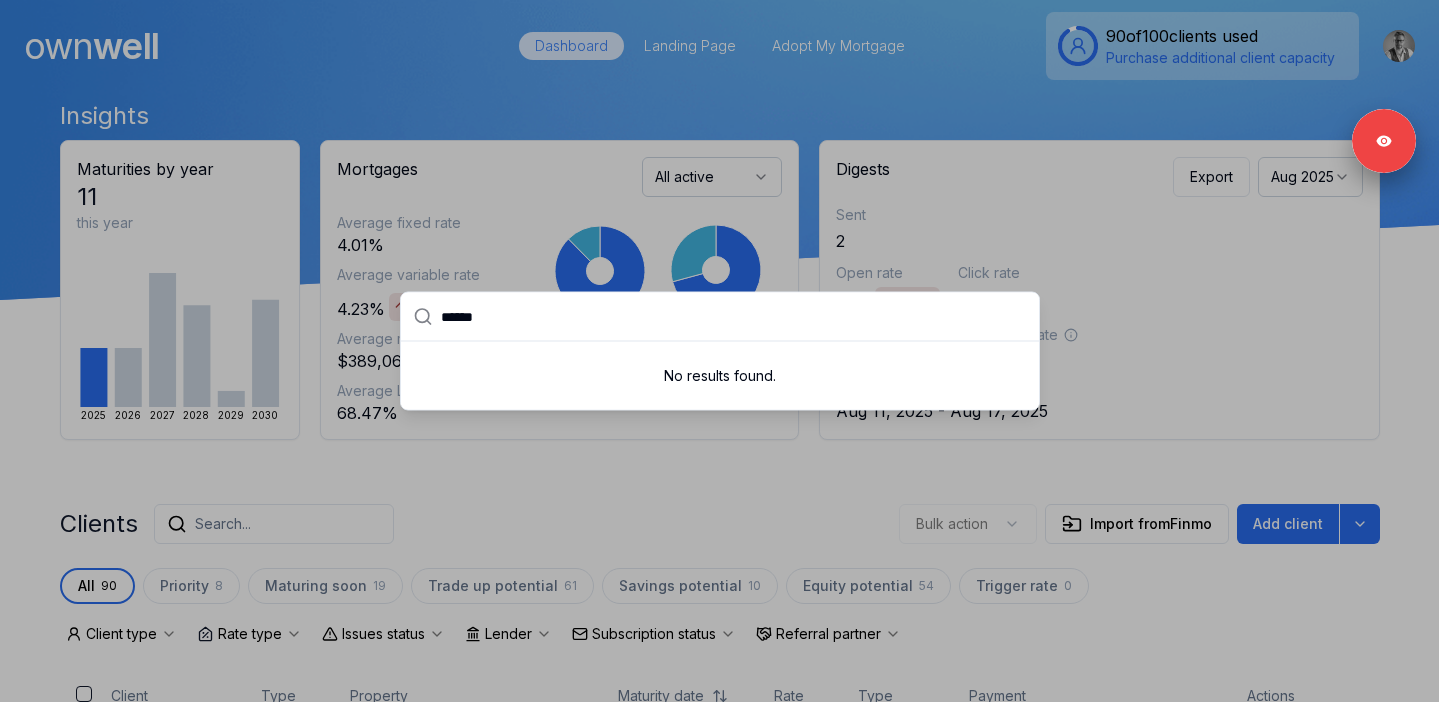type on "******" 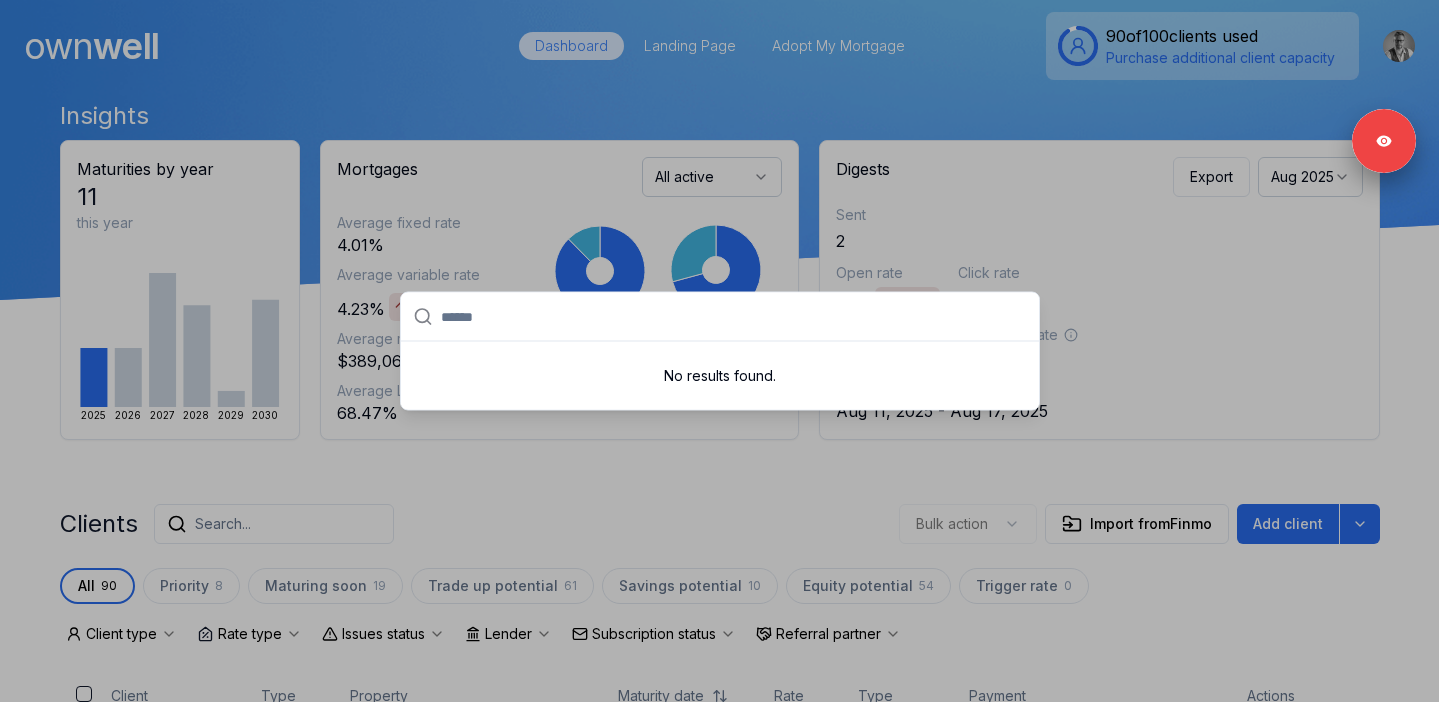 paste on "******" 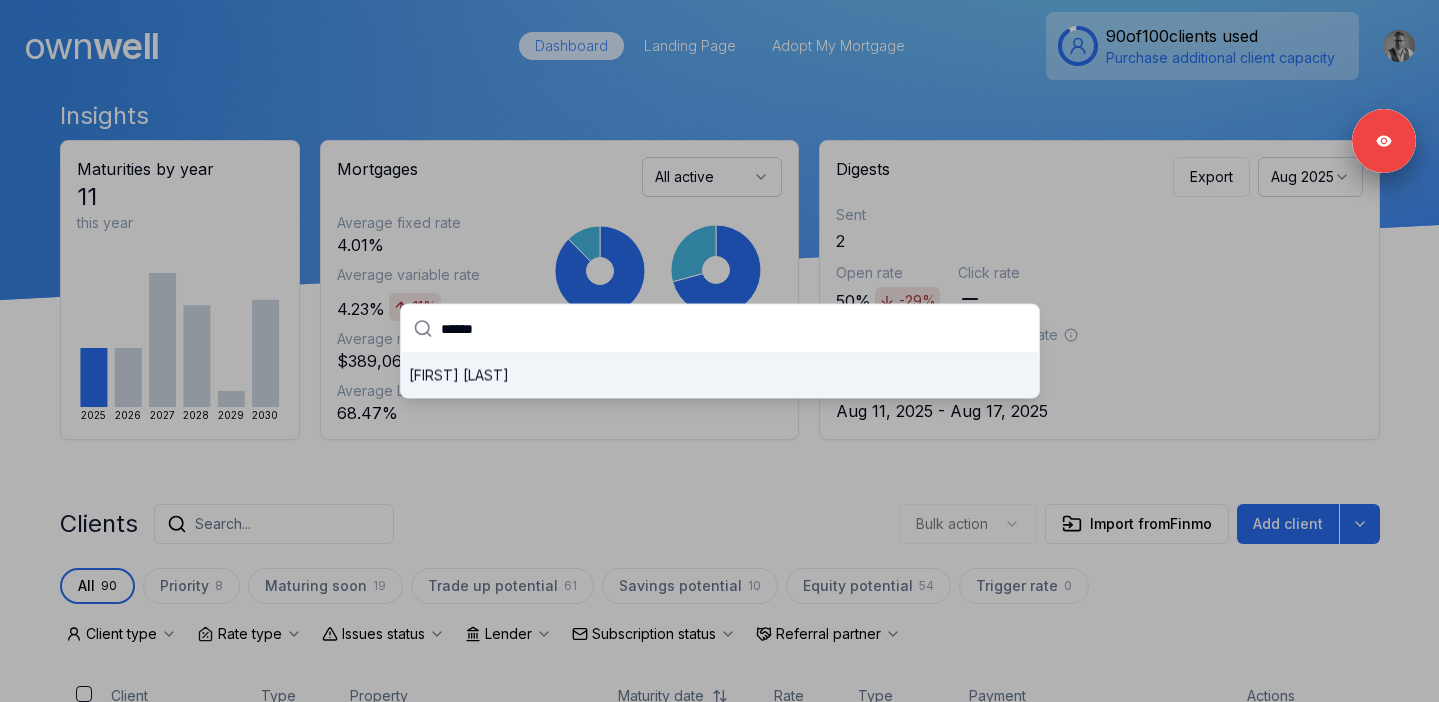 type on "******" 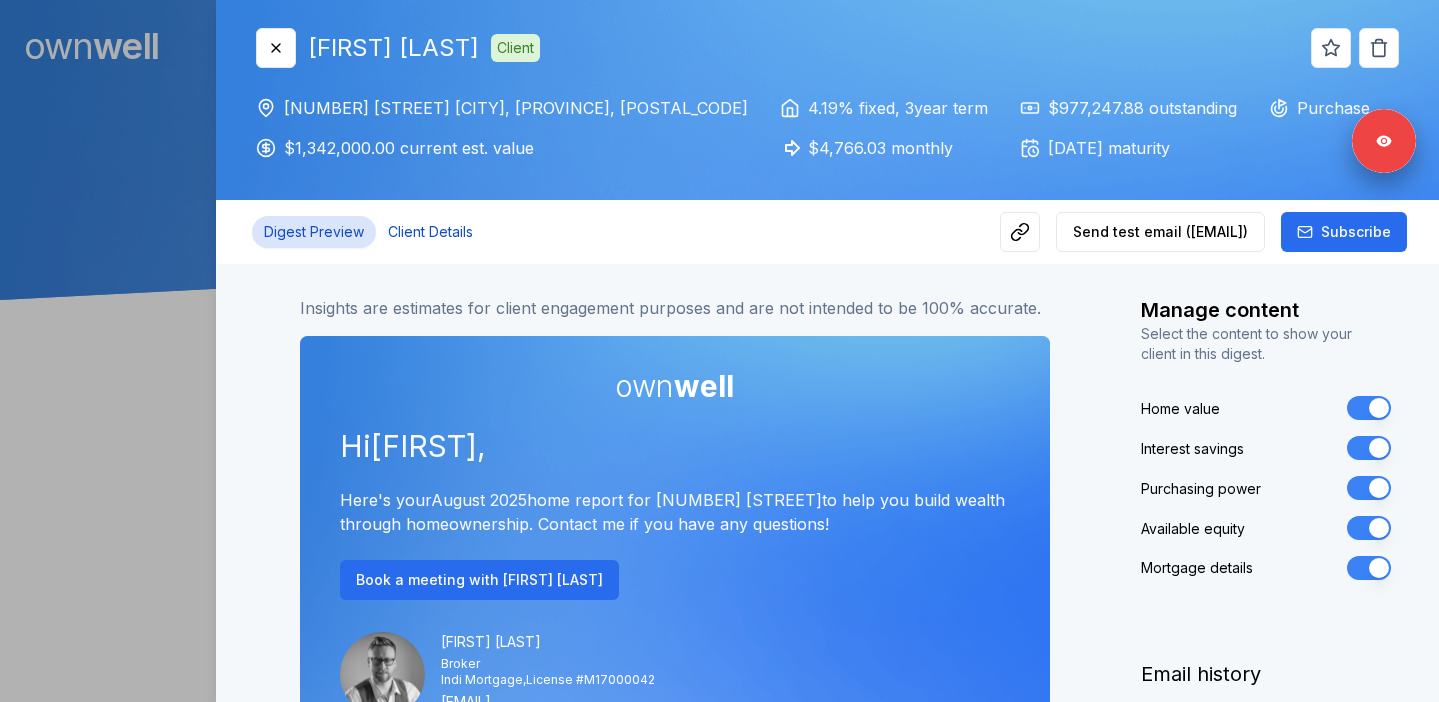 click on "Client Details" at bounding box center (430, 232) 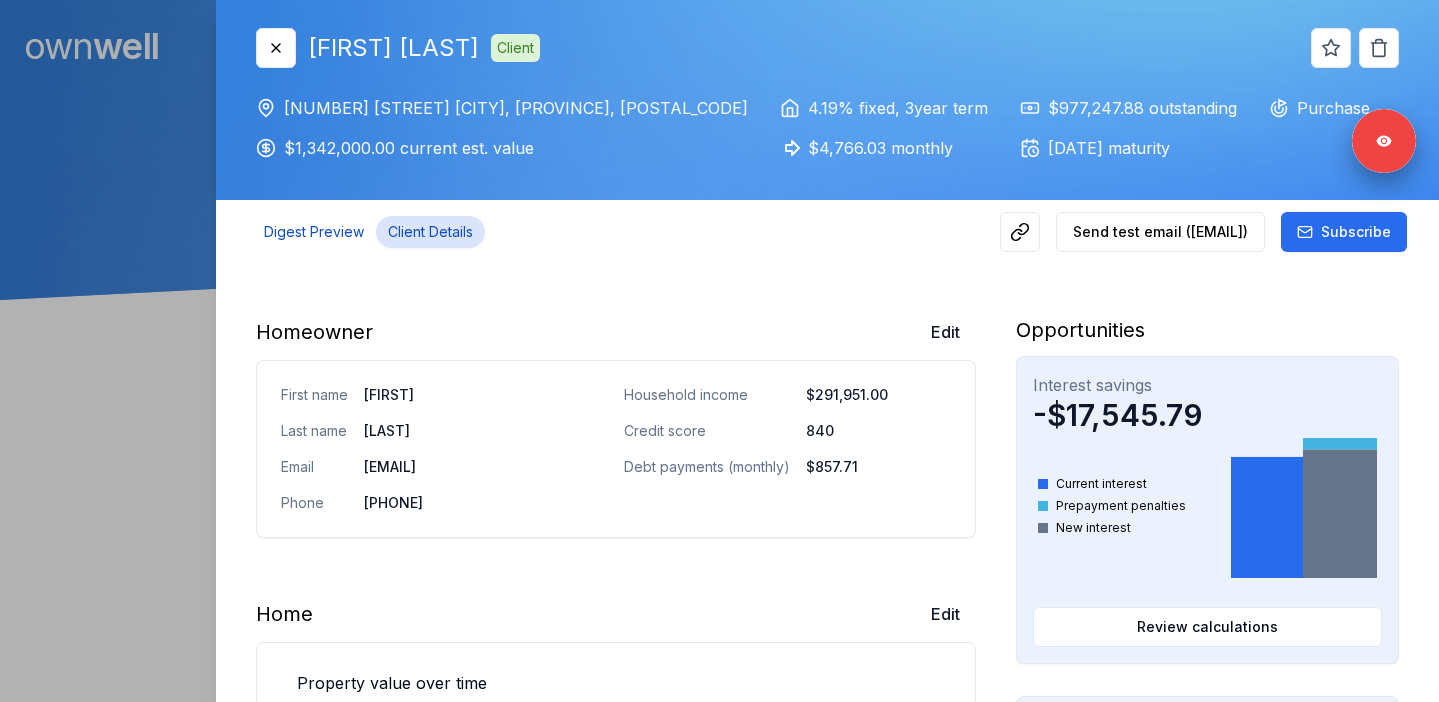 click on "Digest Preview" at bounding box center (314, 232) 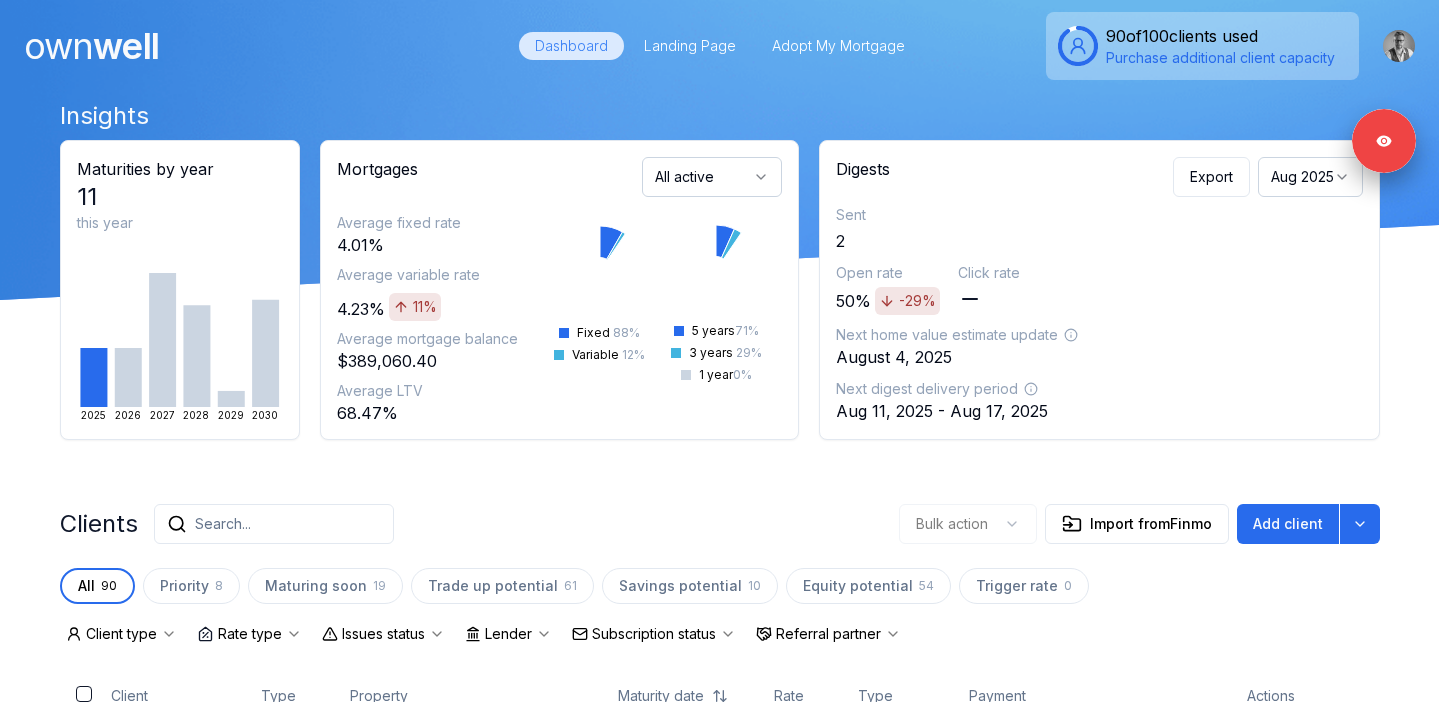 click on "Search..." at bounding box center [274, 524] 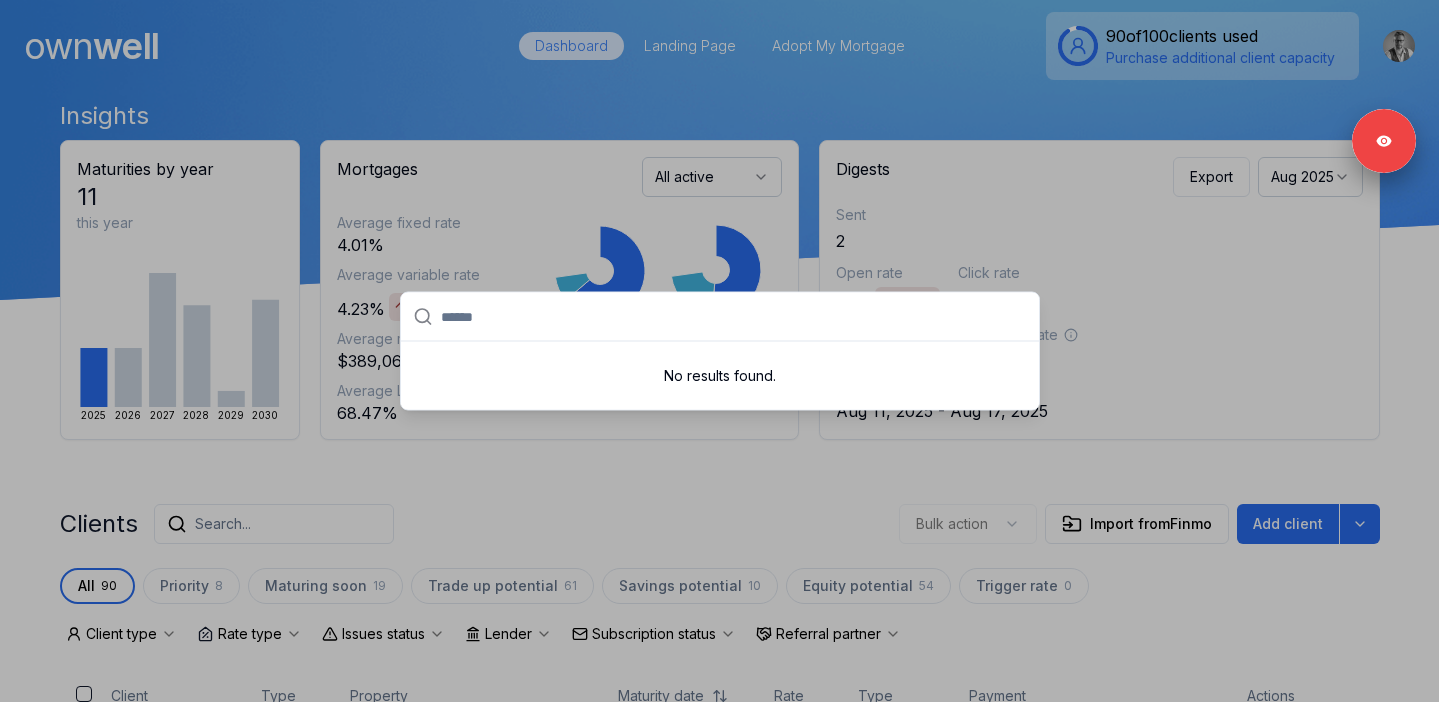 type on "*******" 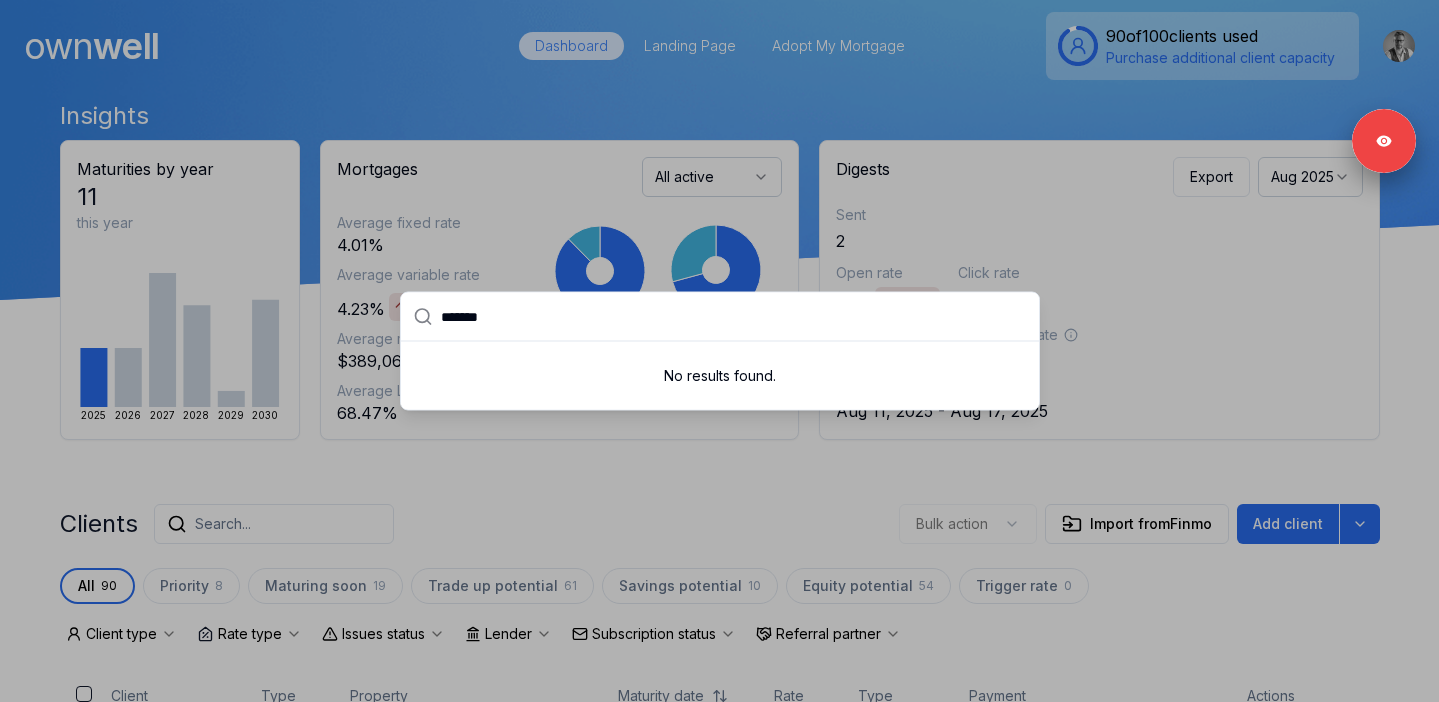 drag, startPoint x: 640, startPoint y: 329, endPoint x: 403, endPoint y: 329, distance: 237 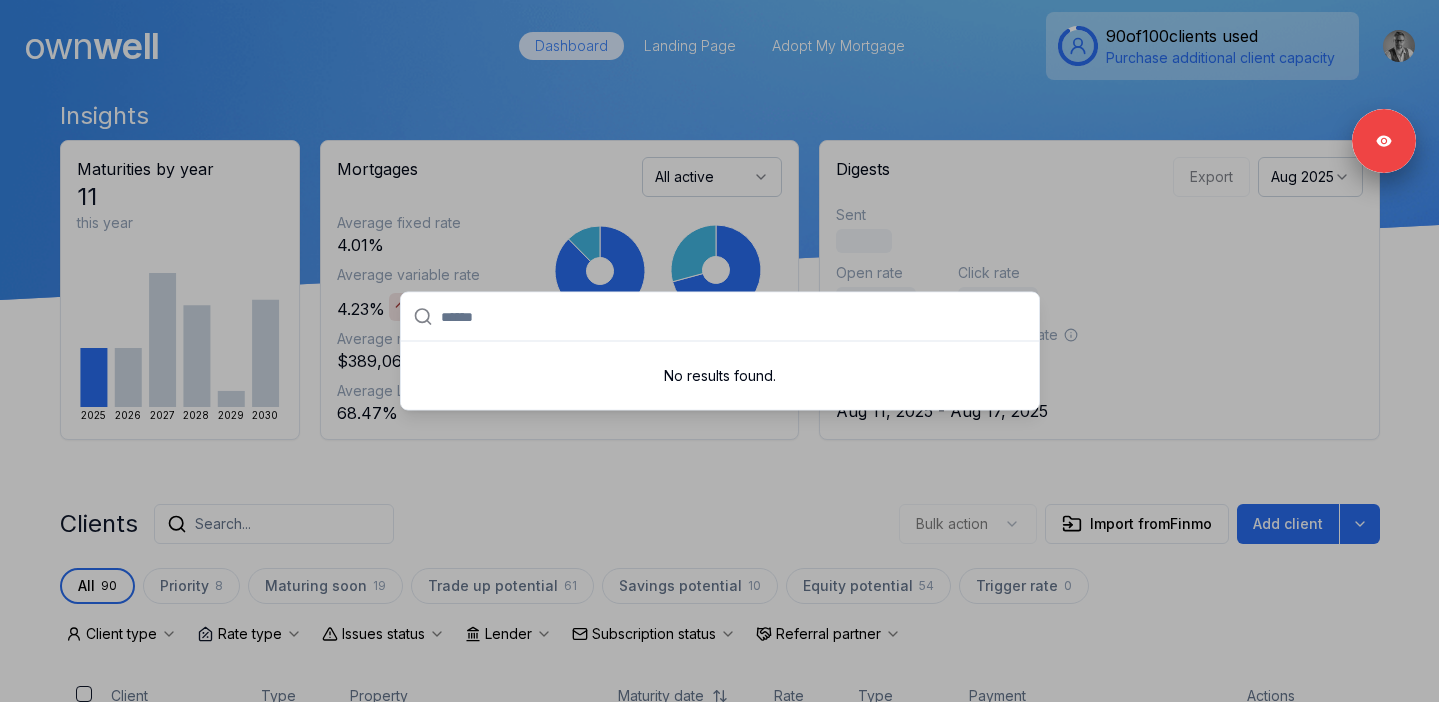 paste on "****" 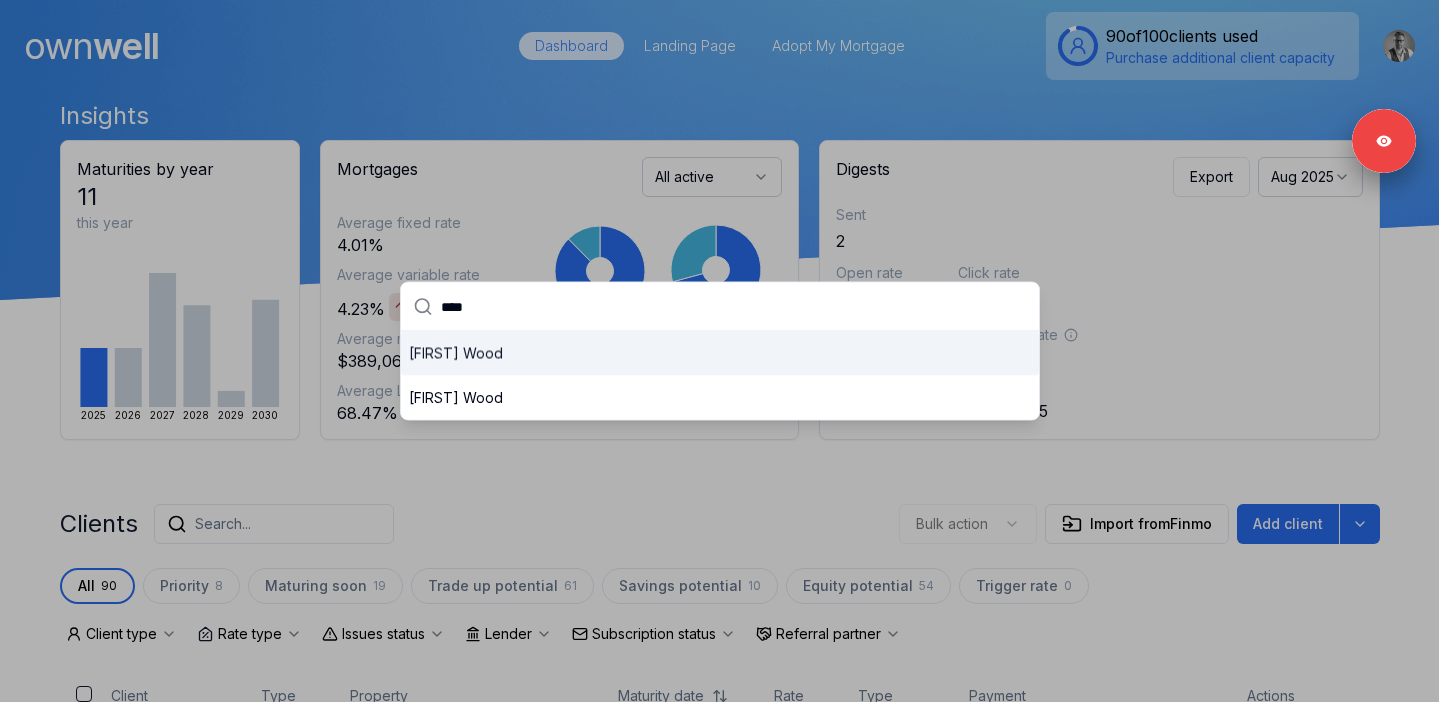 type on "****" 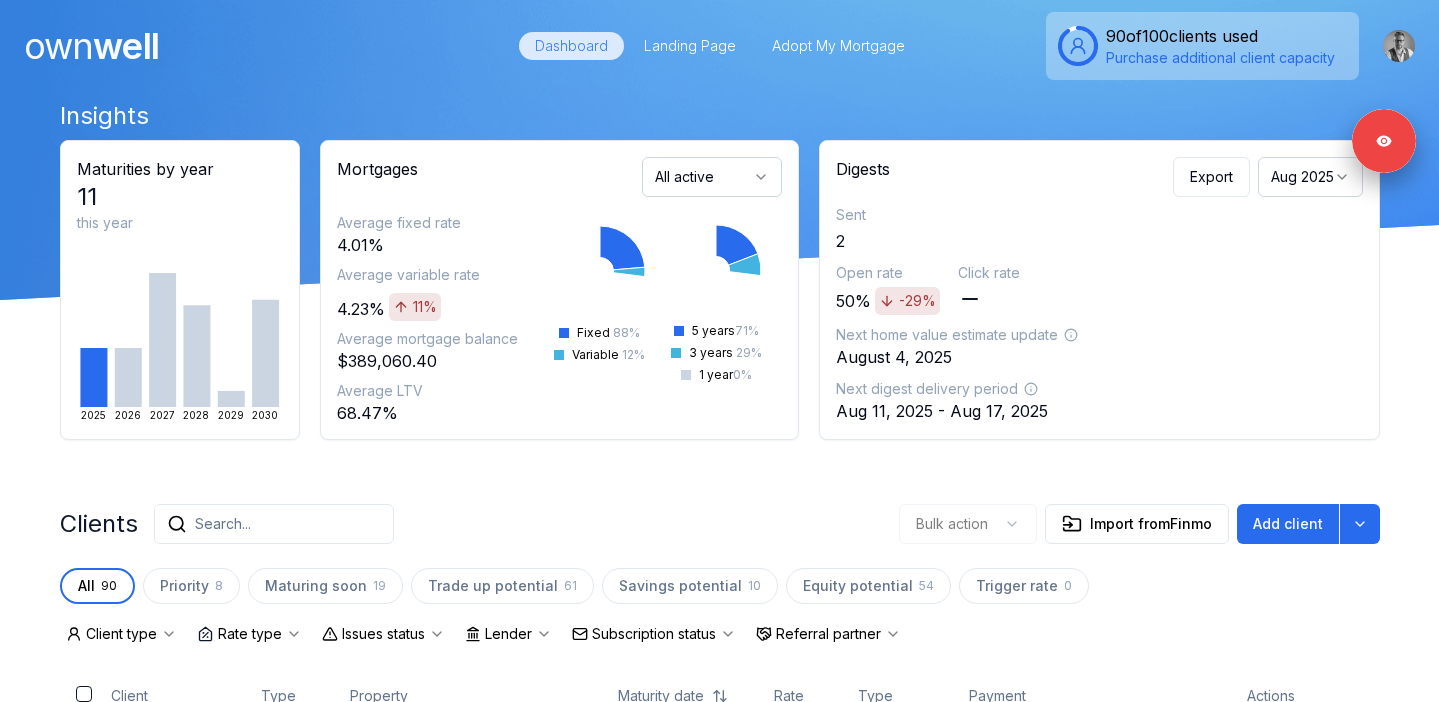 click on "Search..." at bounding box center [274, 524] 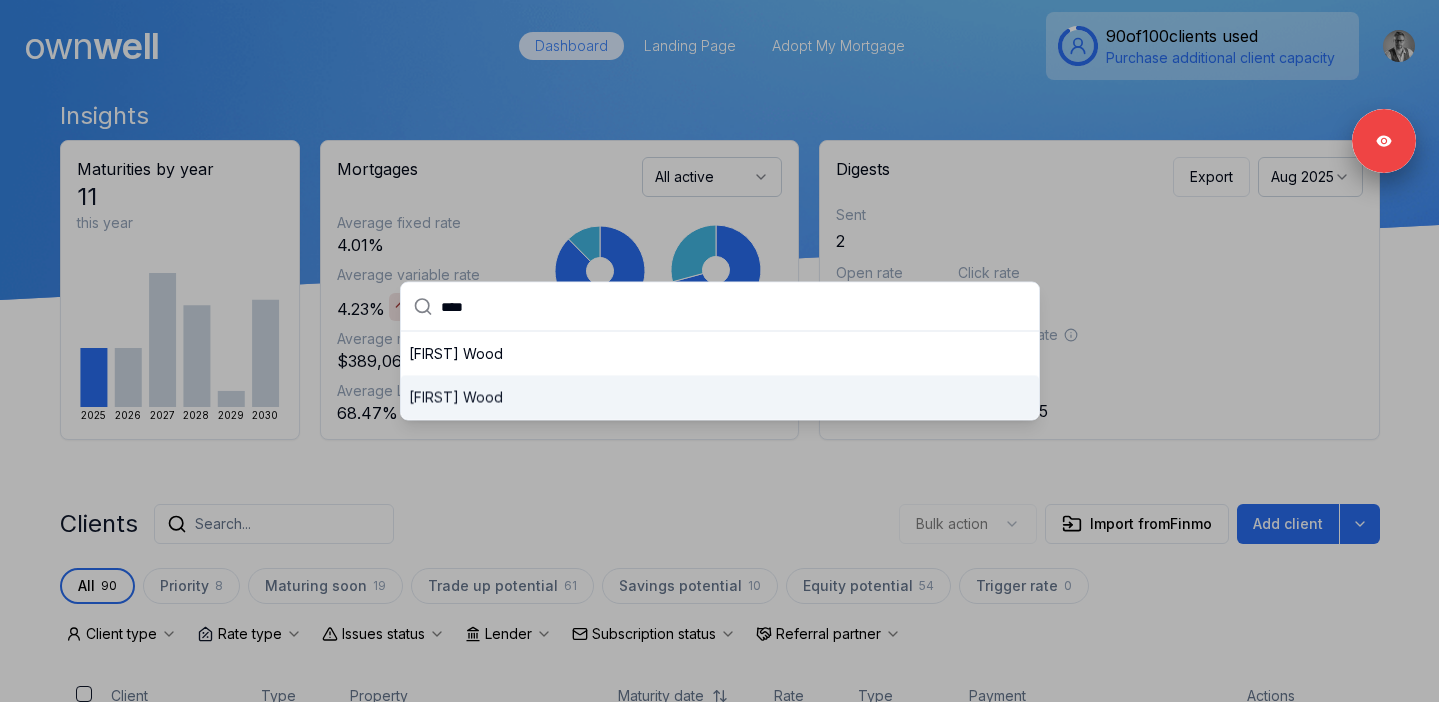 type on "****" 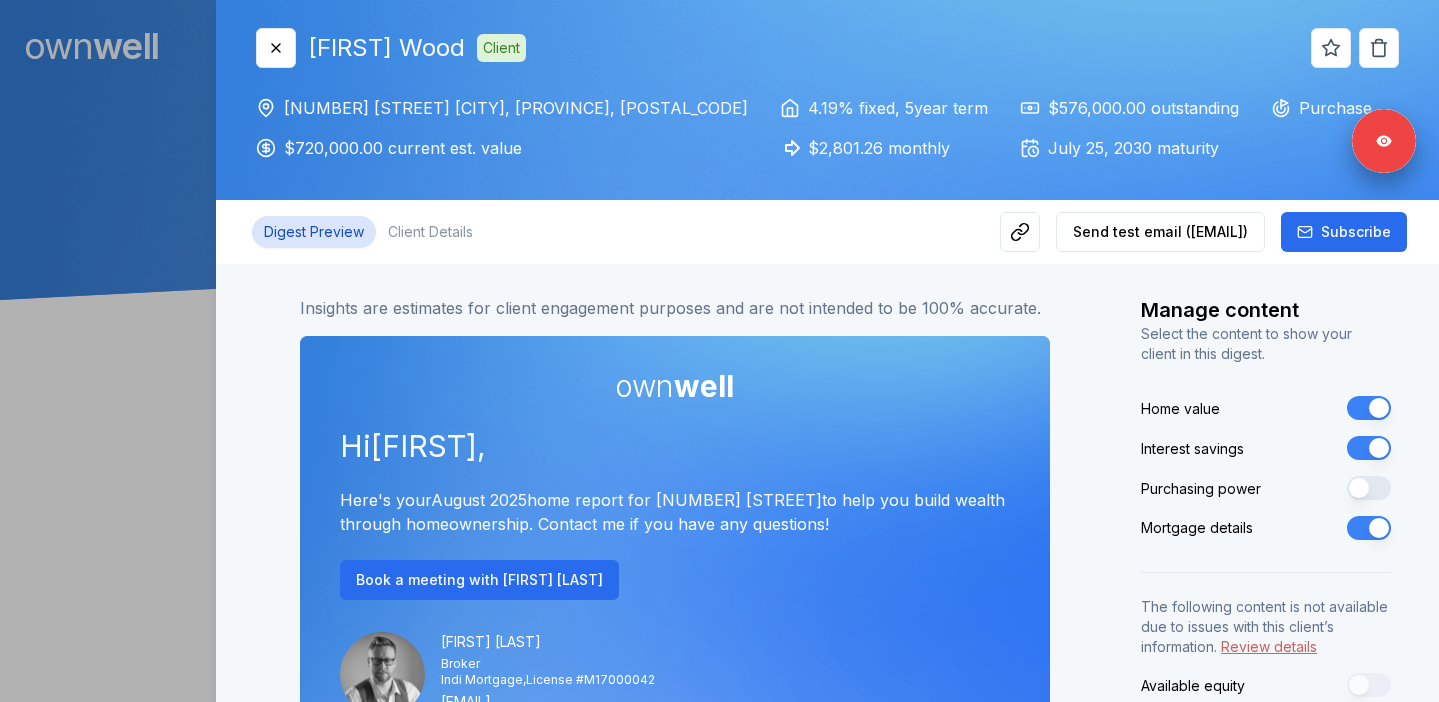 click at bounding box center [719, 351] 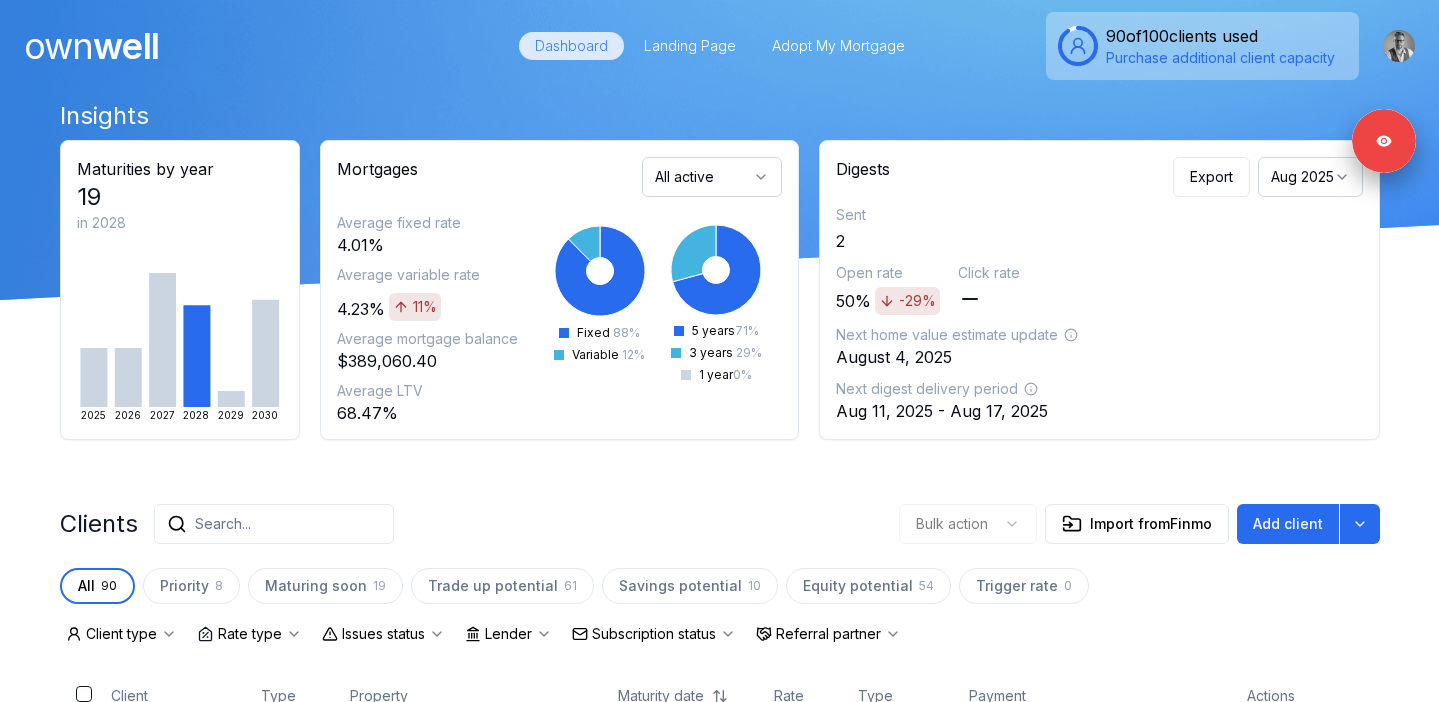 click on "Search..." at bounding box center (274, 524) 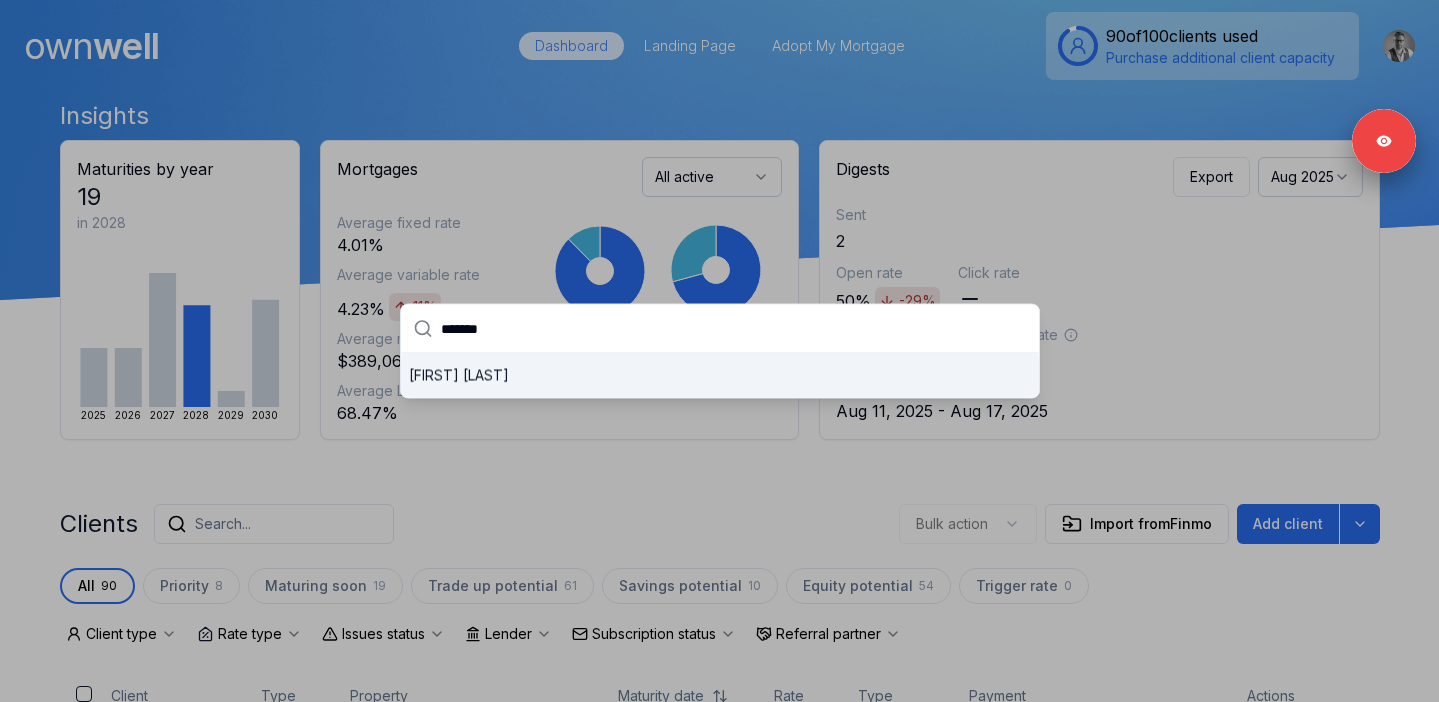 type on "*******" 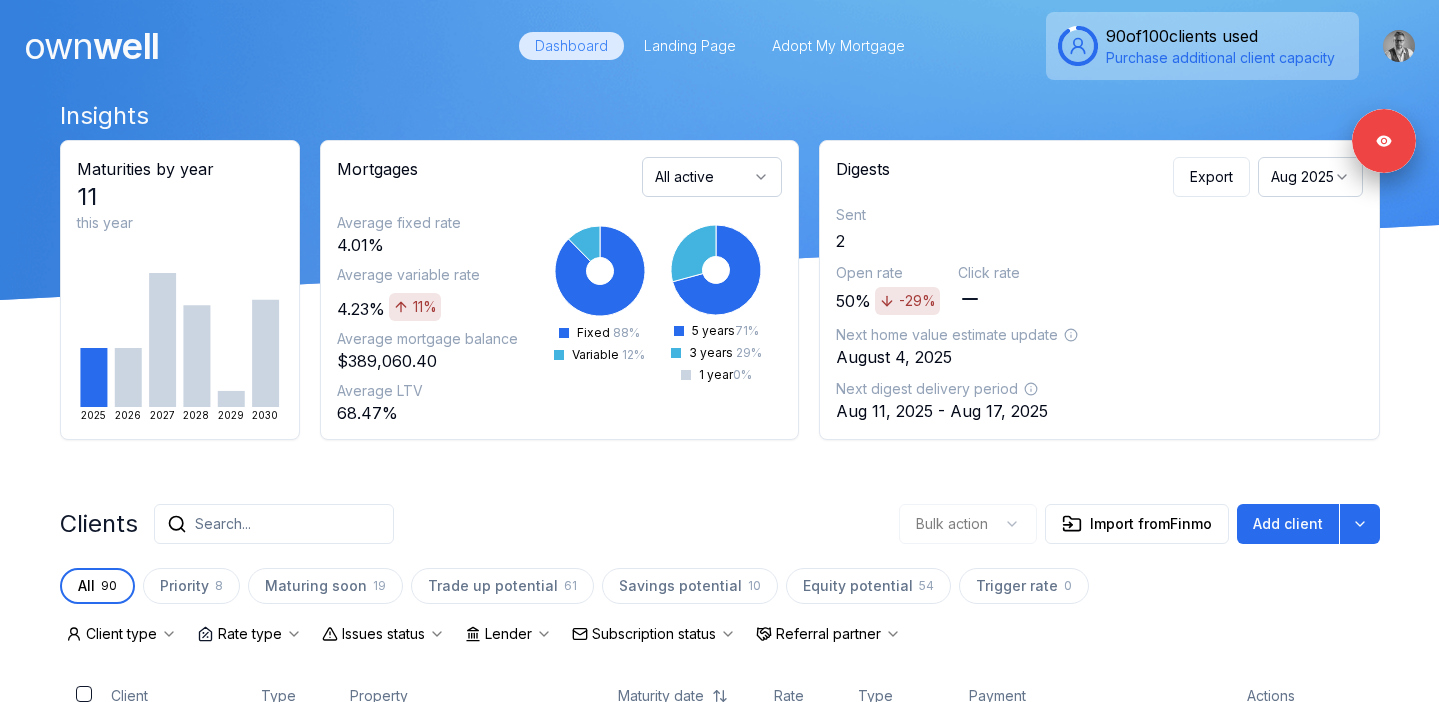 click on "Search..." at bounding box center (274, 524) 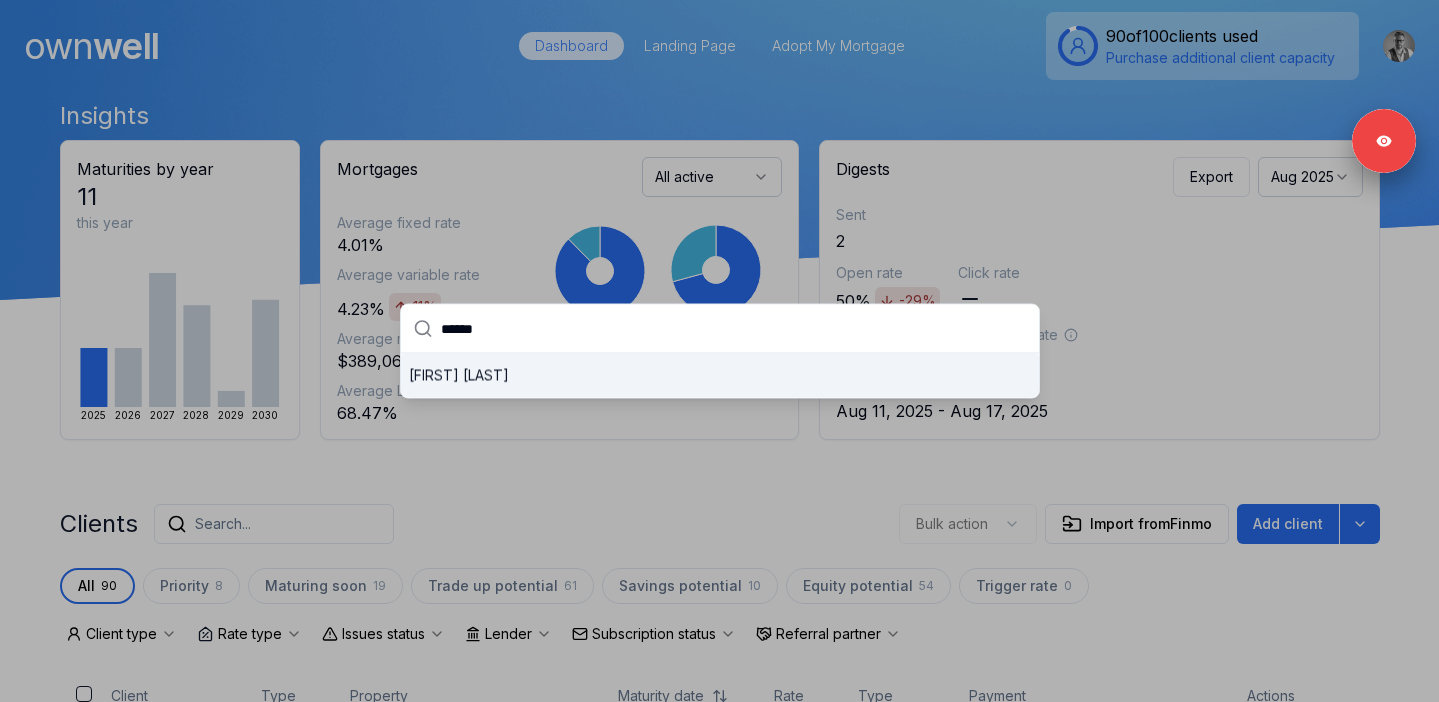 type on "******" 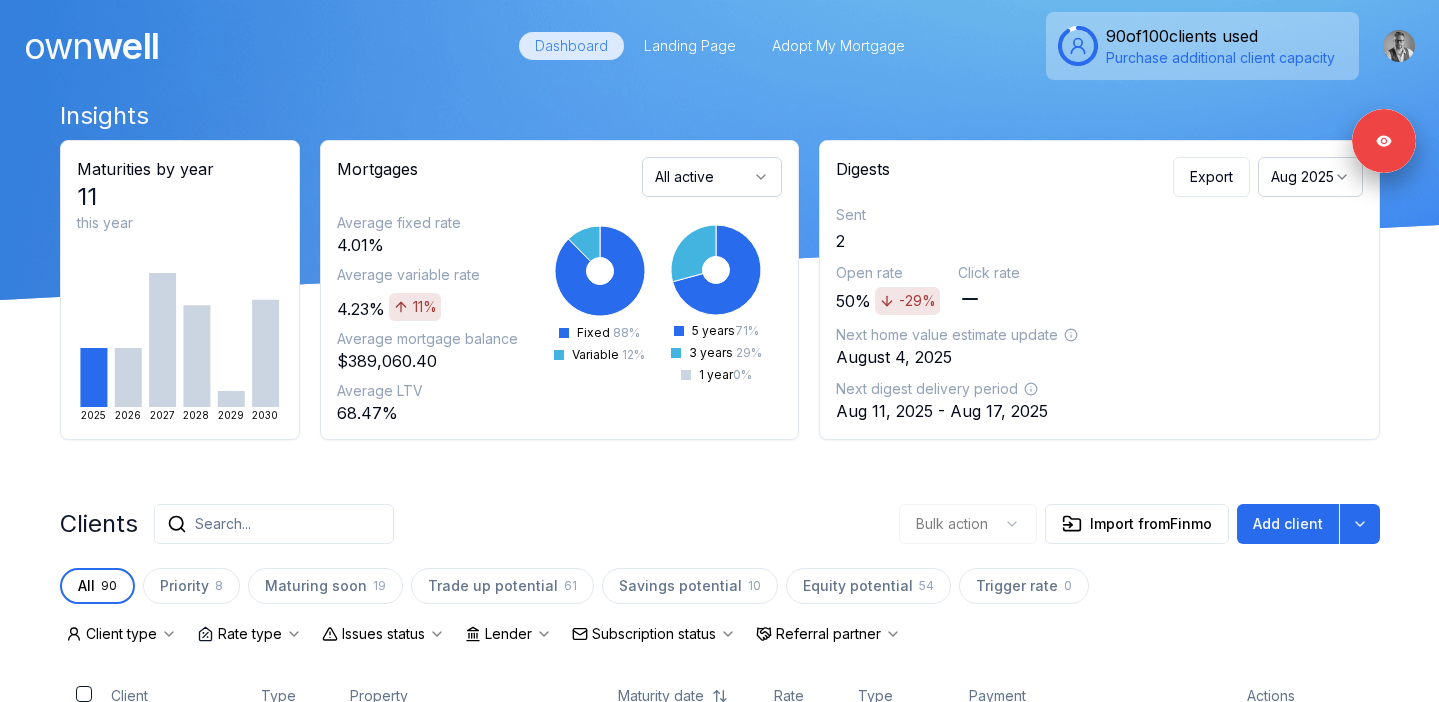click on "Search..." at bounding box center [274, 524] 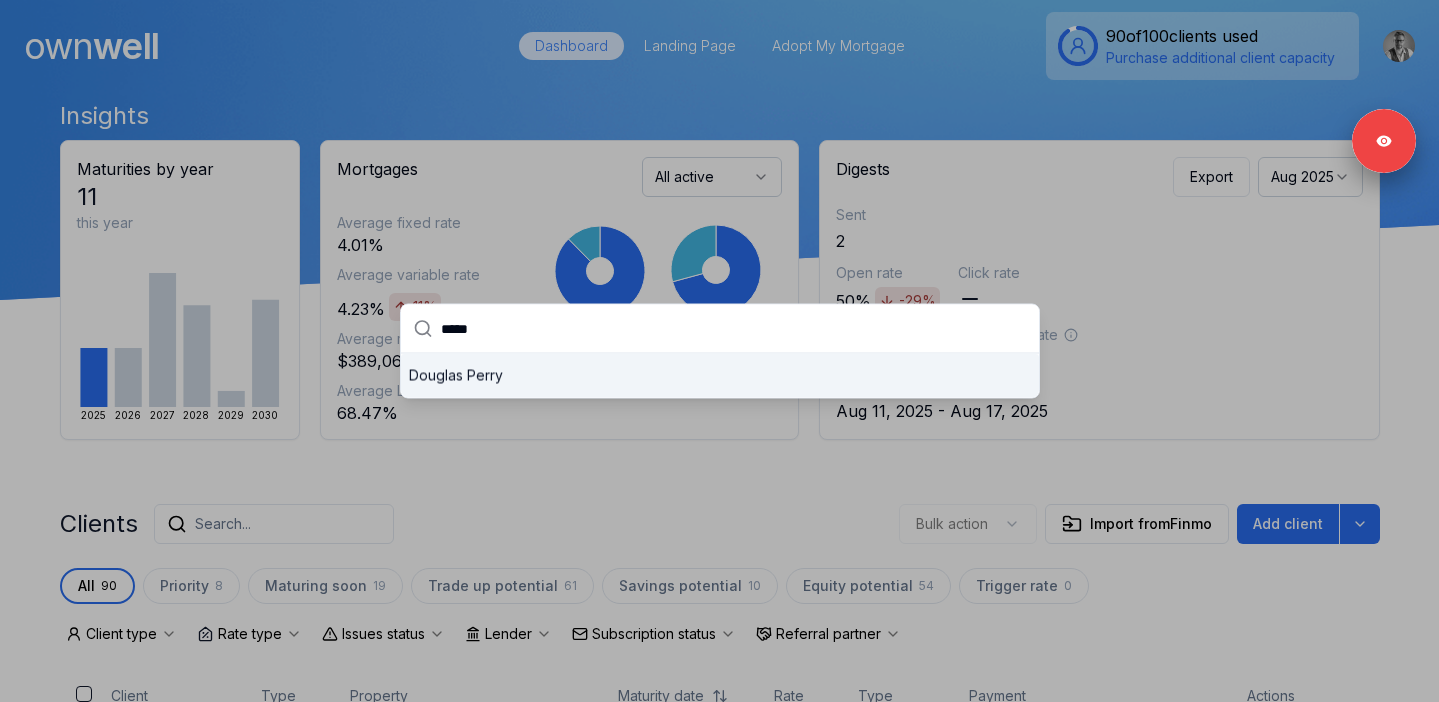 type on "*****" 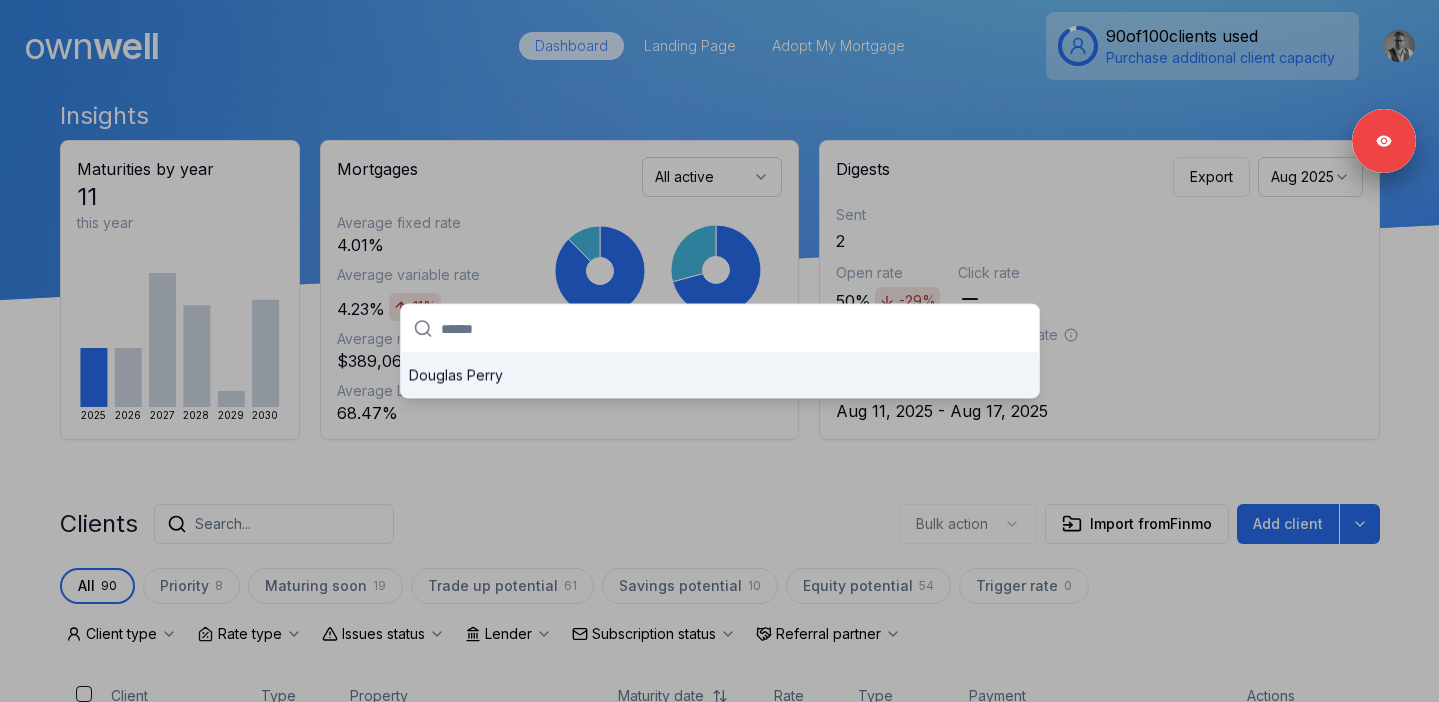 paste on "******" 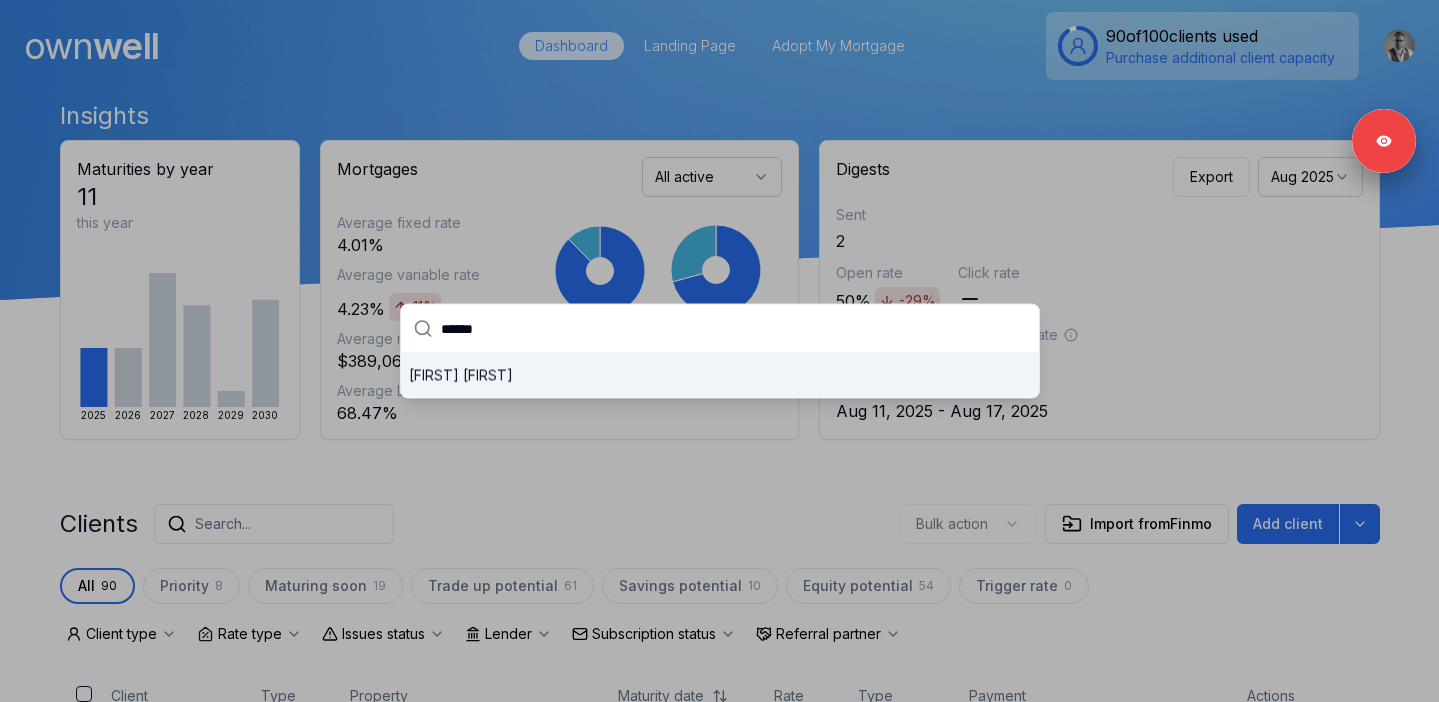 type on "******" 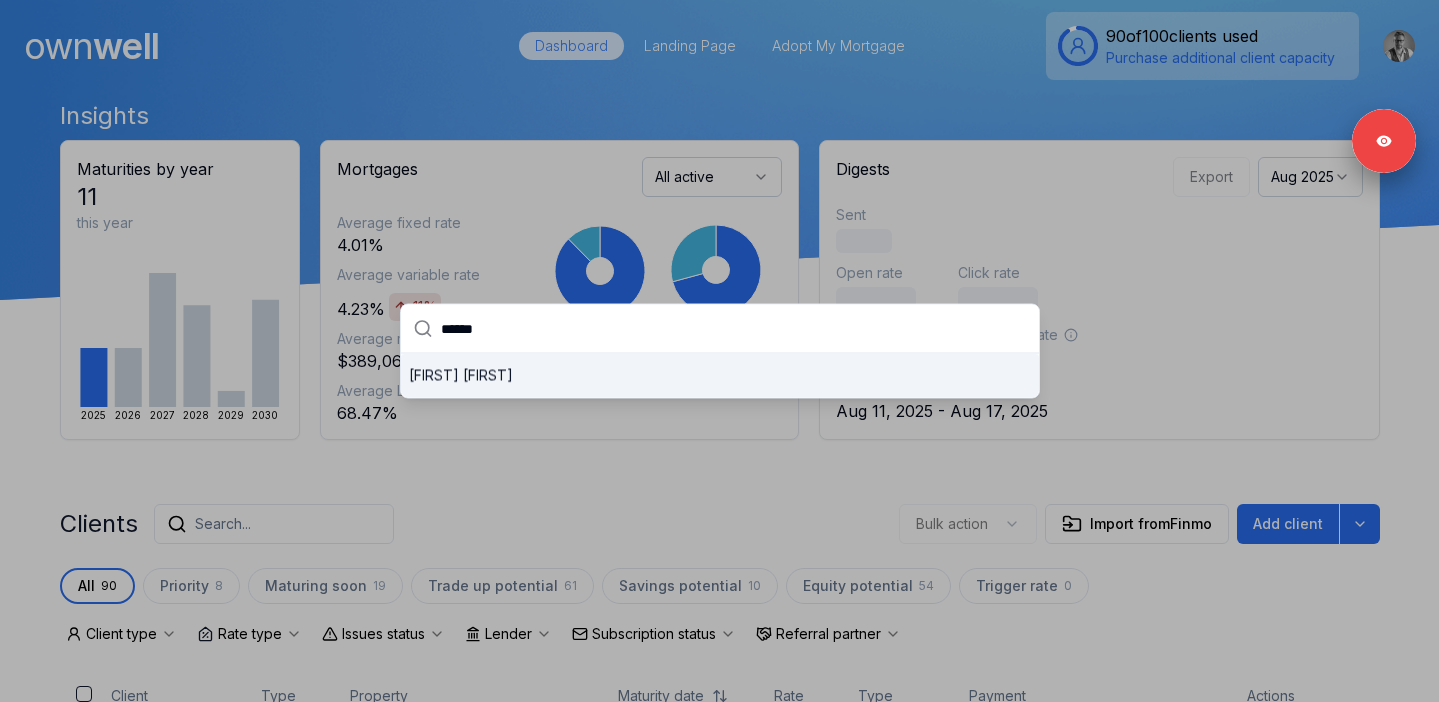 drag, startPoint x: 494, startPoint y: 330, endPoint x: 401, endPoint y: 330, distance: 93 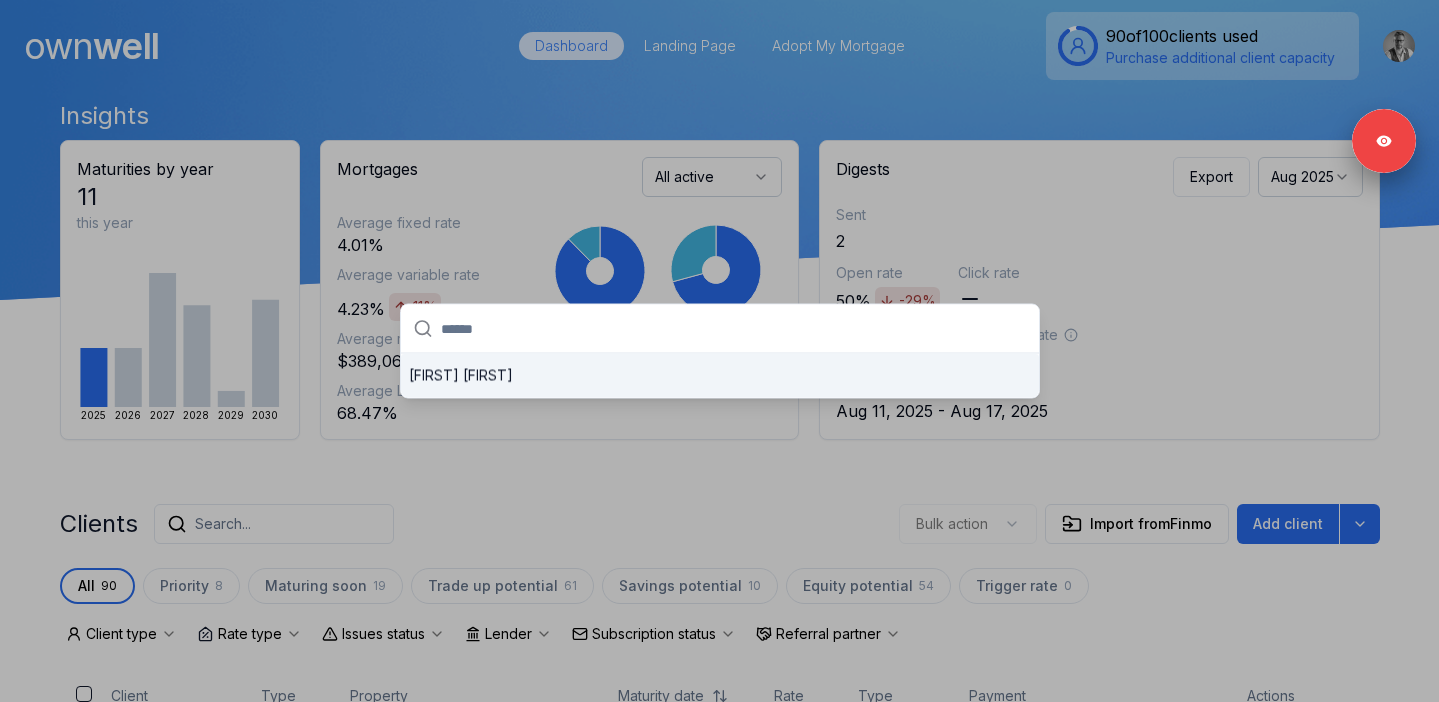 paste on "**********" 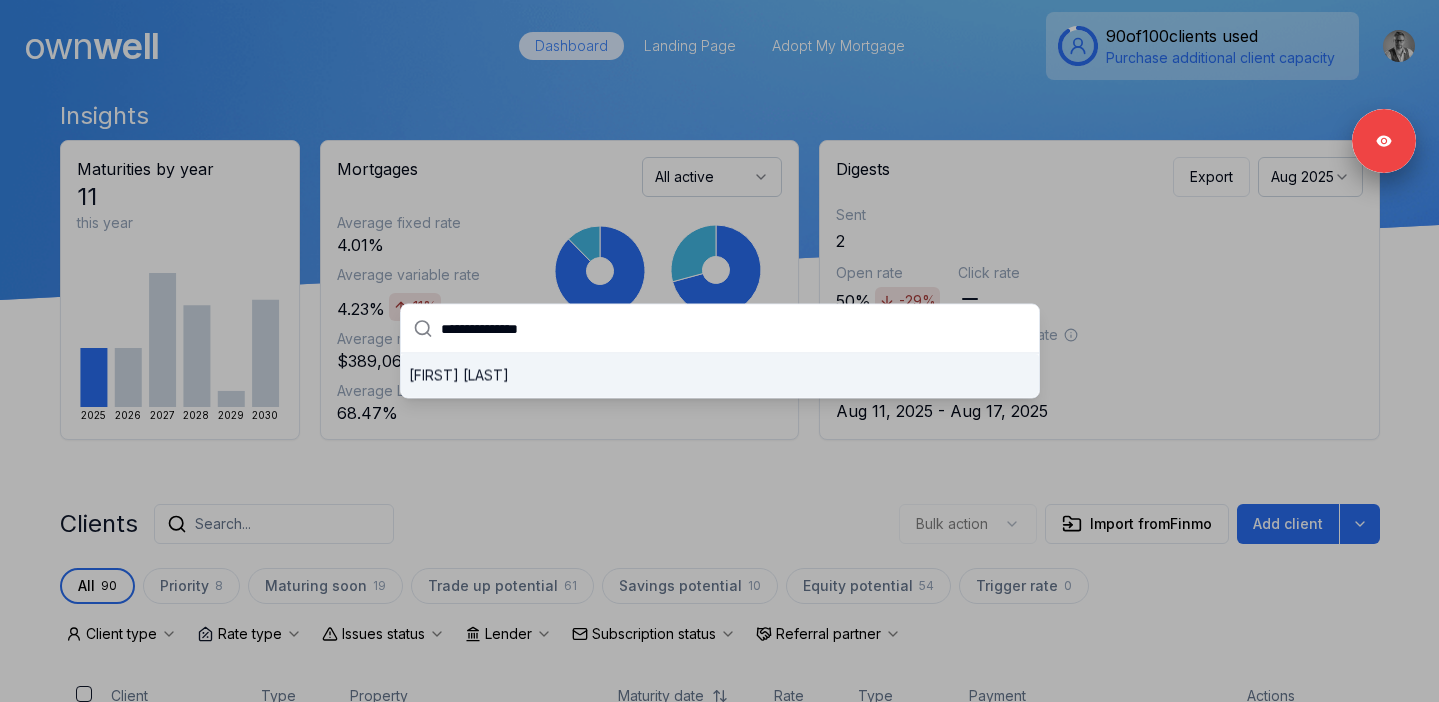 drag, startPoint x: 645, startPoint y: 332, endPoint x: 450, endPoint y: 331, distance: 195.00256 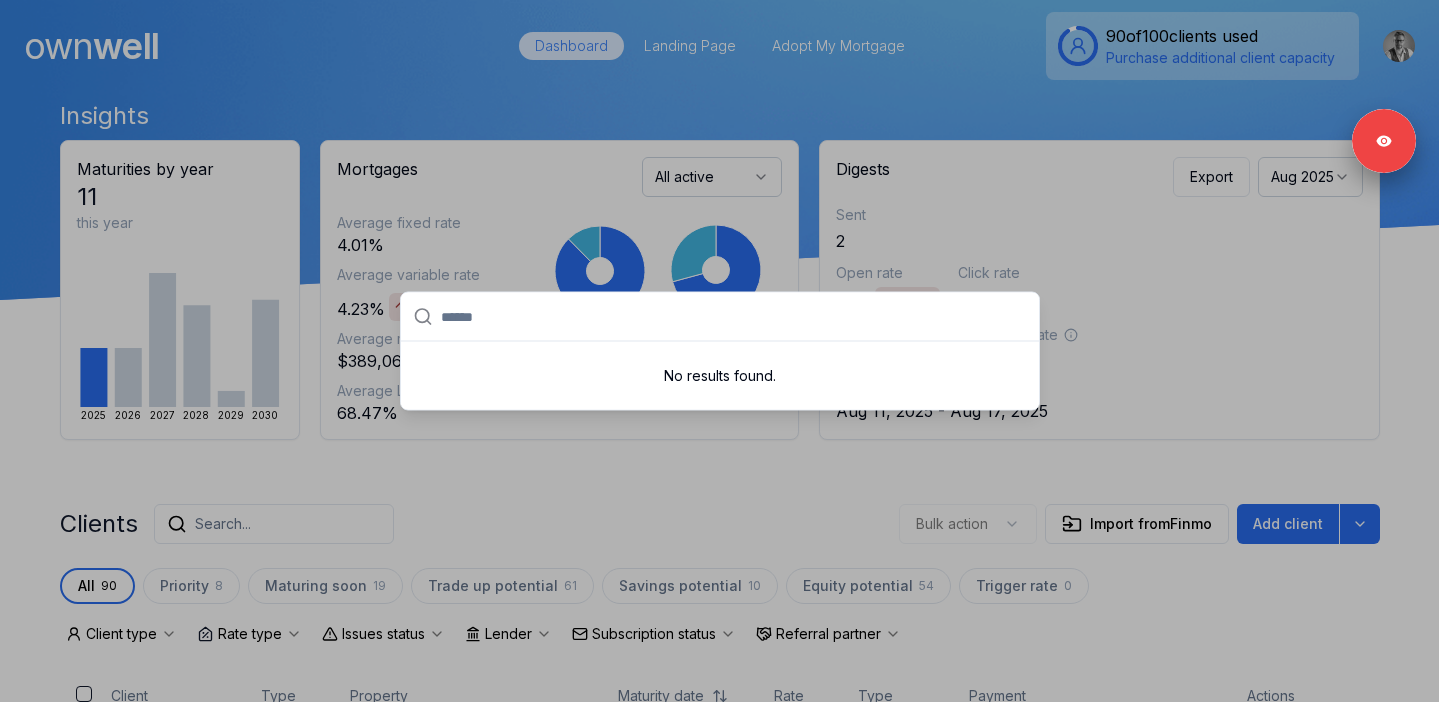 paste on "******" 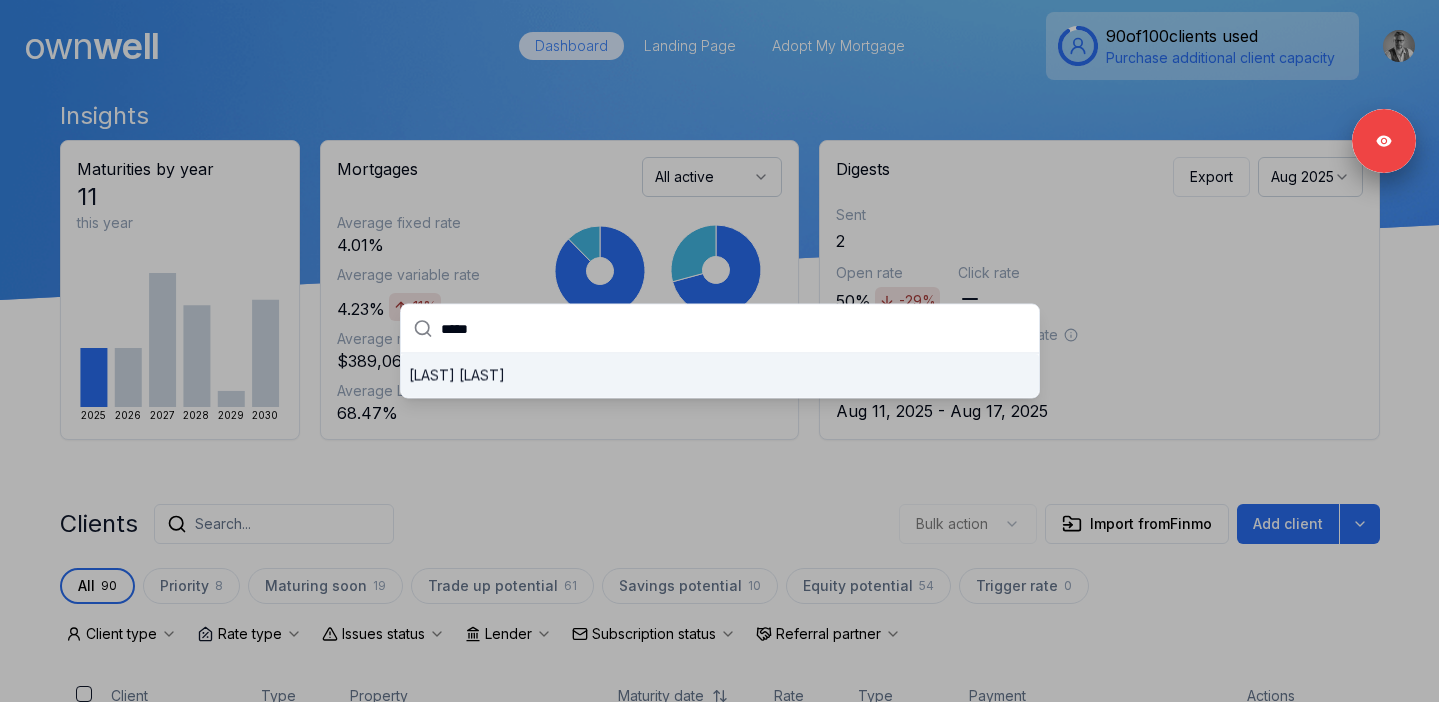 type on "*****" 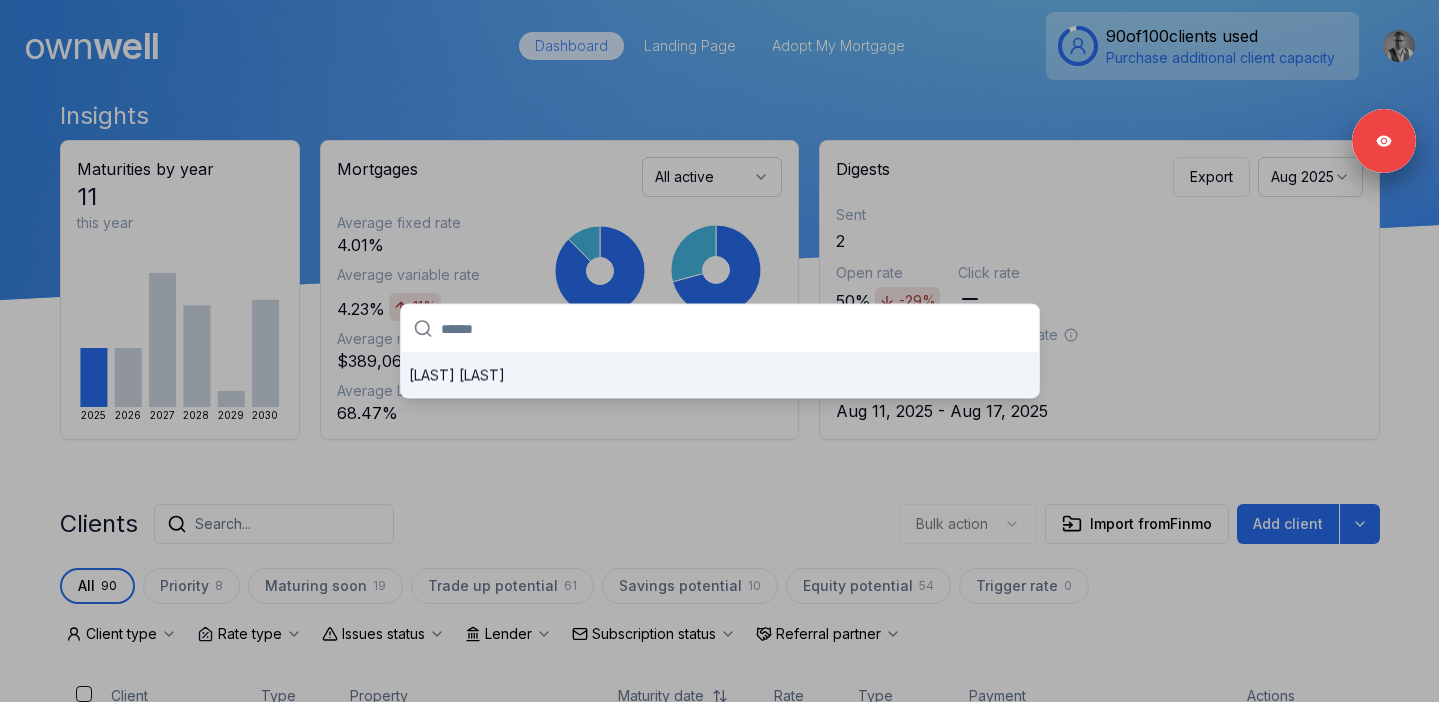 paste on "*******" 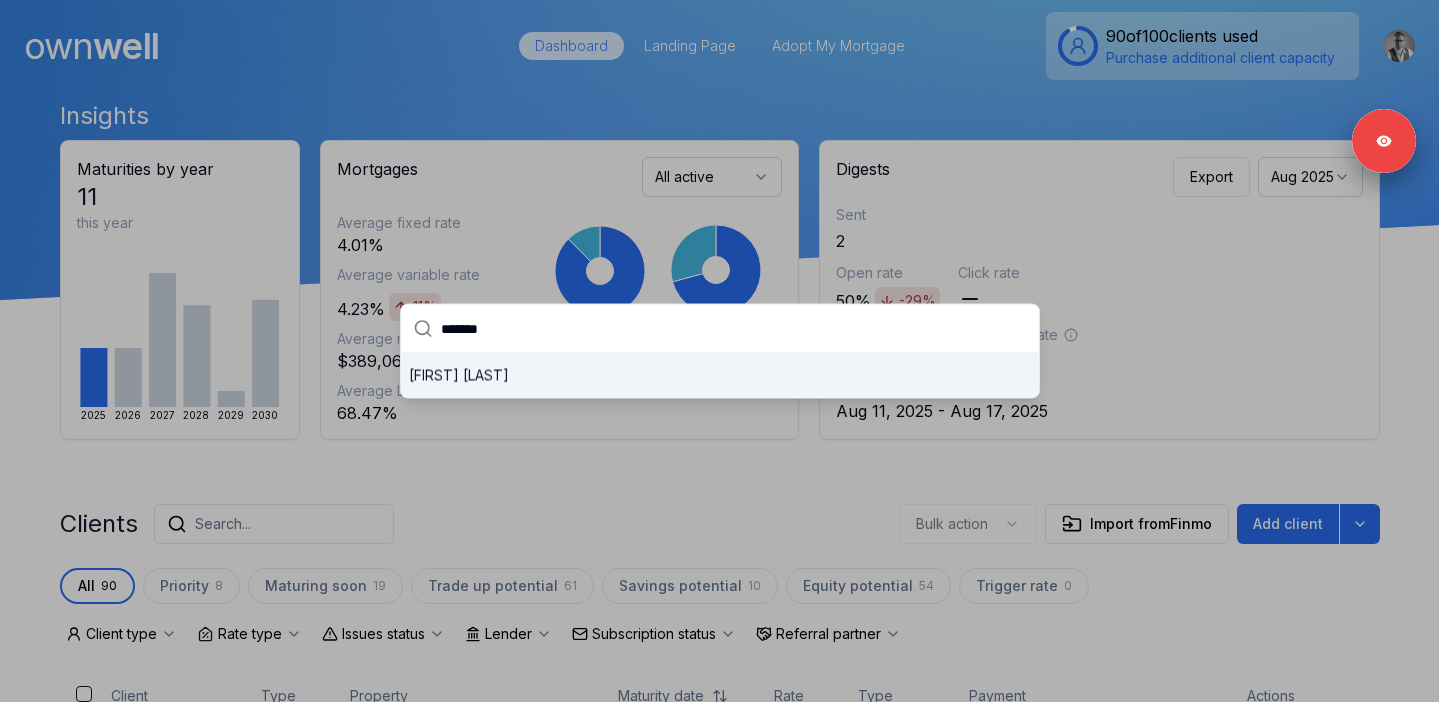 type on "*******" 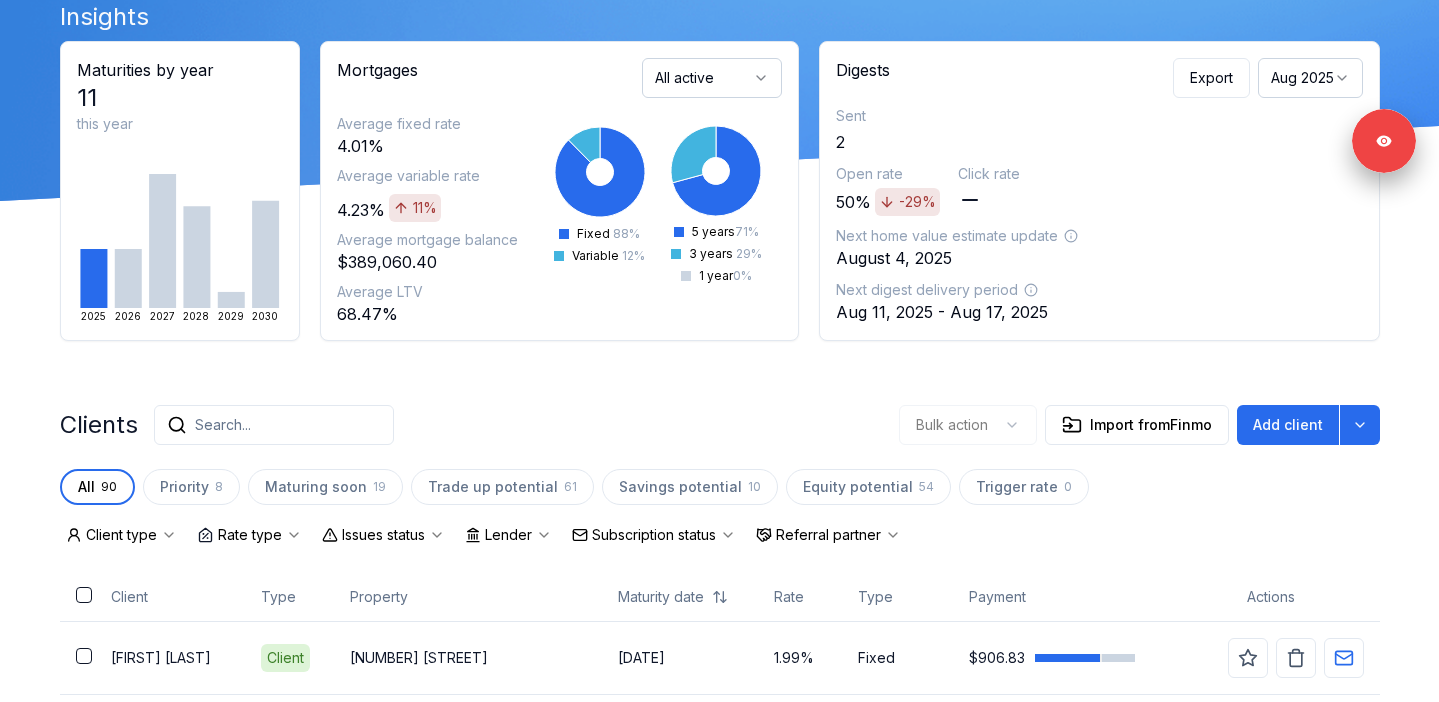 scroll, scrollTop: 0, scrollLeft: 0, axis: both 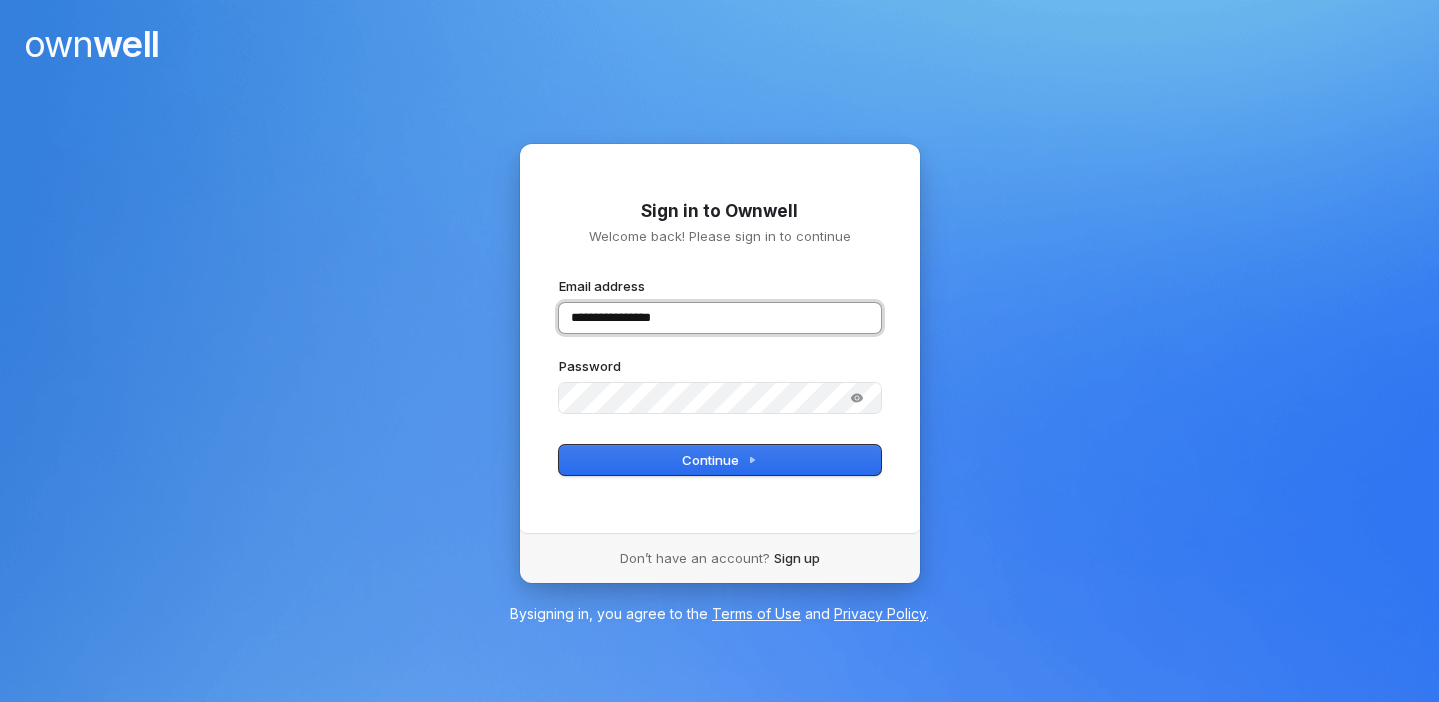 type on "**********" 